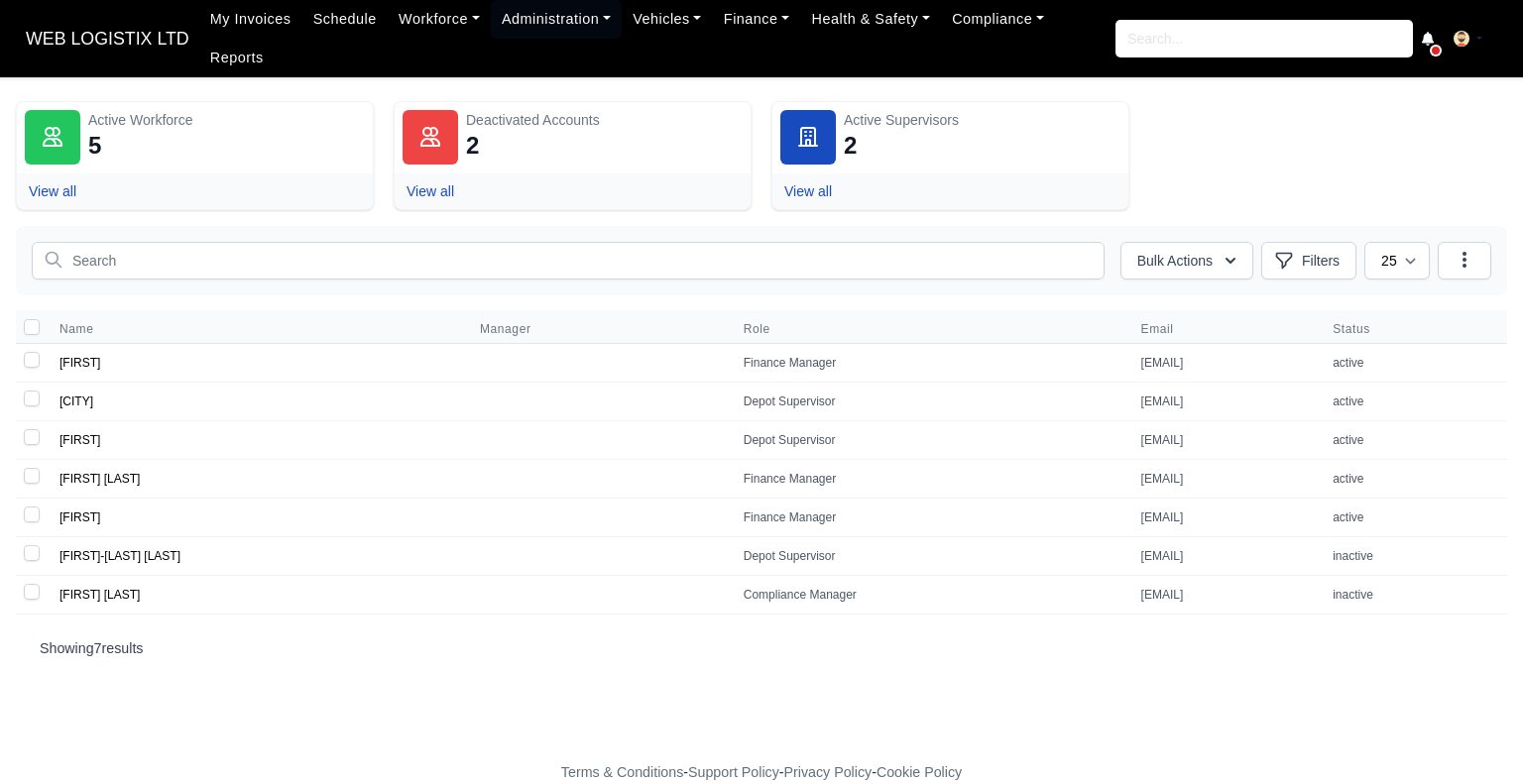 scroll, scrollTop: 0, scrollLeft: 0, axis: both 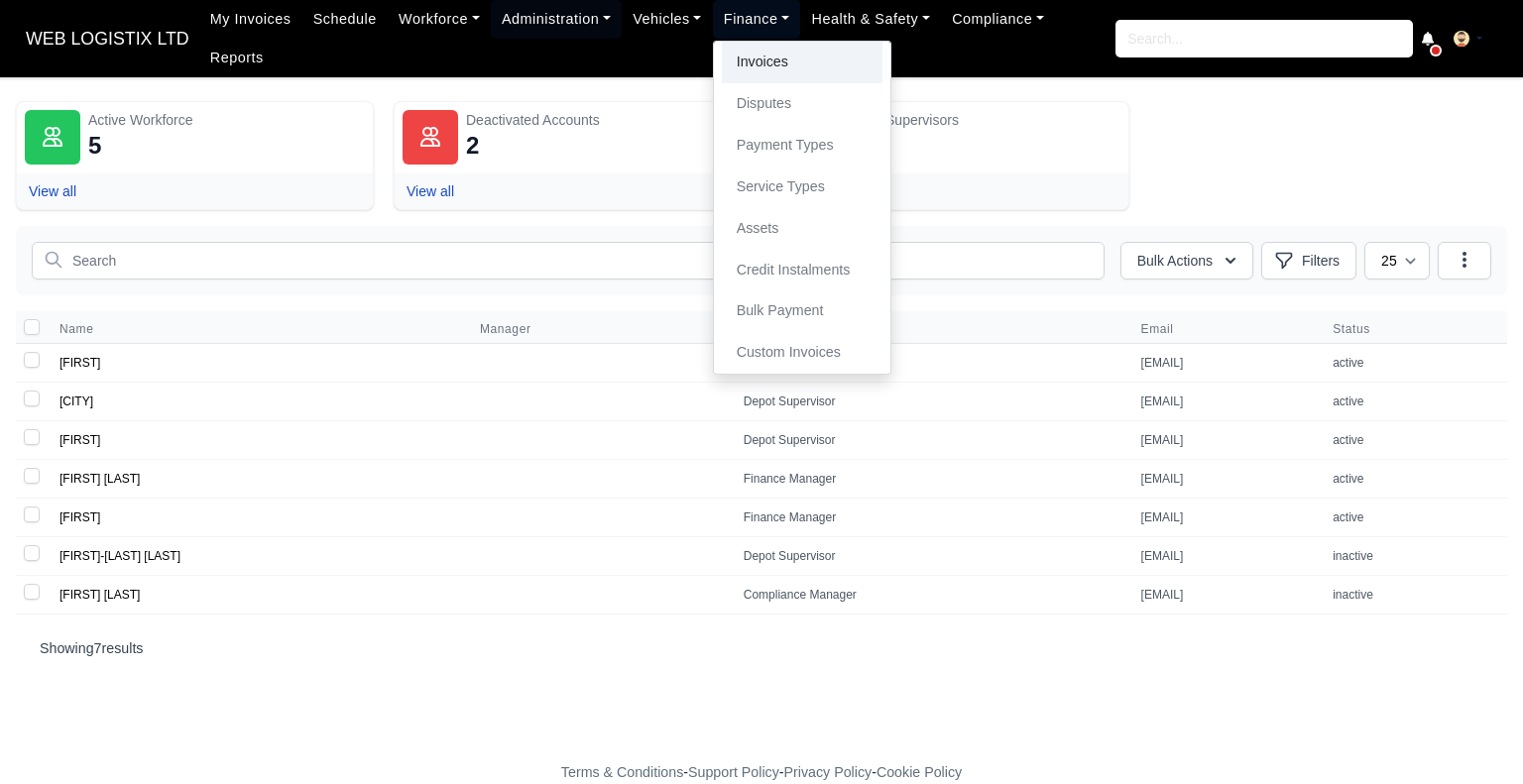 click on "Invoices" at bounding box center (802, 62) 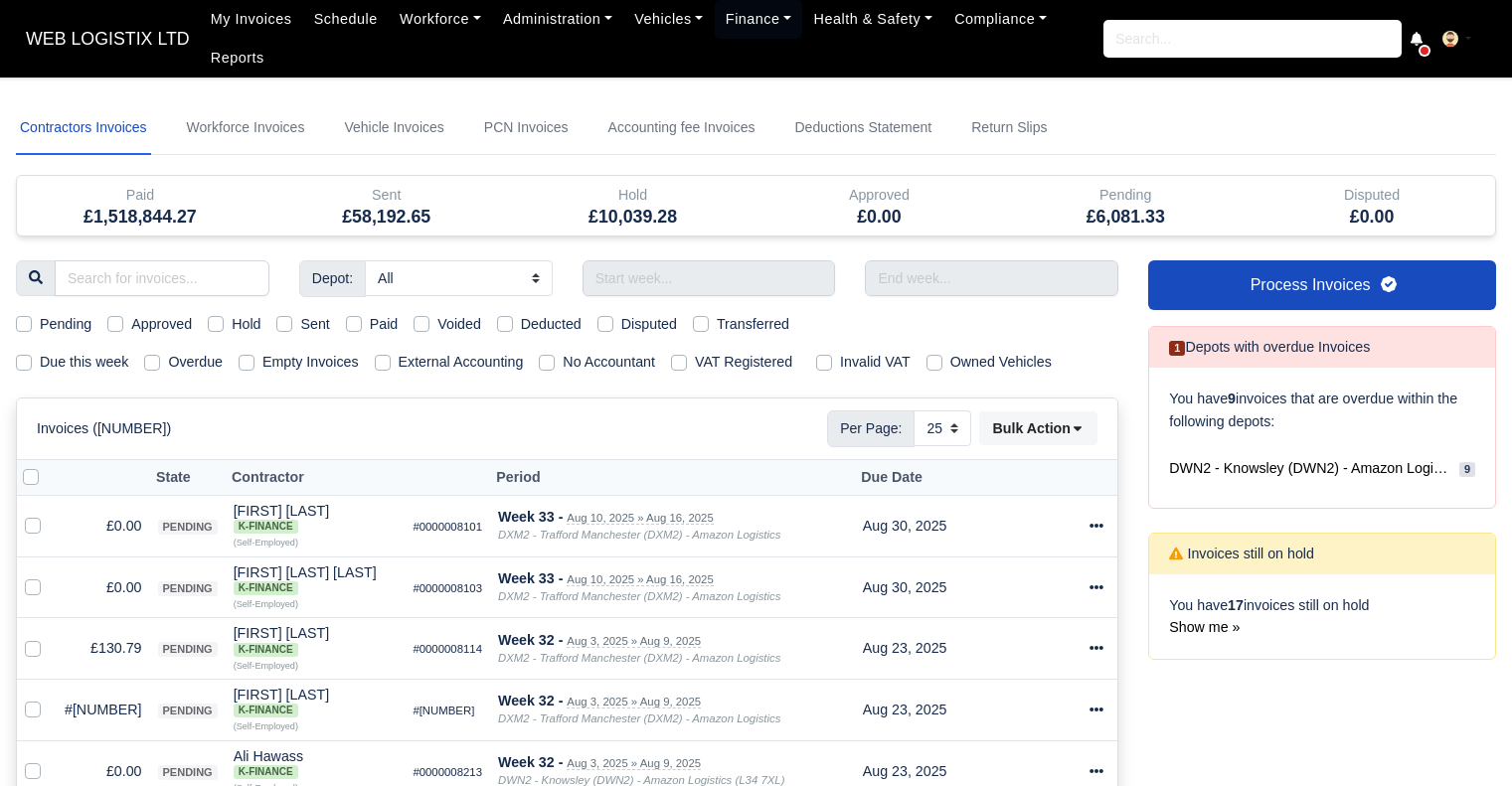 select on "25" 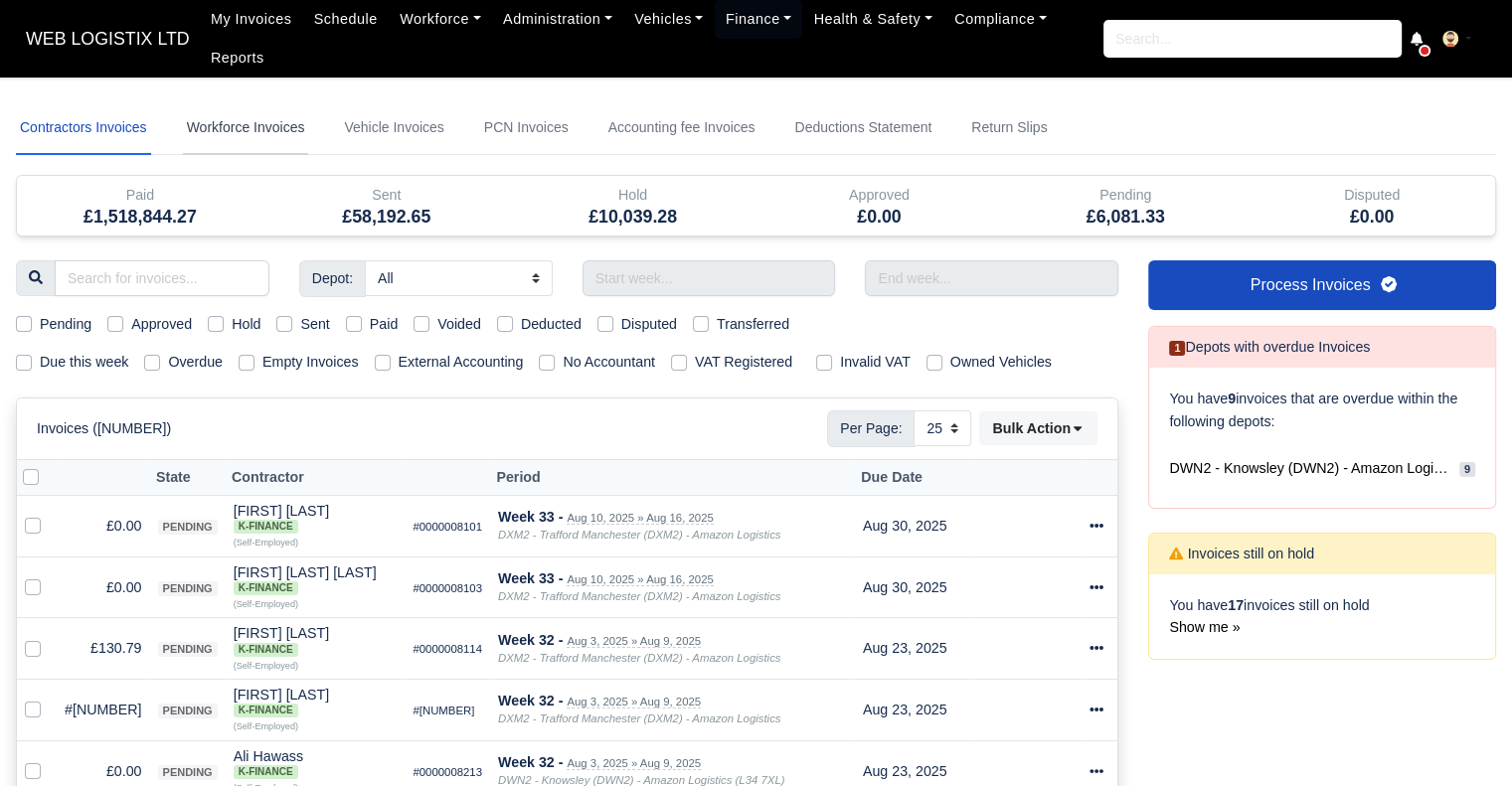 click on "Workforce Invoices" at bounding box center [246, 128] 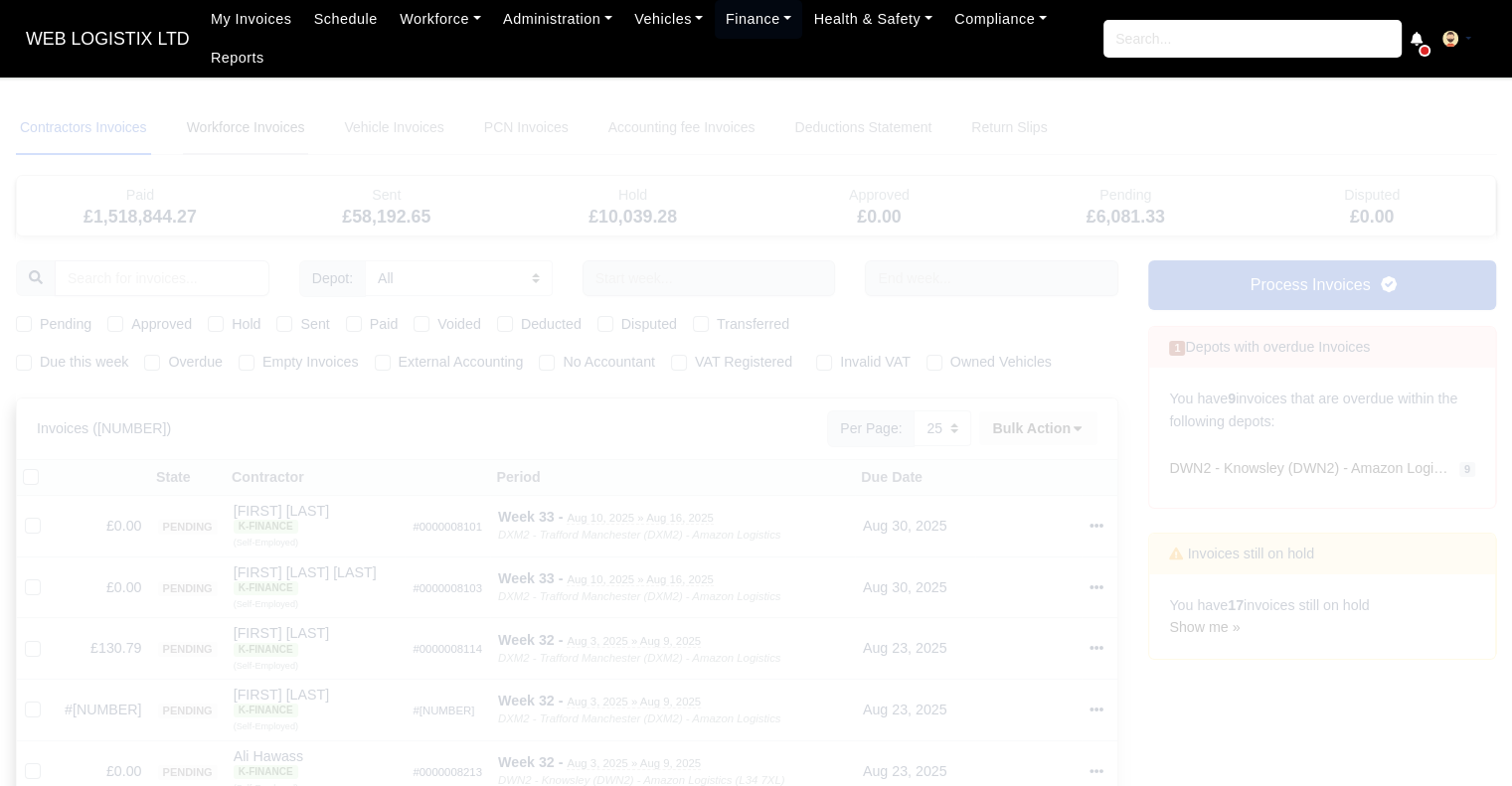type 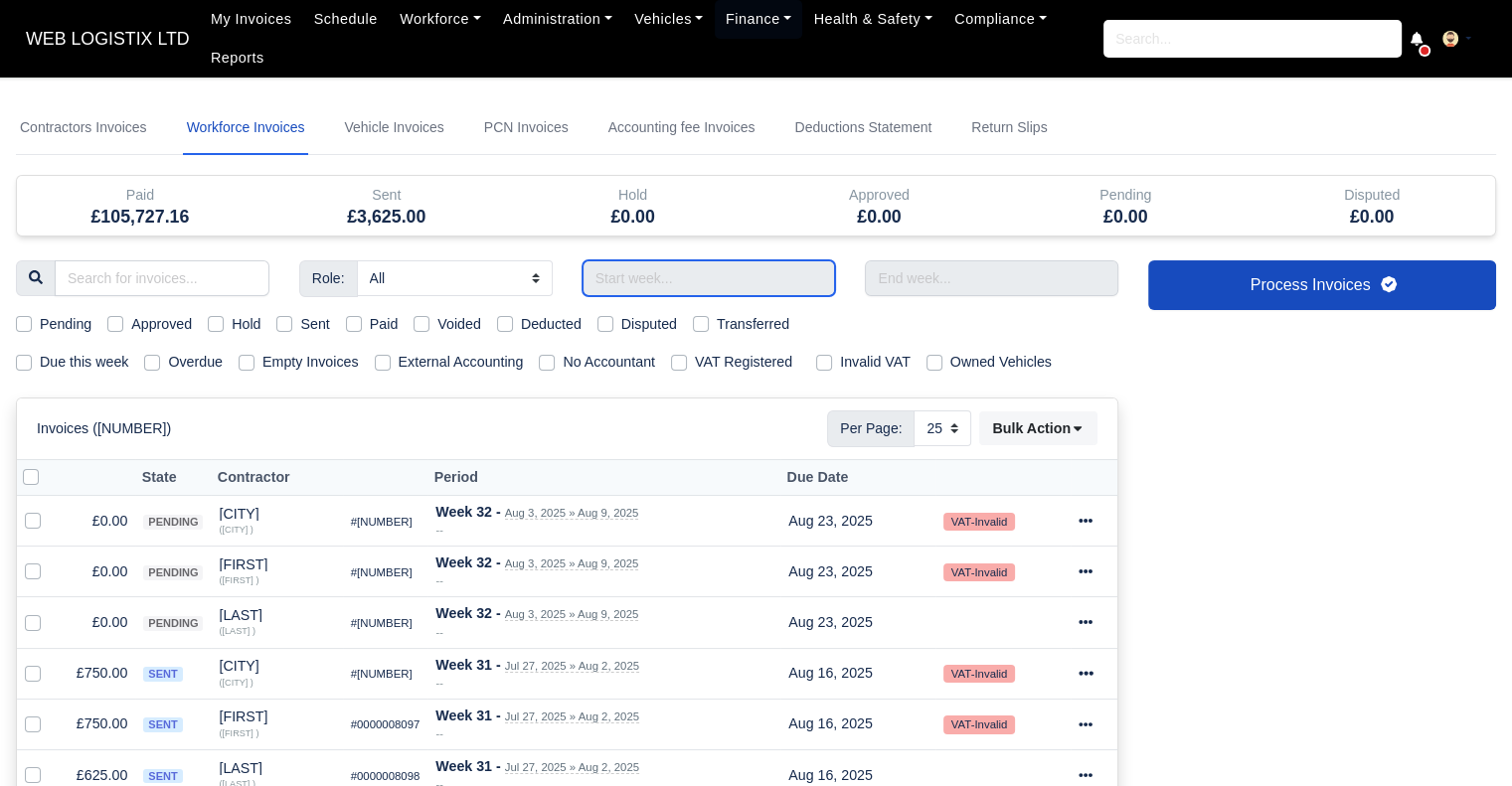 click at bounding box center (709, 278) 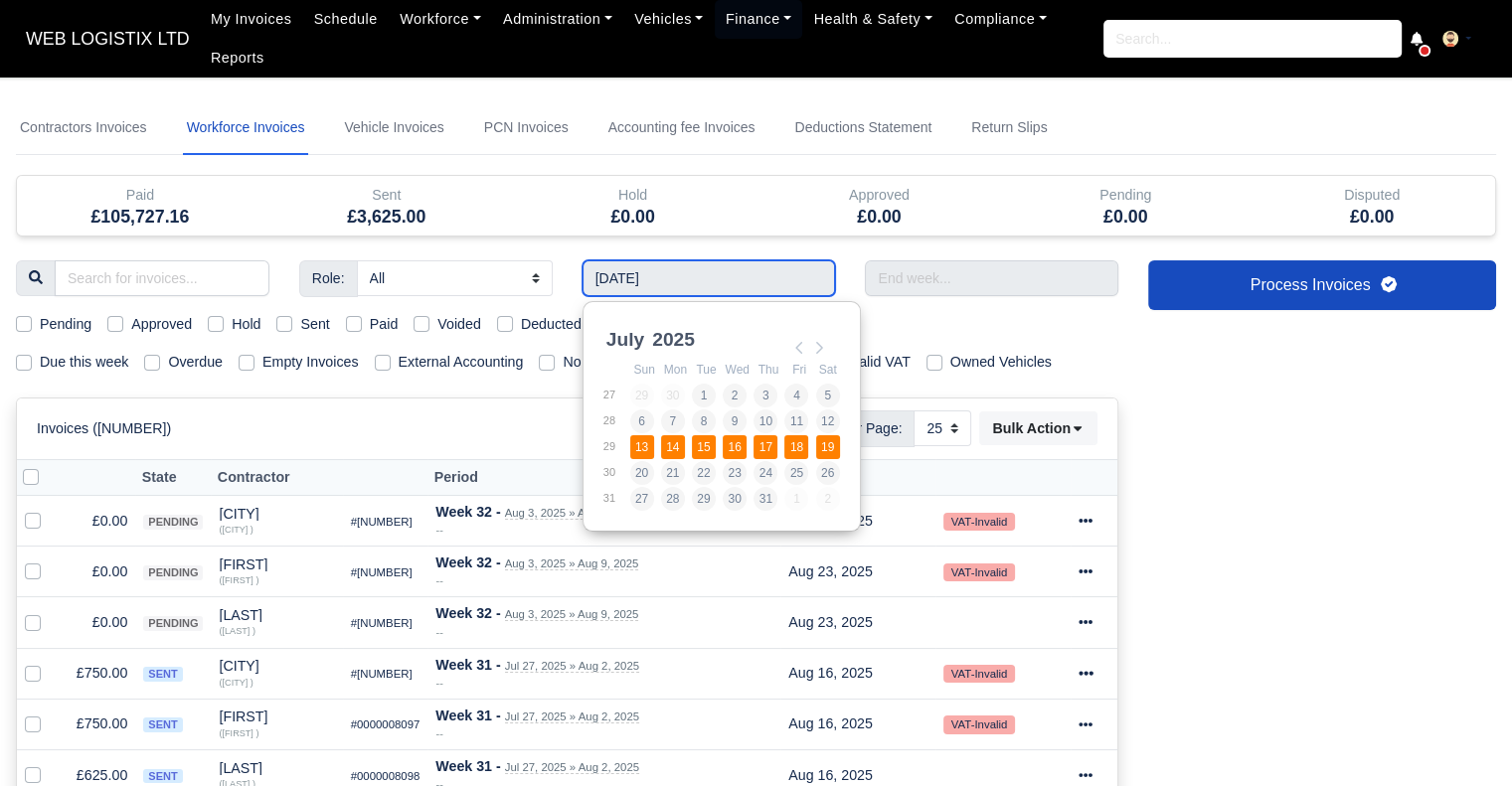 type on "13/07/2025 - 19/07/2025" 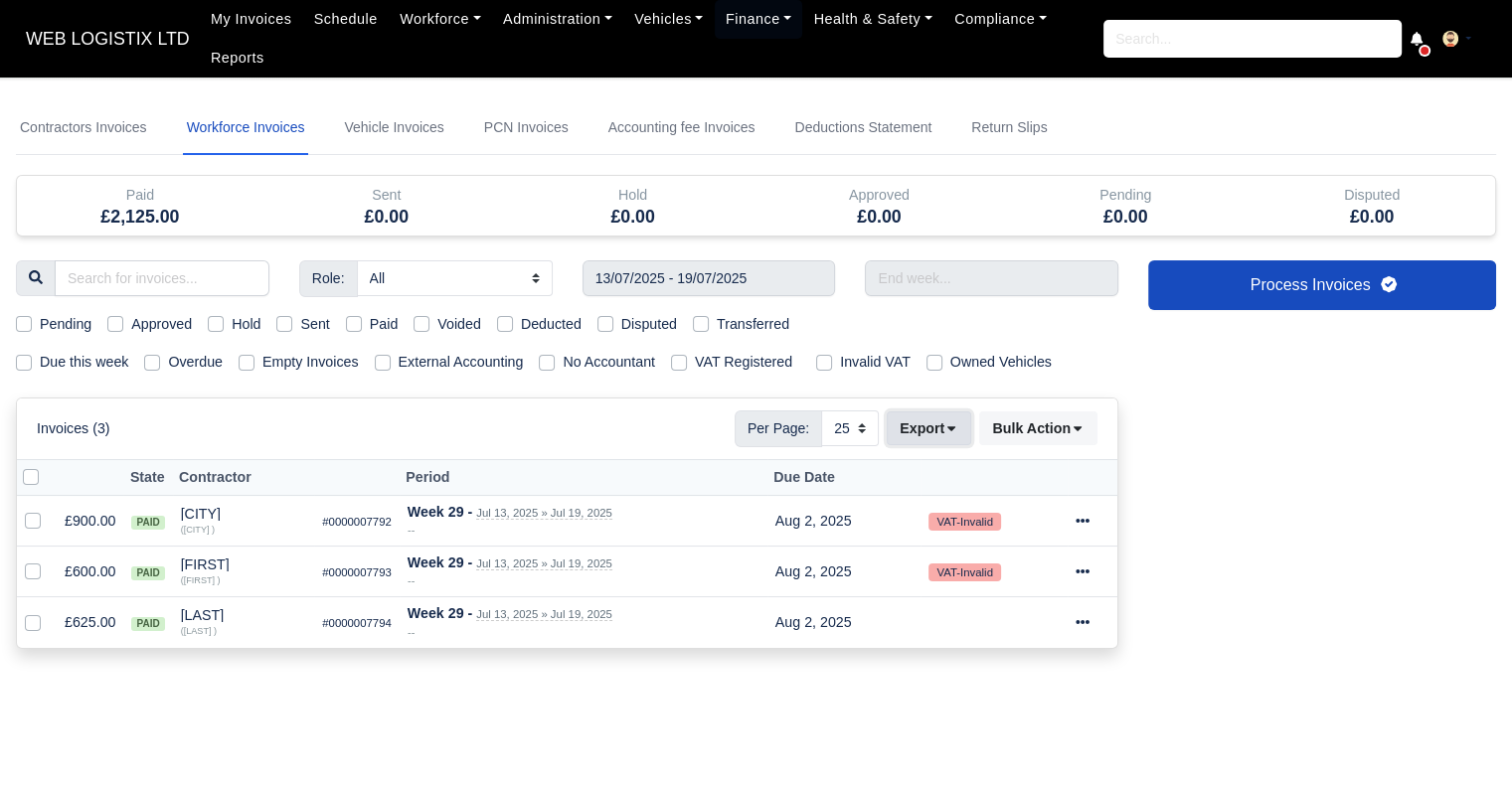 click 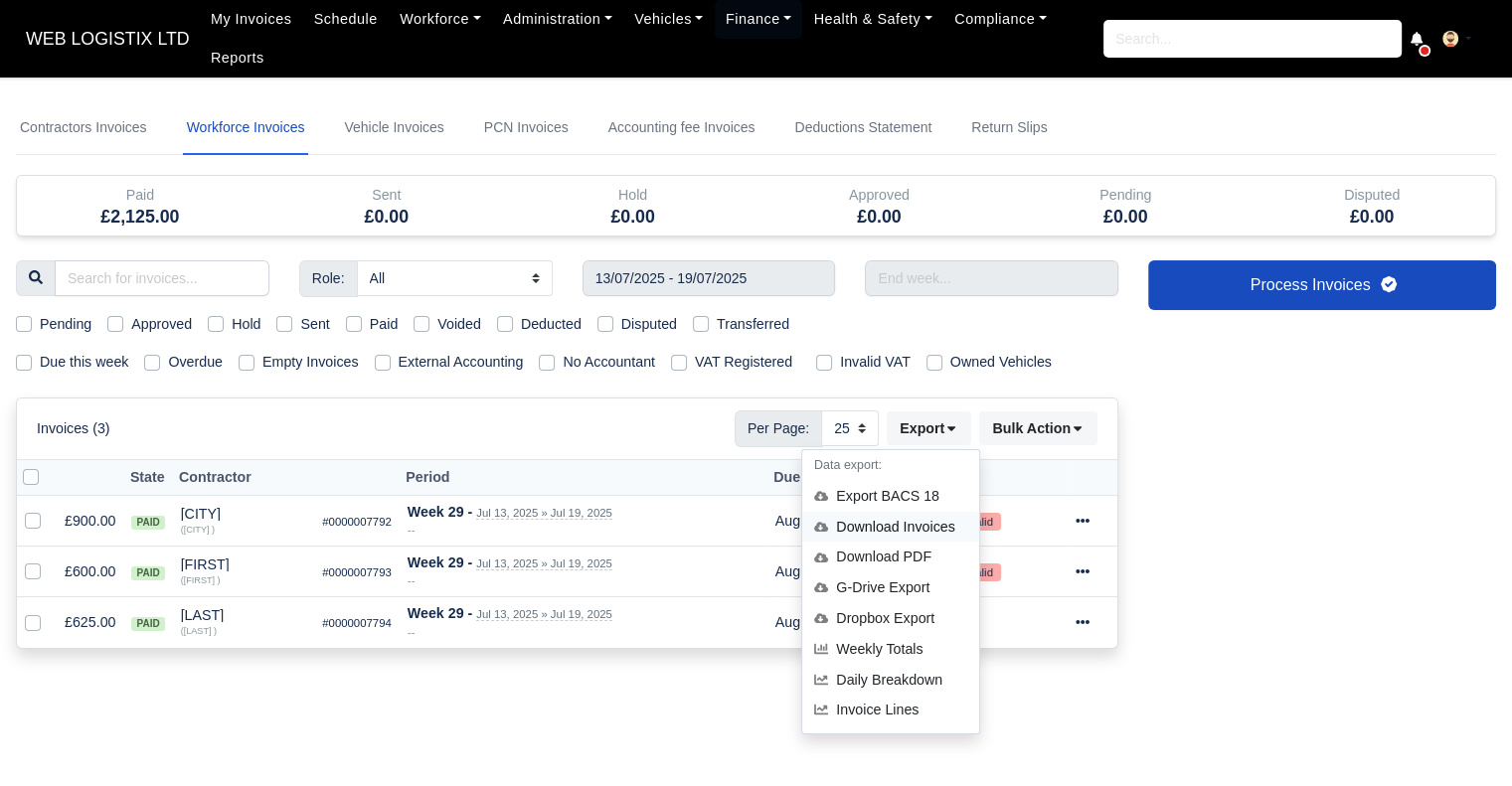 click on "Download Invoices" at bounding box center (891, 527) 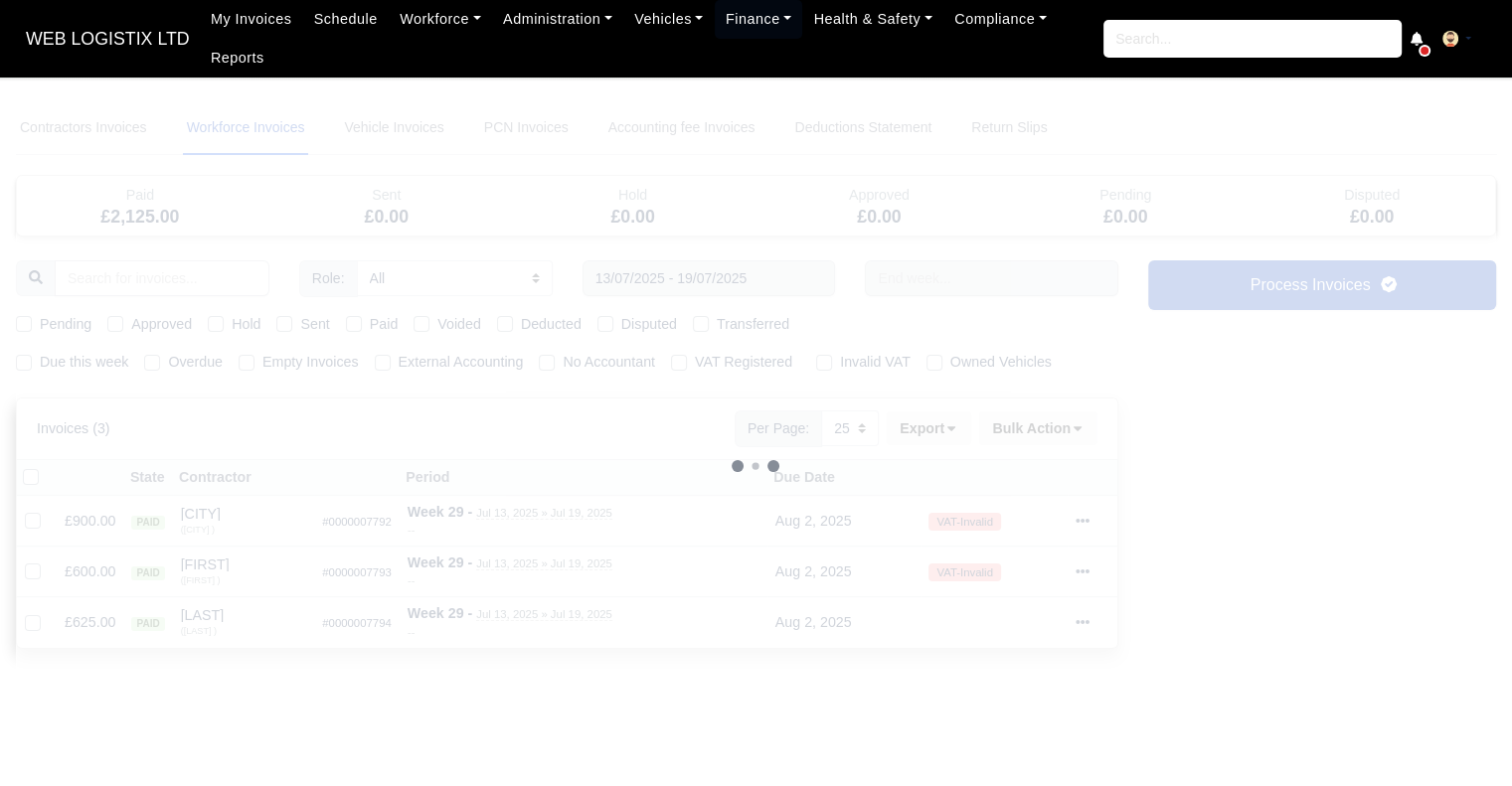 type 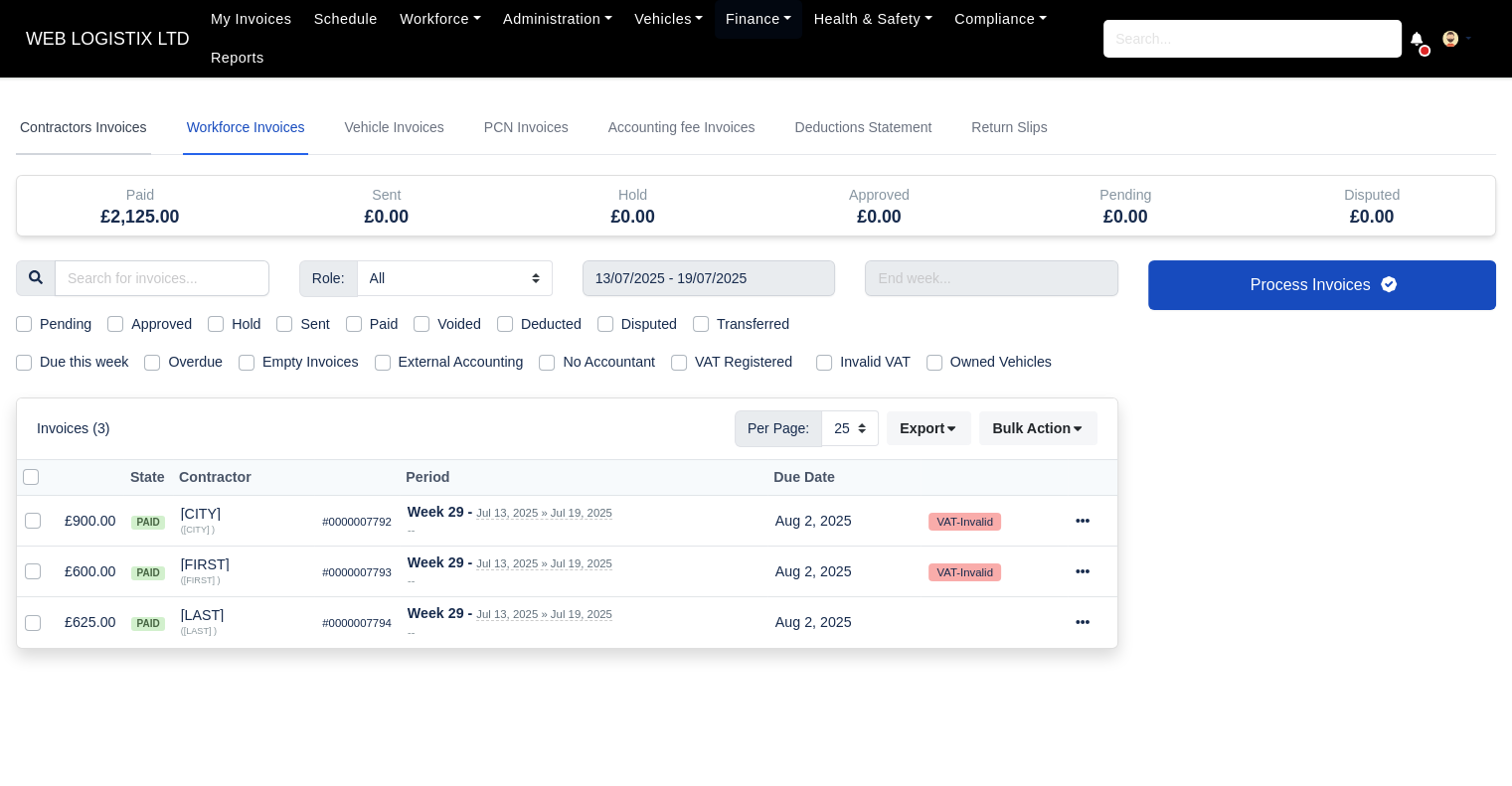 click on "Contractors Invoices" at bounding box center [84, 128] 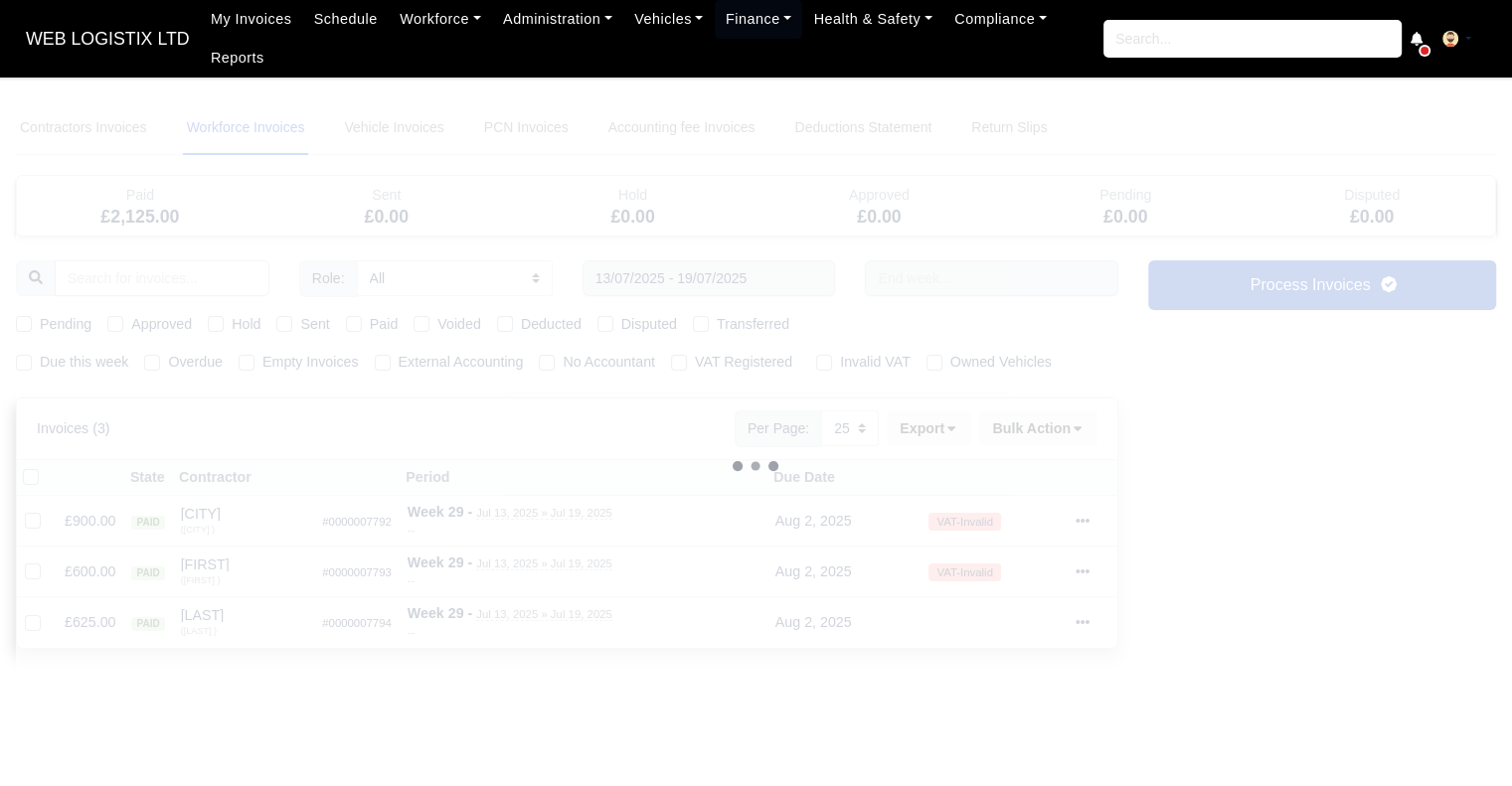 select 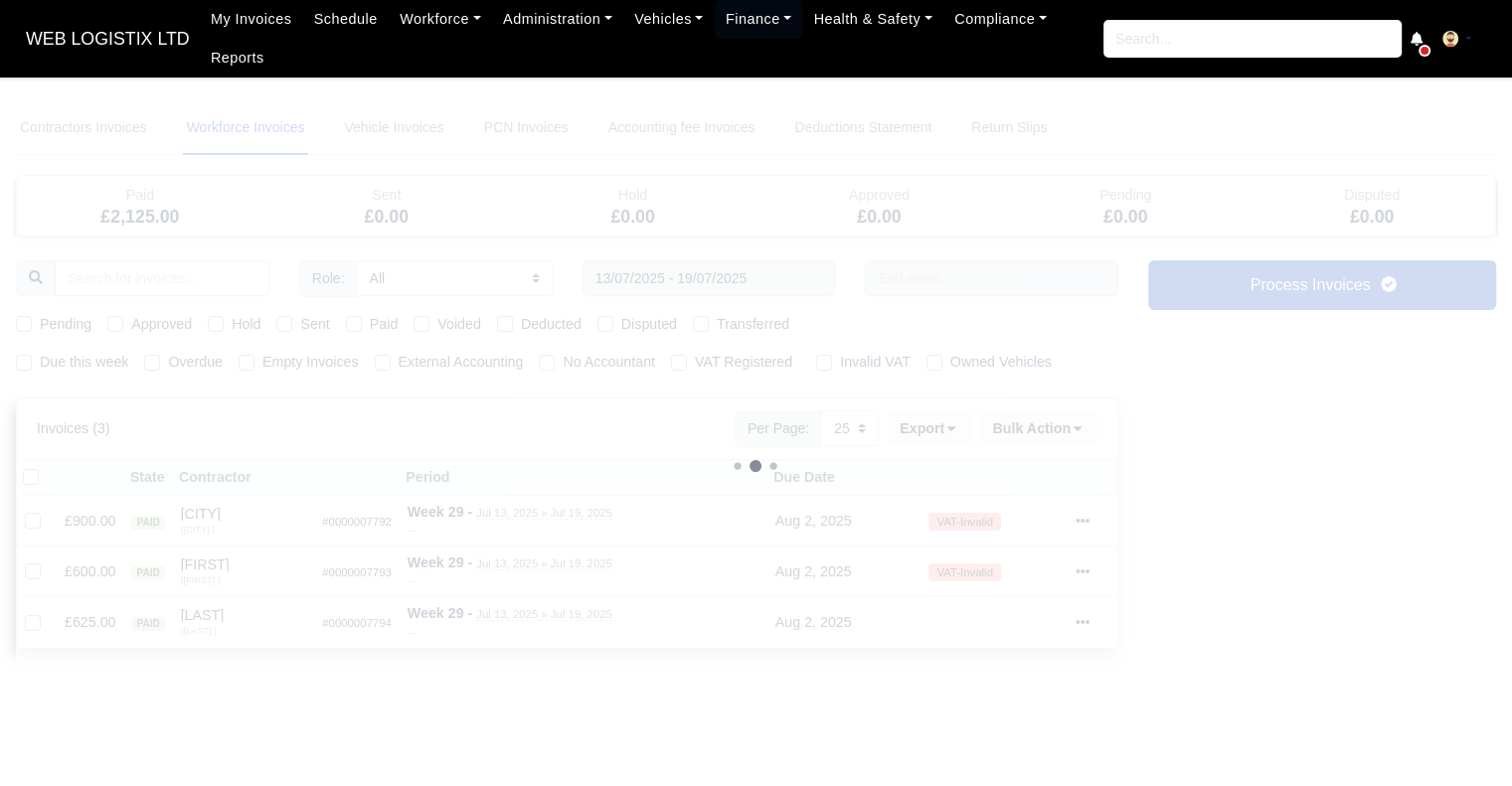 type 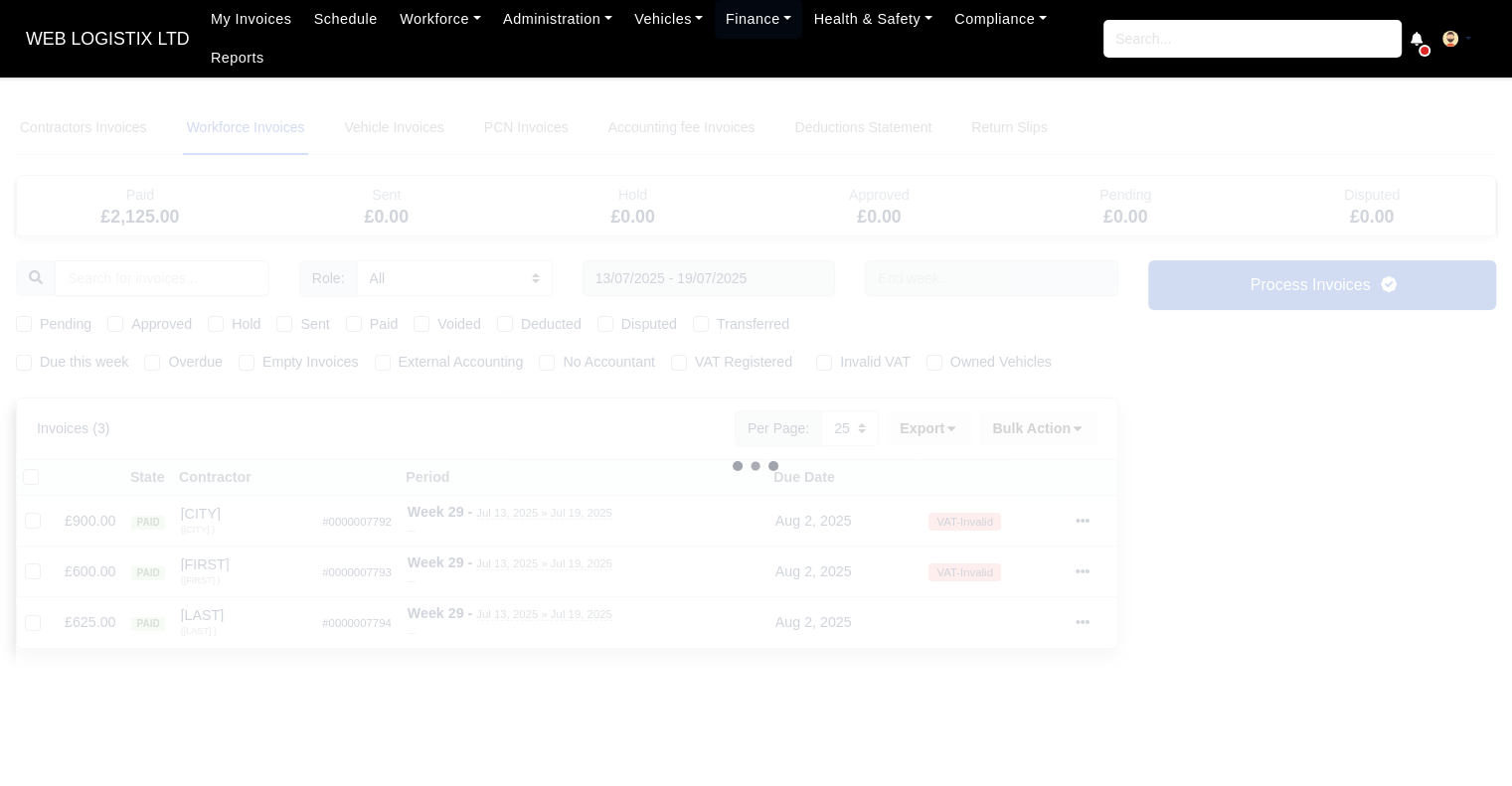 type 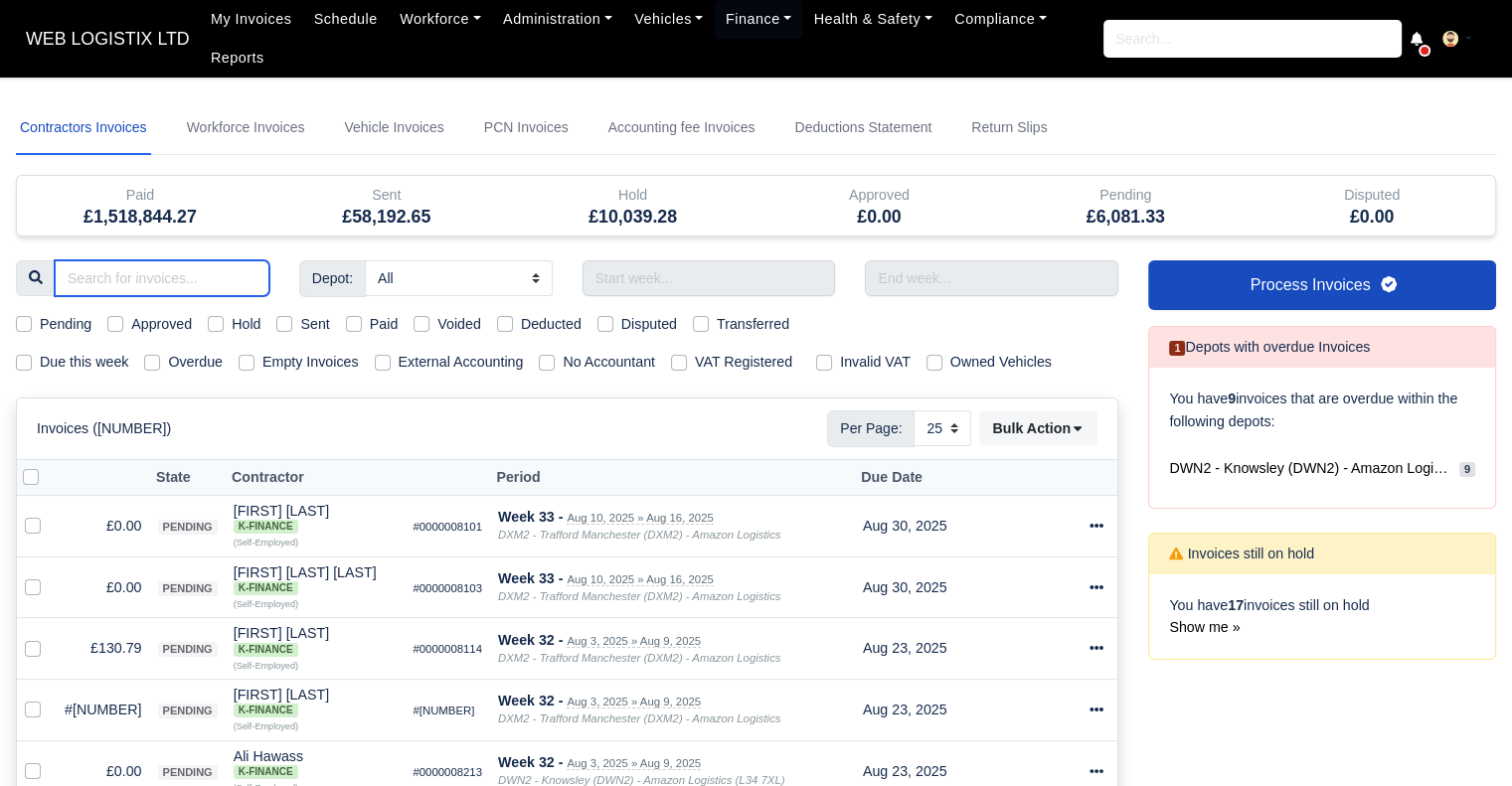 click at bounding box center (162, 278) 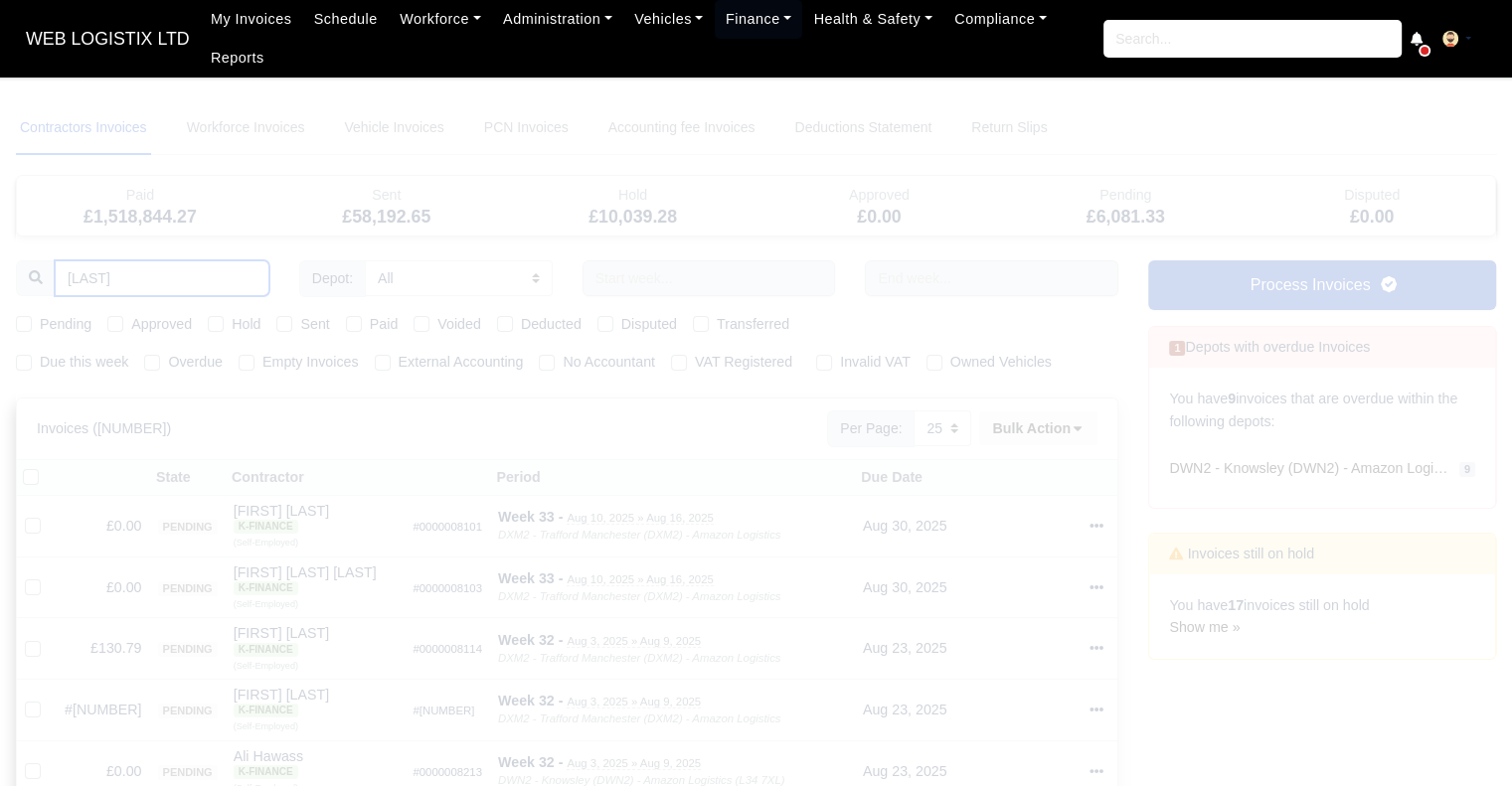 type on "ROSS" 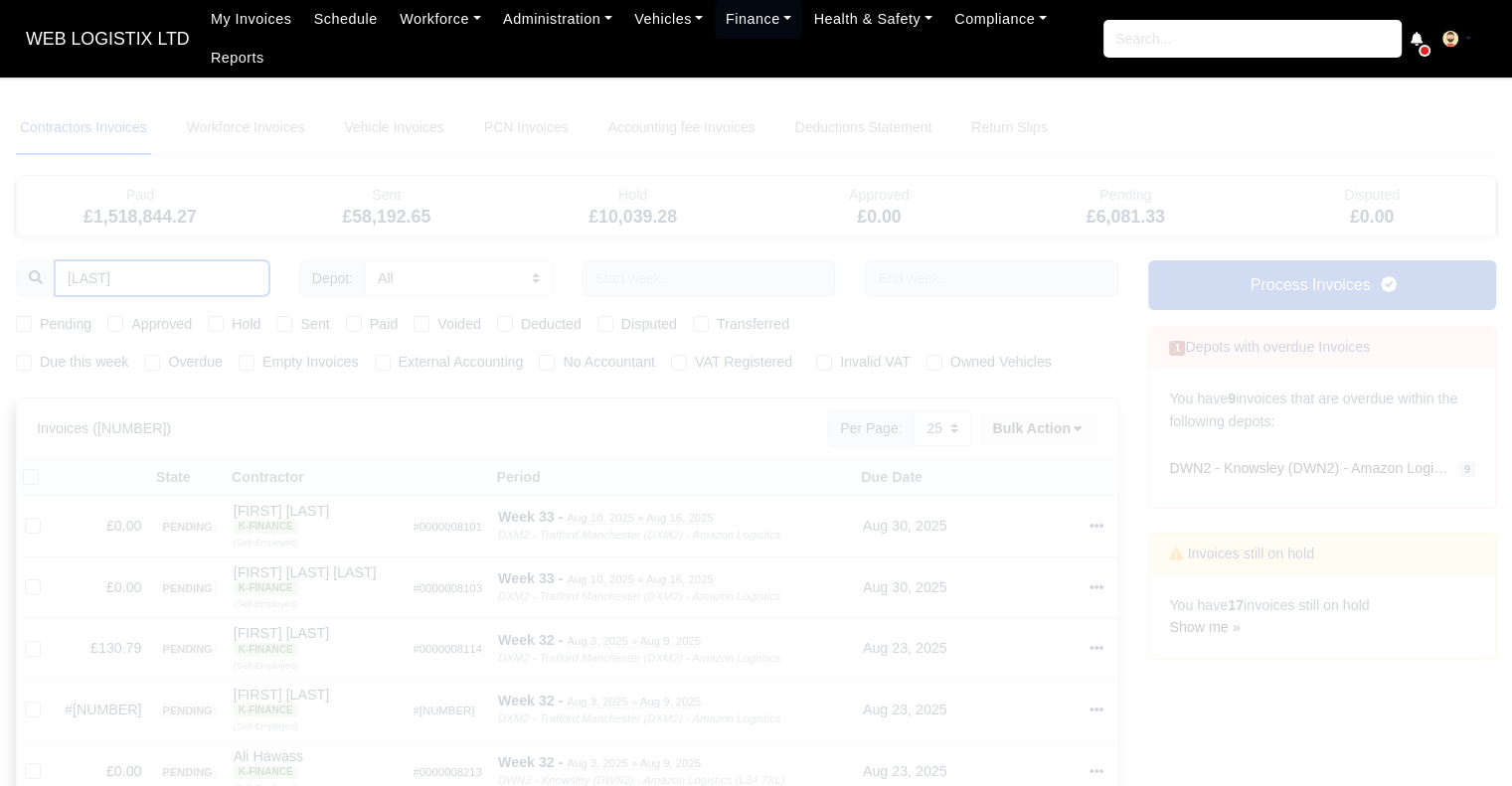 type 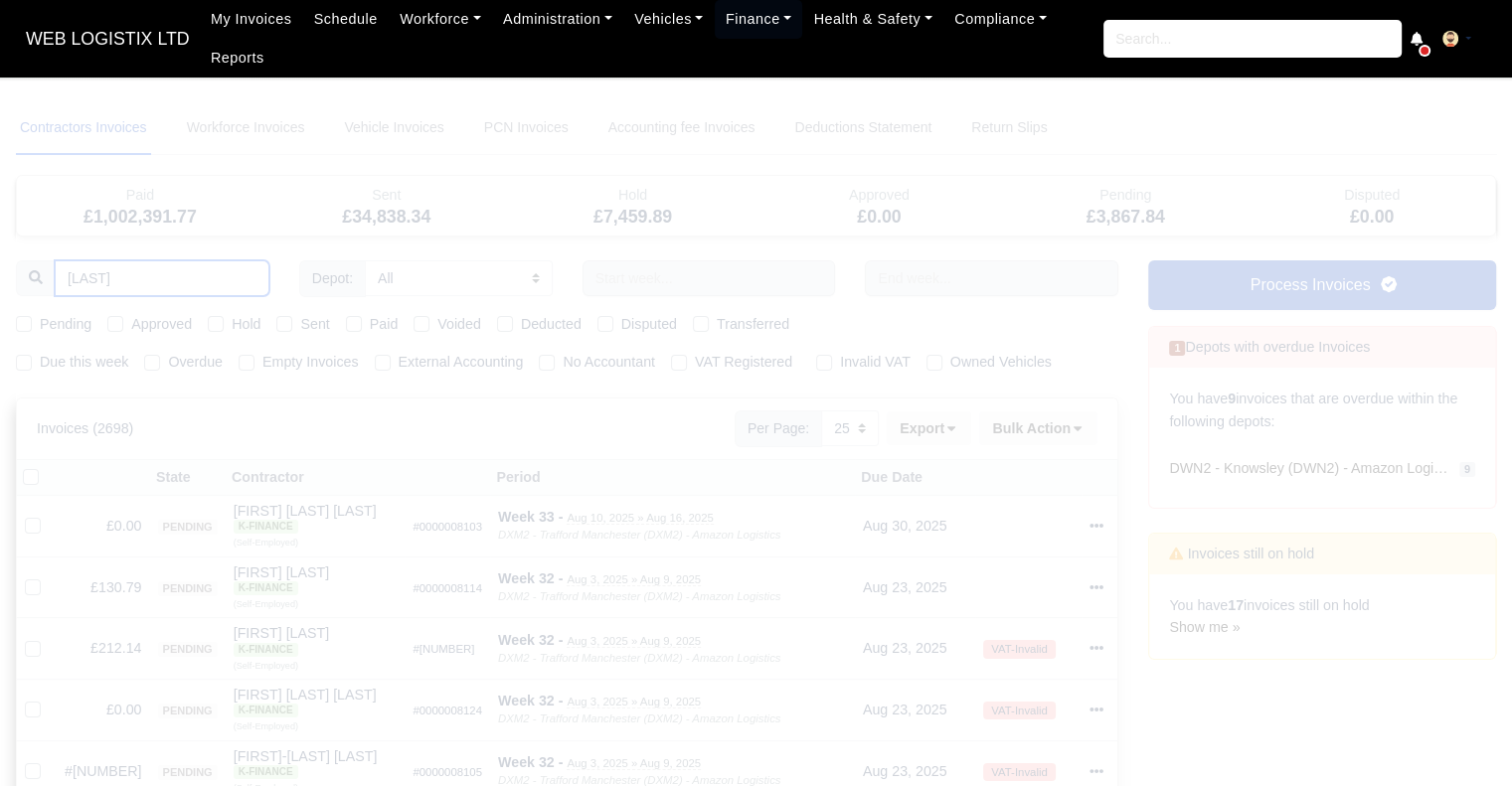 type 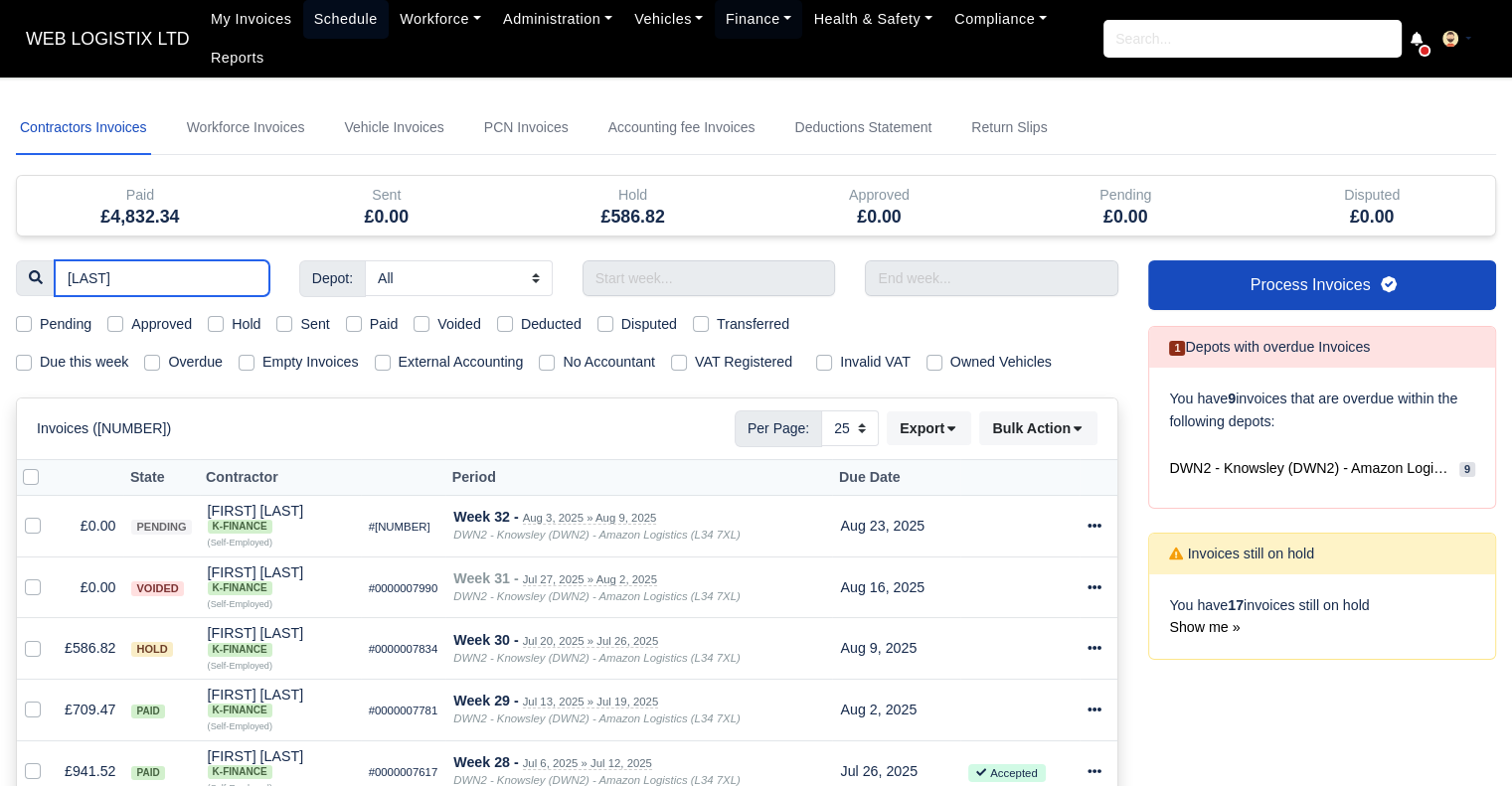 type on "ROSS" 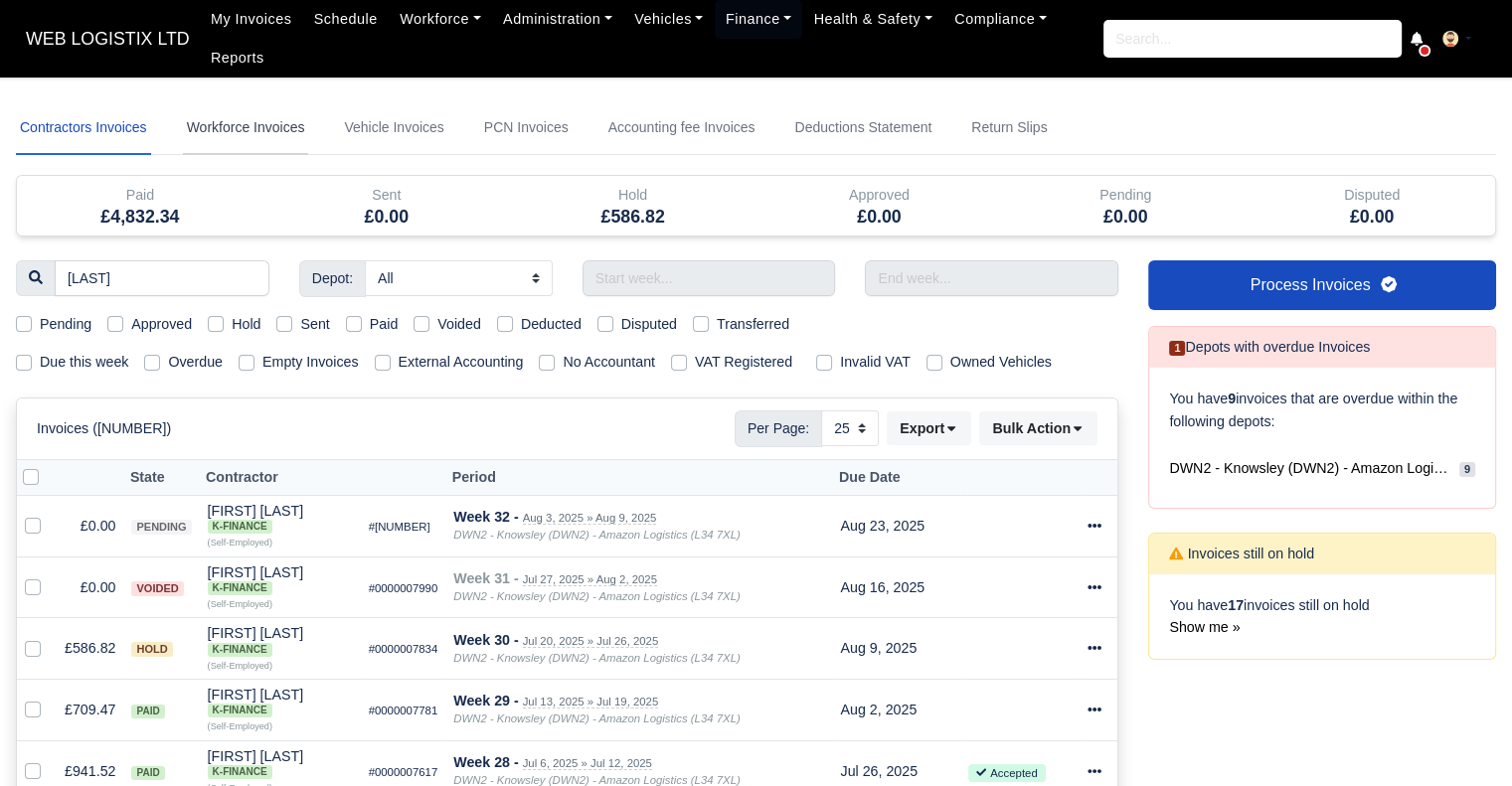 click on "Workforce Invoices" at bounding box center (246, 128) 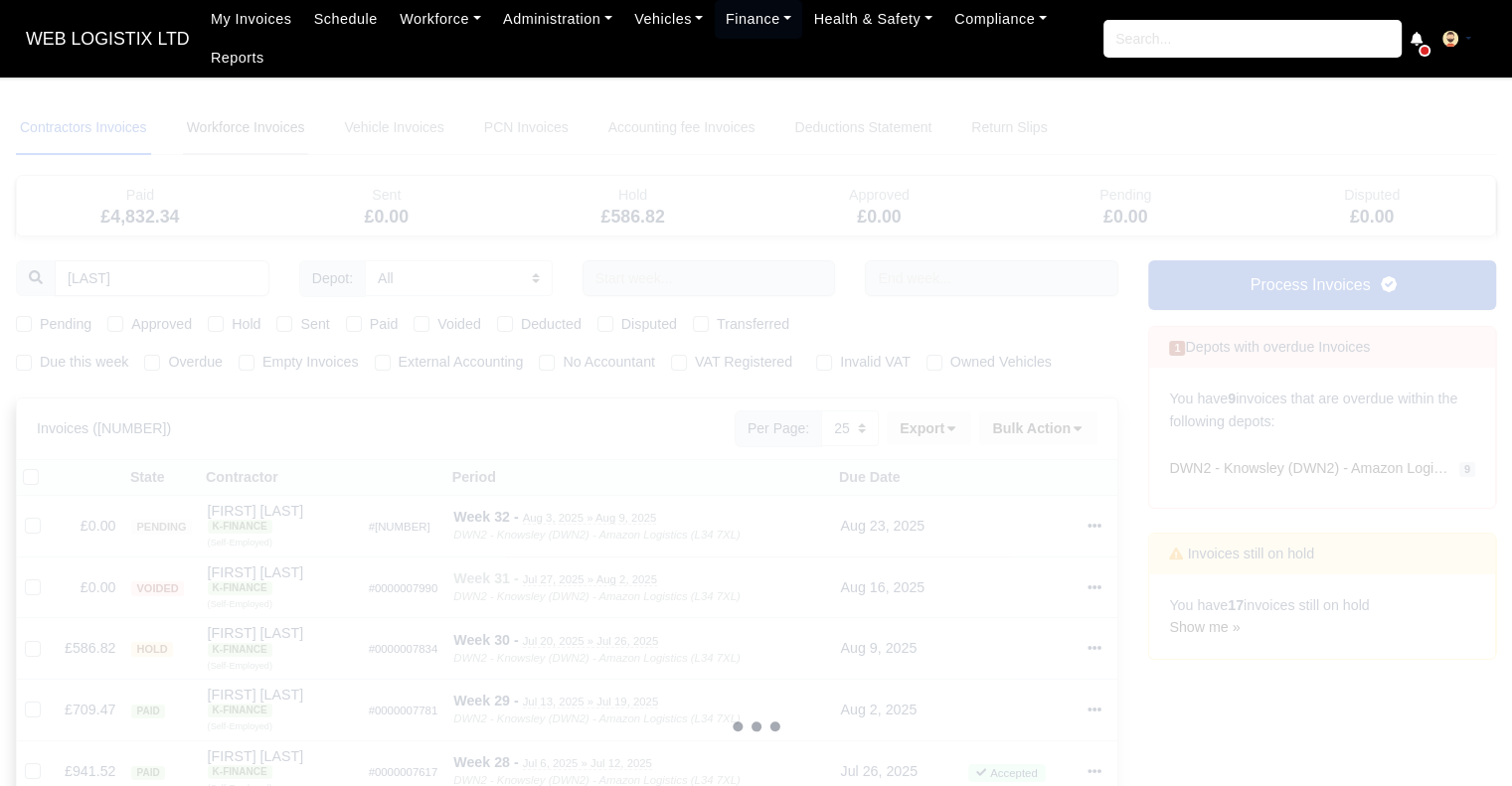 type 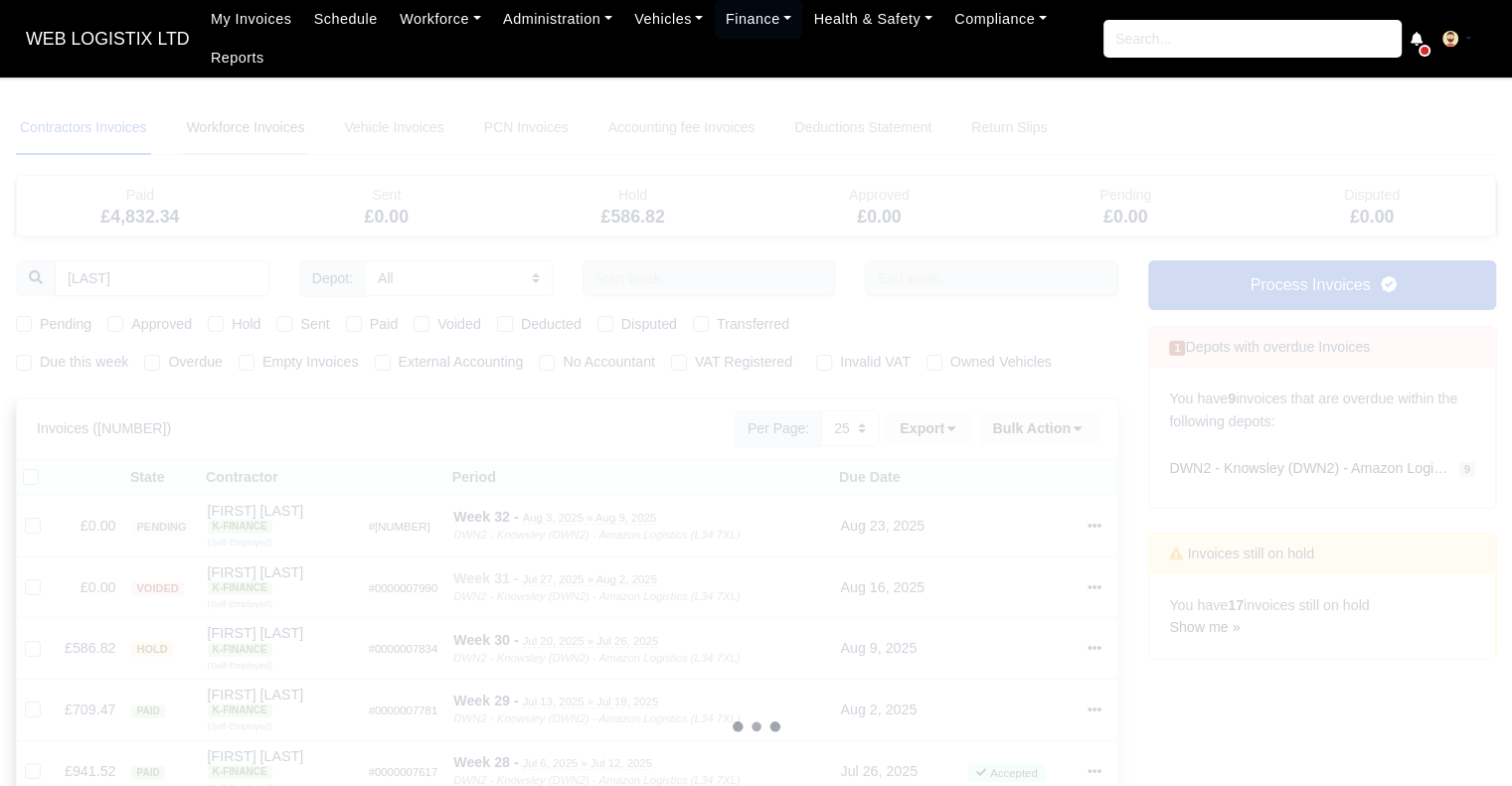 type 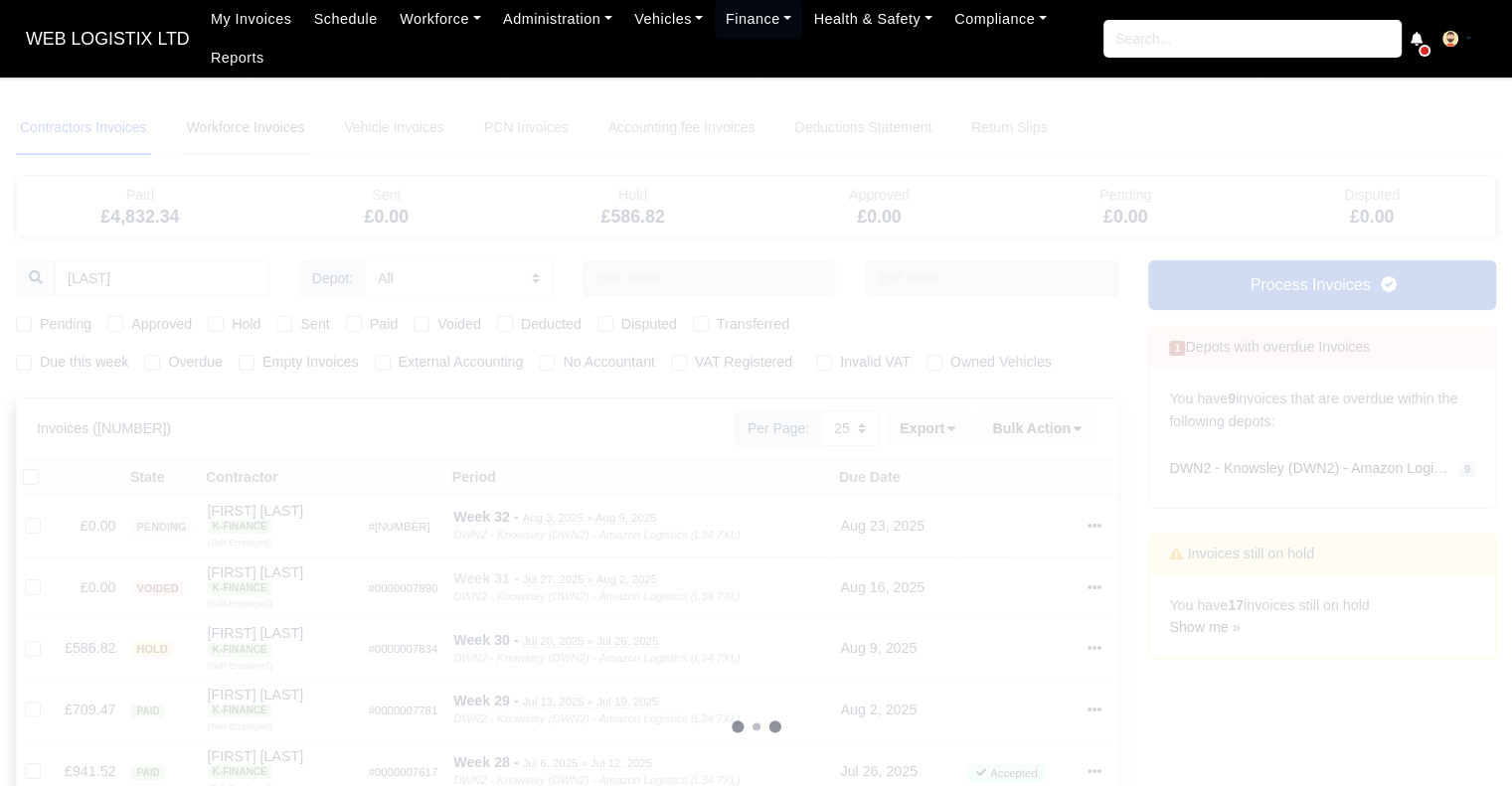type 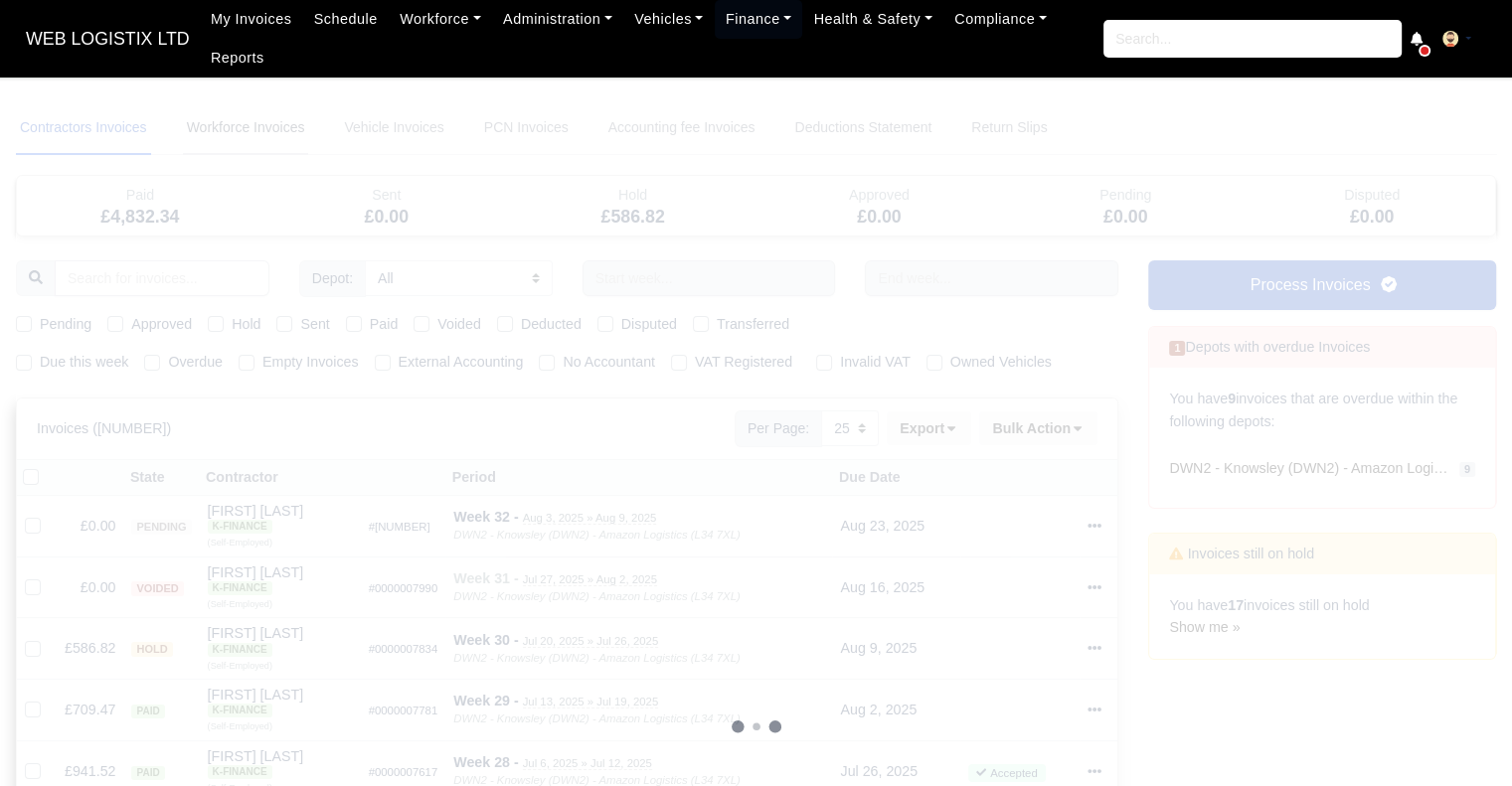 select 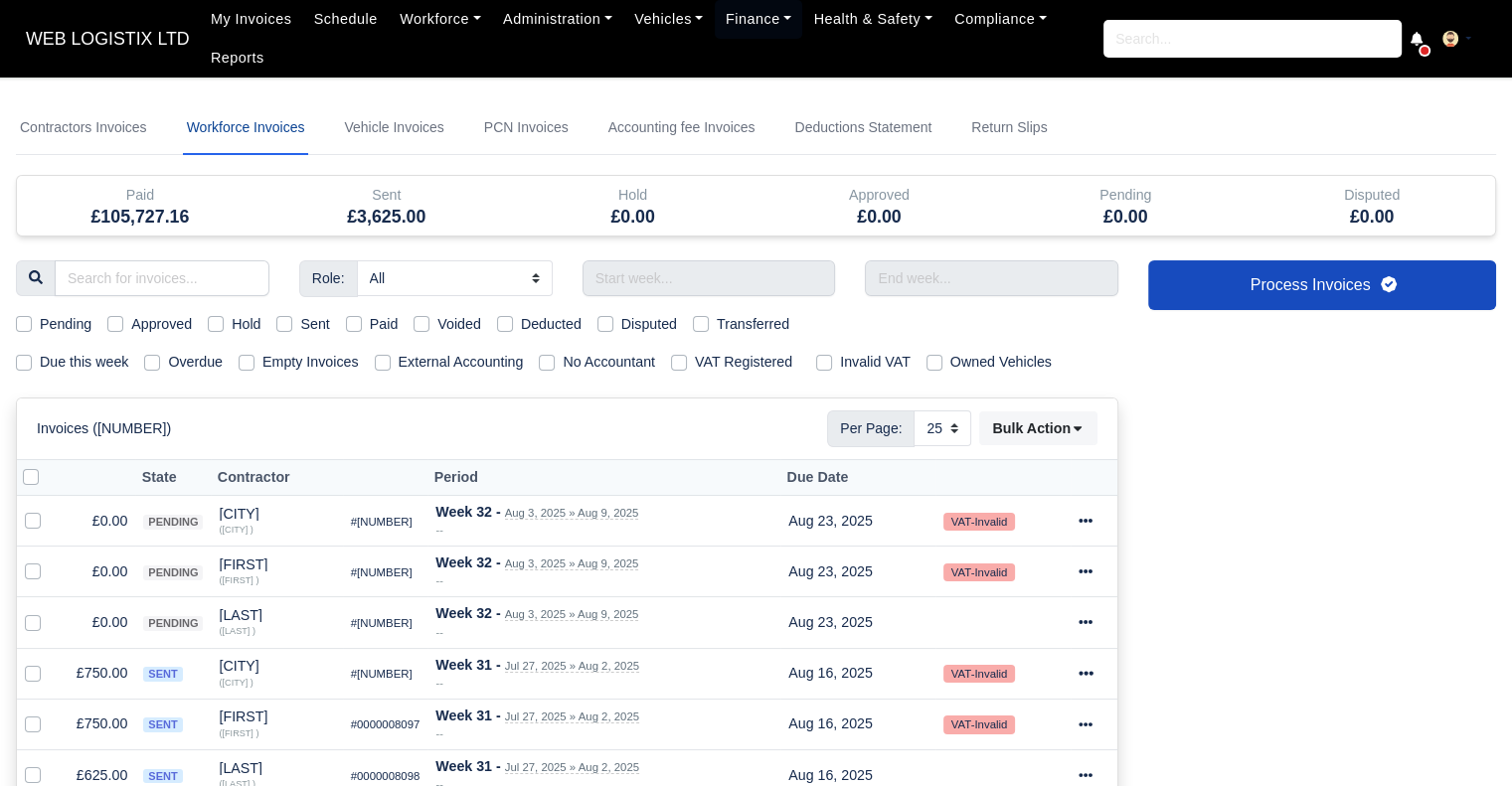 click on "Workforce Invoices" at bounding box center (246, 128) 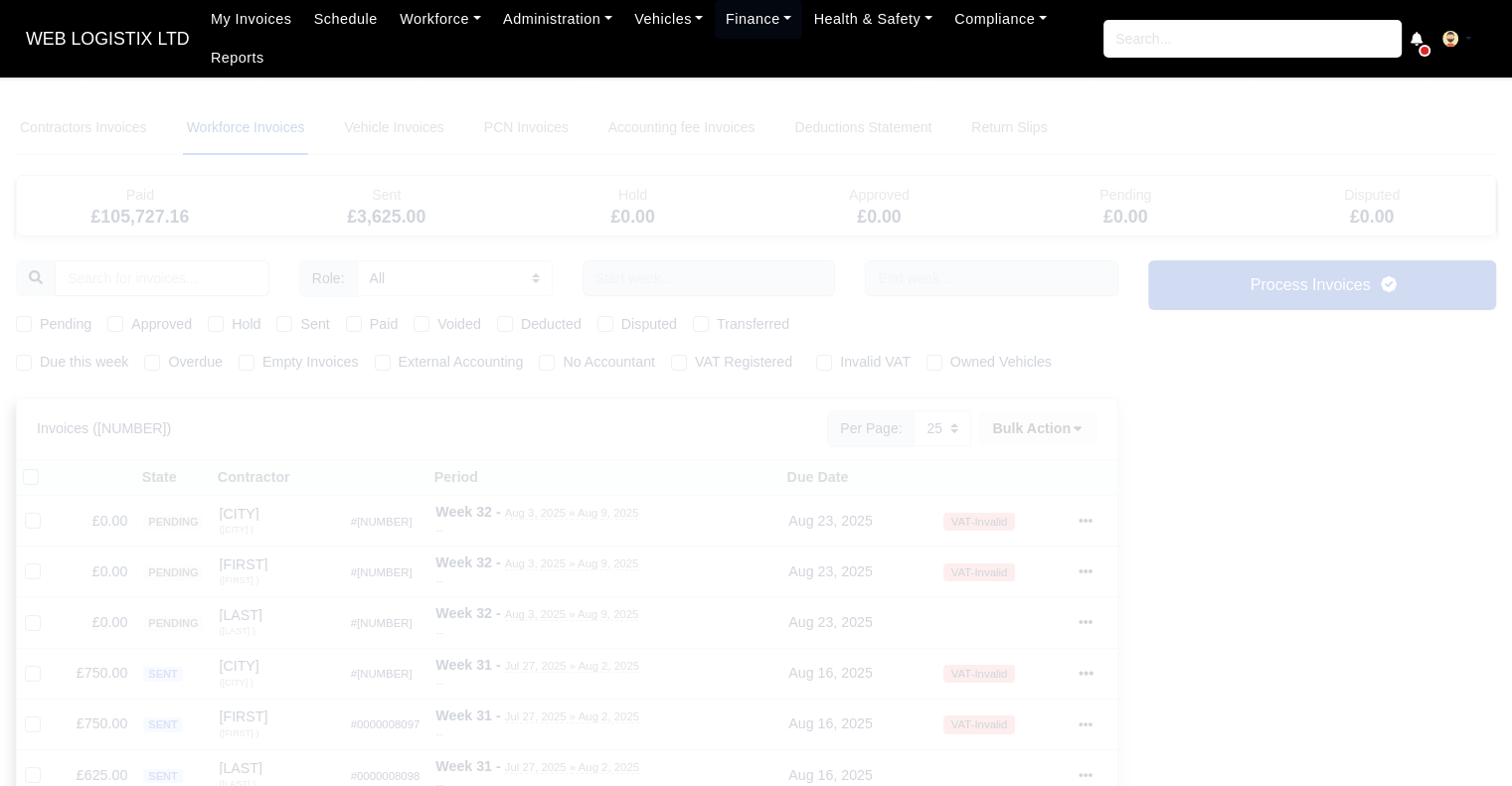 type 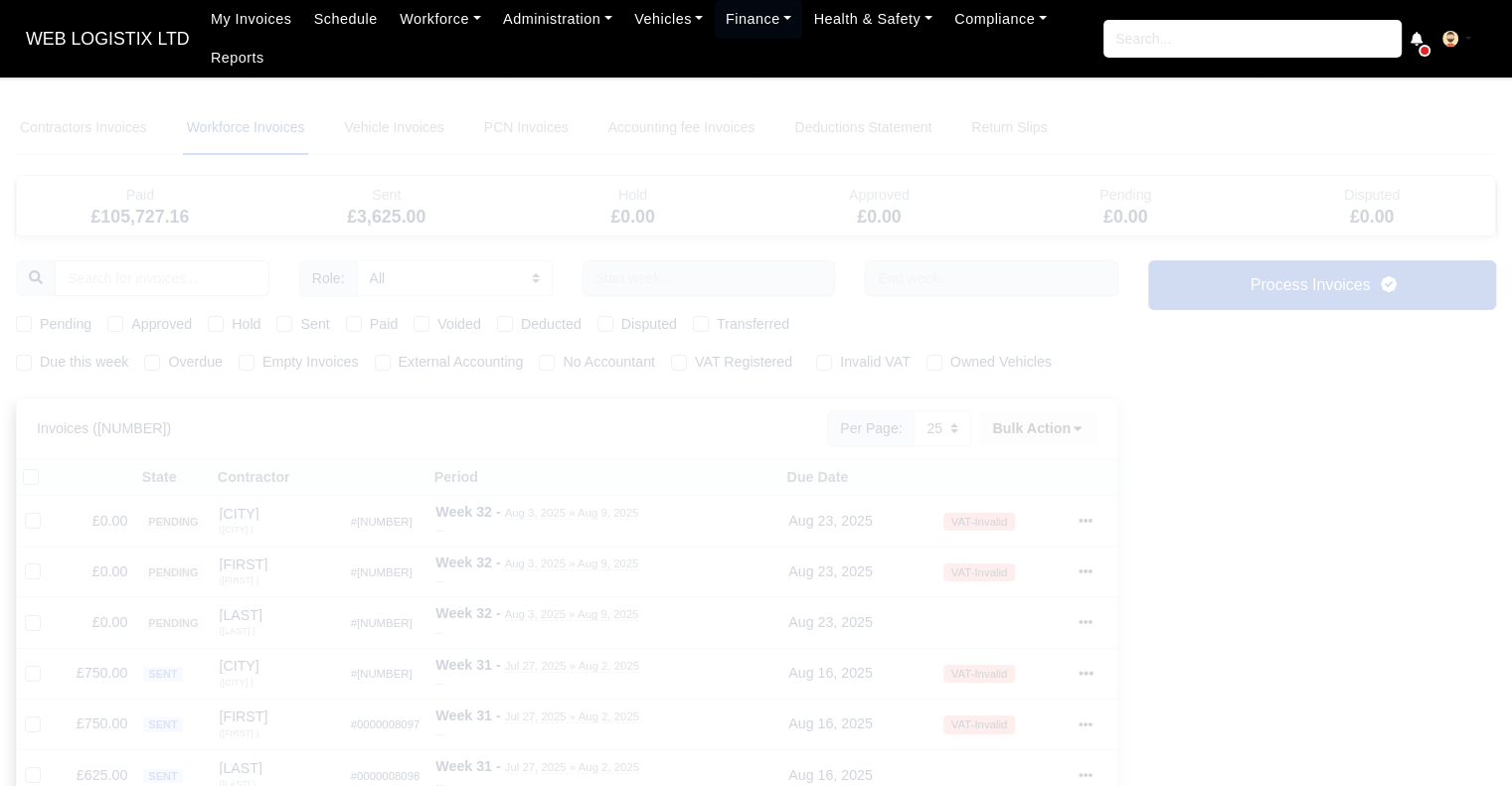 type 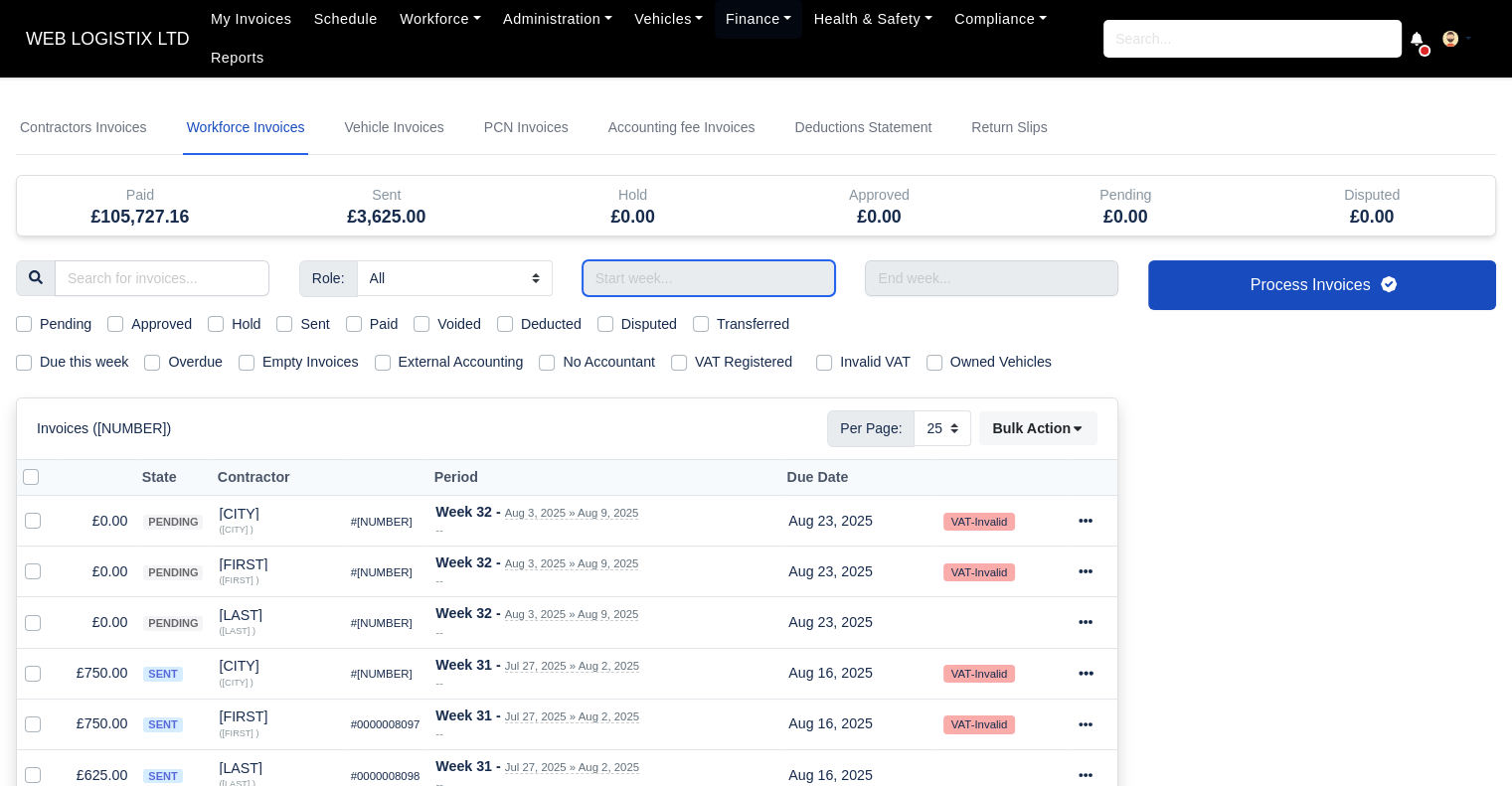 click at bounding box center (709, 278) 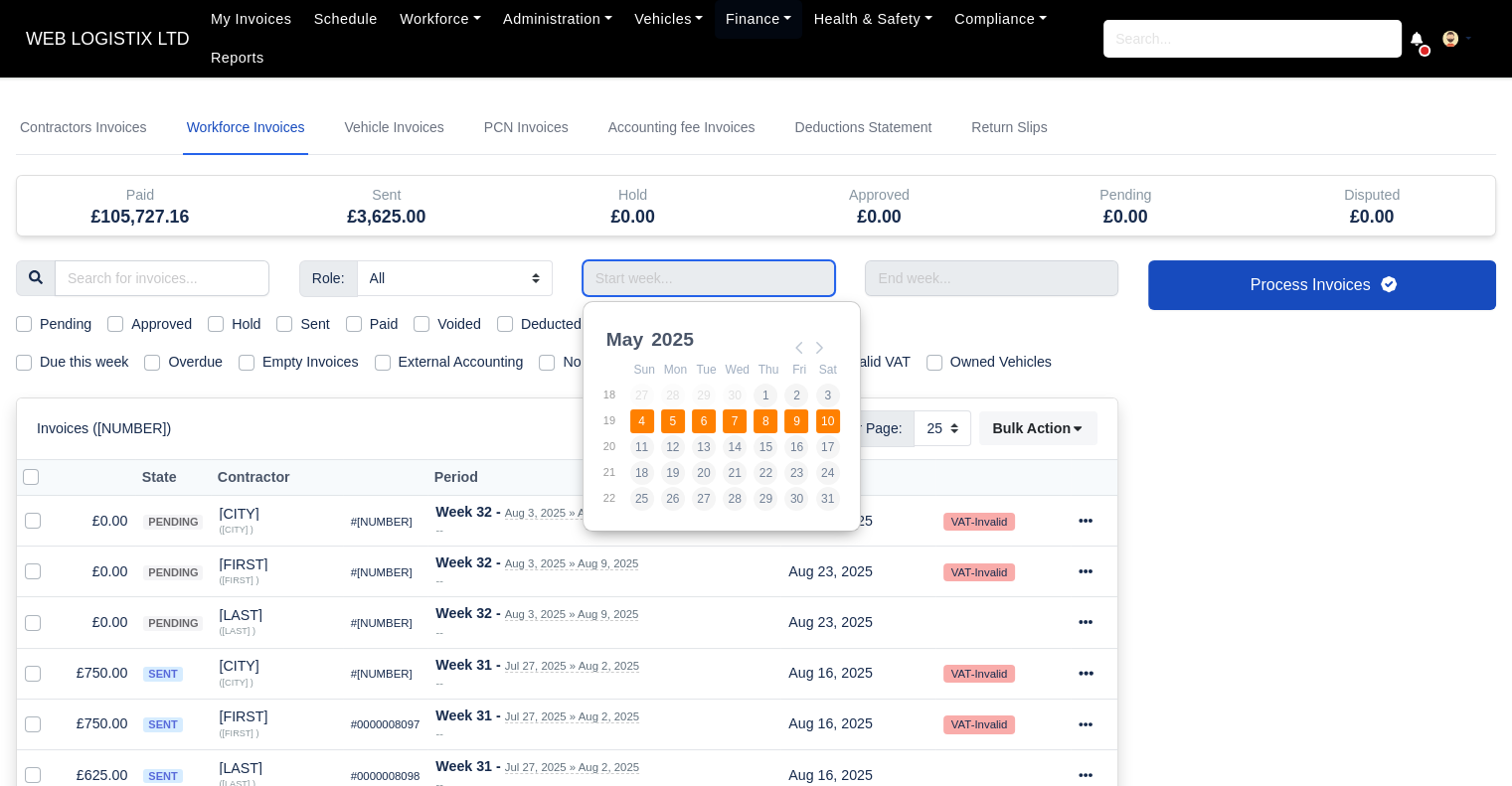 click on "8" at bounding box center (767, 421) 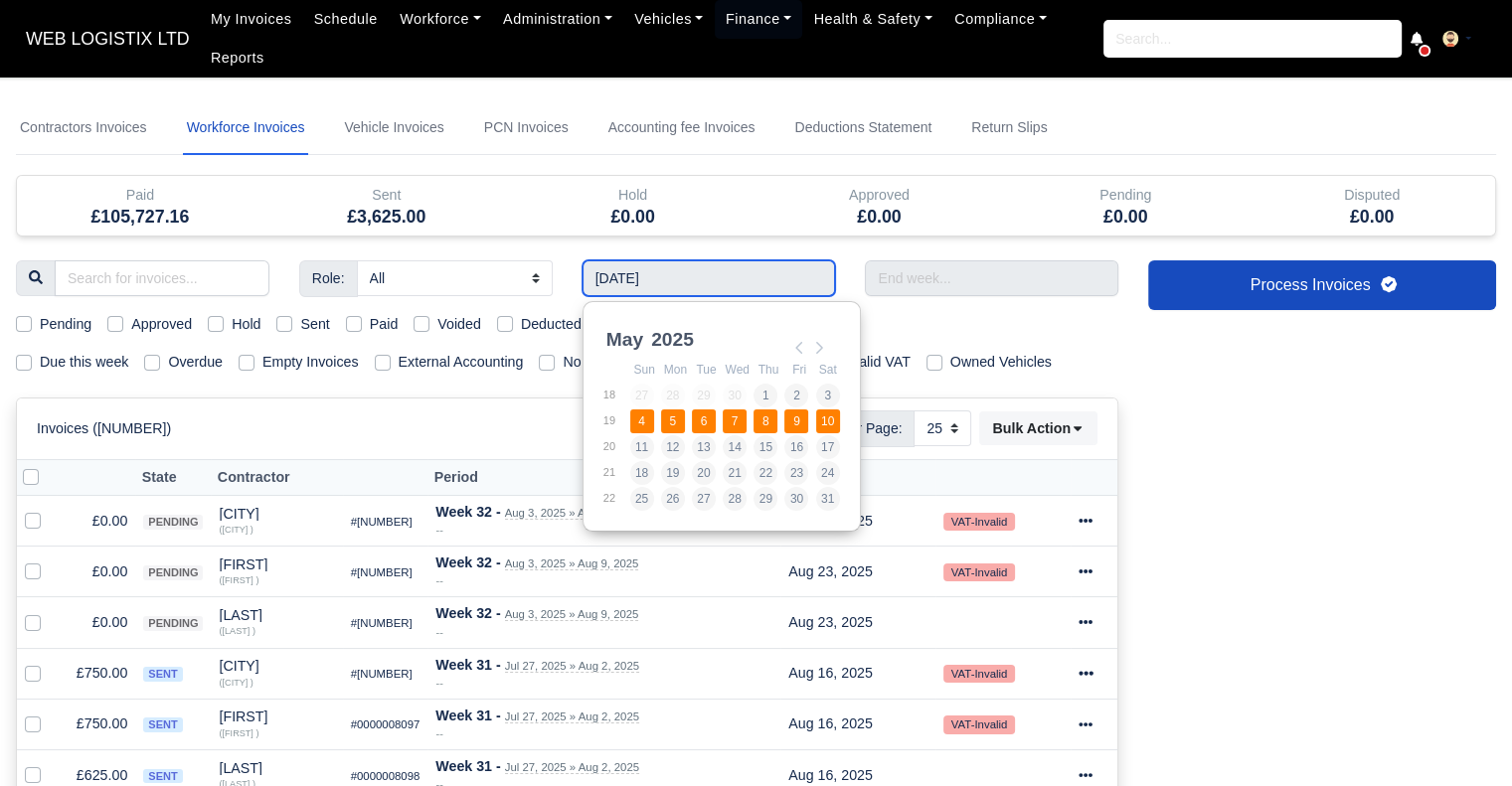 type on "04/05/2025 - 10/05/2025" 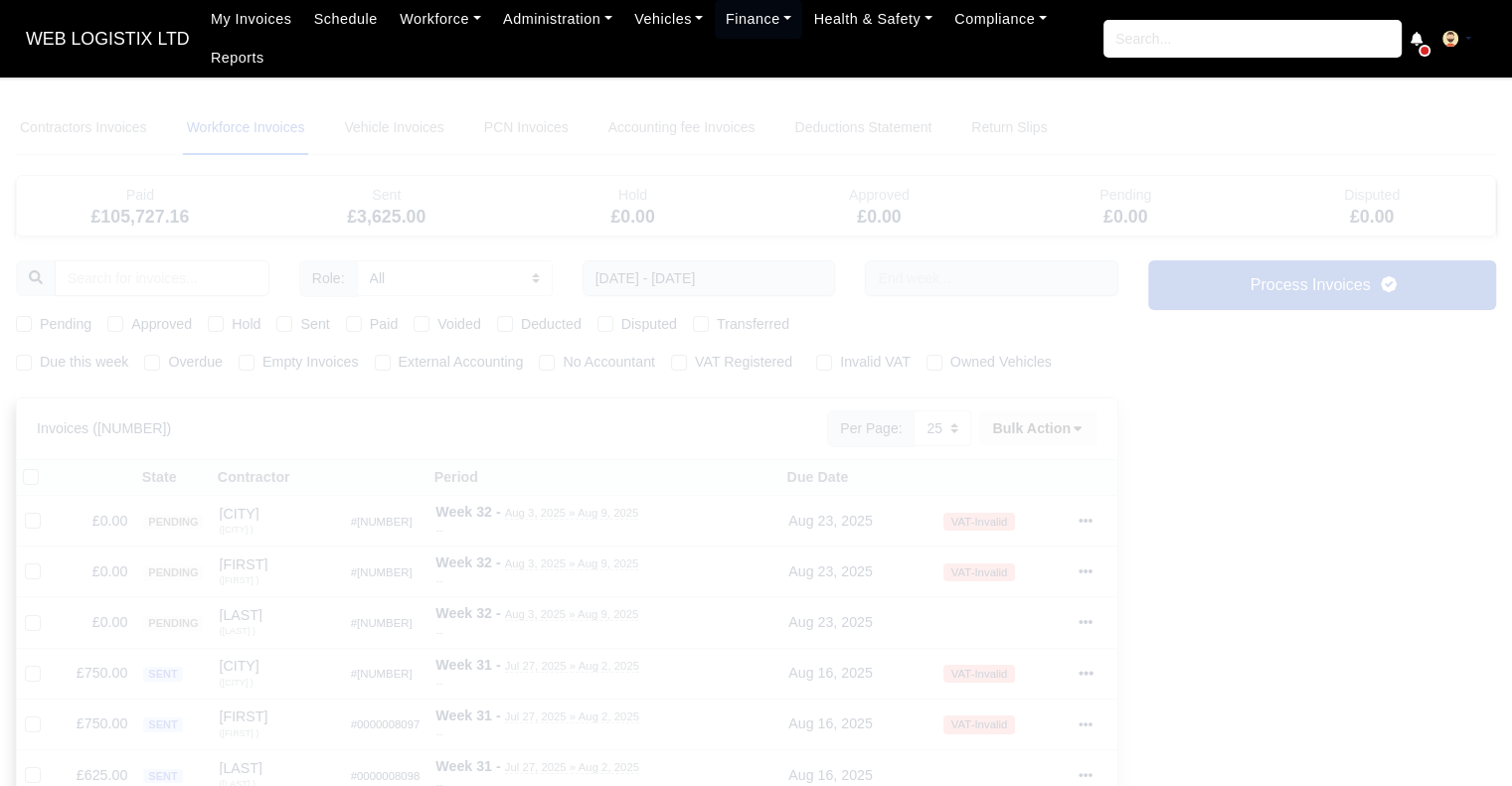type 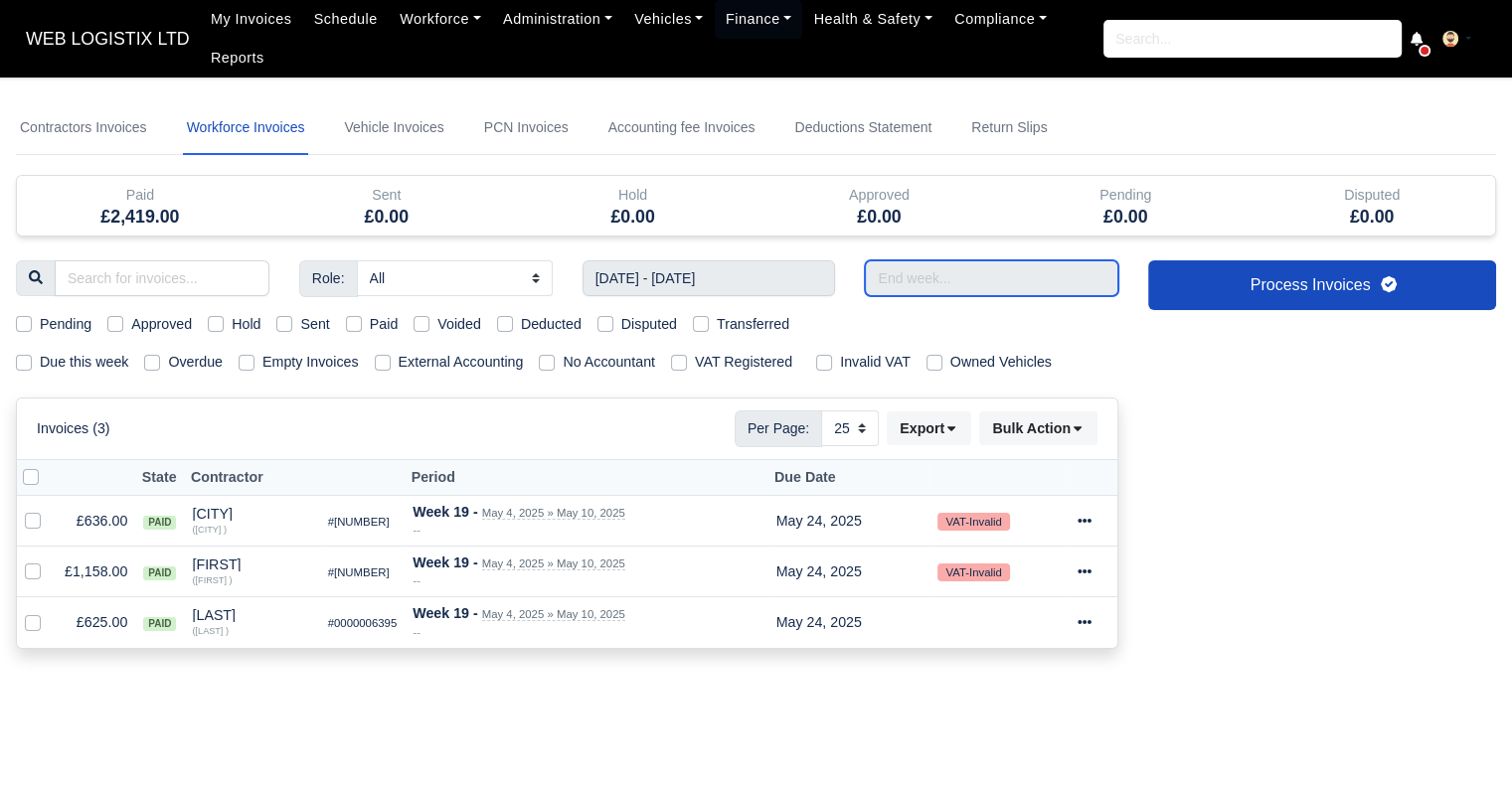 click at bounding box center [991, 278] 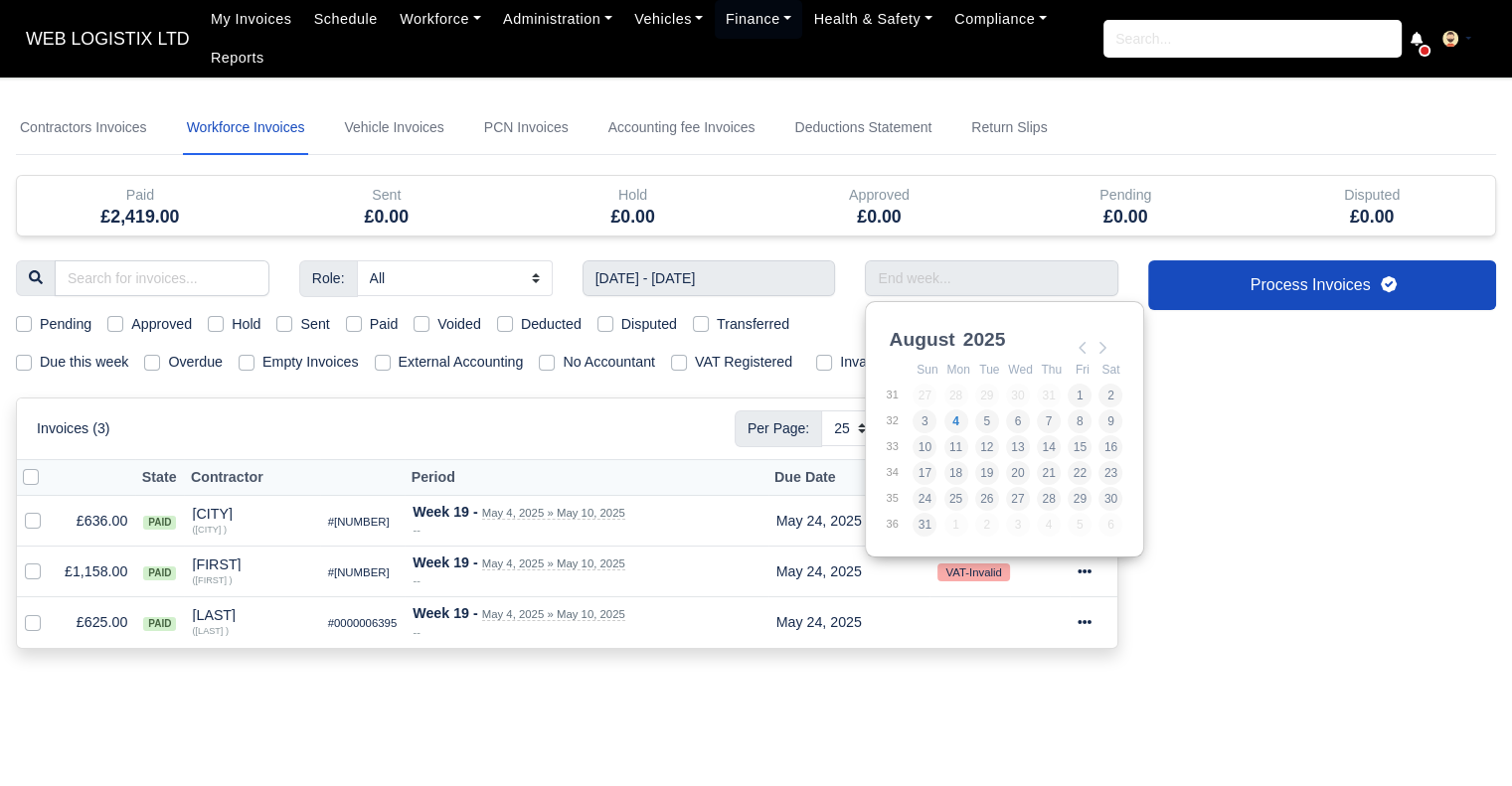 click on "Send selected invoices?
You have selected  0  invoice(s) to be sent.
Do you wish to send them?
Send invoices
Cancel" at bounding box center (756, 751) 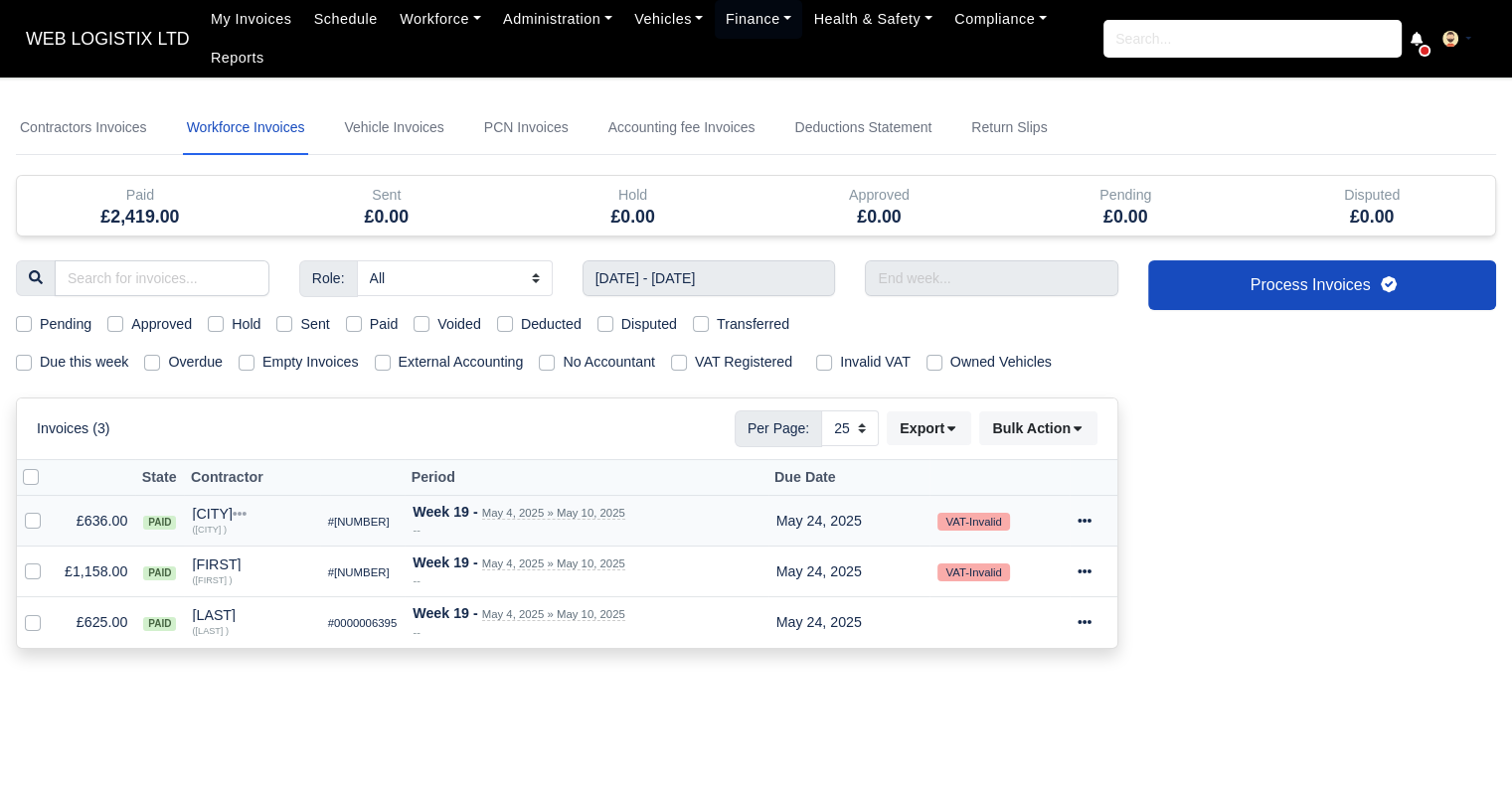 click 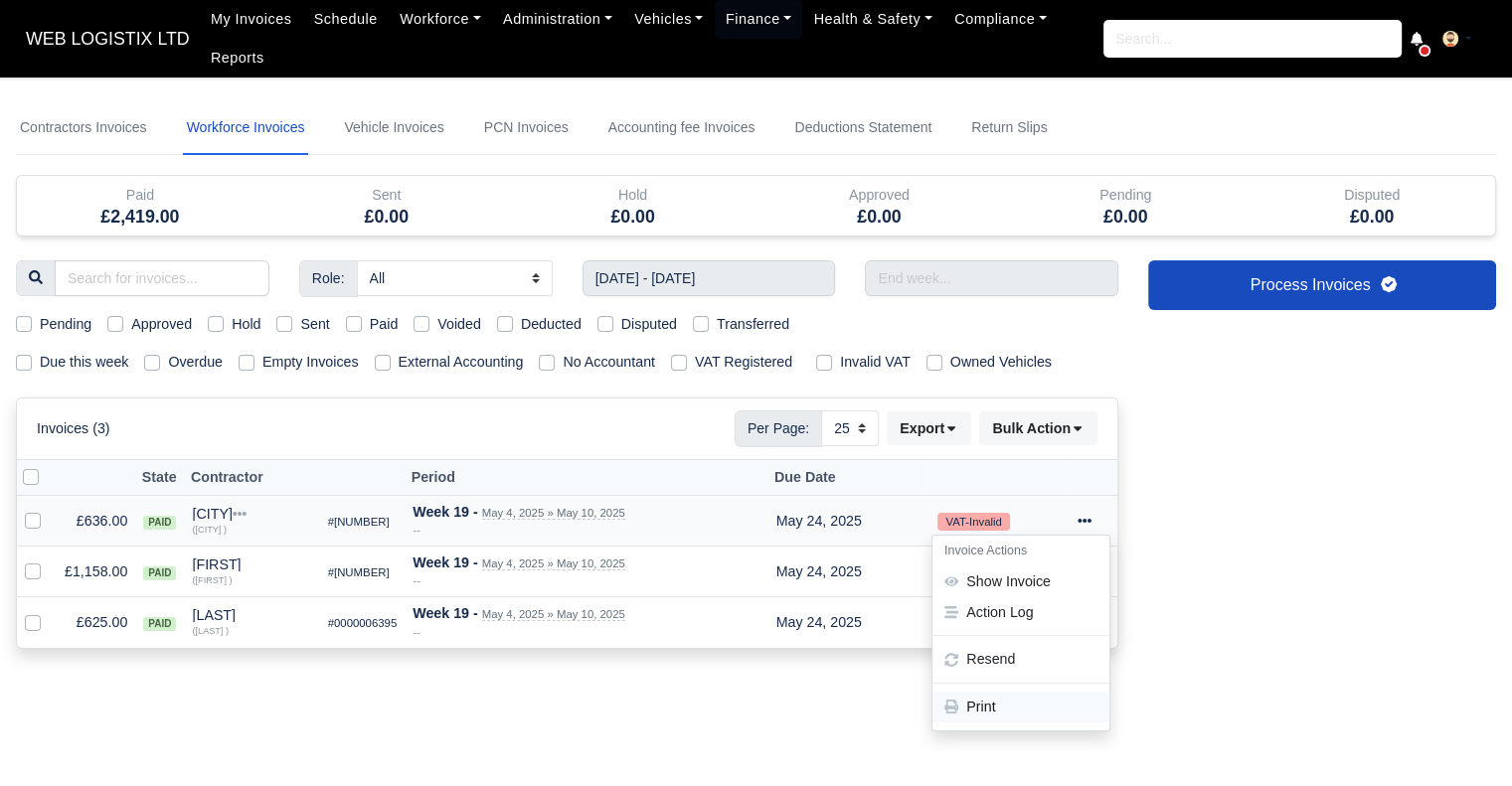 click on "Print" at bounding box center (1021, 707) 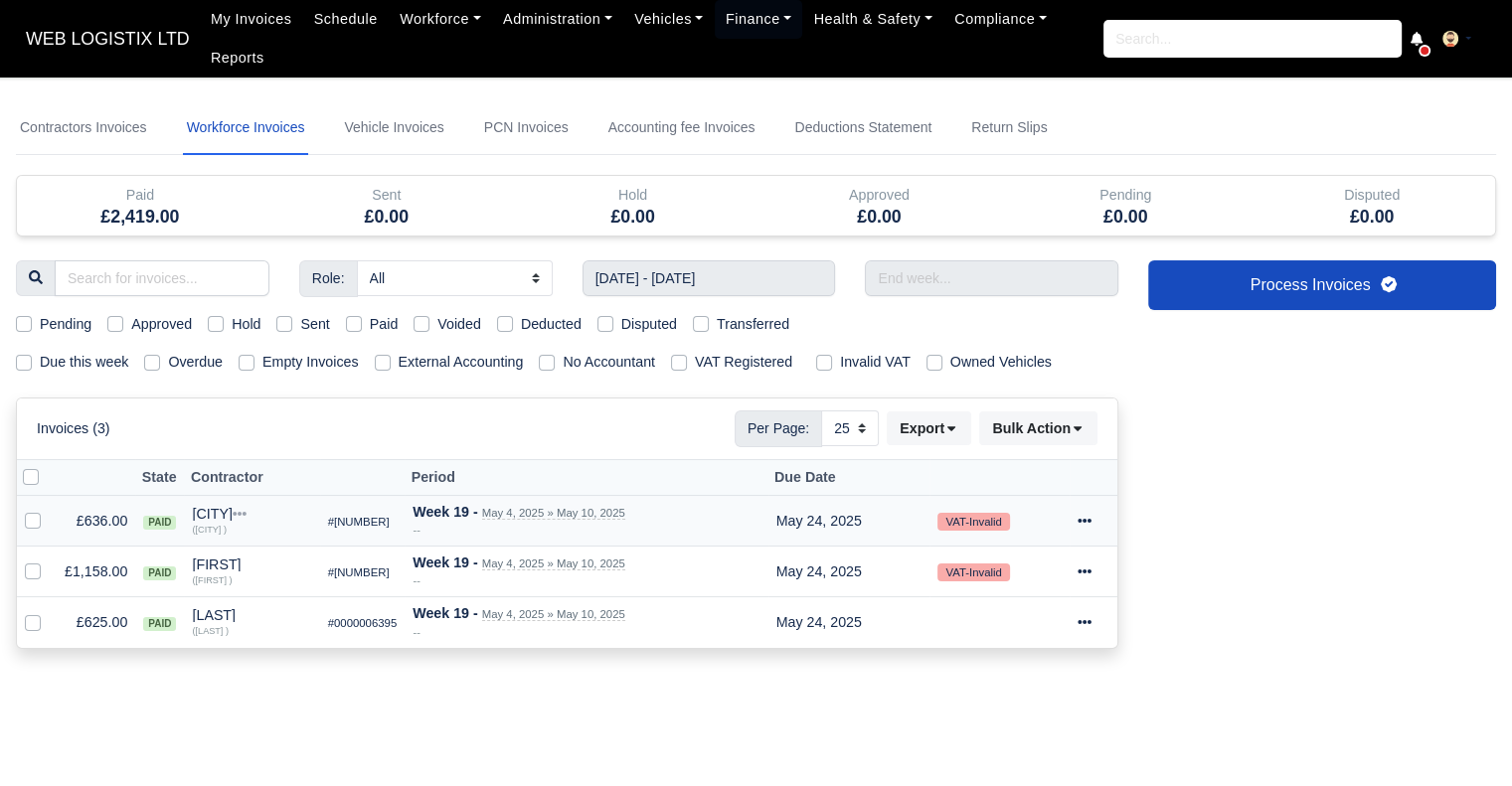 click 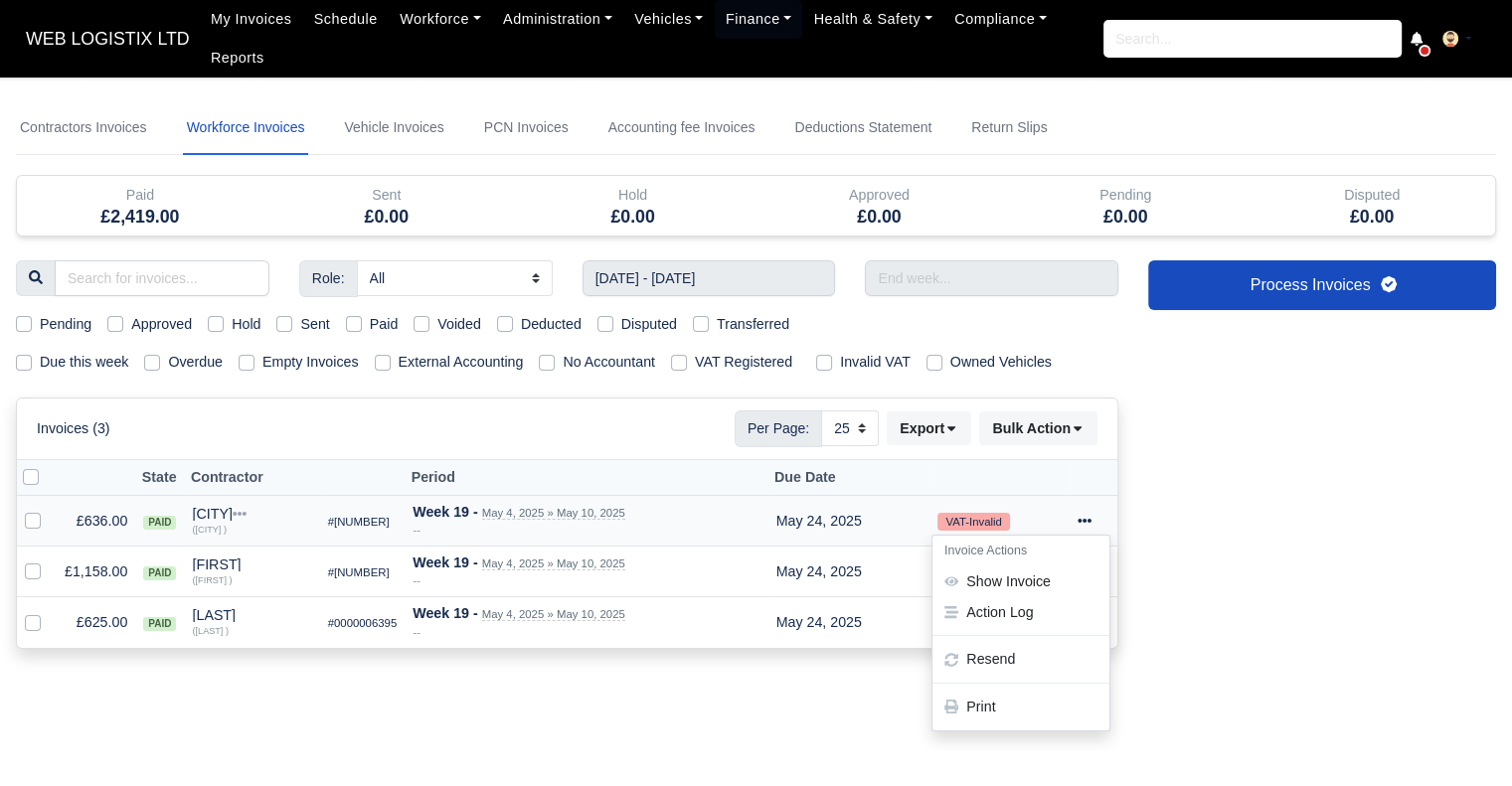 click 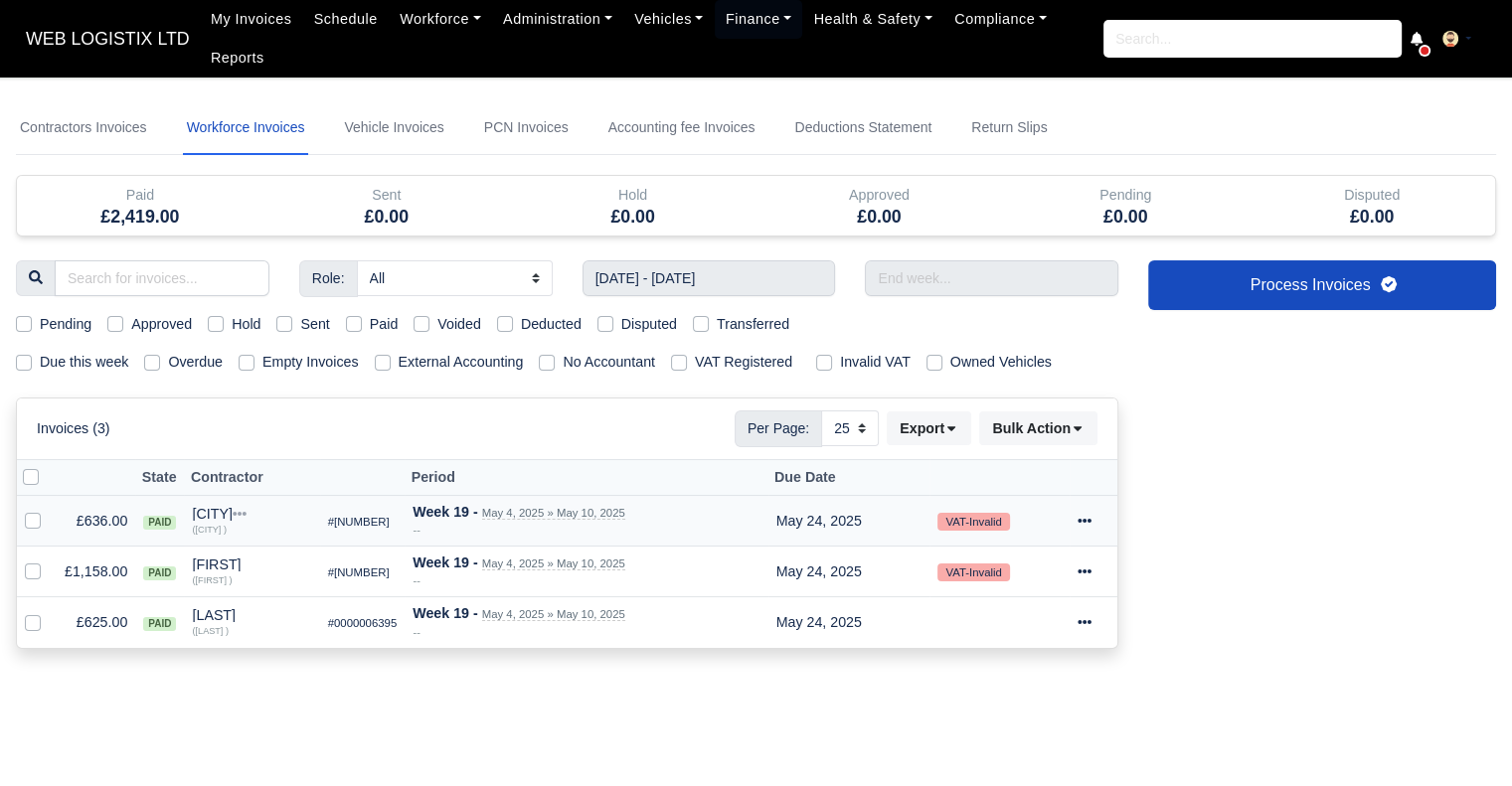 click 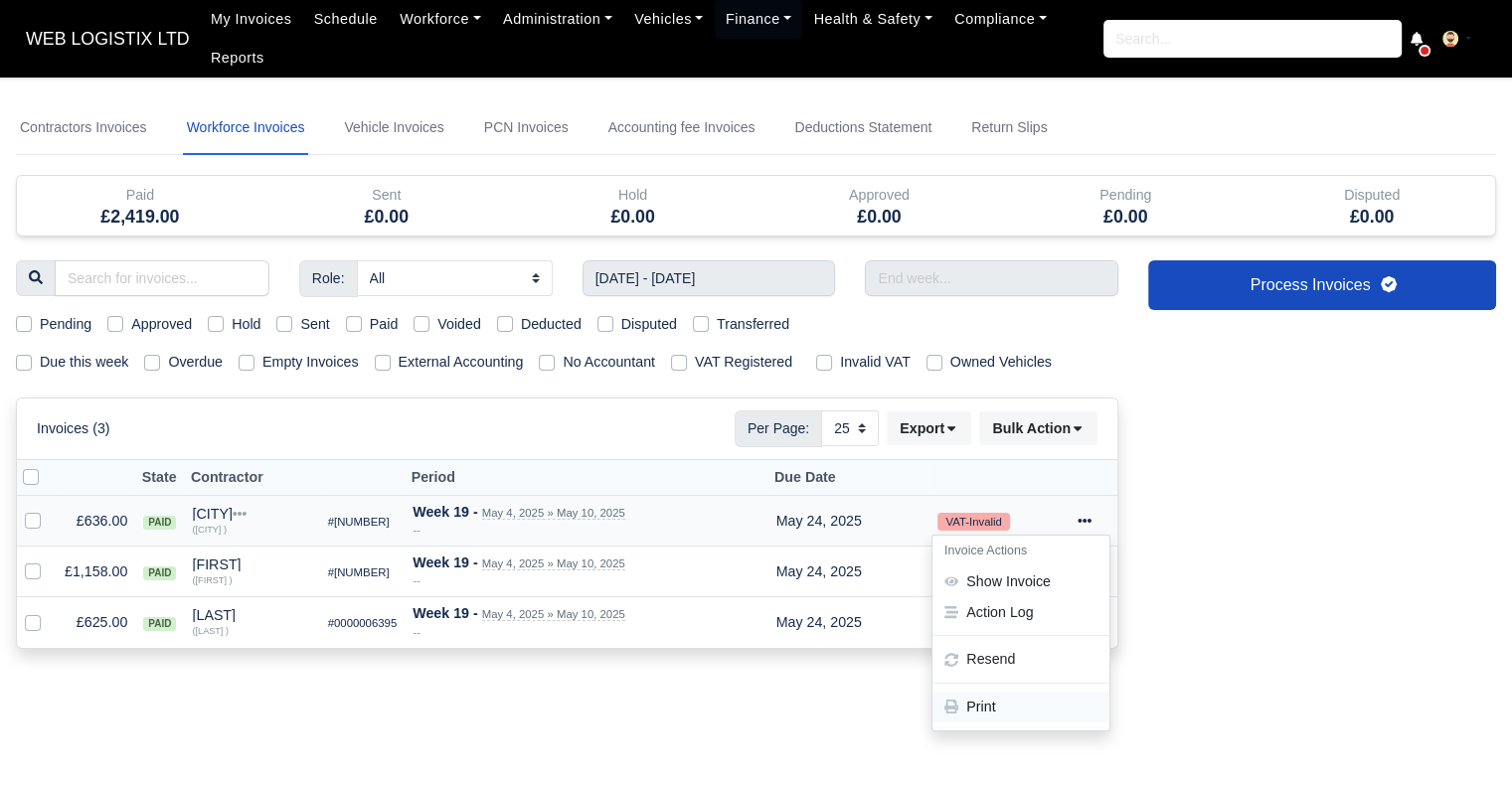 click on "Print" at bounding box center (1021, 707) 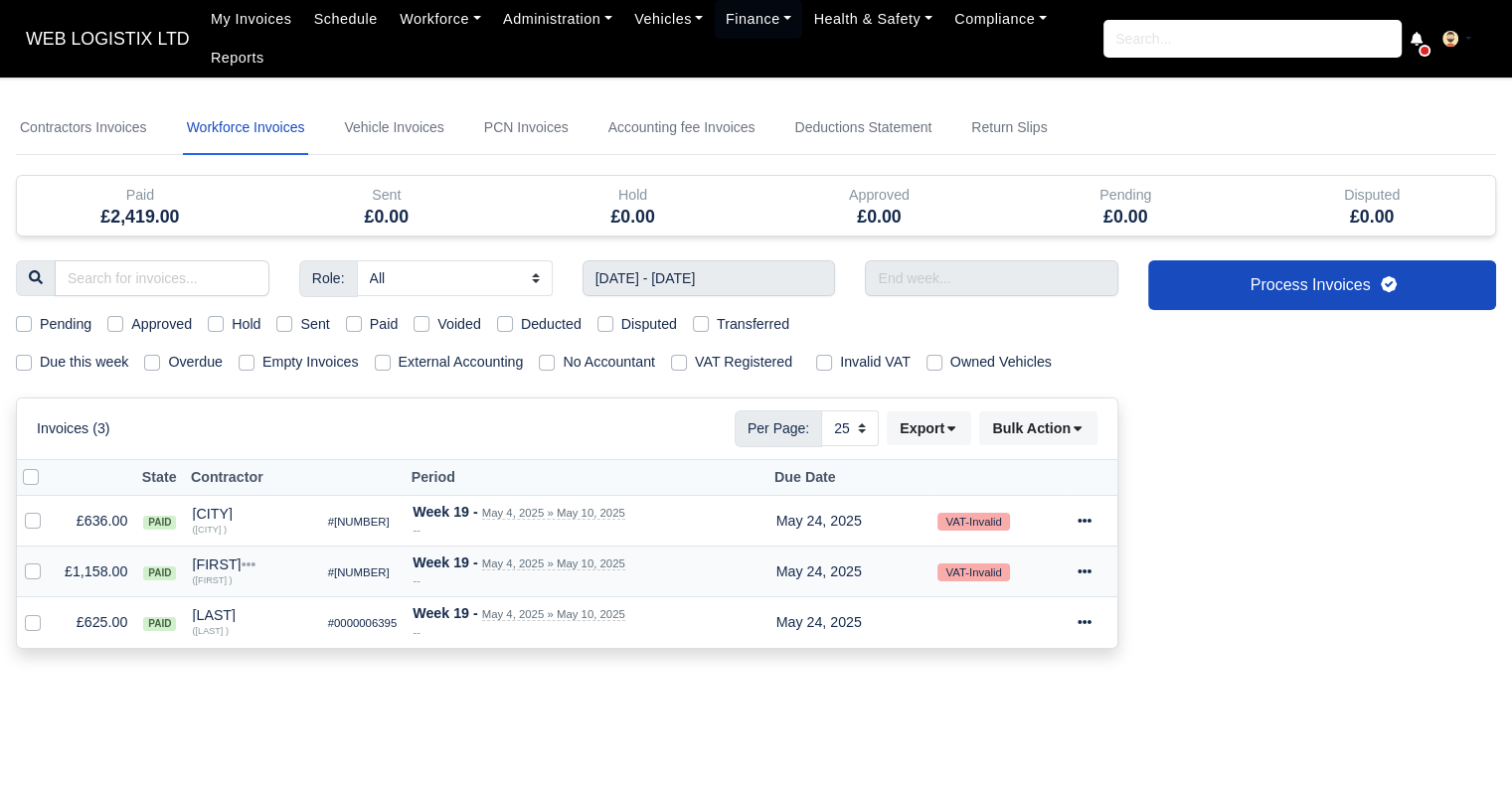 click 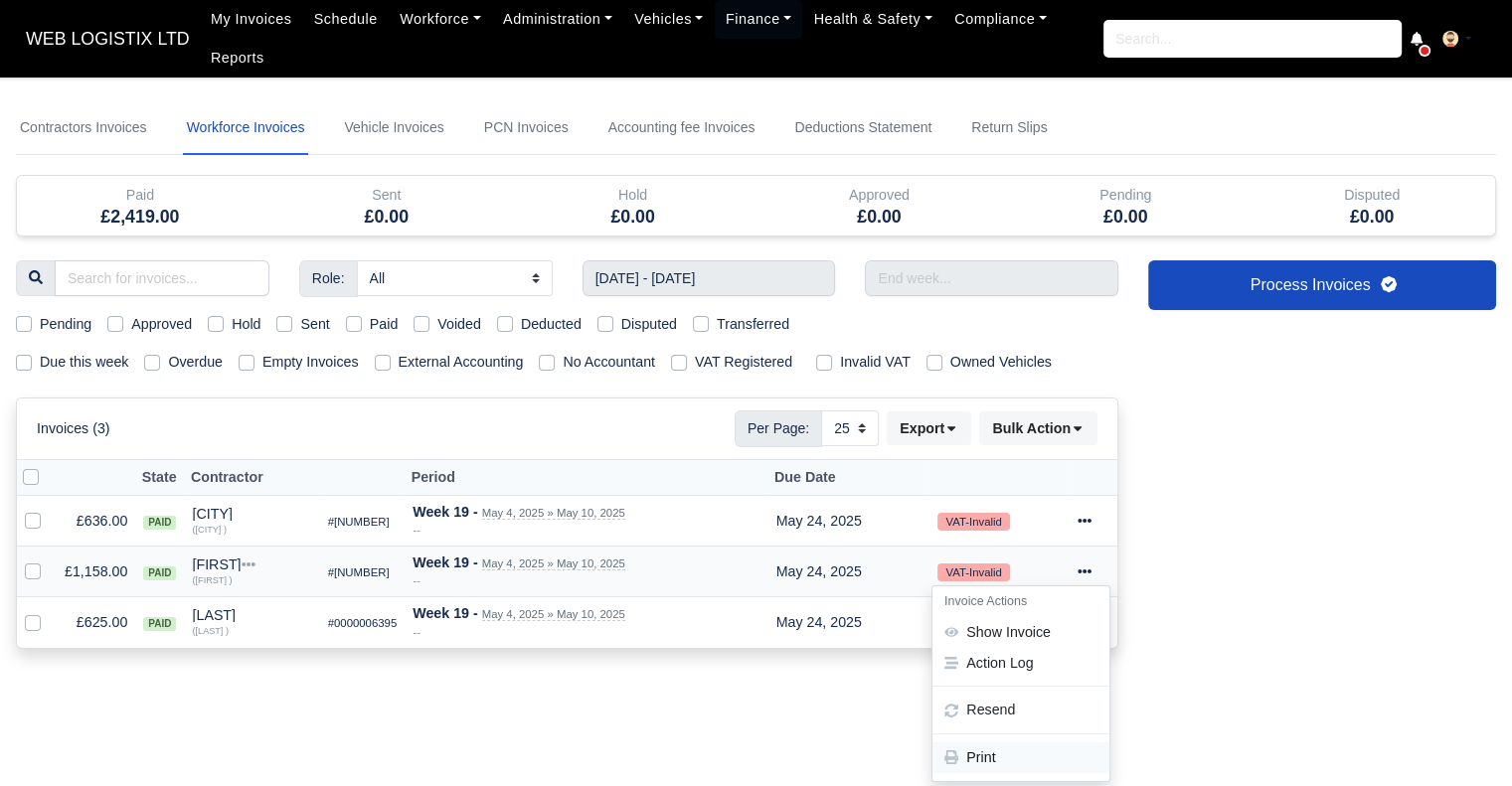 click on "Print" at bounding box center (1021, 757) 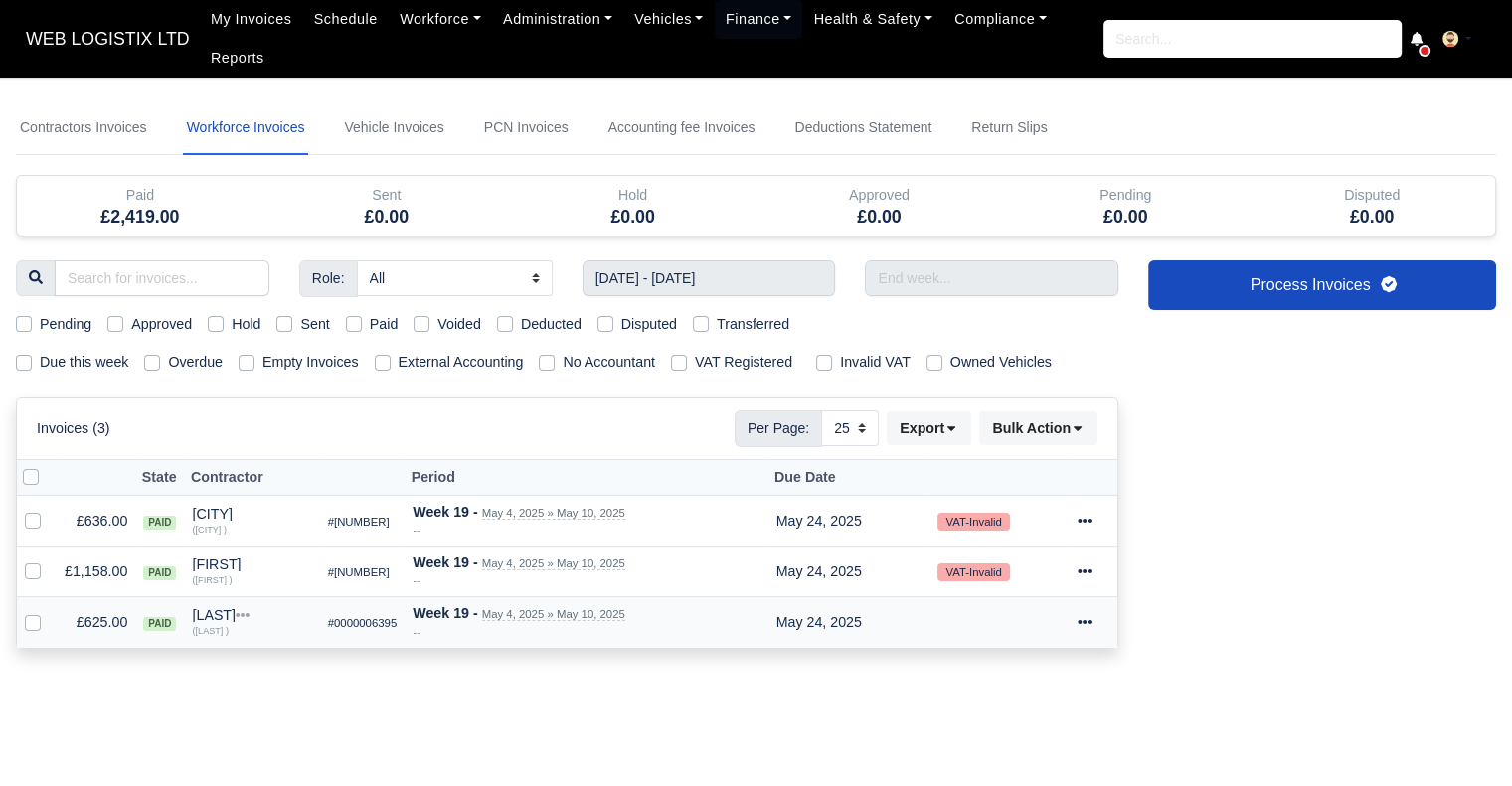 click 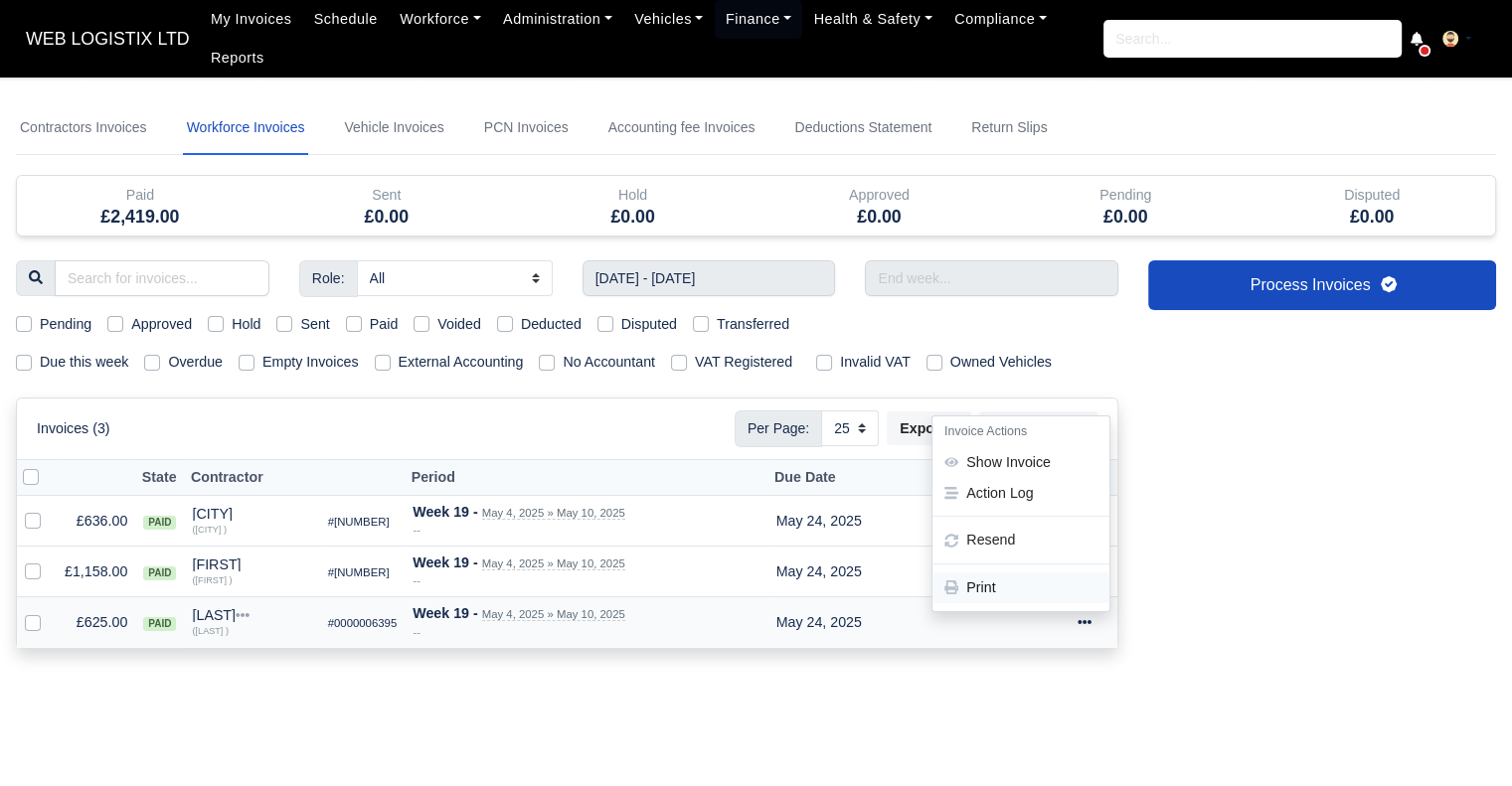 click on "Print" at bounding box center [1021, 587] 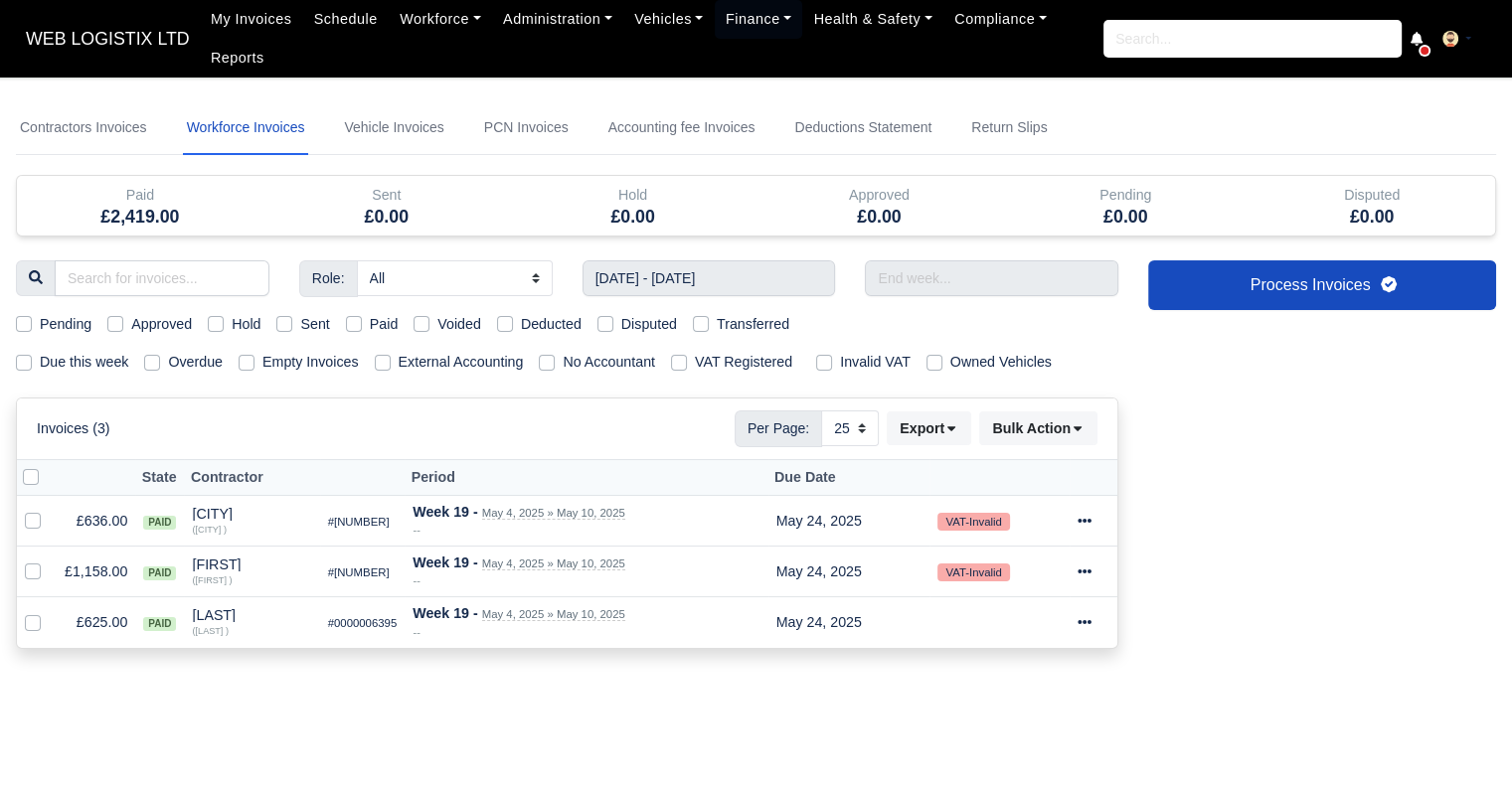 click on "04/05/2025 - 10/05/2025" at bounding box center (709, 278) 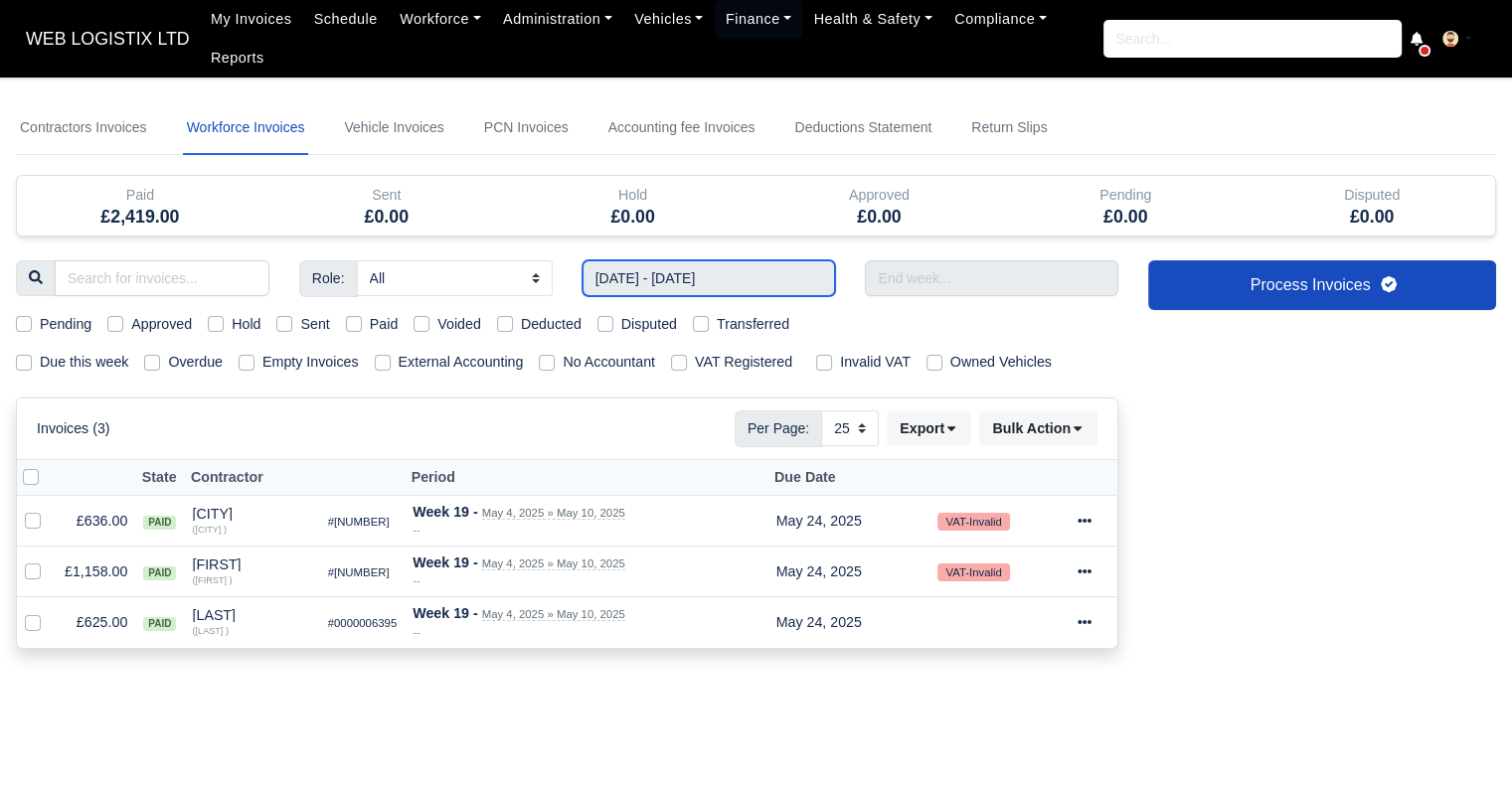 click on "04/05/2025 - 10/05/2025" at bounding box center [709, 278] 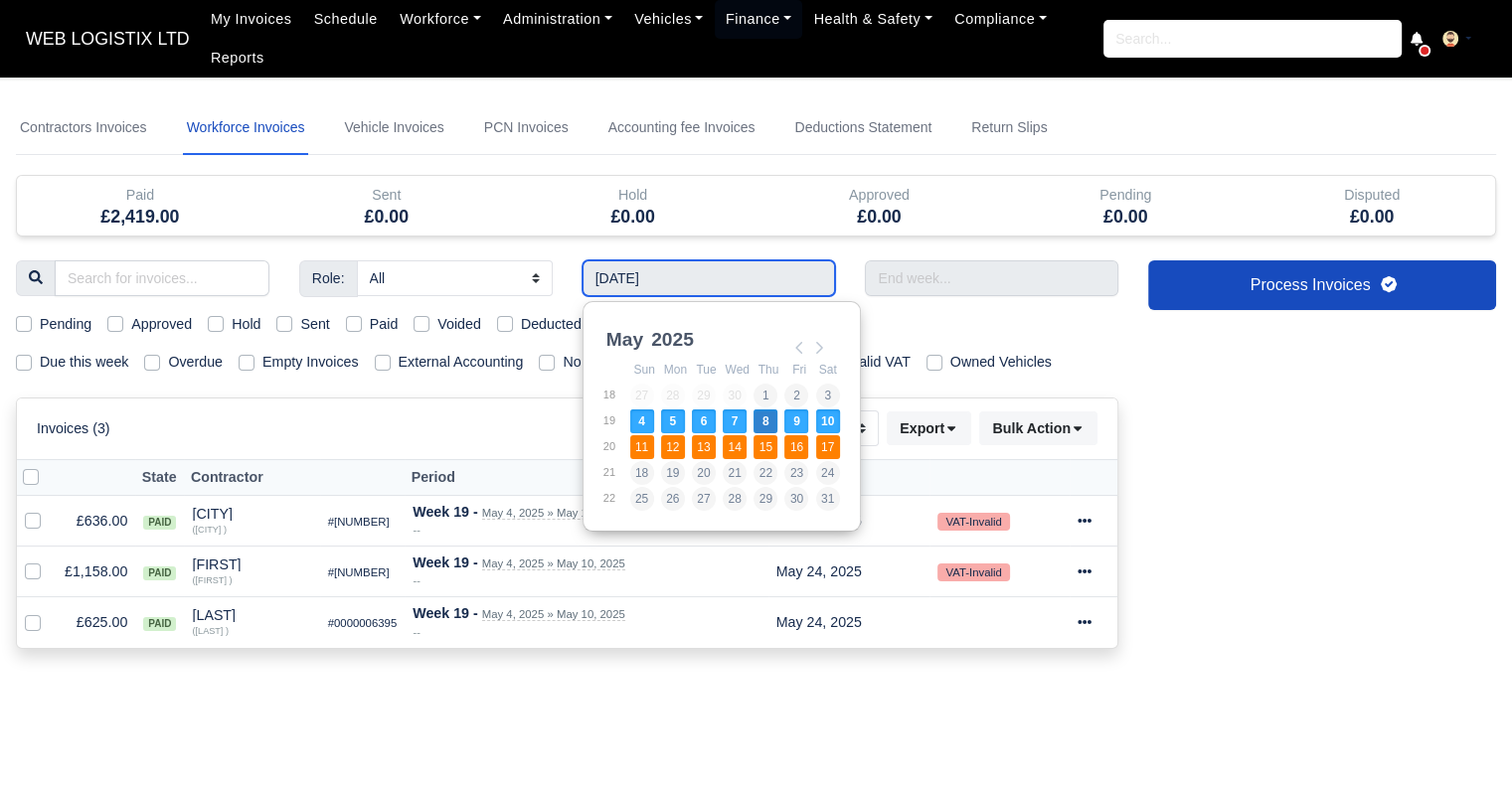 type on "11/05/2025 - 17/05/2025" 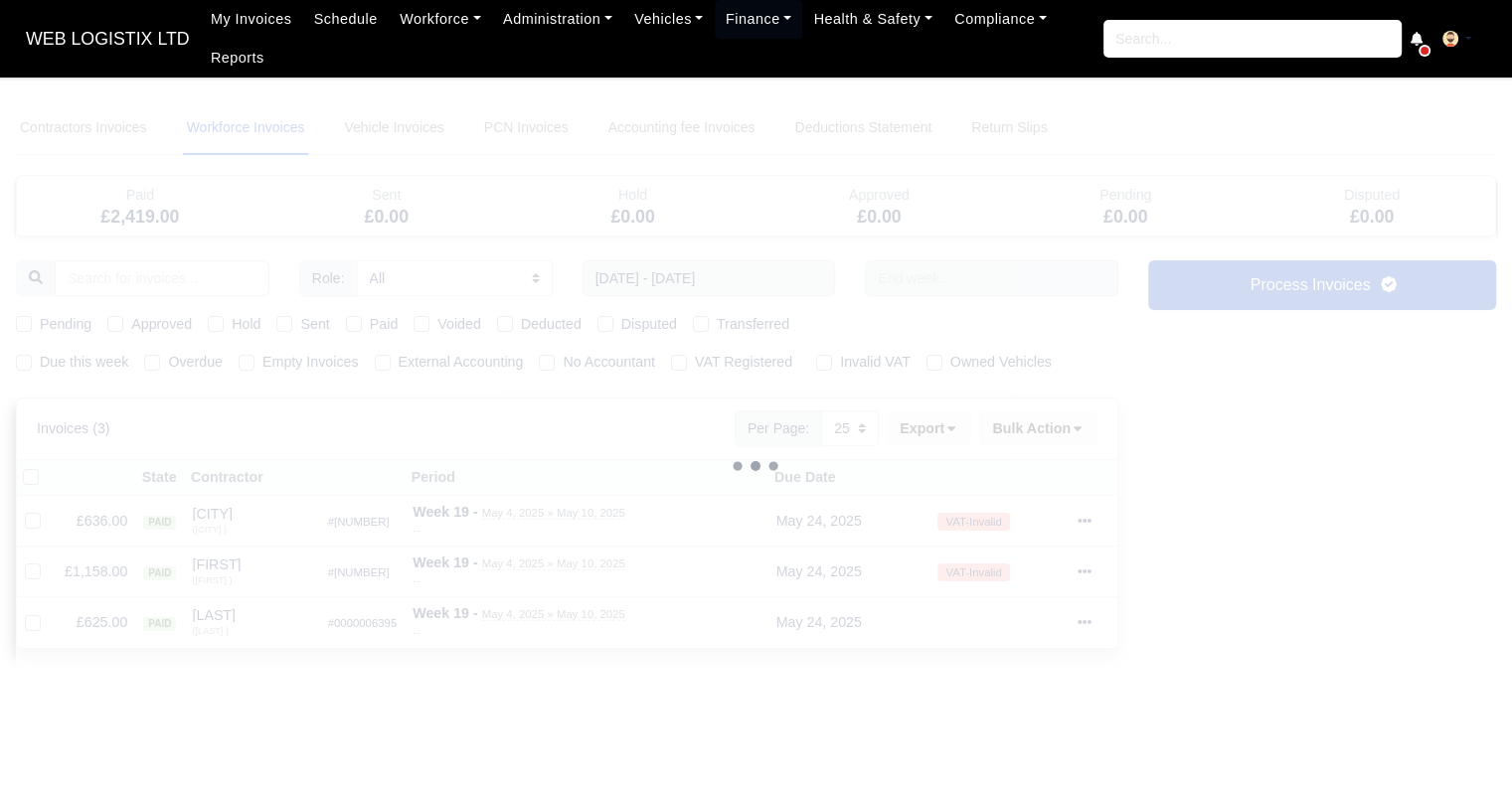 type 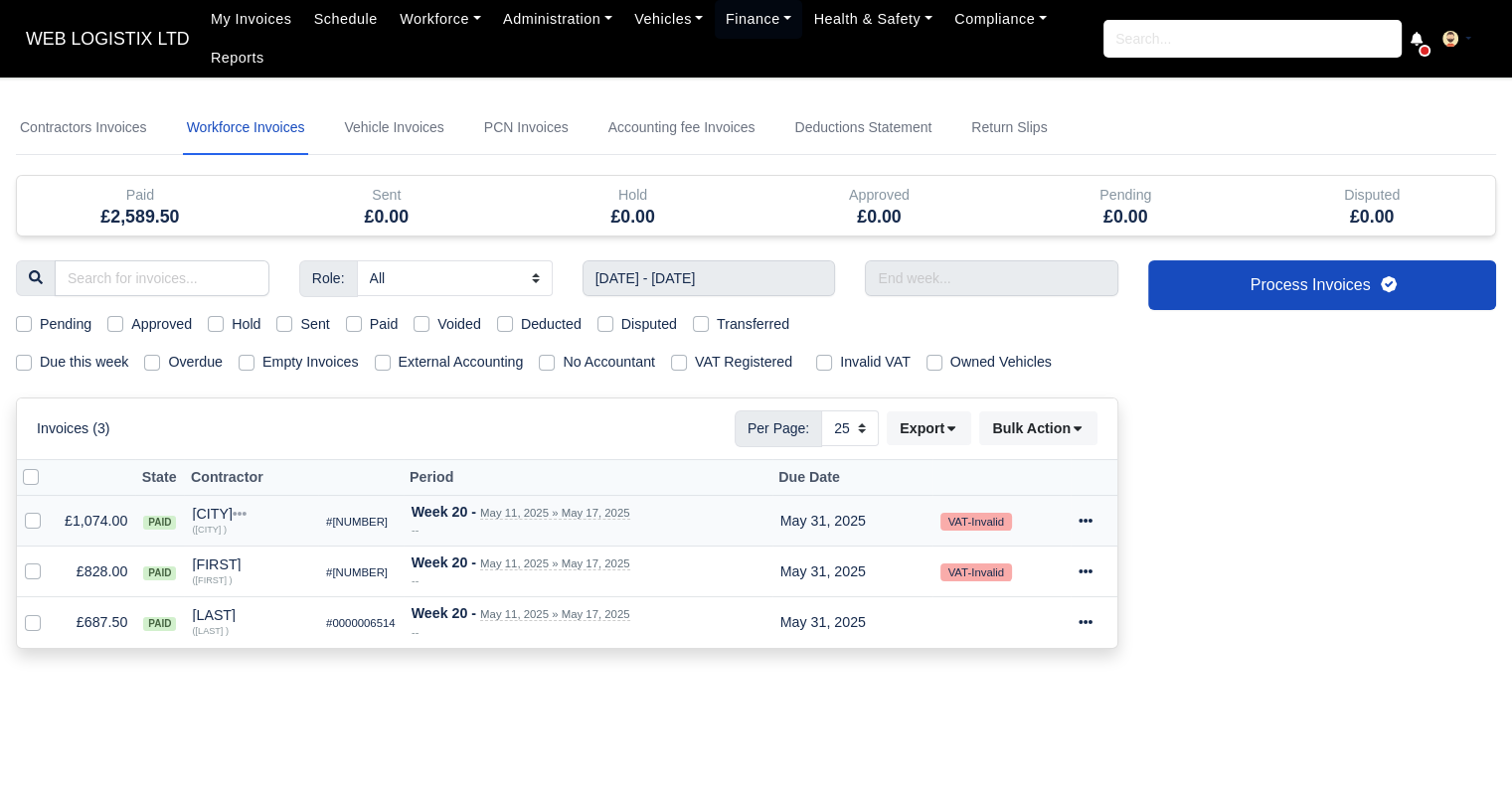 click 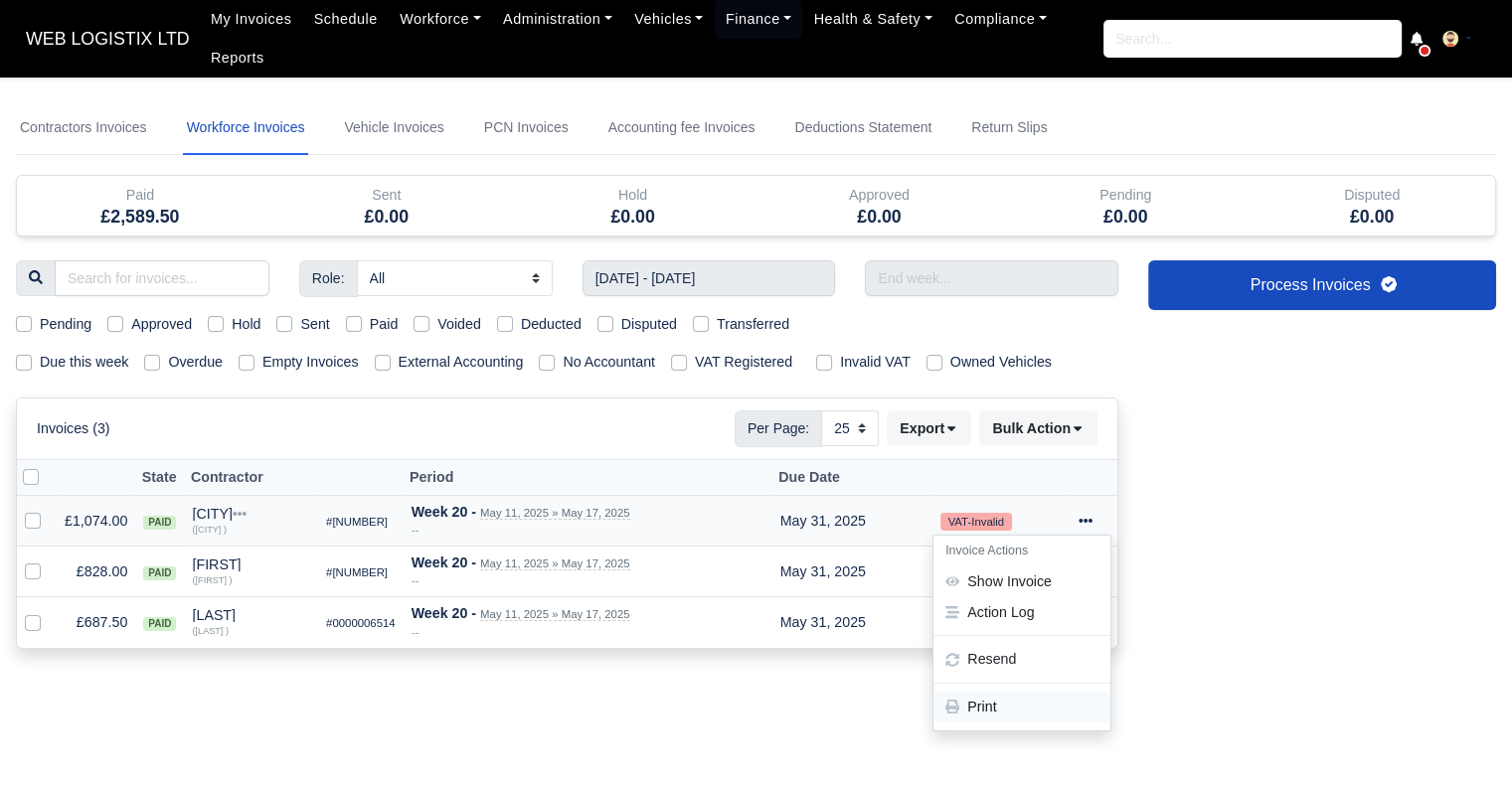 click on "Print" at bounding box center (1022, 707) 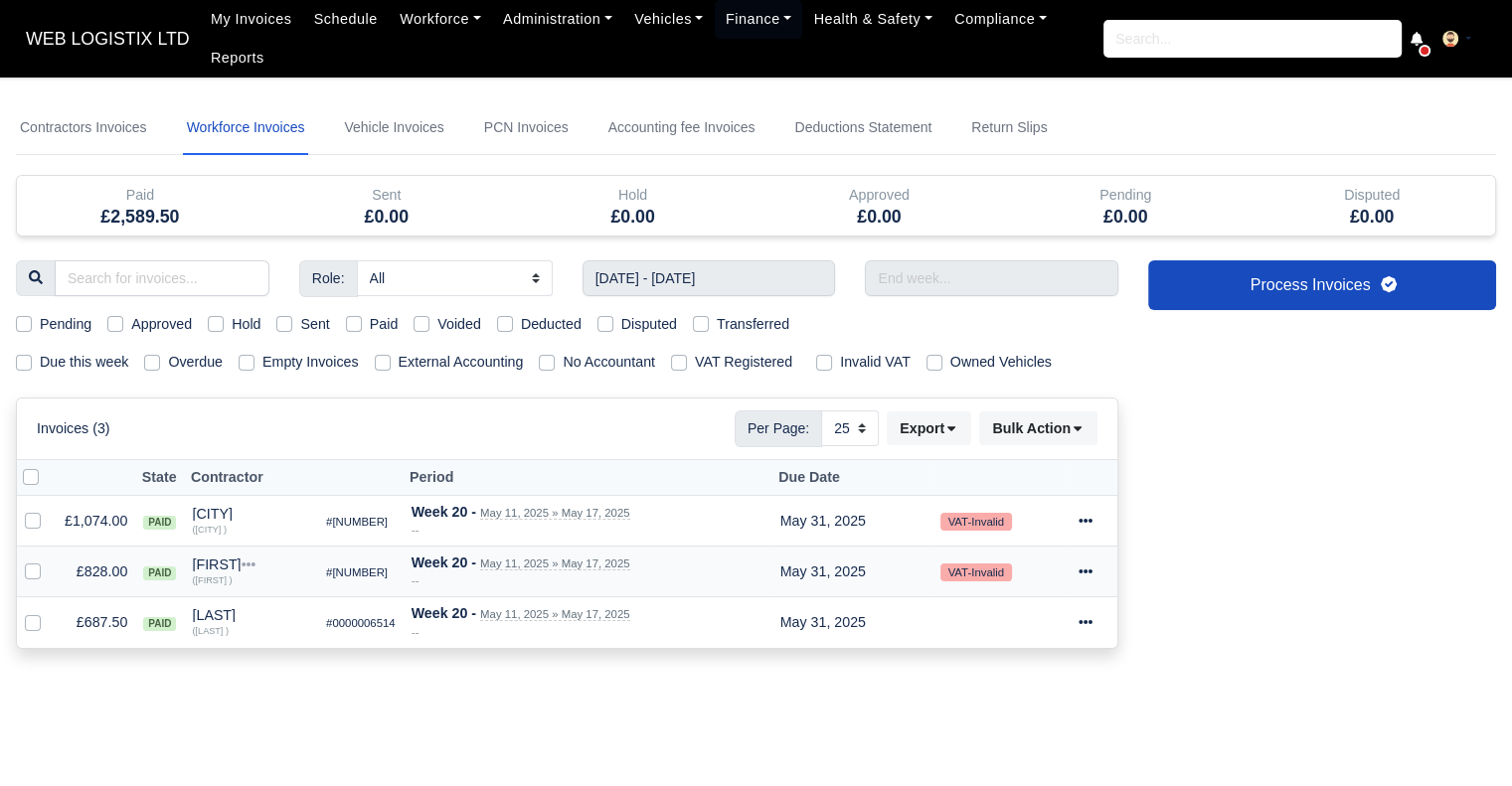 click 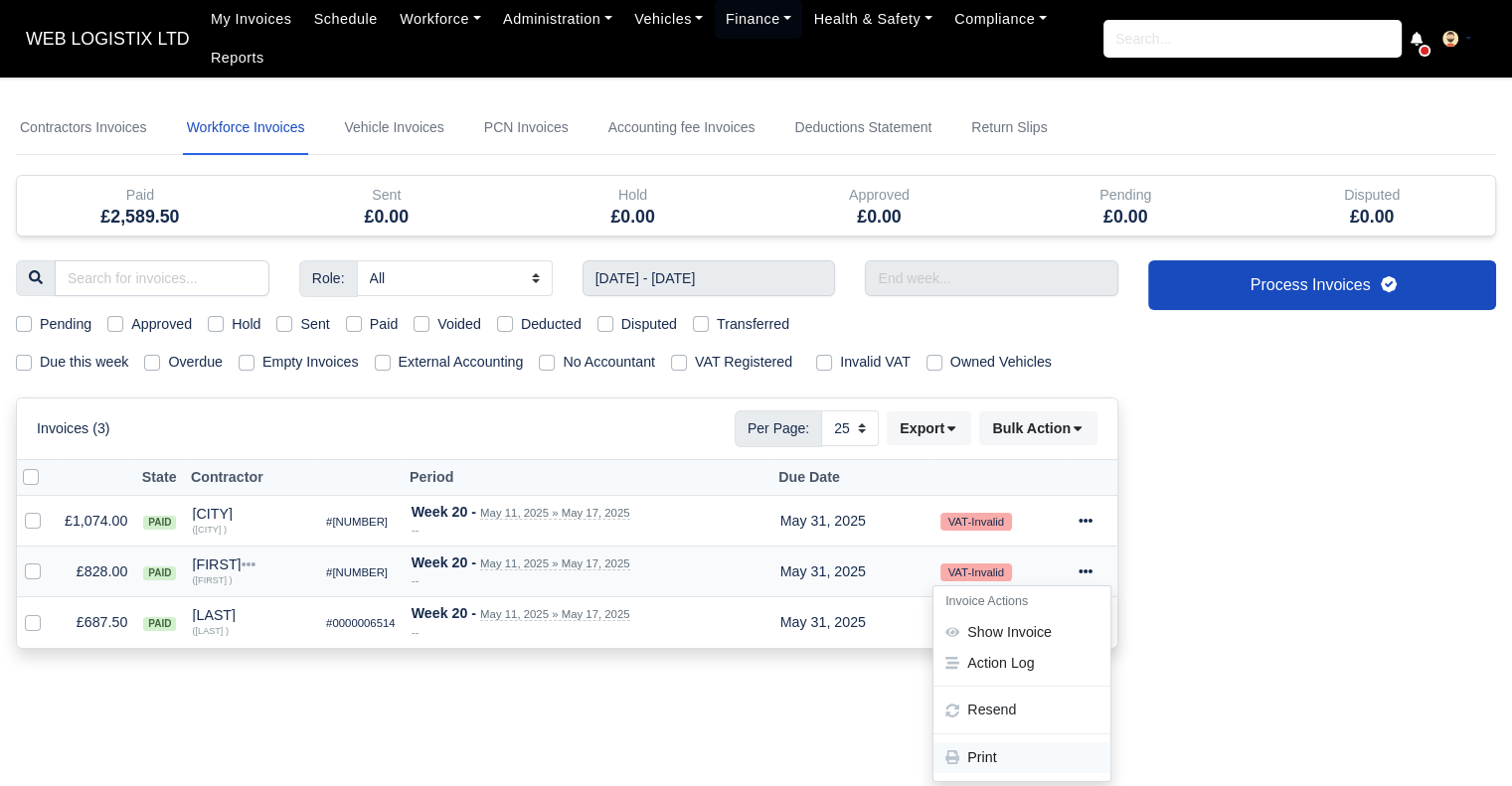 click on "Print" at bounding box center [1022, 757] 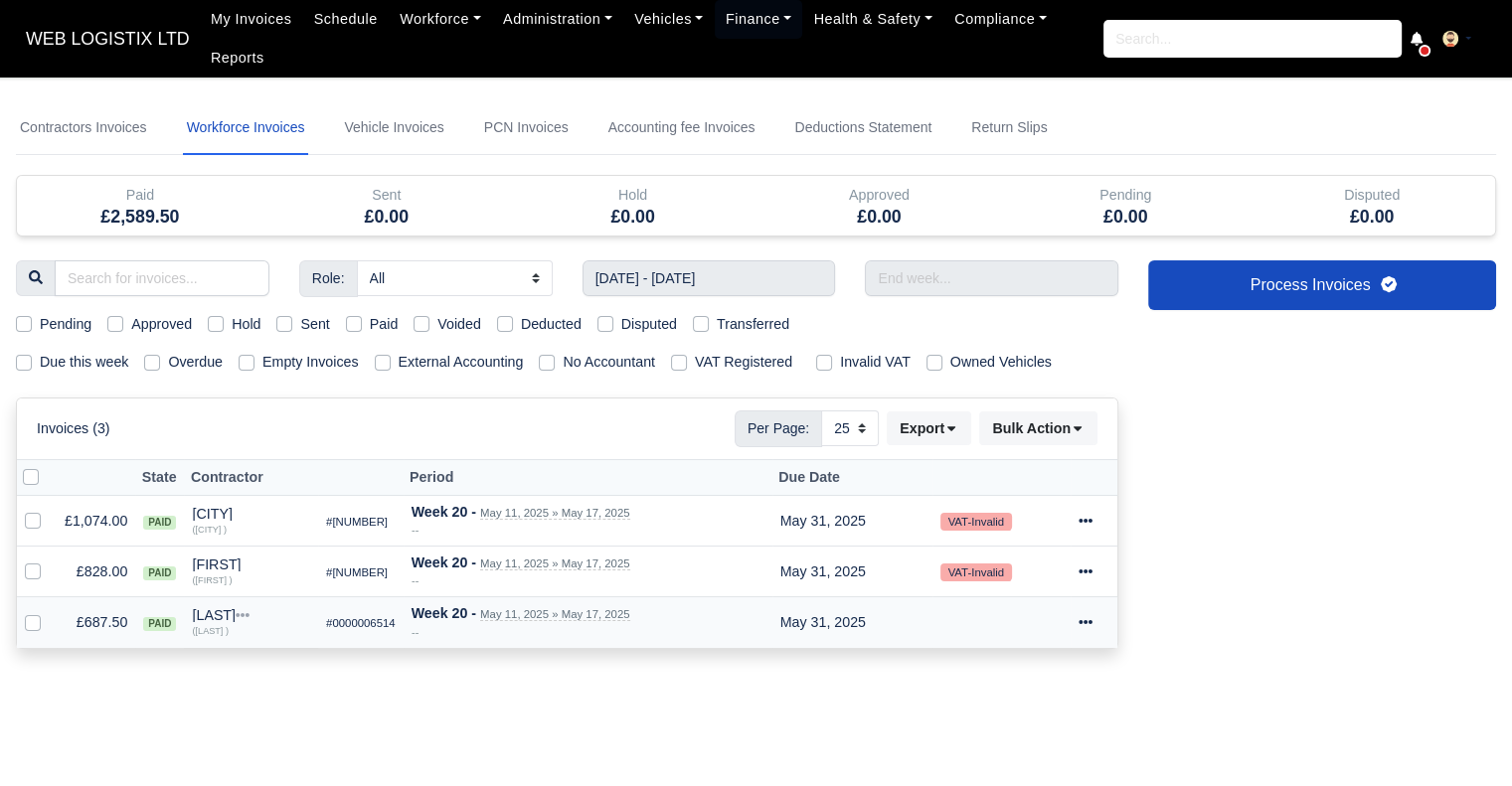 click 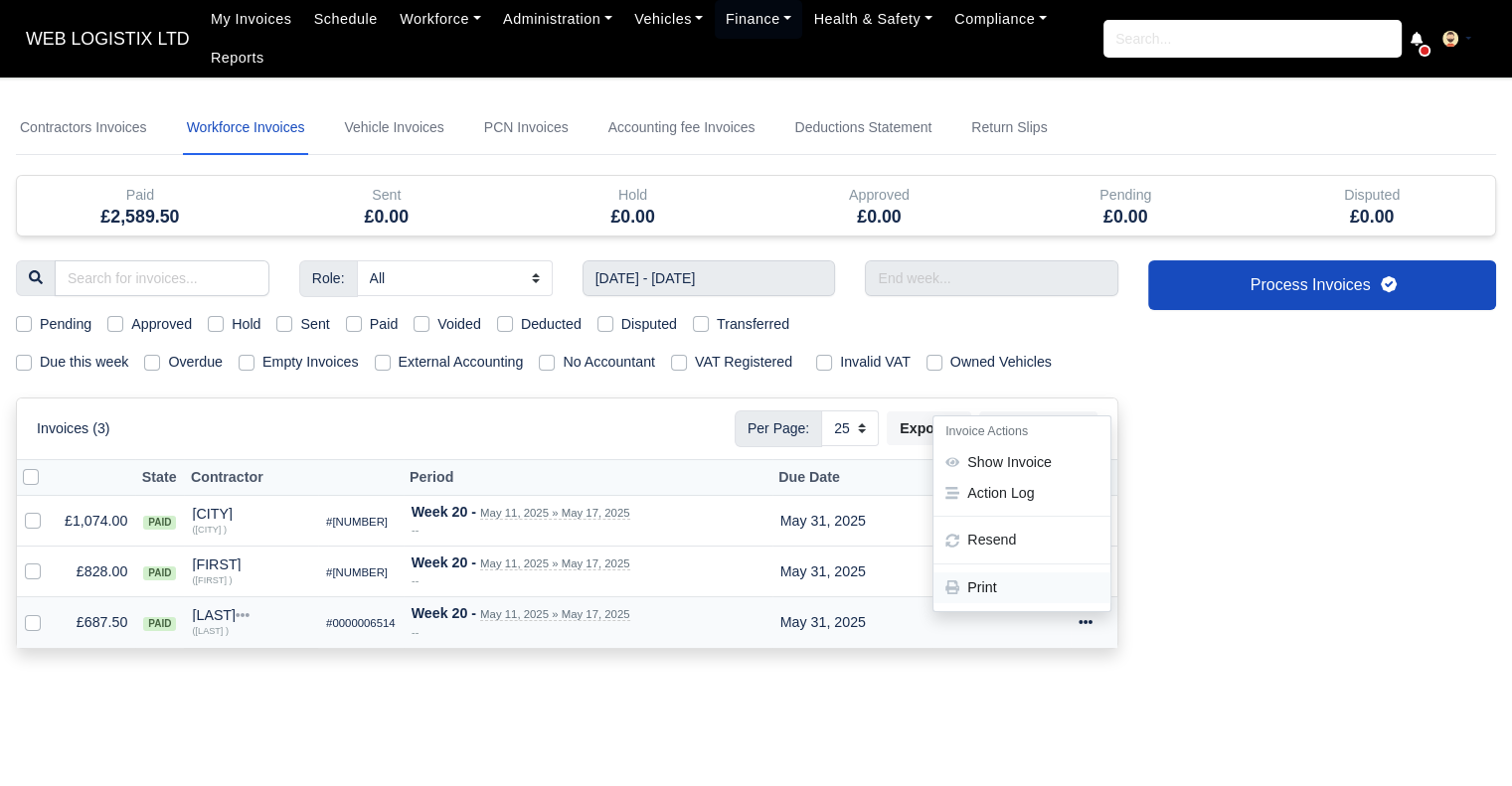 click on "Print" at bounding box center (1022, 587) 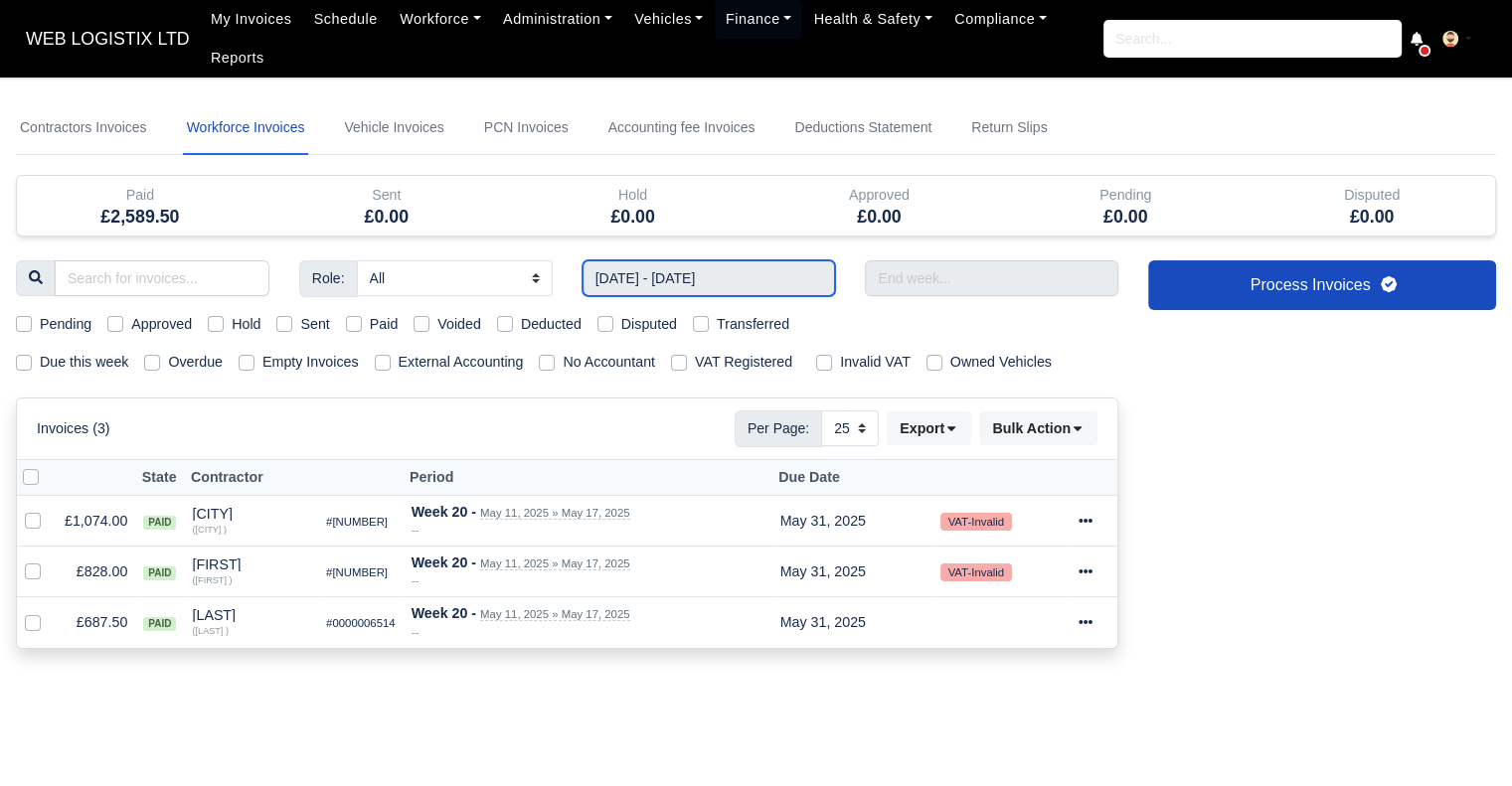 click on "11/05/2025 - 17/05/2025" at bounding box center [709, 278] 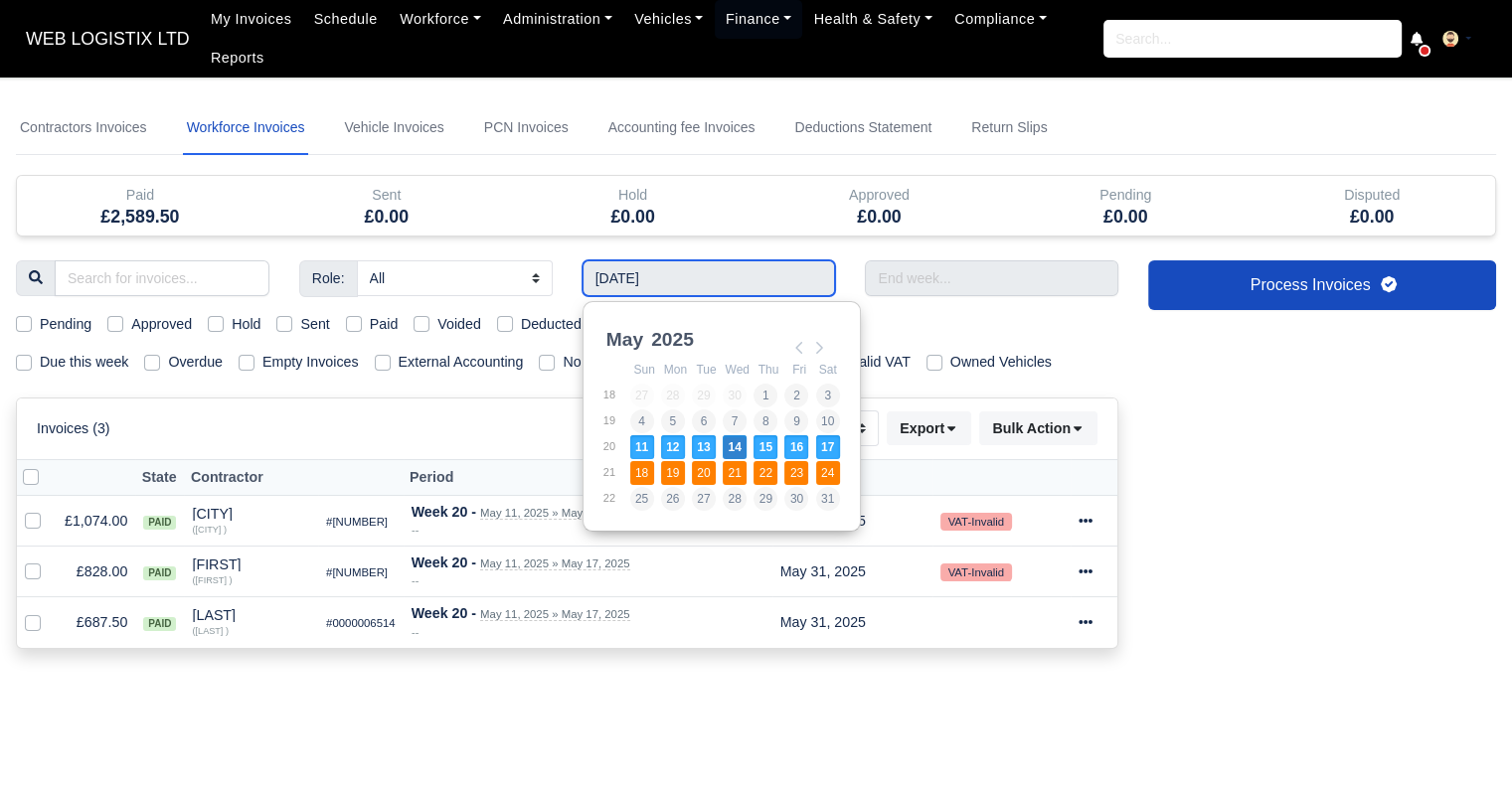 type on "[DATE] - [DATE]" 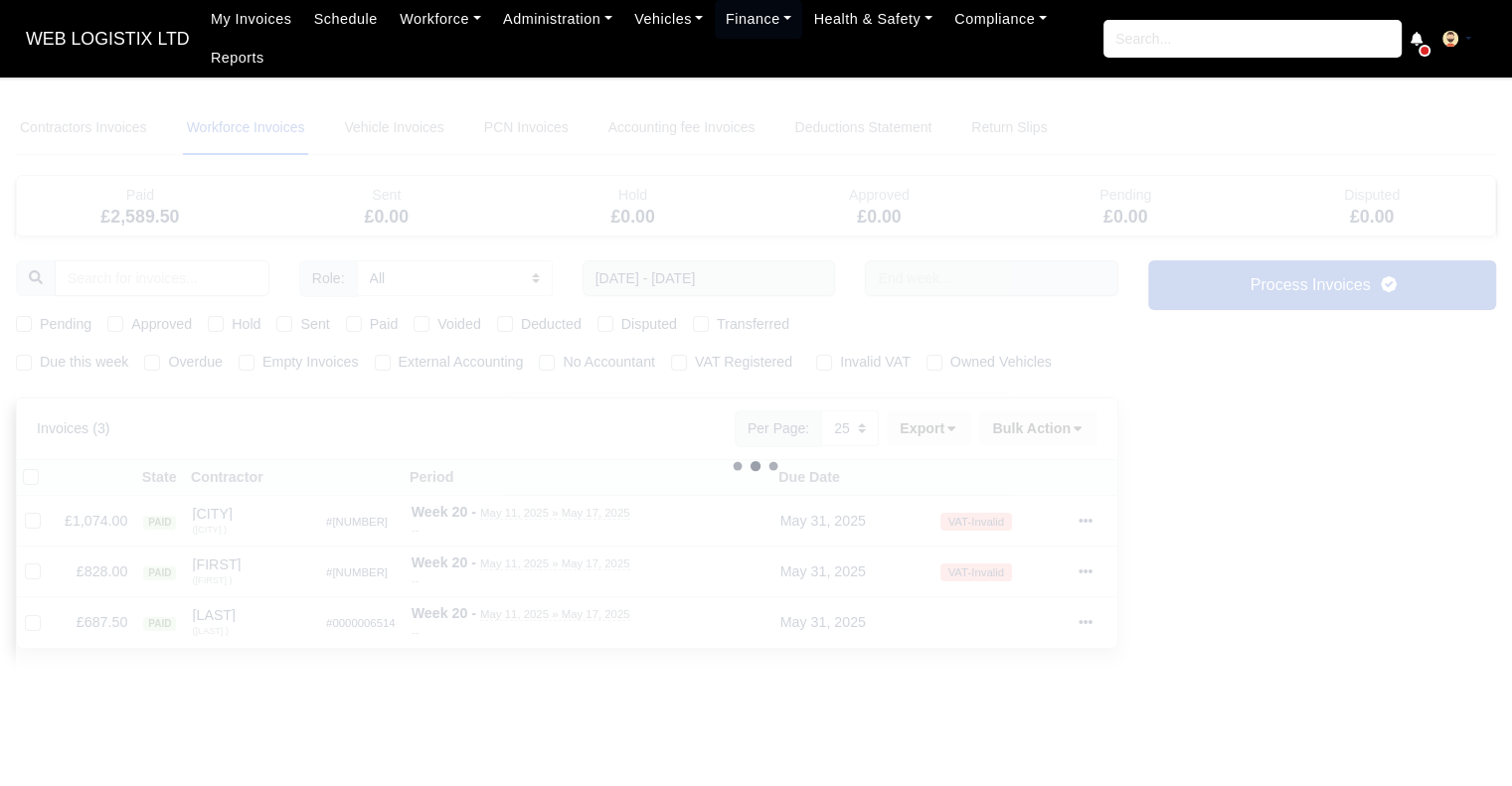 type 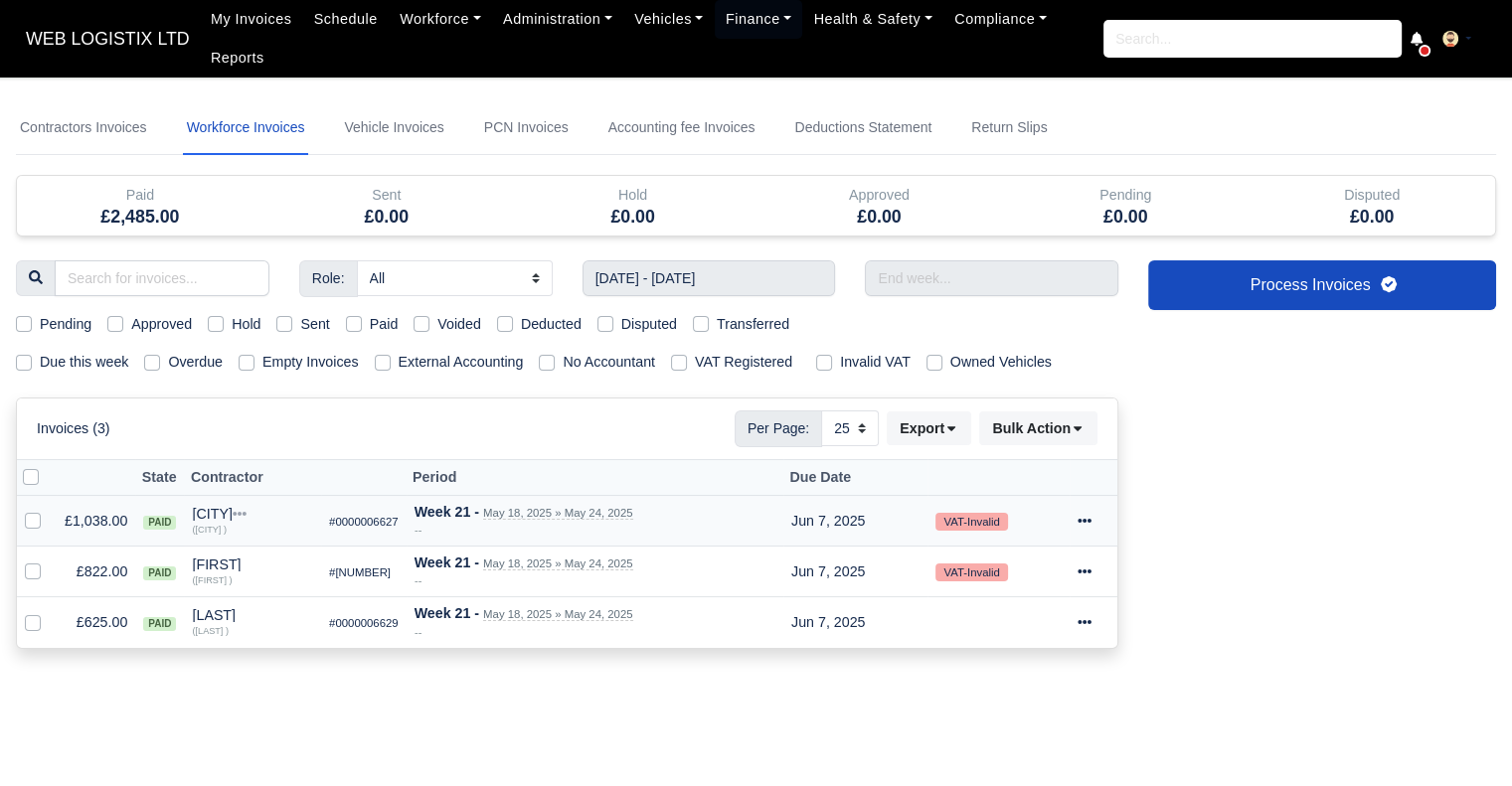 click 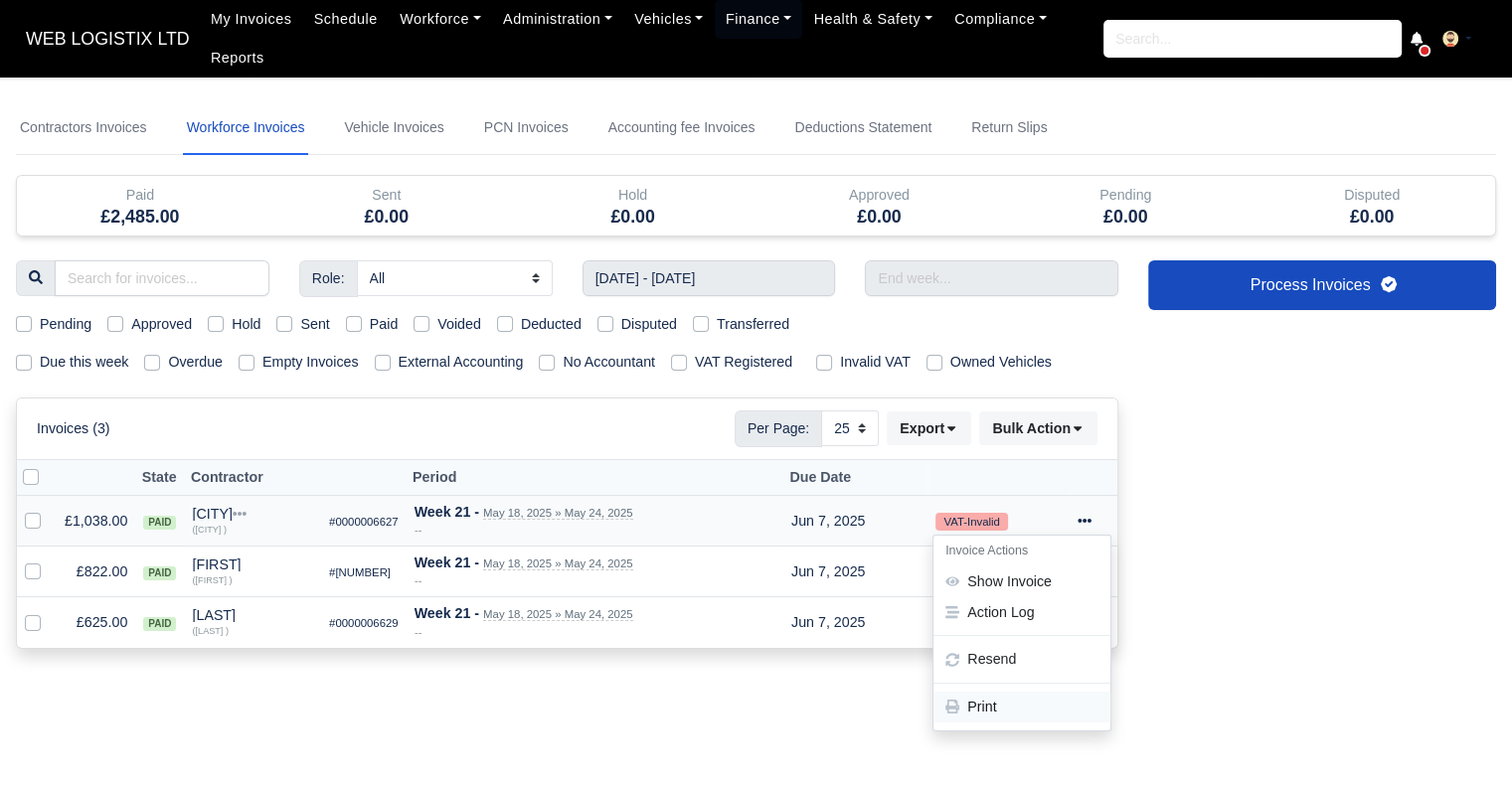 click on "Print" at bounding box center (1022, 707) 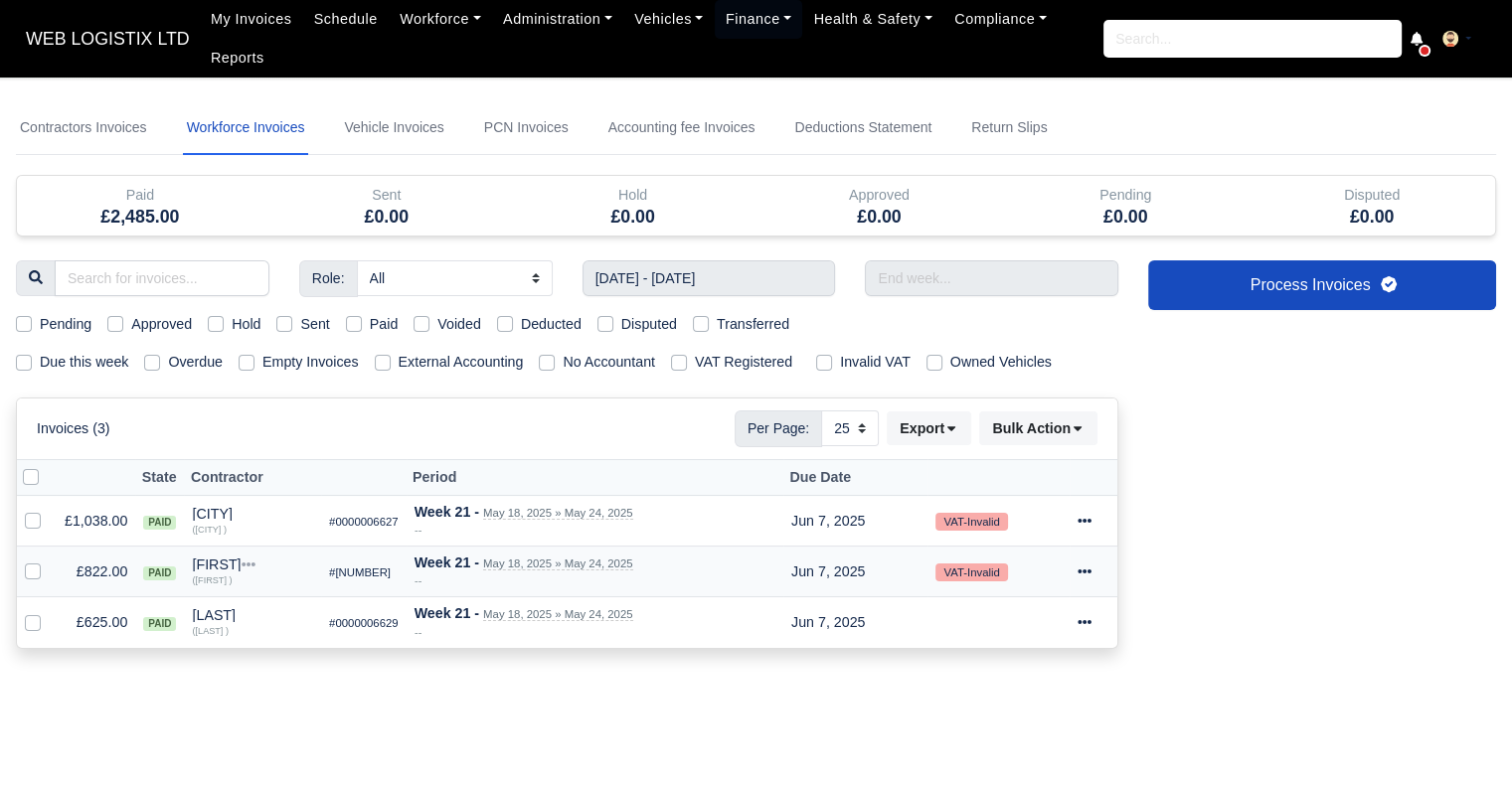 click 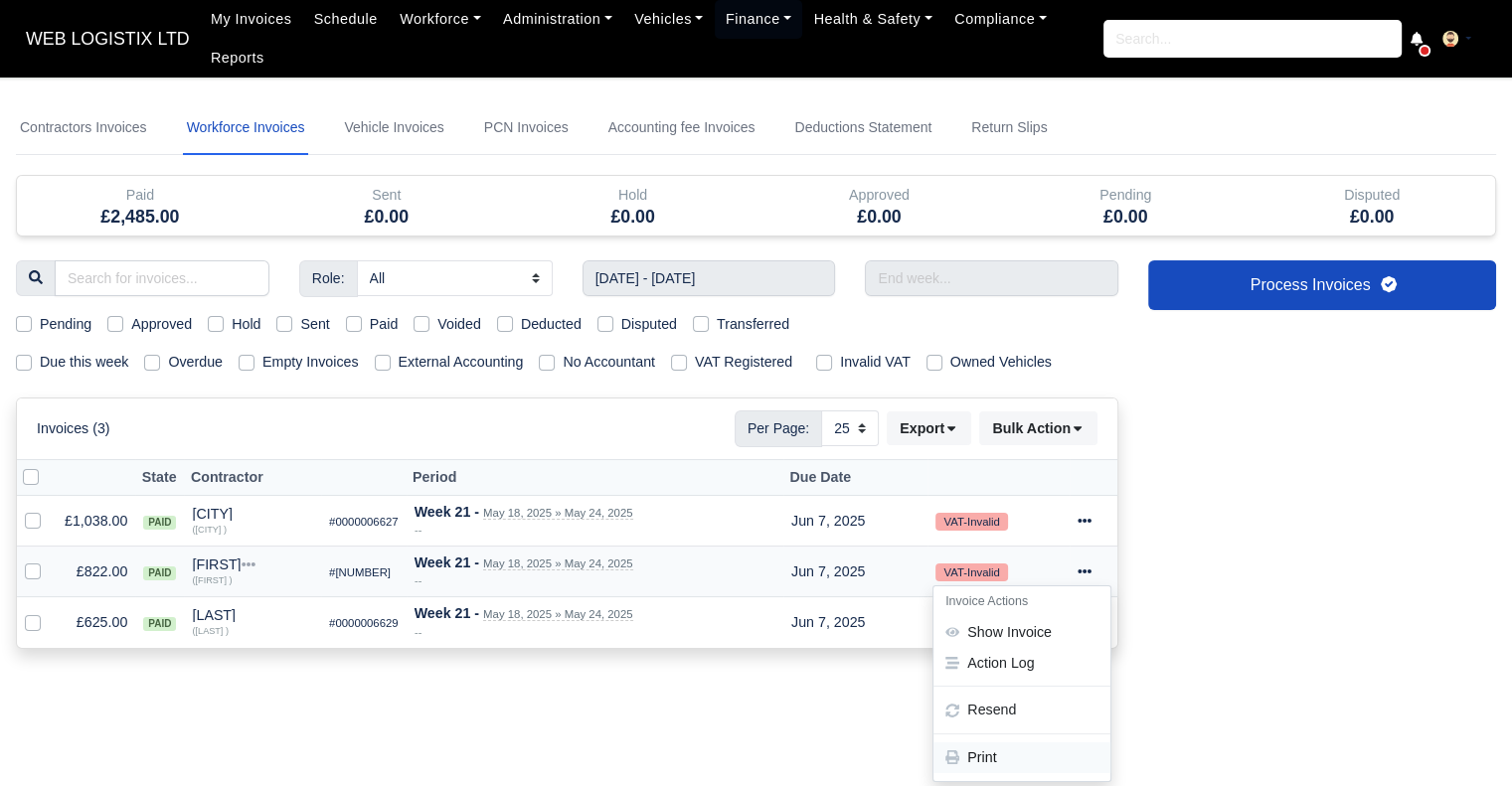 click on "Print" at bounding box center (1022, 757) 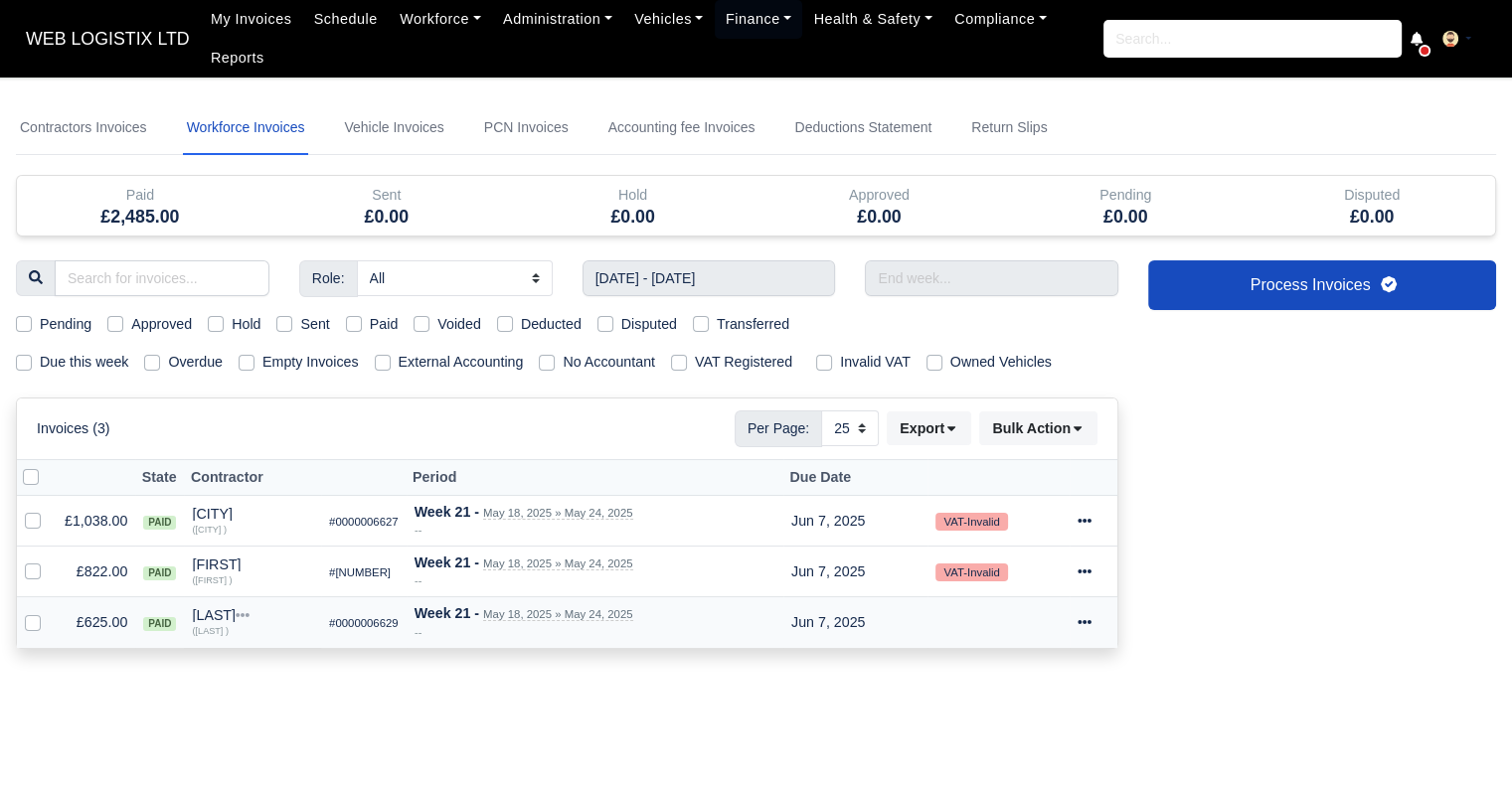 click 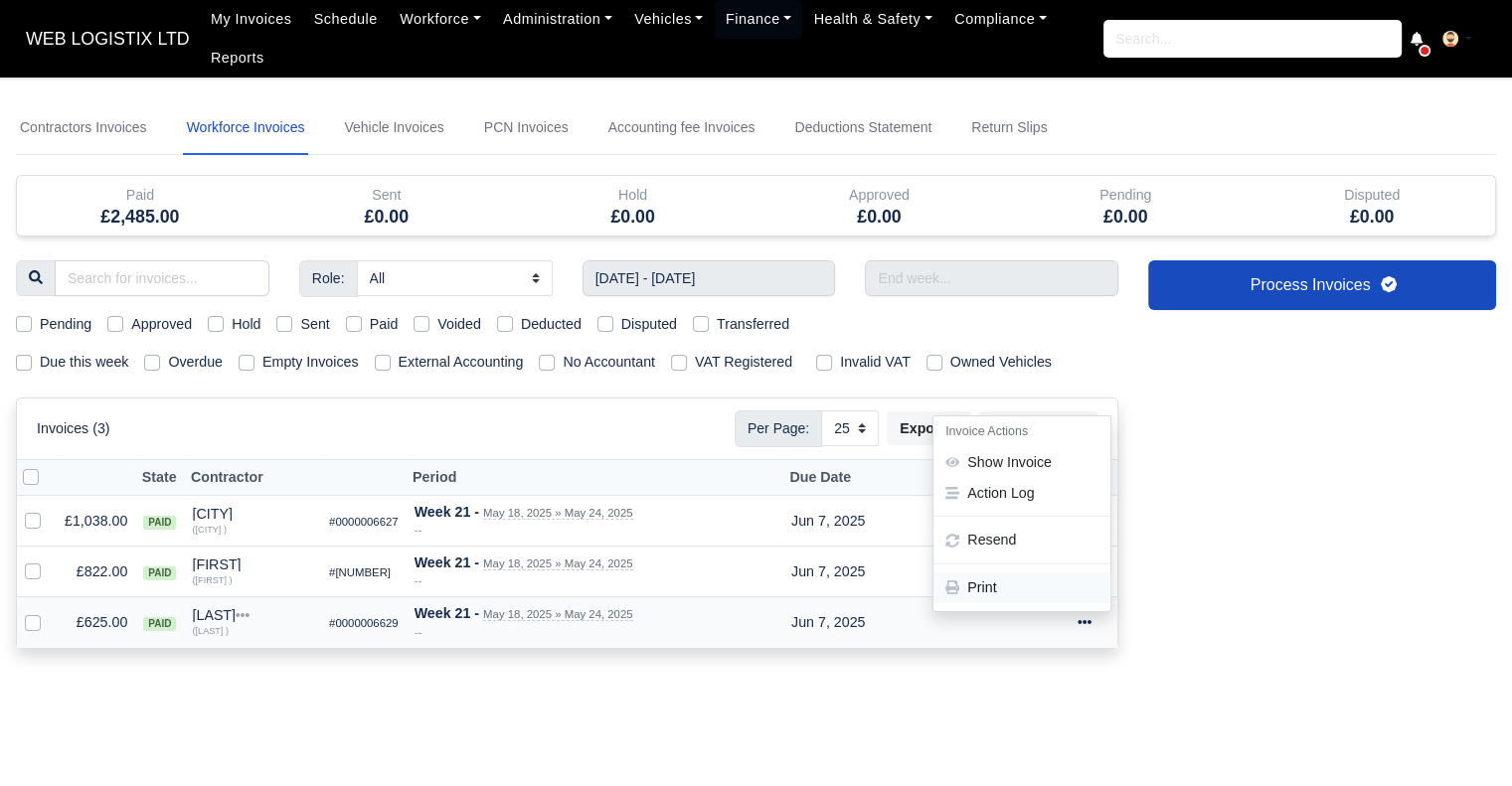 click on "Print" at bounding box center (1022, 587) 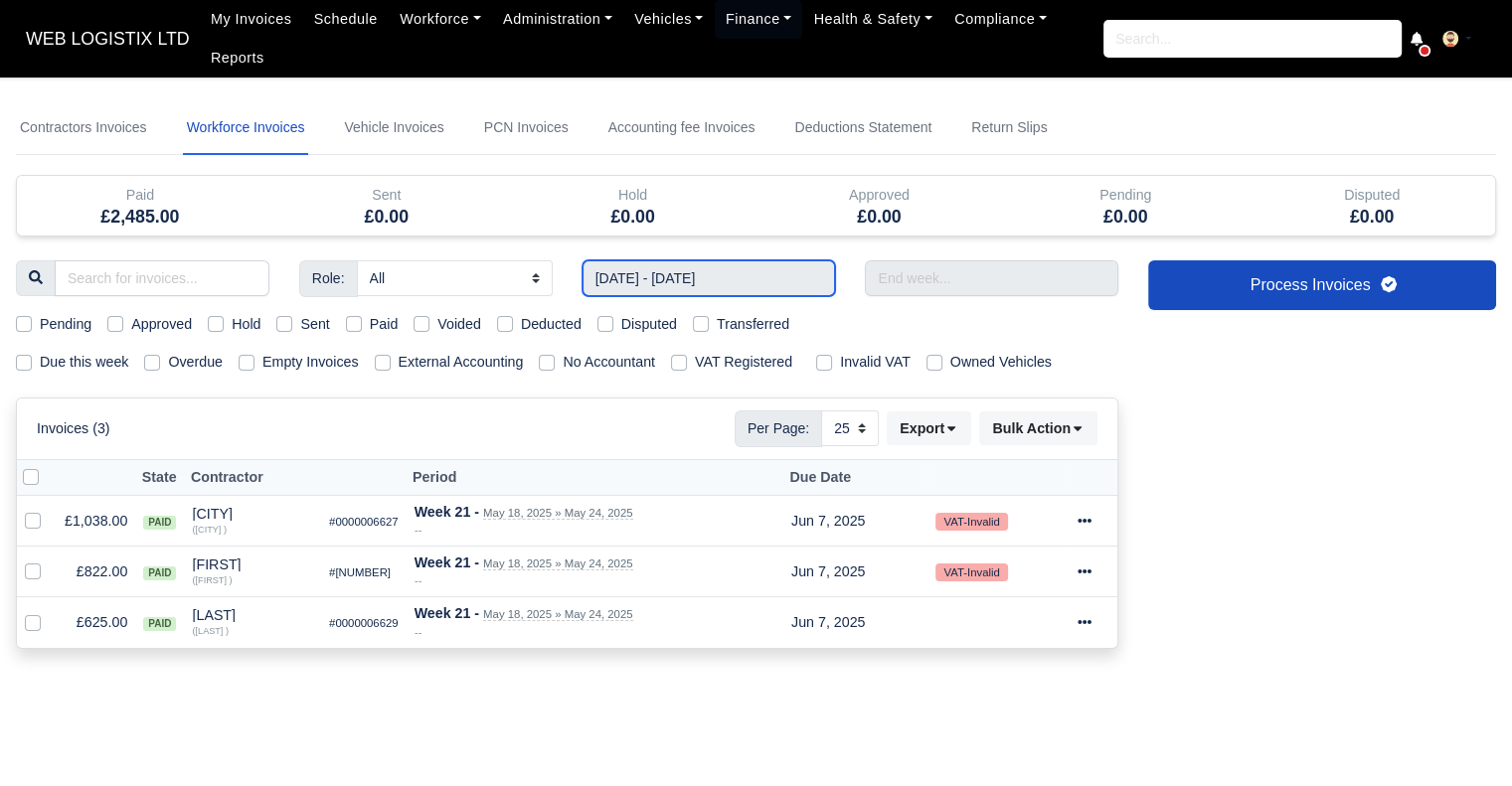 click on "[DATE] - [DATE]" at bounding box center (709, 278) 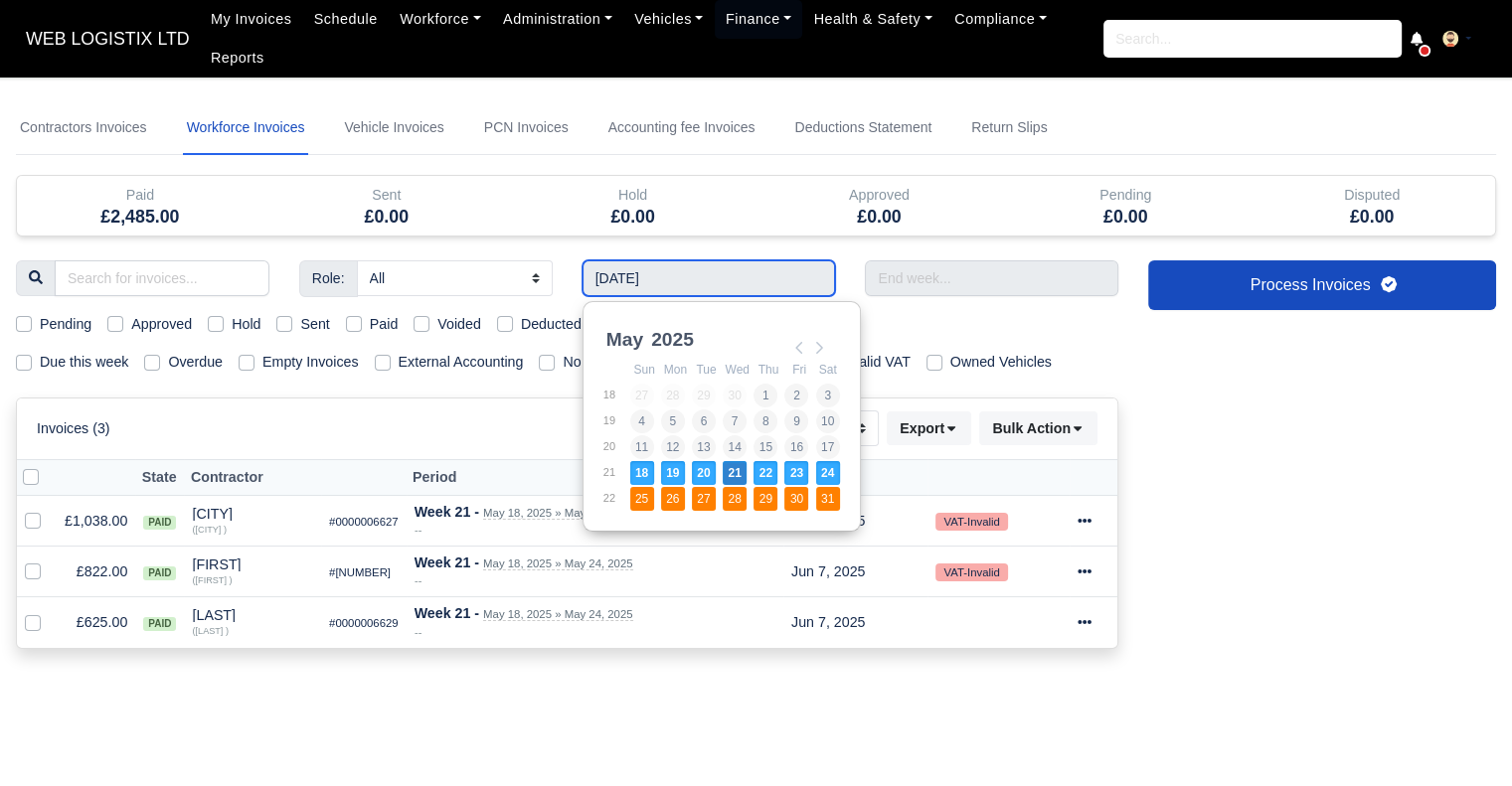 type on "25/05/2025 - 31/05/2025" 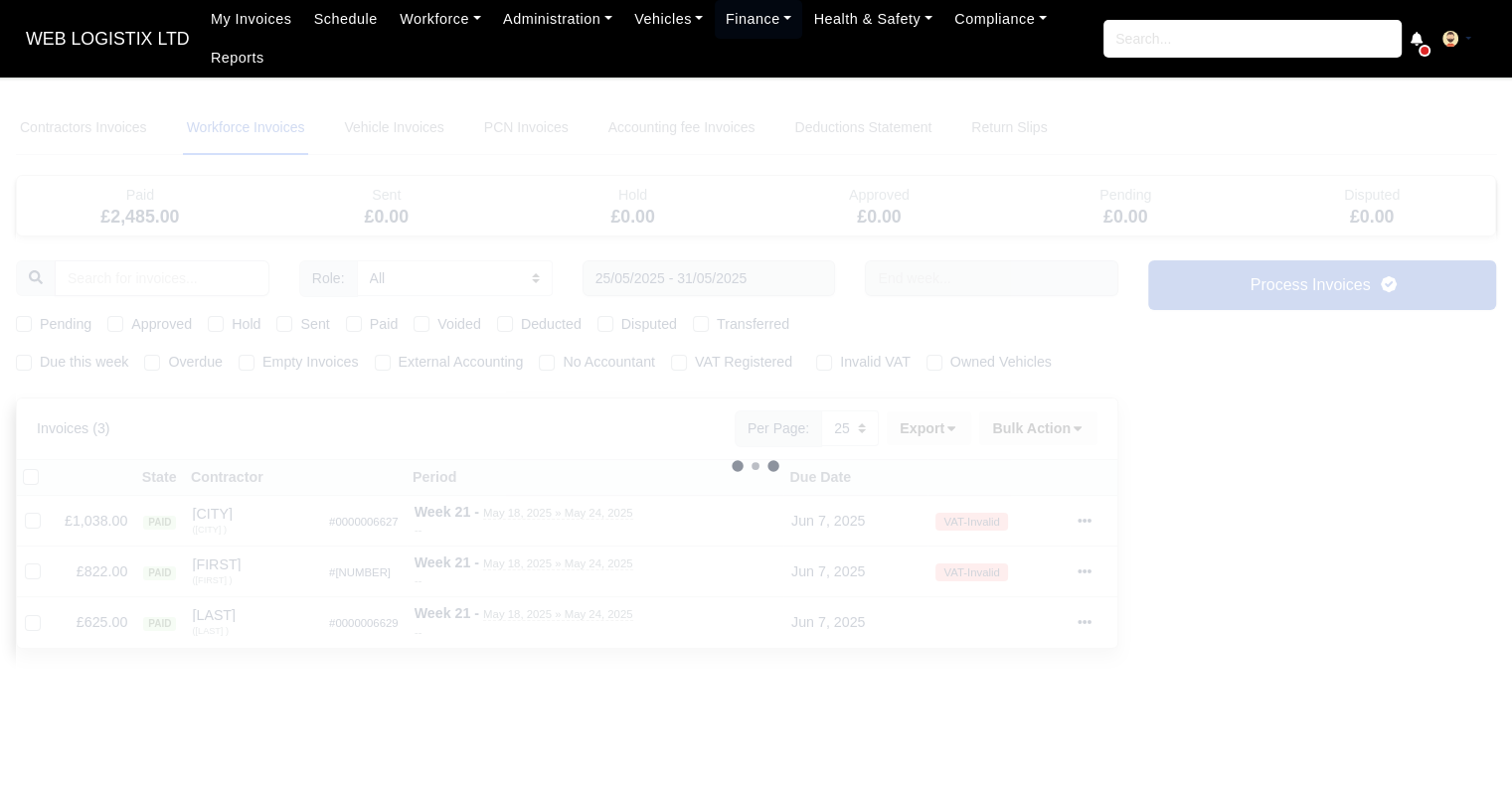 type 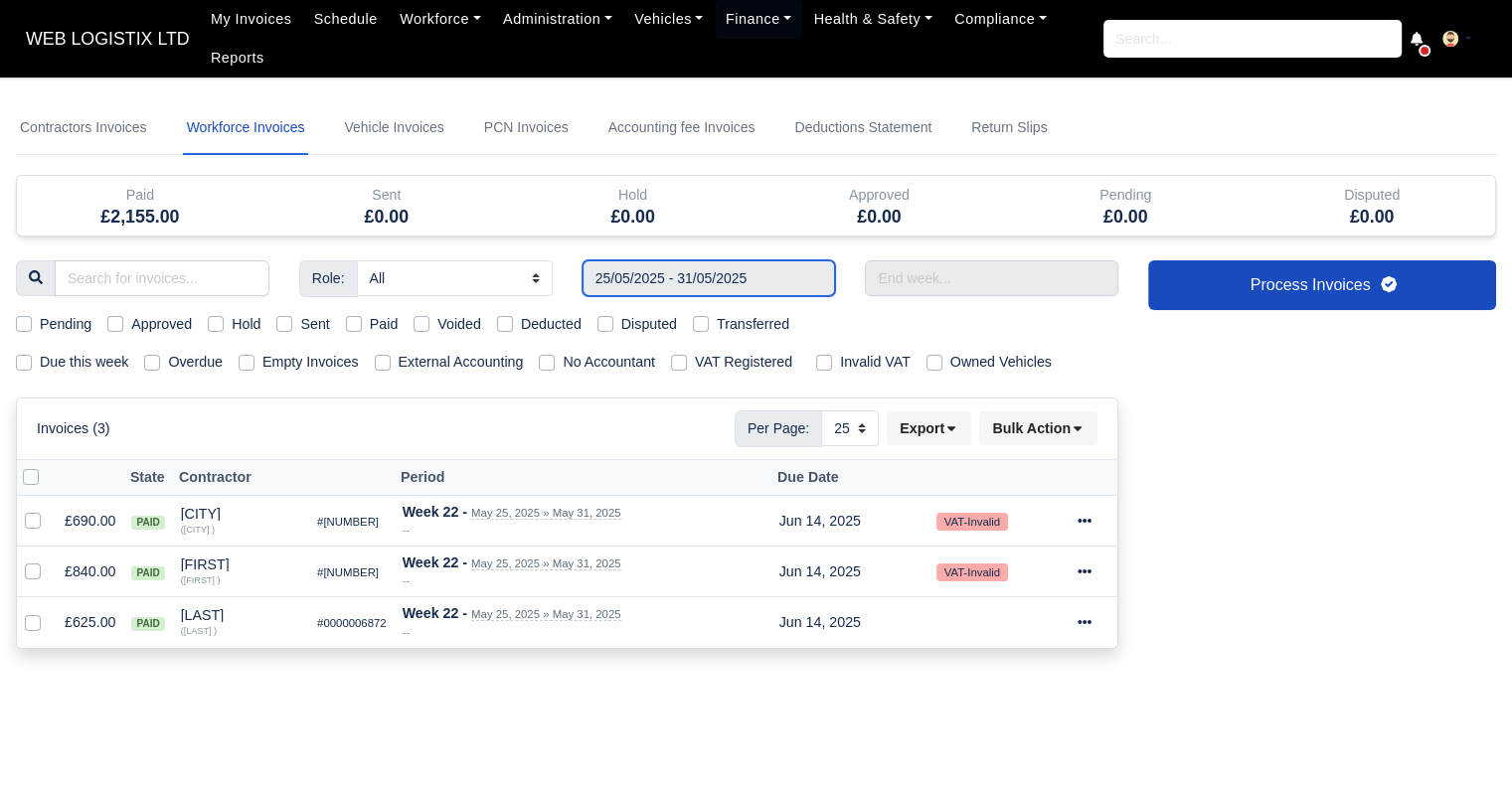 click on "25/05/2025 - 31/05/2025" at bounding box center [709, 278] 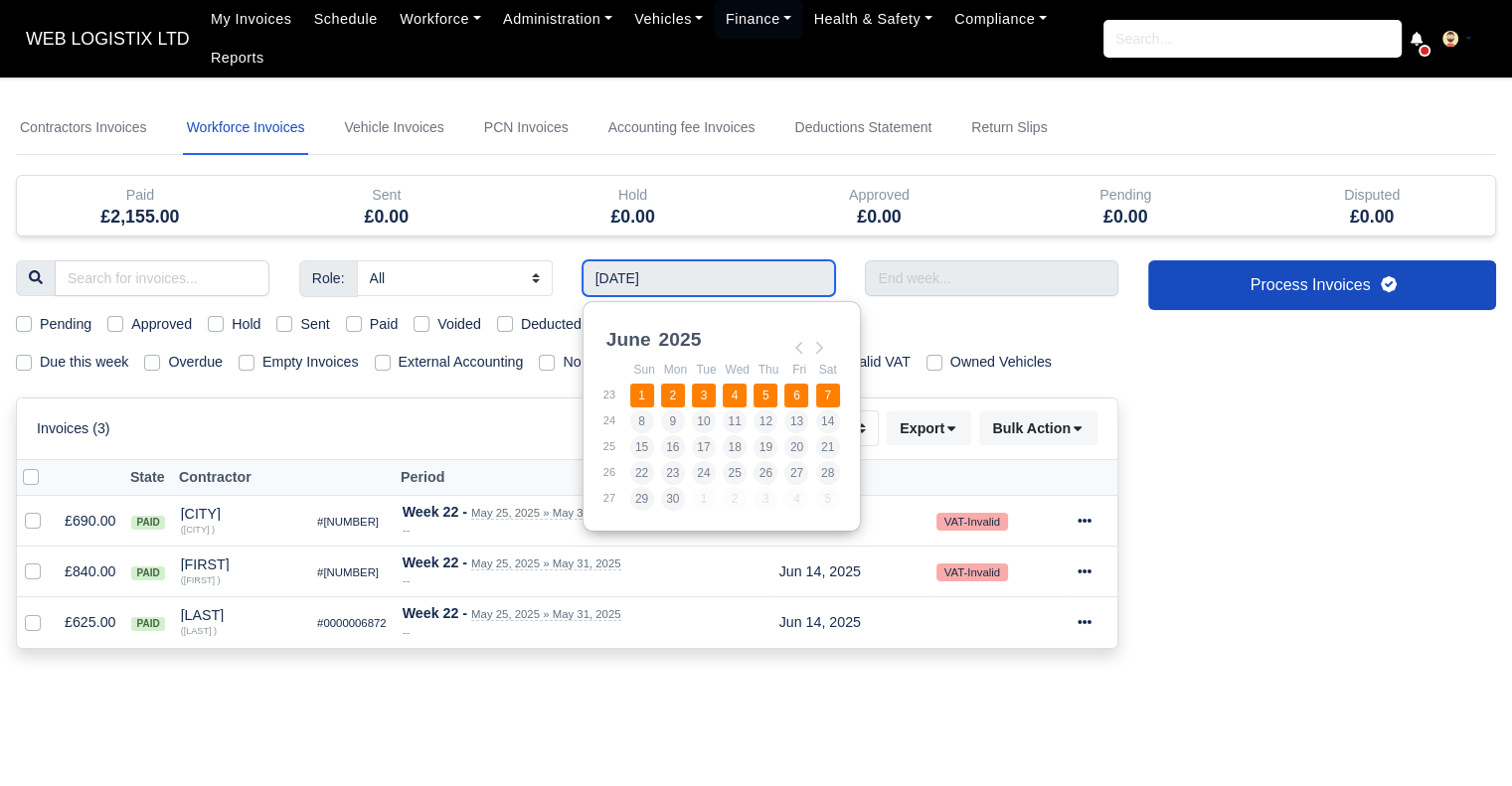 type on "01/06/2025 - 07/06/2025" 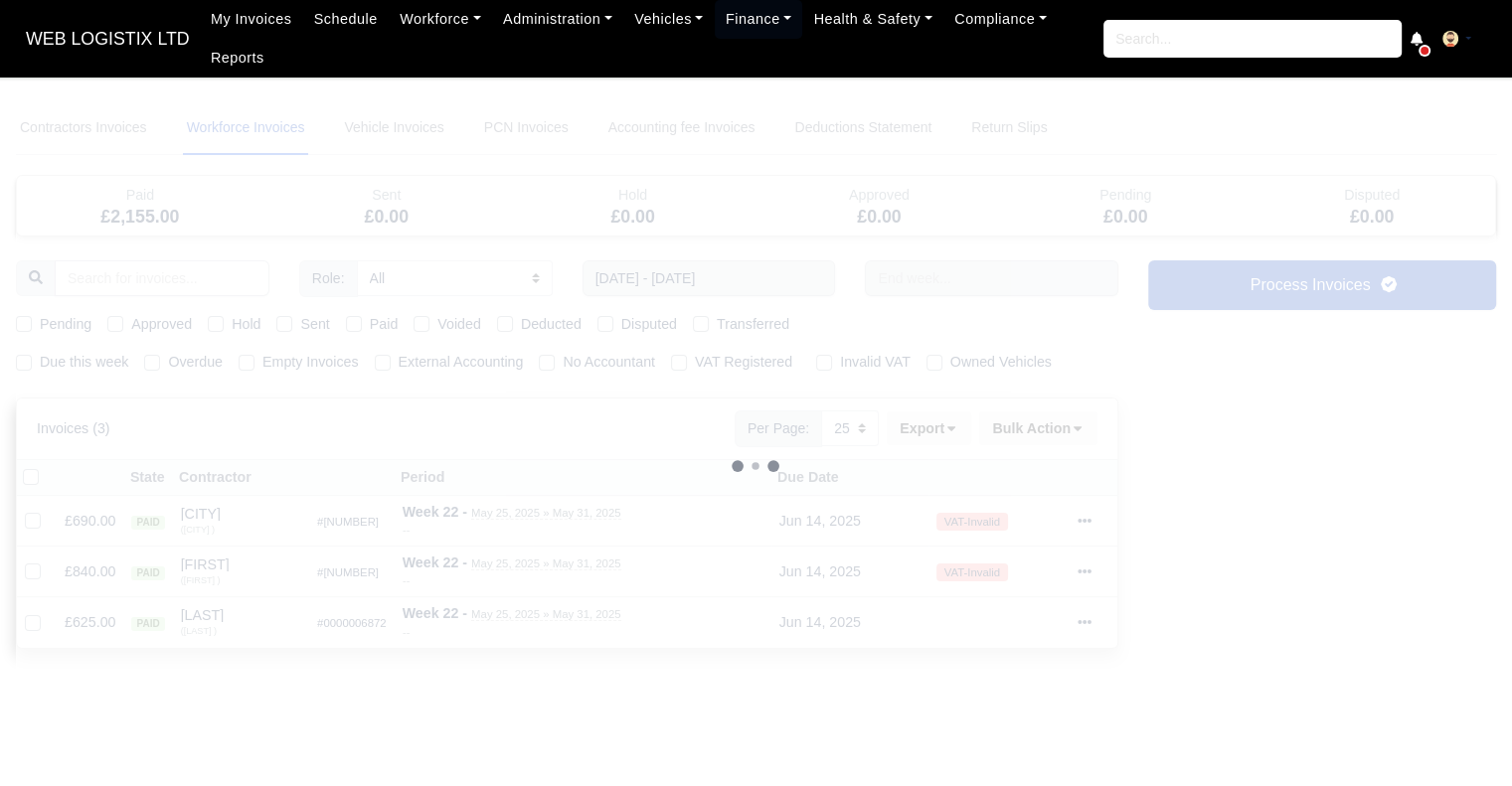 type 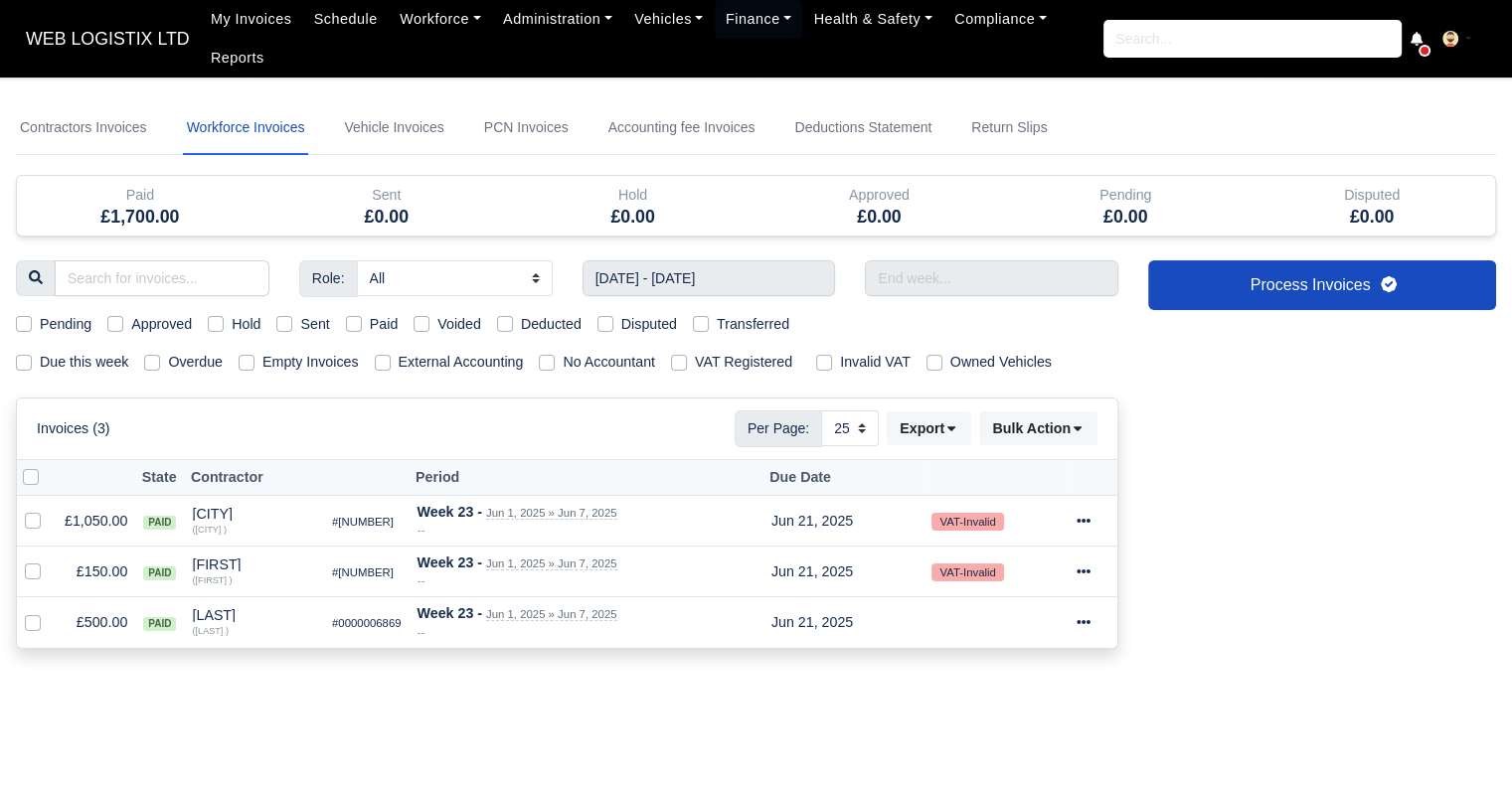click on "Contractors Invoices
Workforce Invoices
Vehicle Invoices
PCN Invoices
Accounting fee Invoices
Deductions Statement
Return Slips" at bounding box center (756, 128) 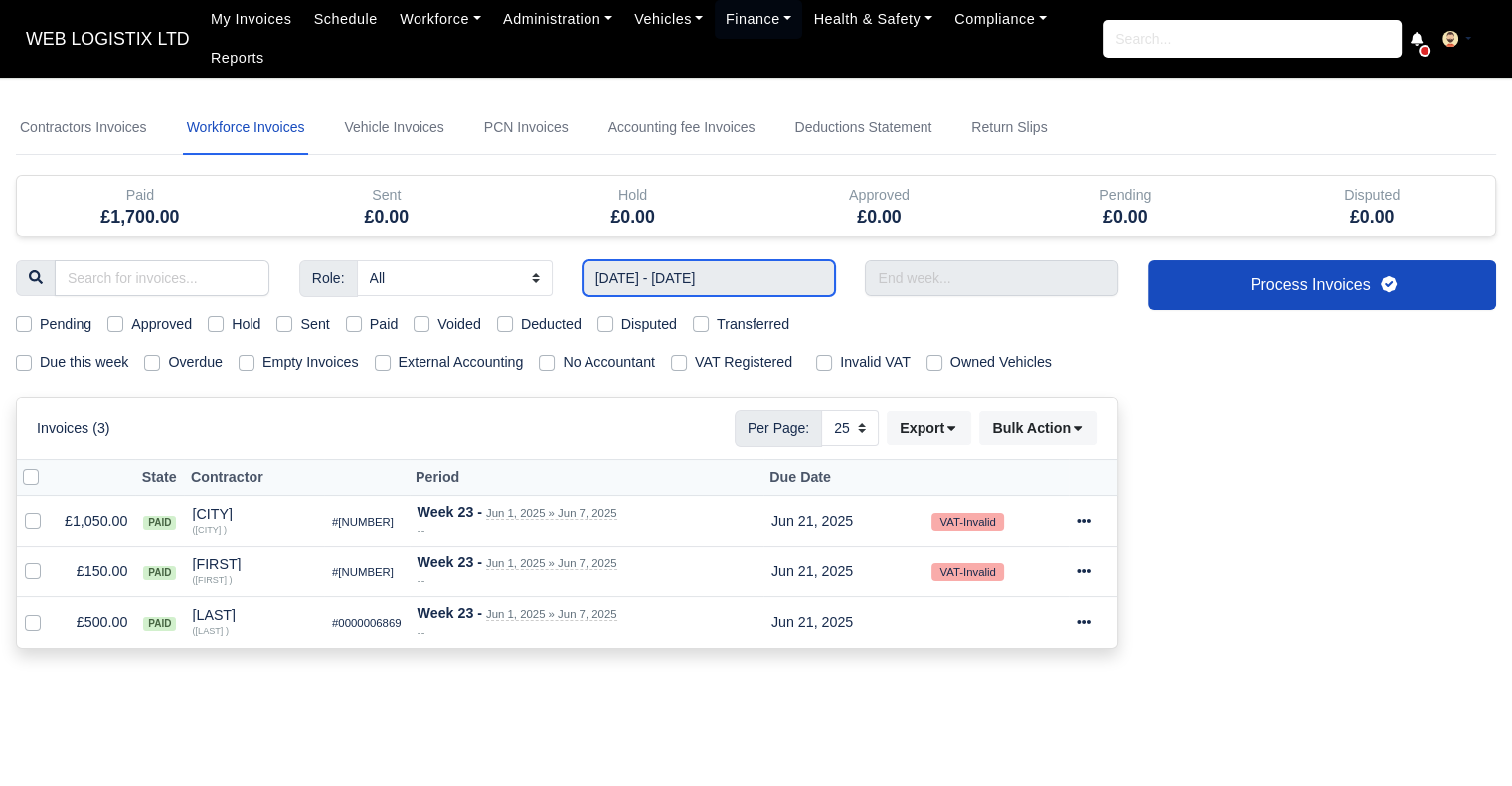 click on "01/06/2025 - 07/06/2025" at bounding box center (709, 278) 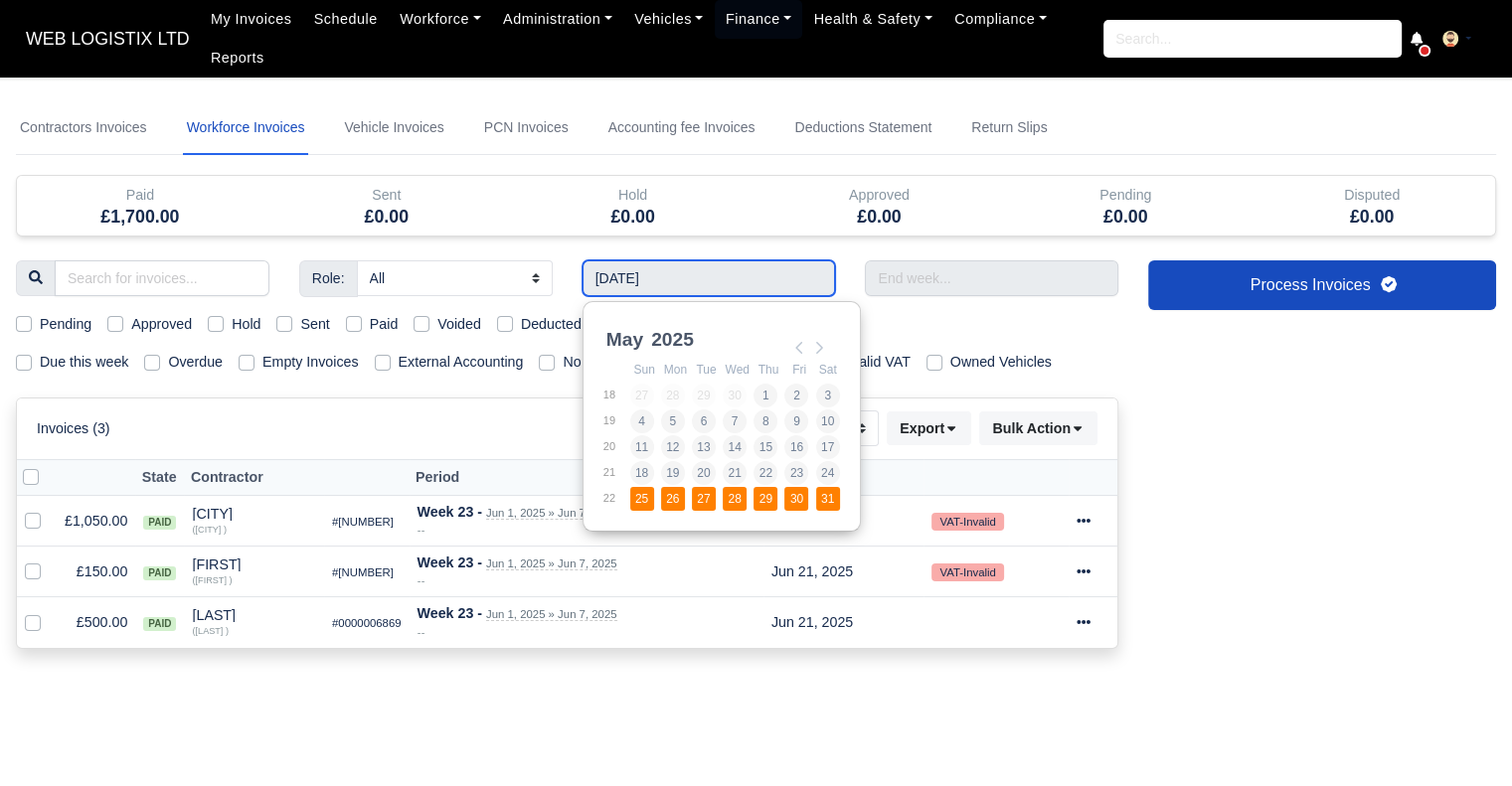 type on "25/05/2025 - 31/05/2025" 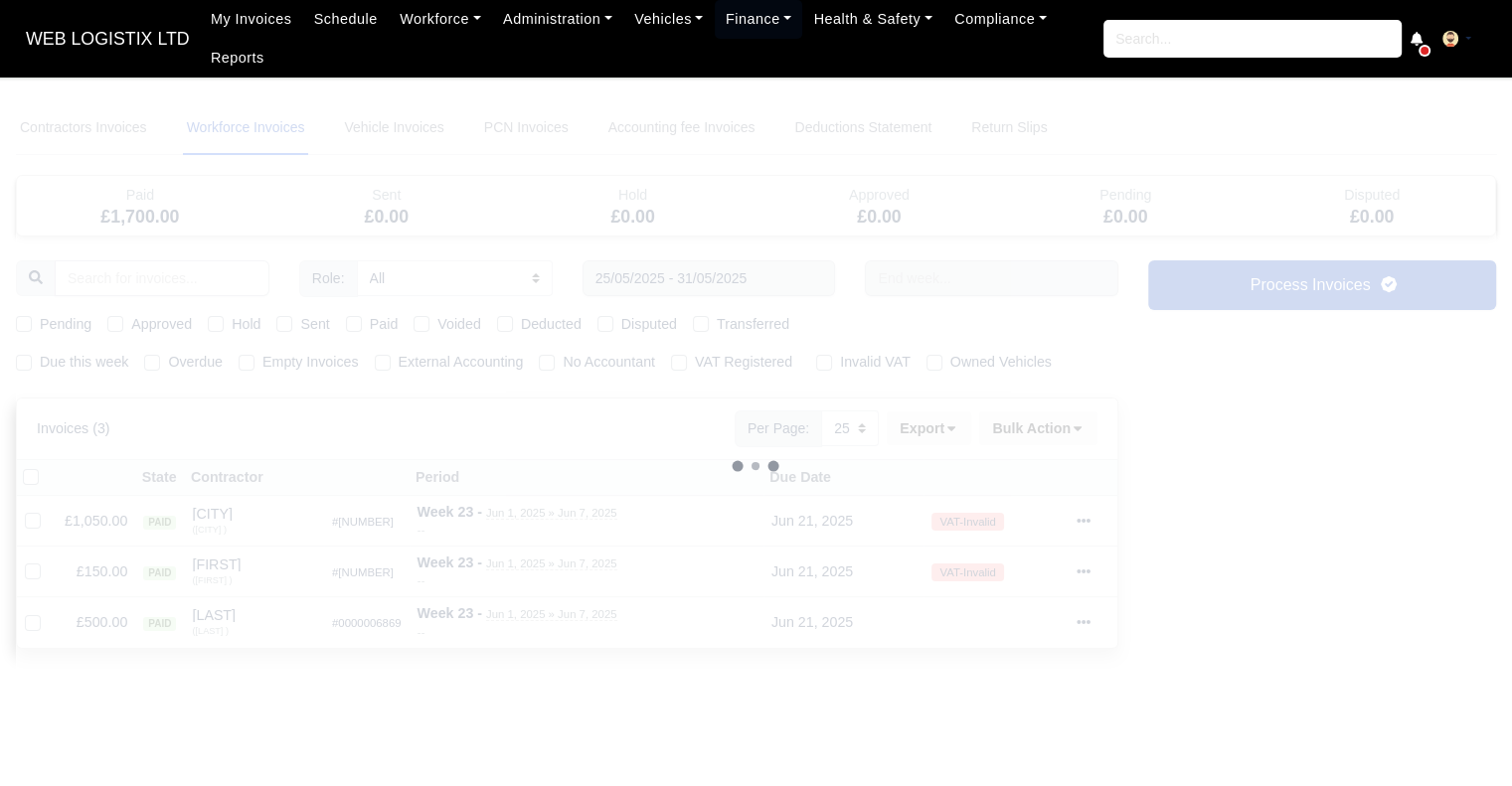 type 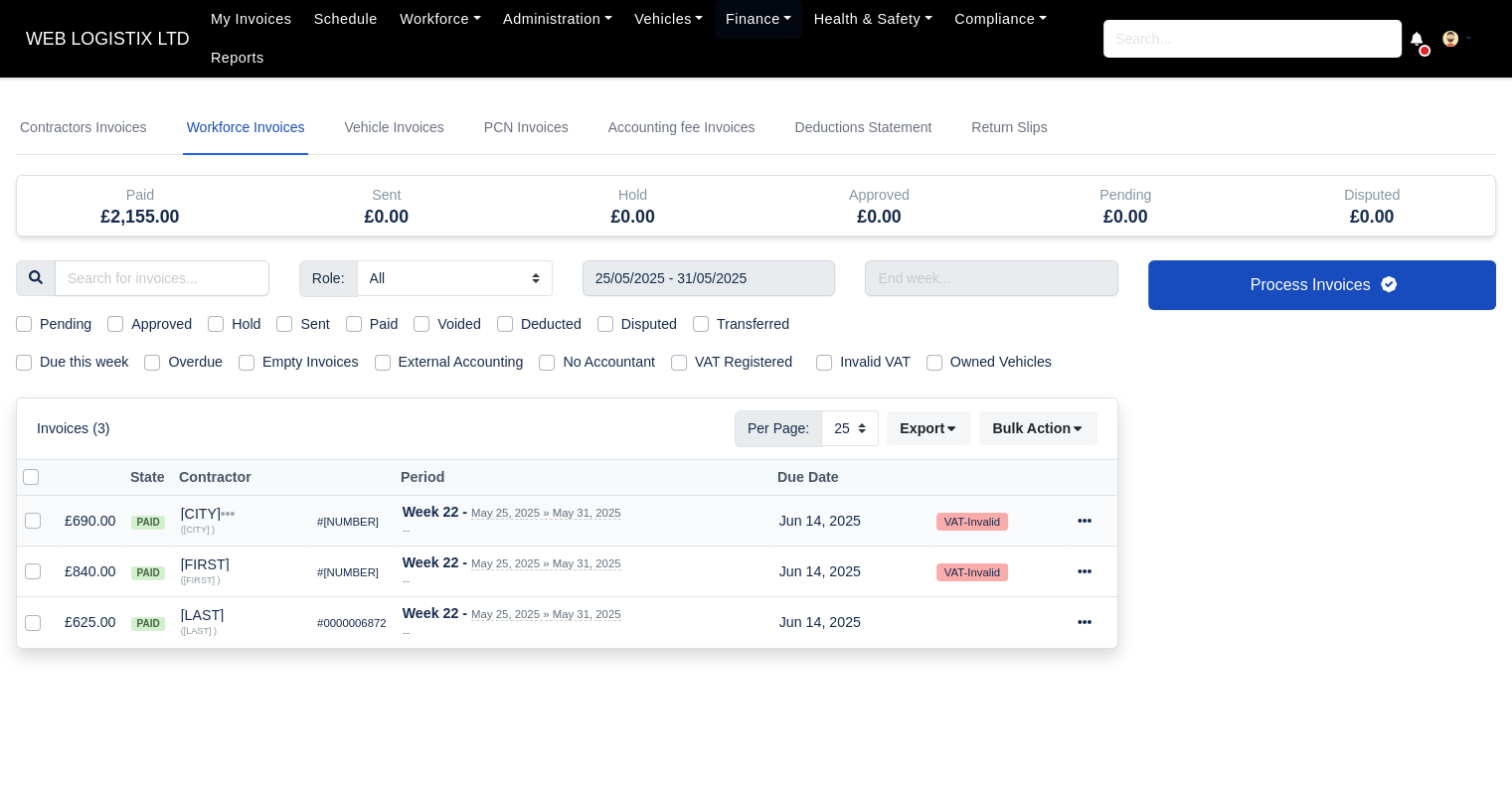 click on "Invoice Actions
Show Invoice
Action Log
Resend" at bounding box center [1093, 521] 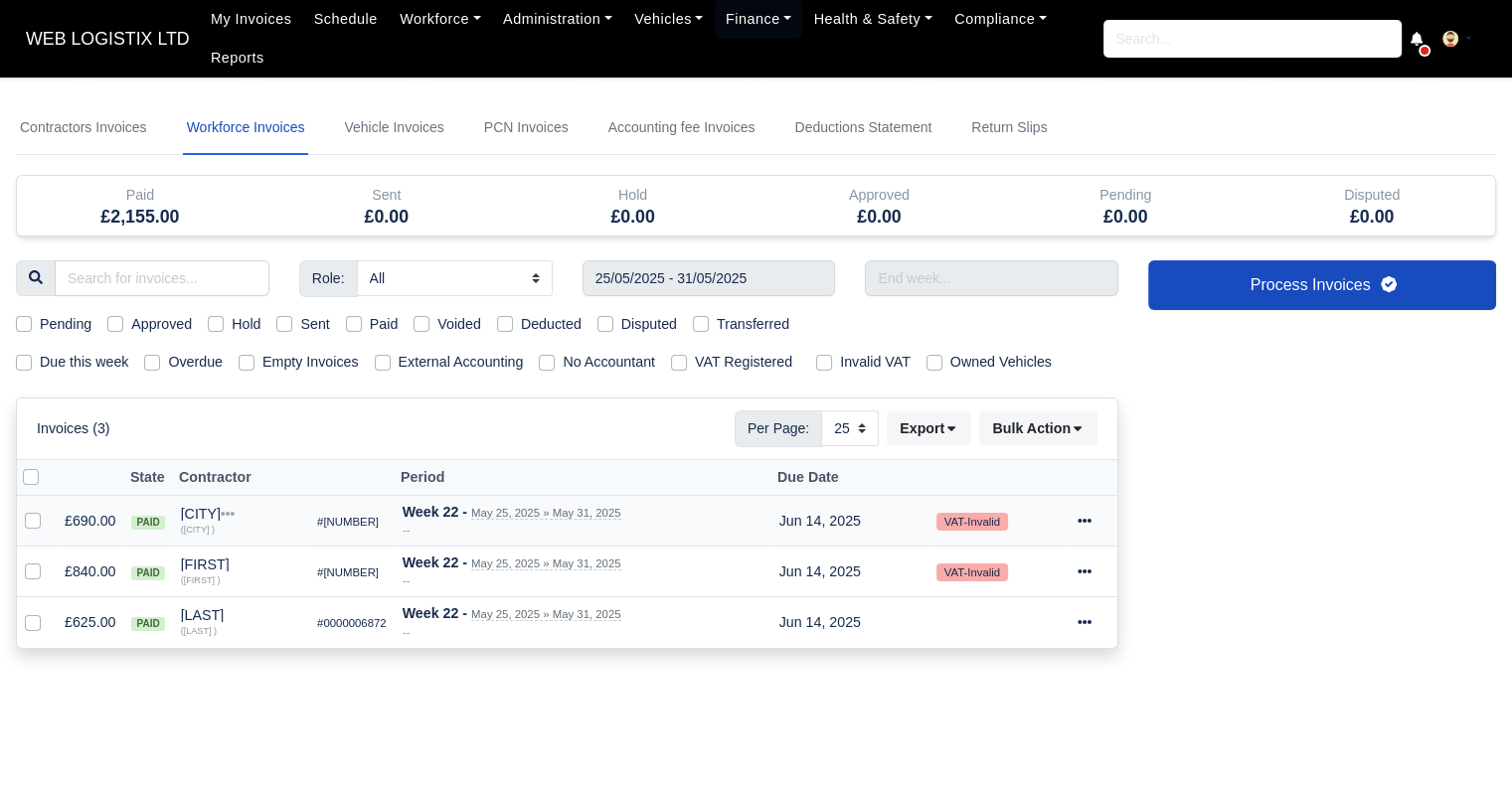 click 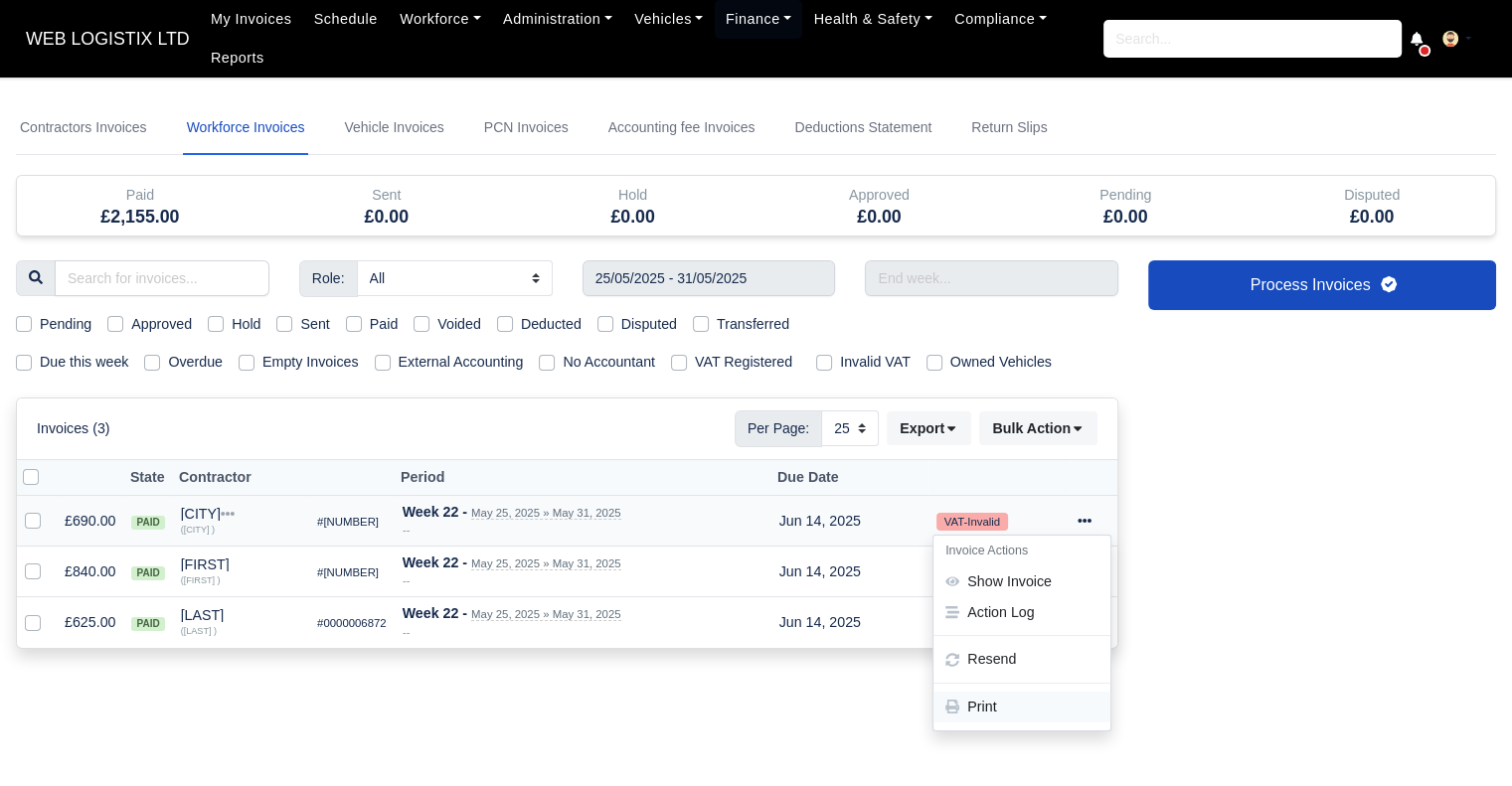 click on "Print" at bounding box center [1022, 707] 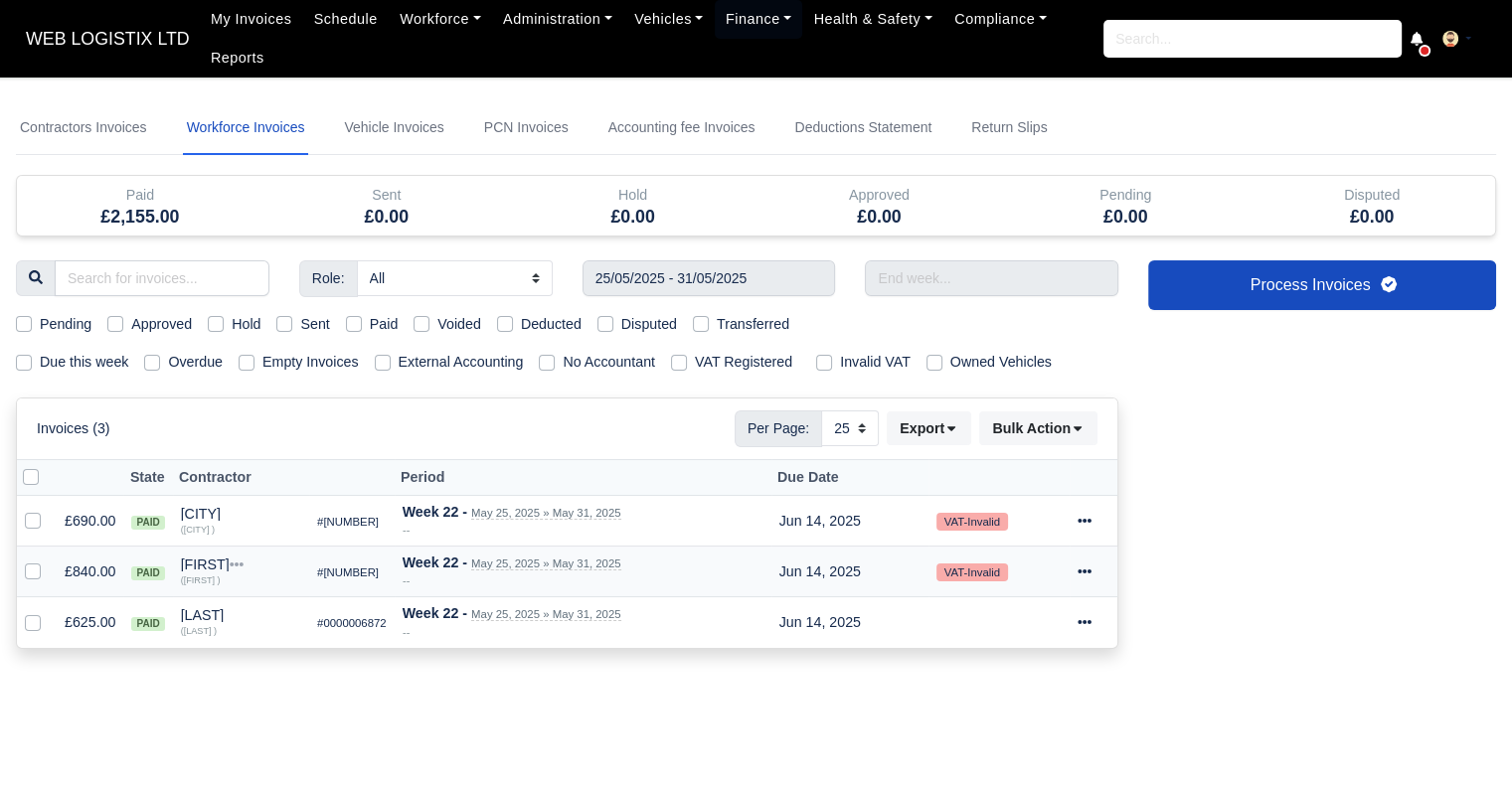 click 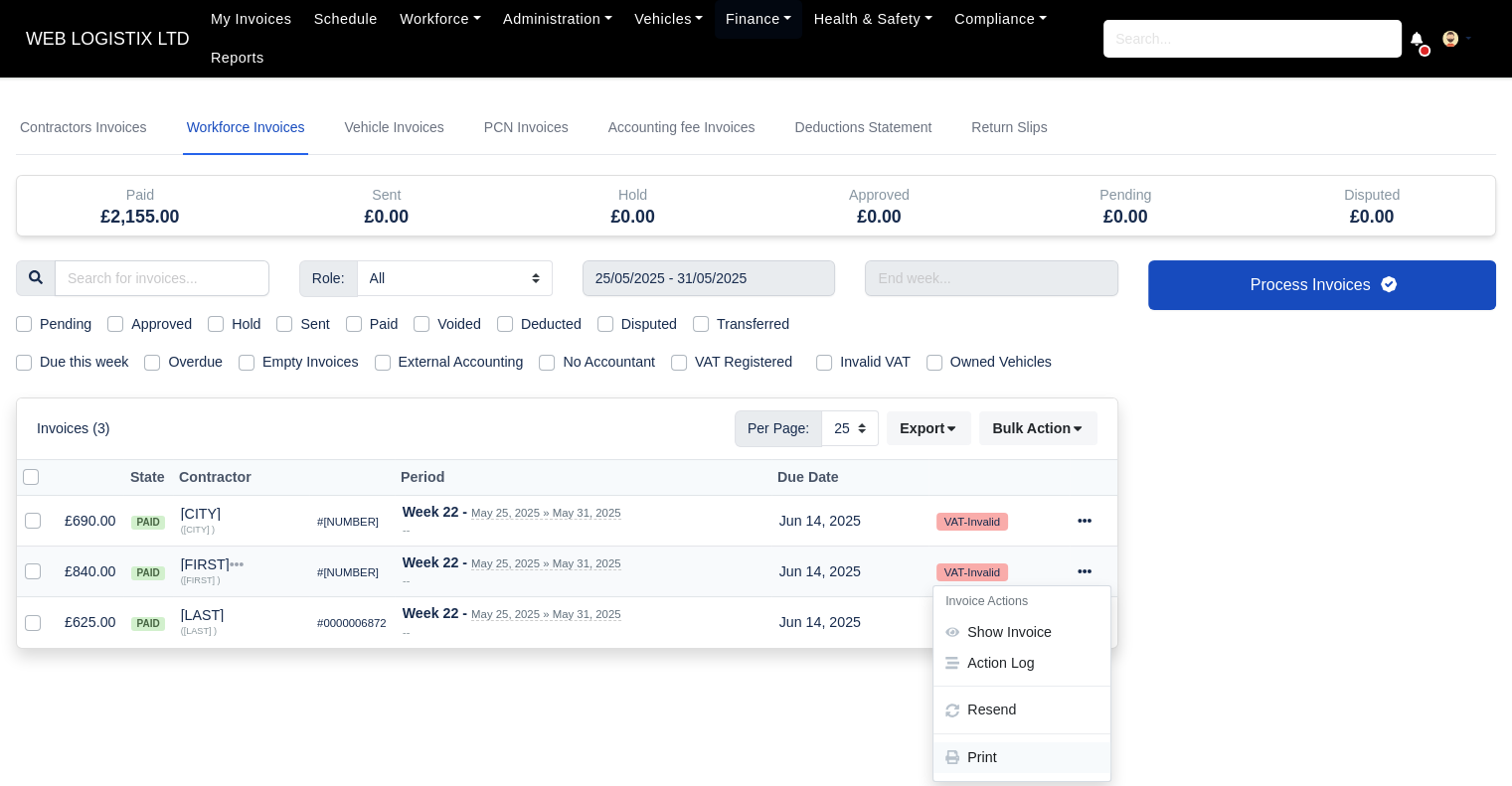 click on "Print" at bounding box center [1022, 757] 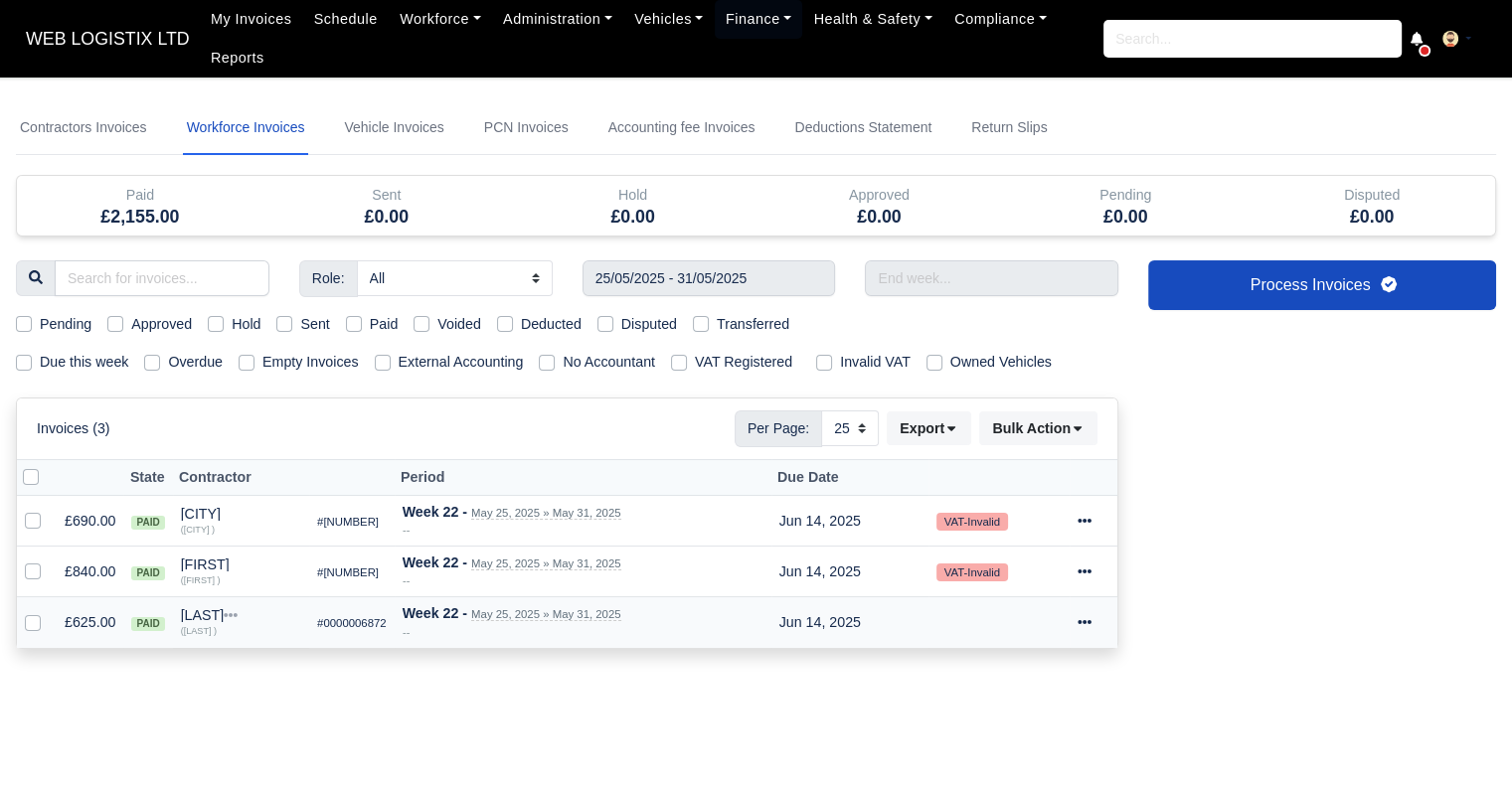 click 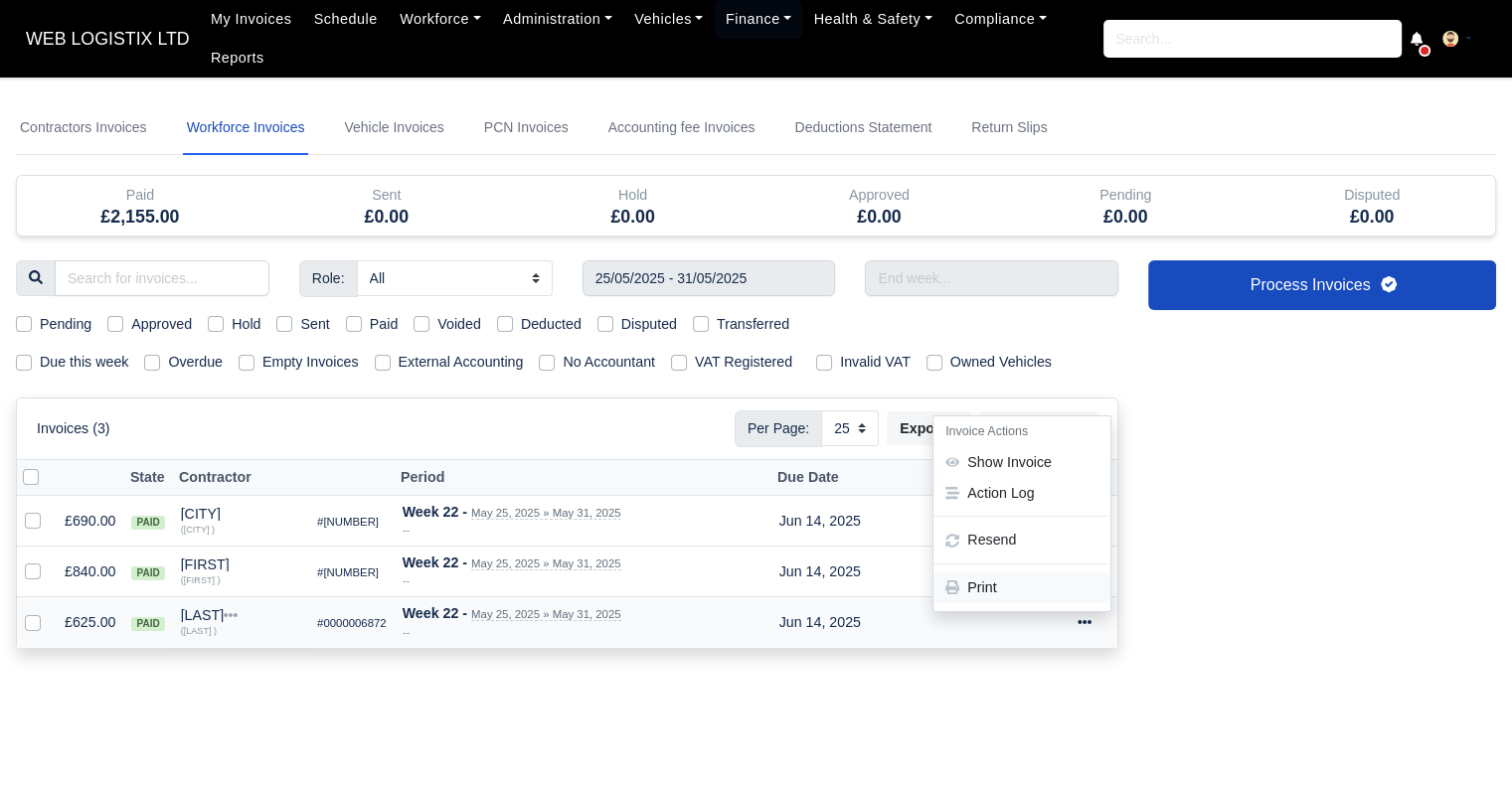 click on "Print" at bounding box center [1022, 587] 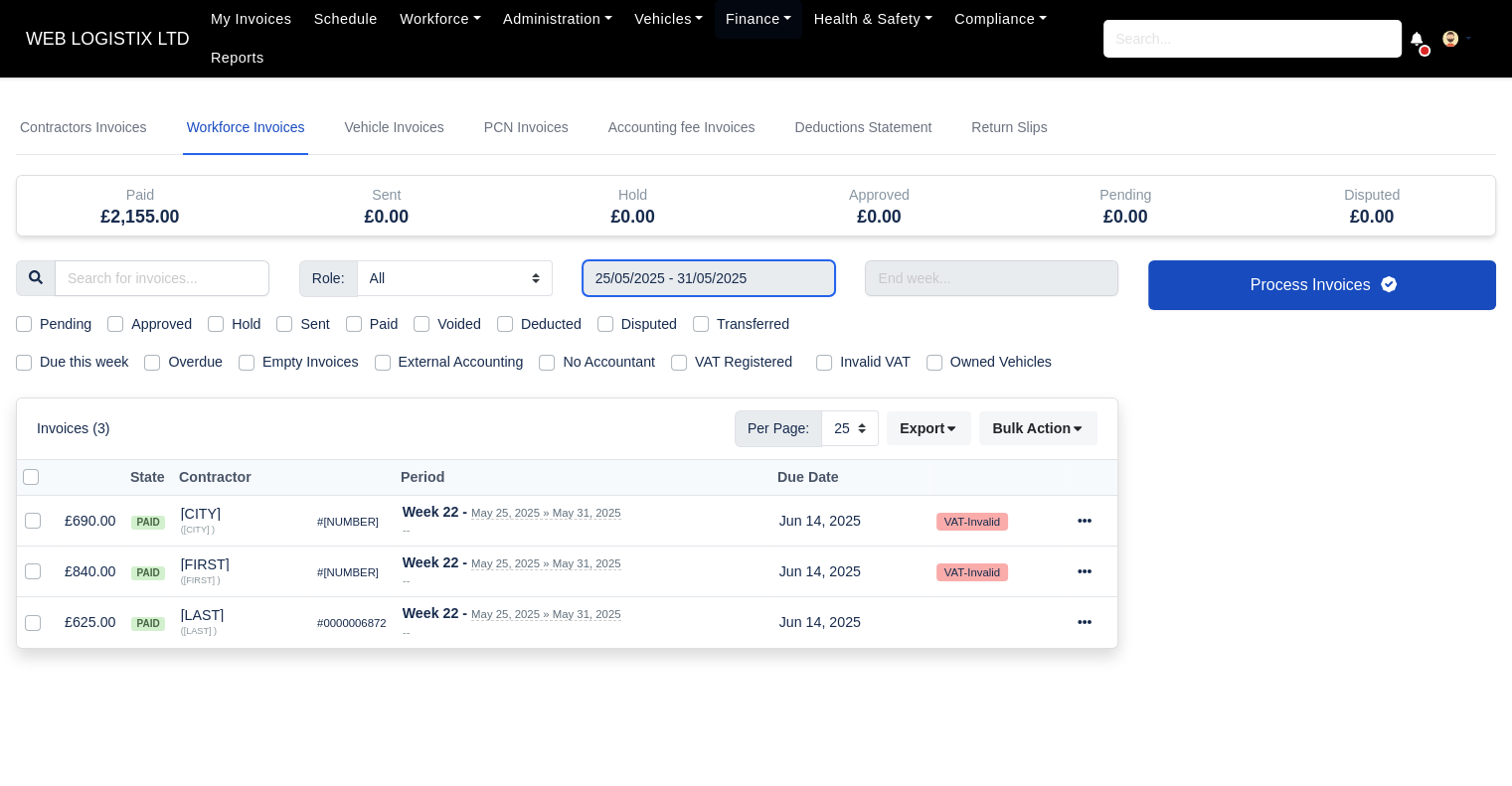click on "25/05/2025 - 31/05/2025" at bounding box center (709, 278) 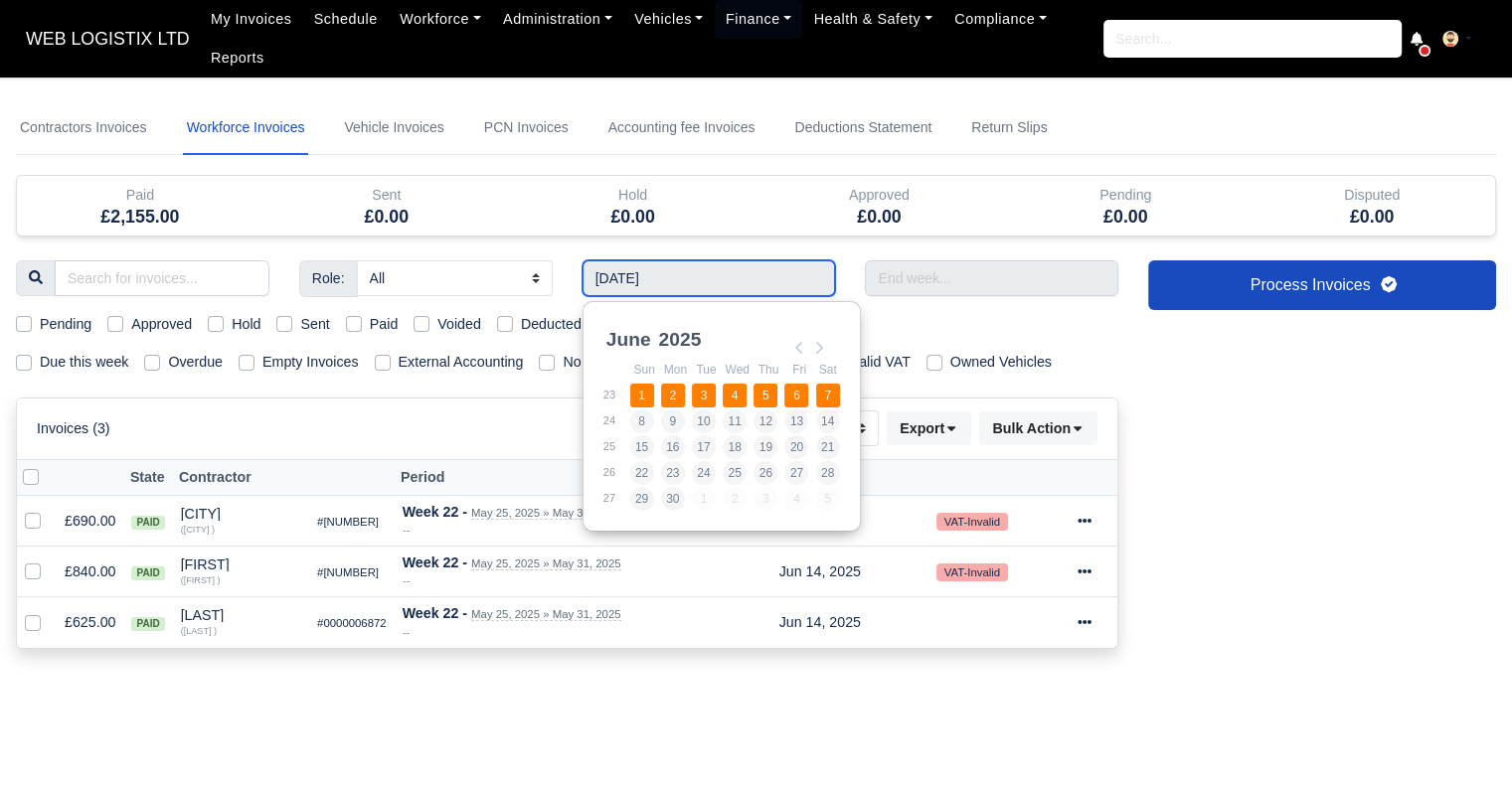 type on "01/06/2025 - 07/06/2025" 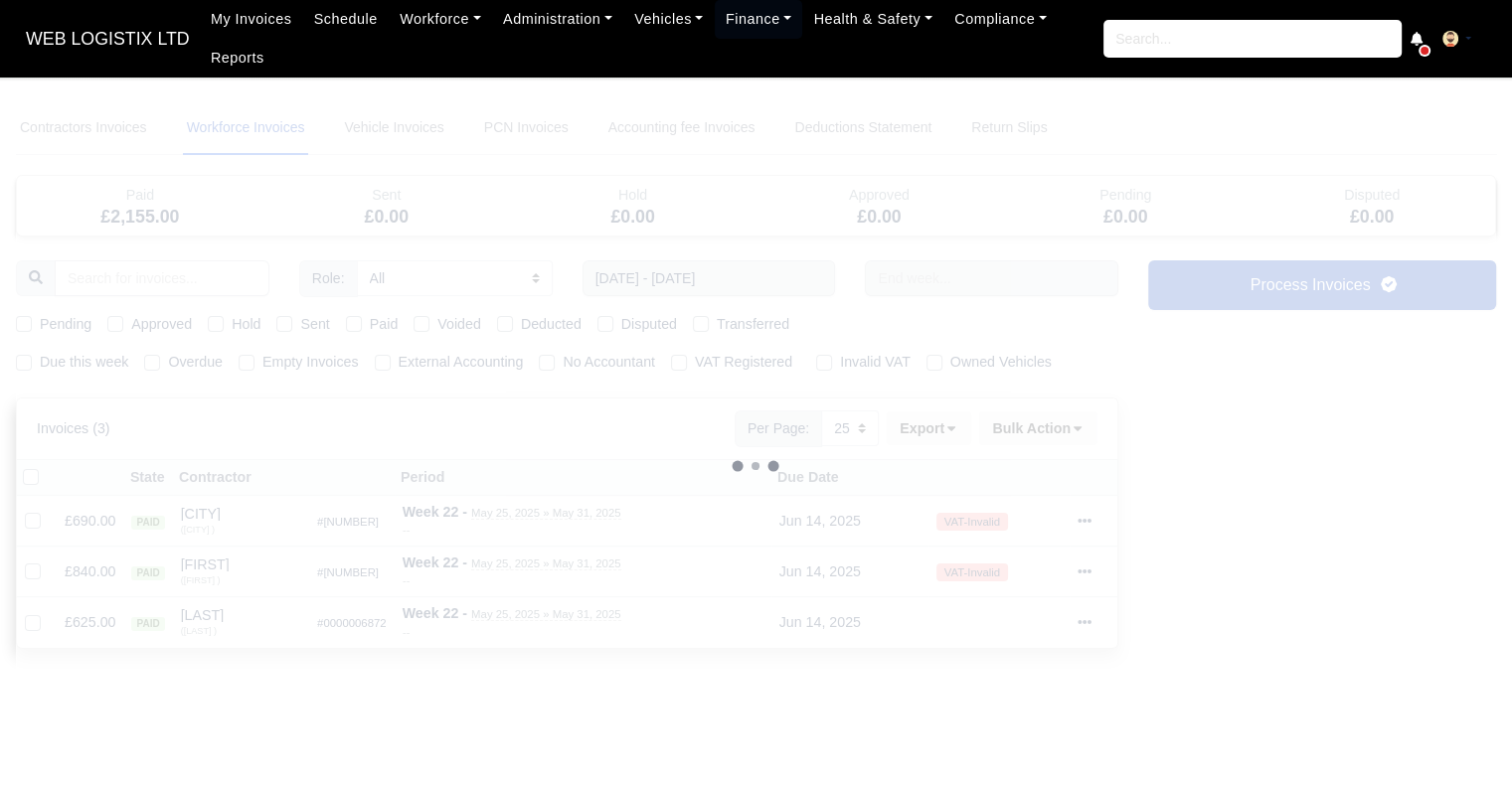 type 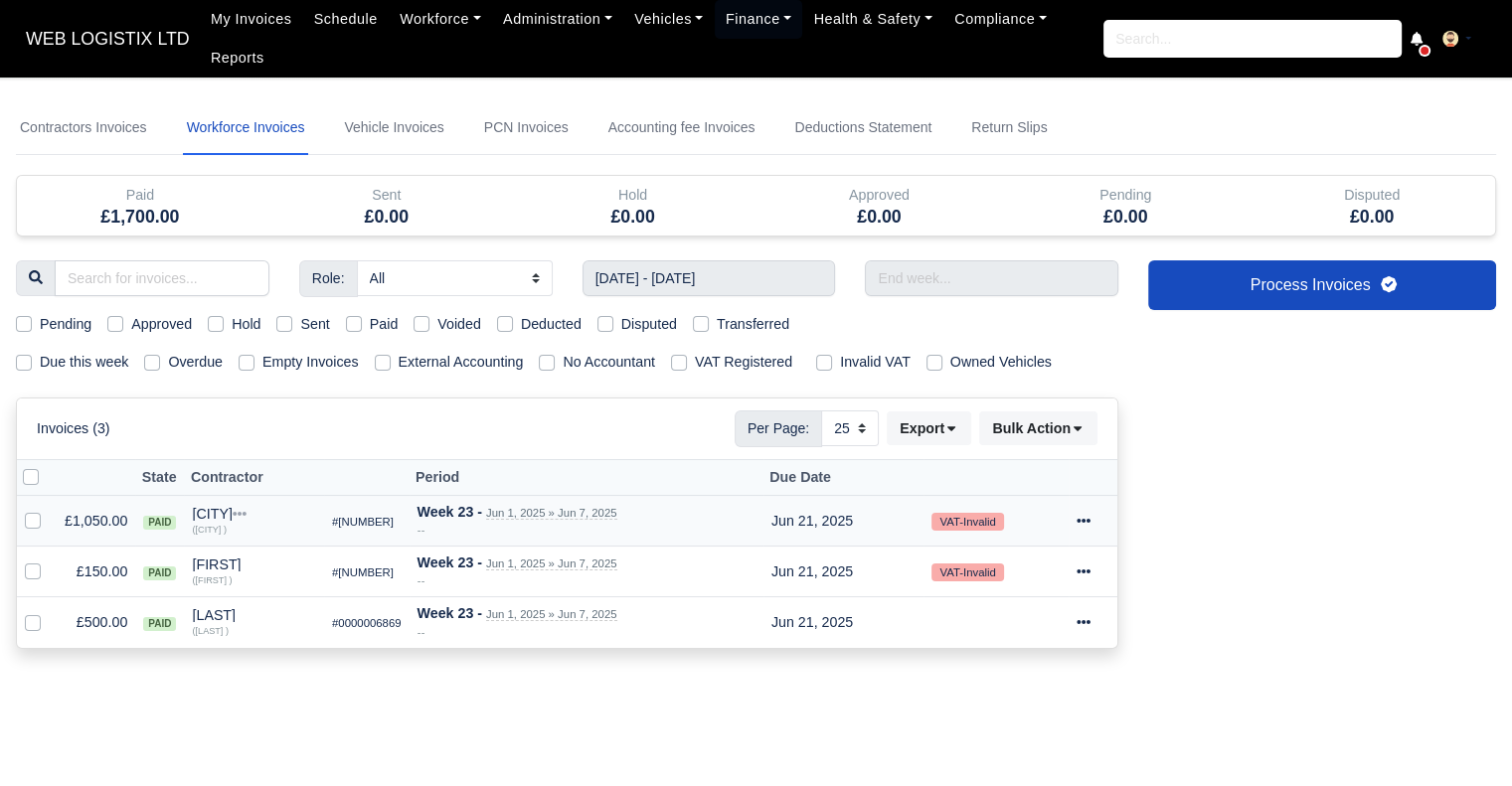 click 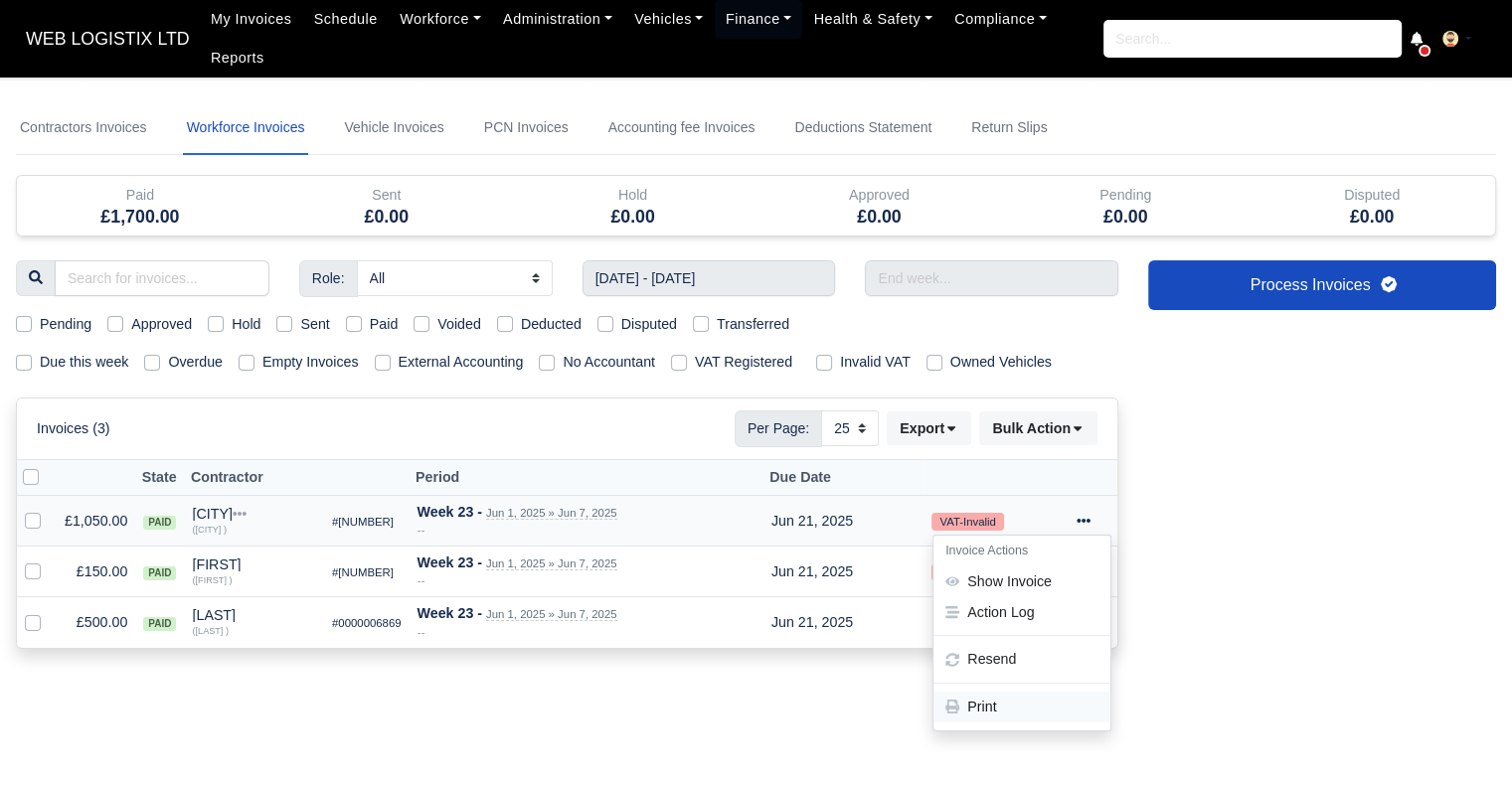 click on "Print" at bounding box center (1022, 707) 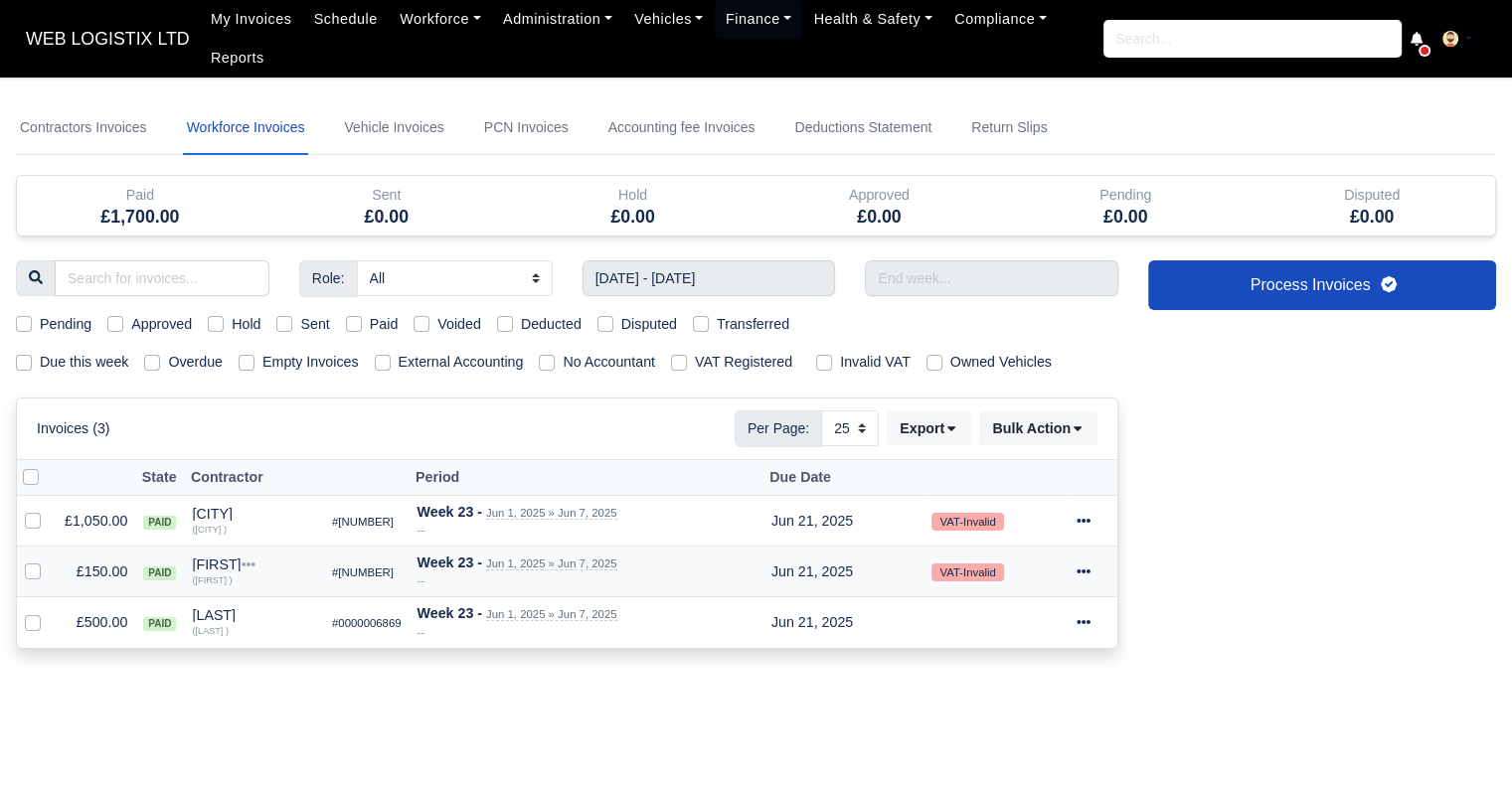 click on "Invoice Actions
Show Invoice
Action Log
Resend" at bounding box center (1093, 571) 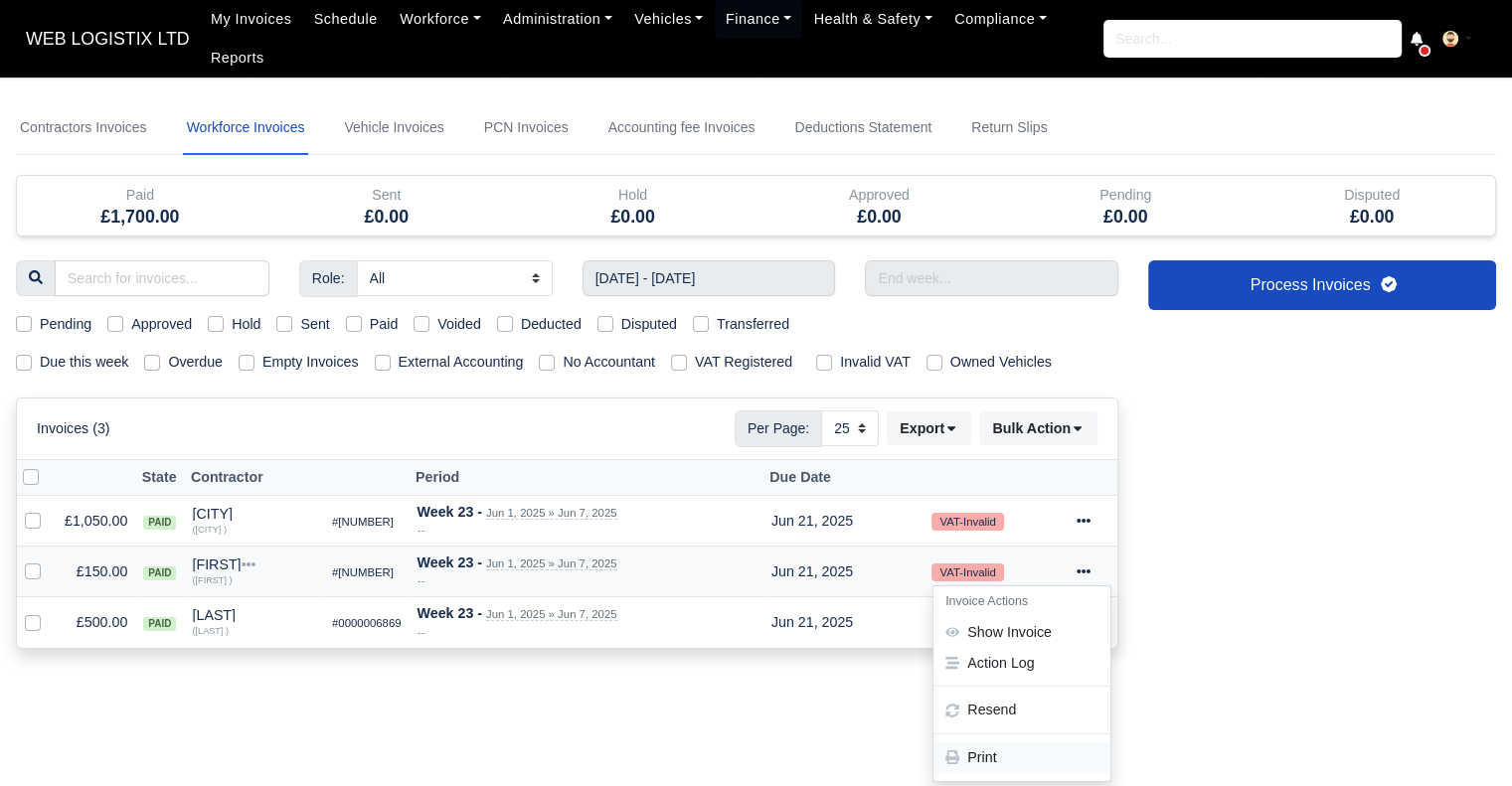 click on "Print" at bounding box center [1022, 757] 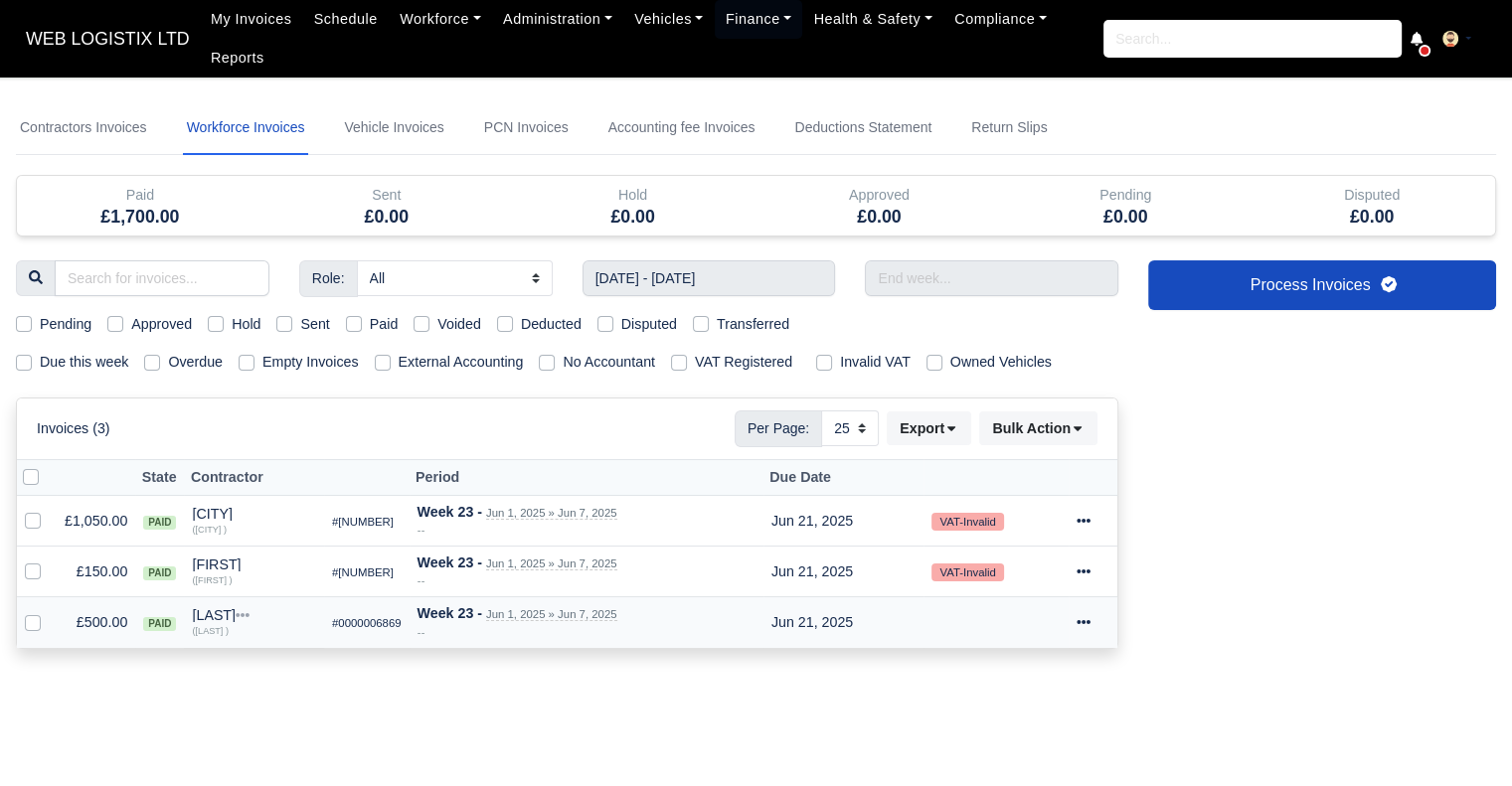 click 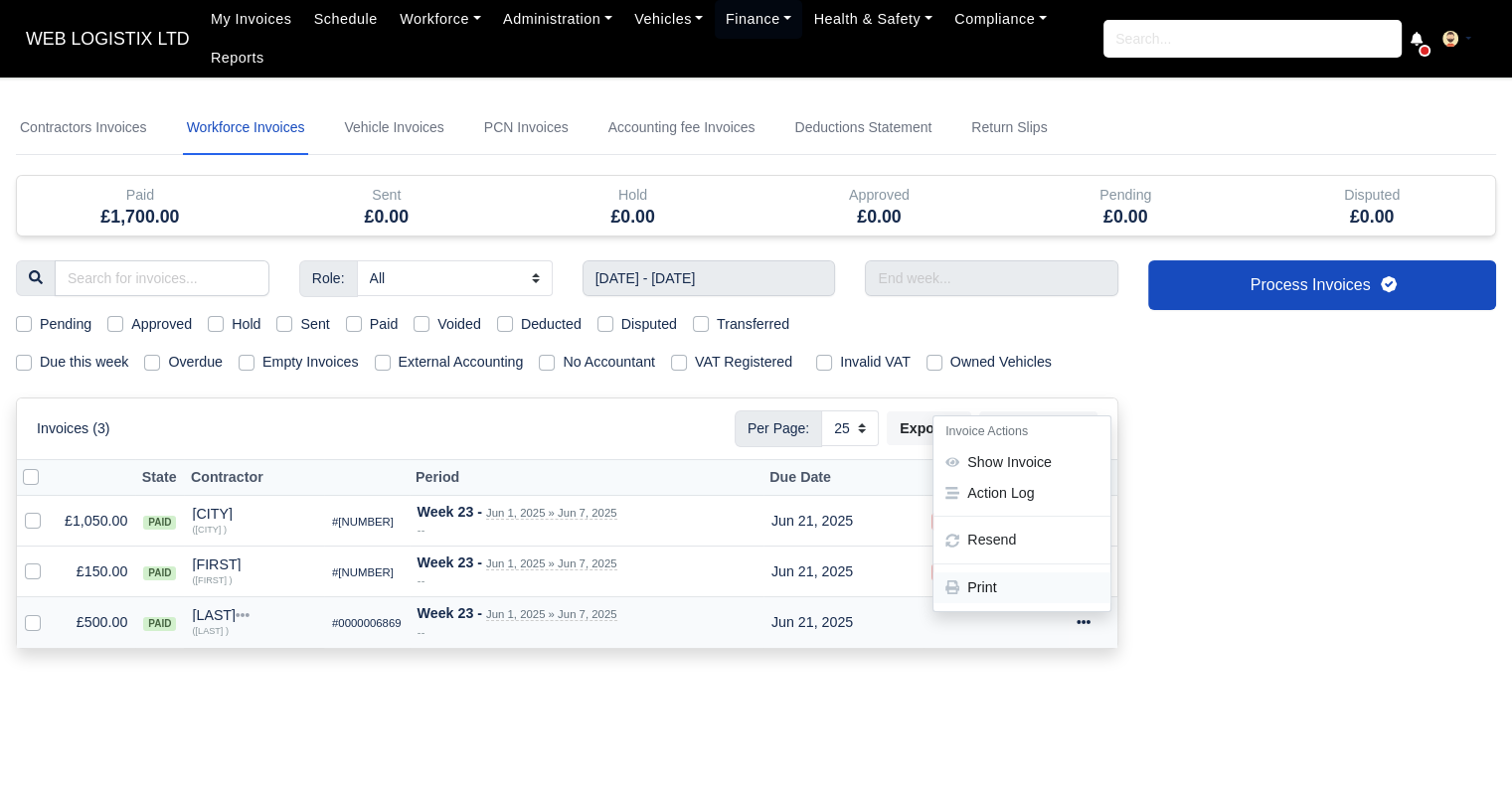 click on "Print" at bounding box center [1022, 587] 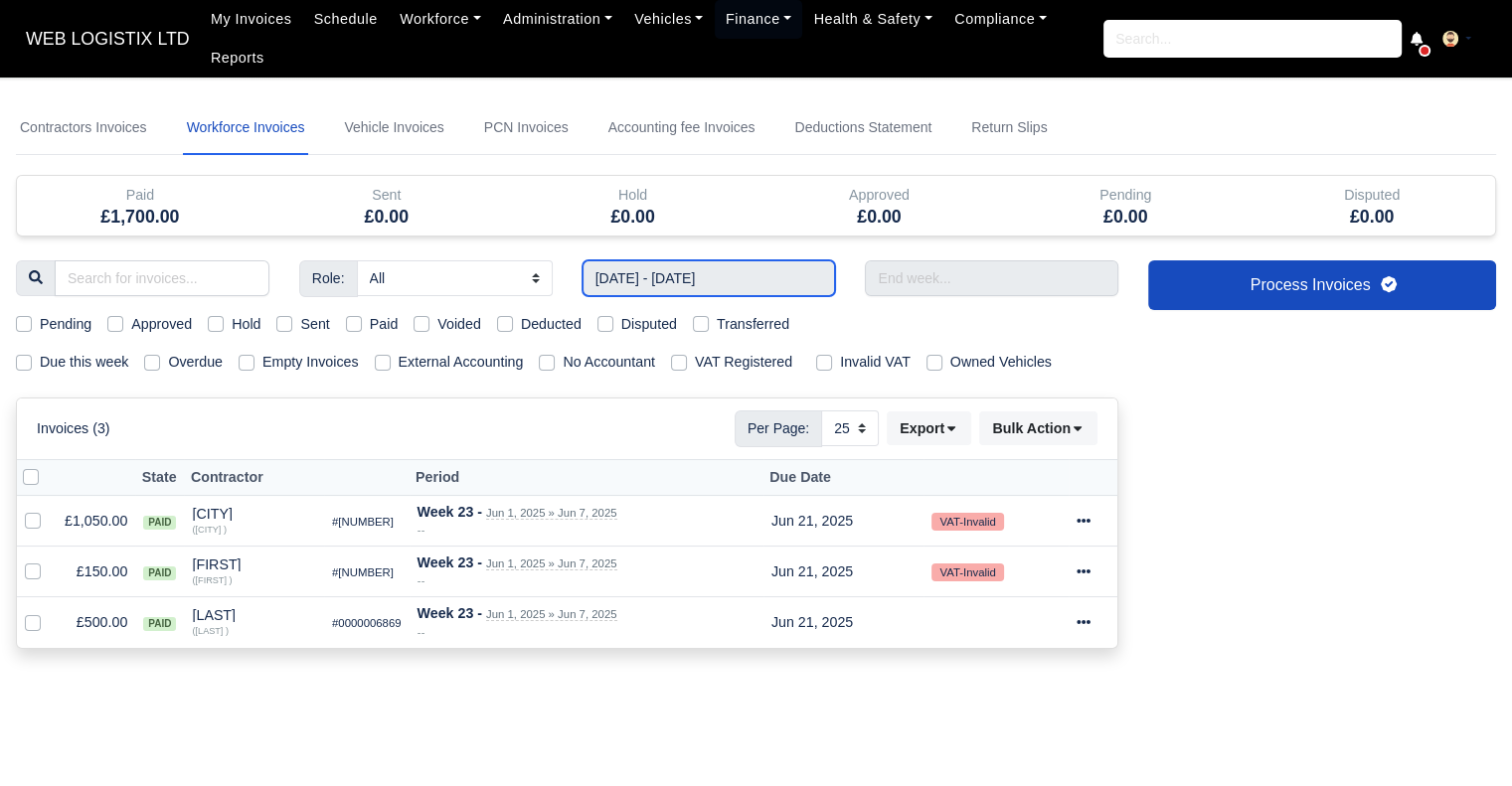 click on "01/06/2025 - 07/06/2025" at bounding box center [709, 278] 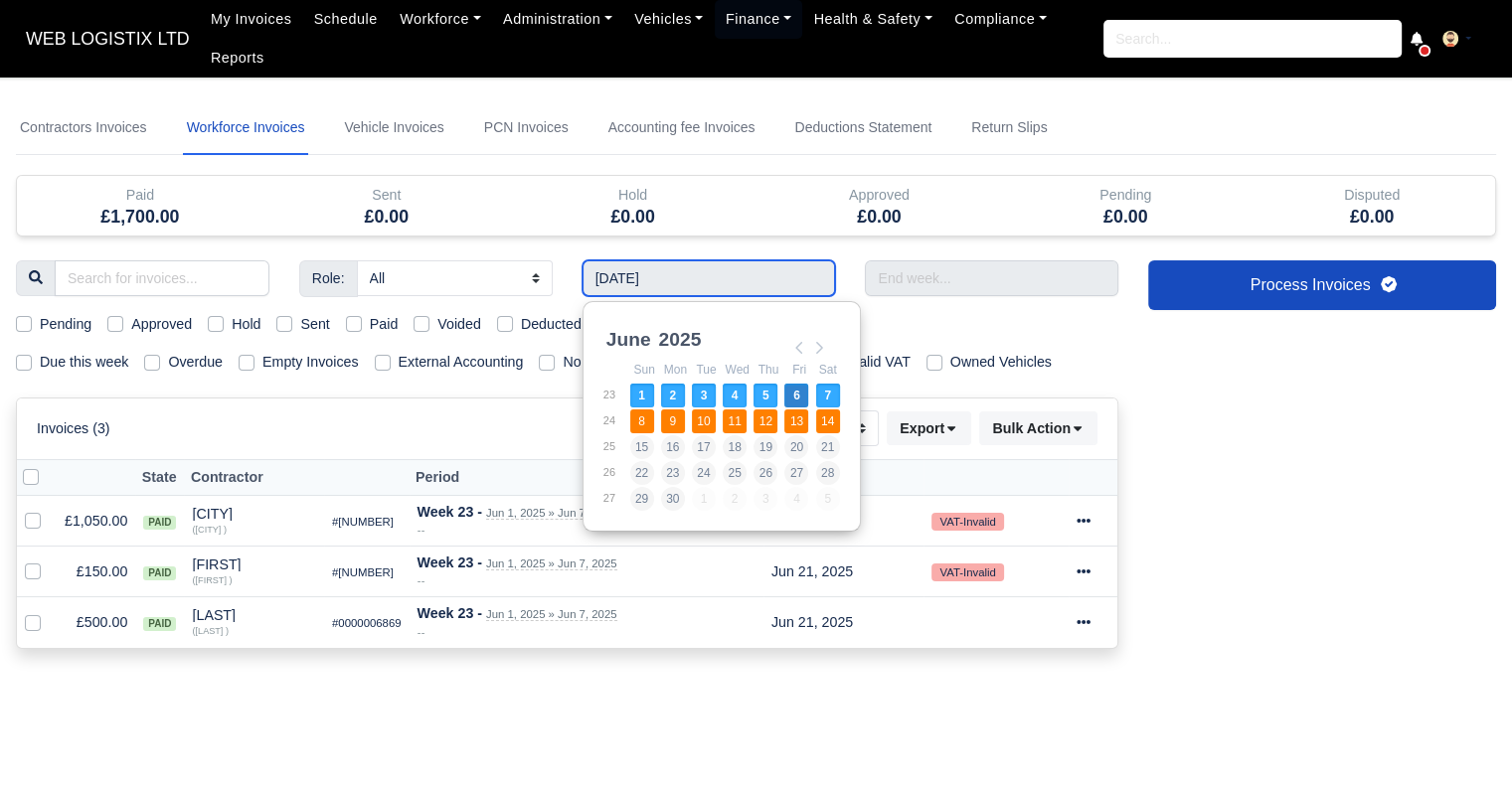 type on "08/06/2025 - 14/06/2025" 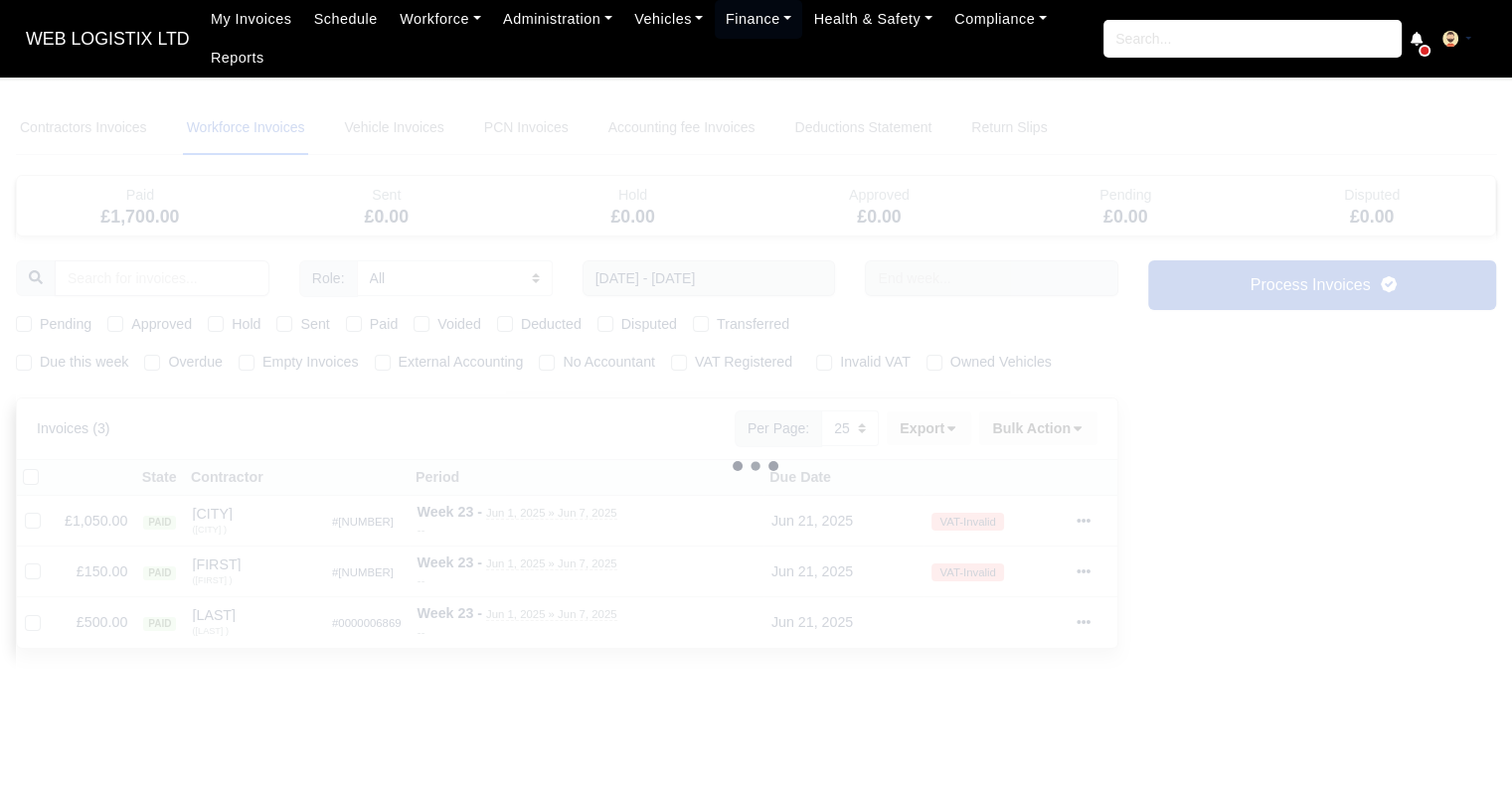 type 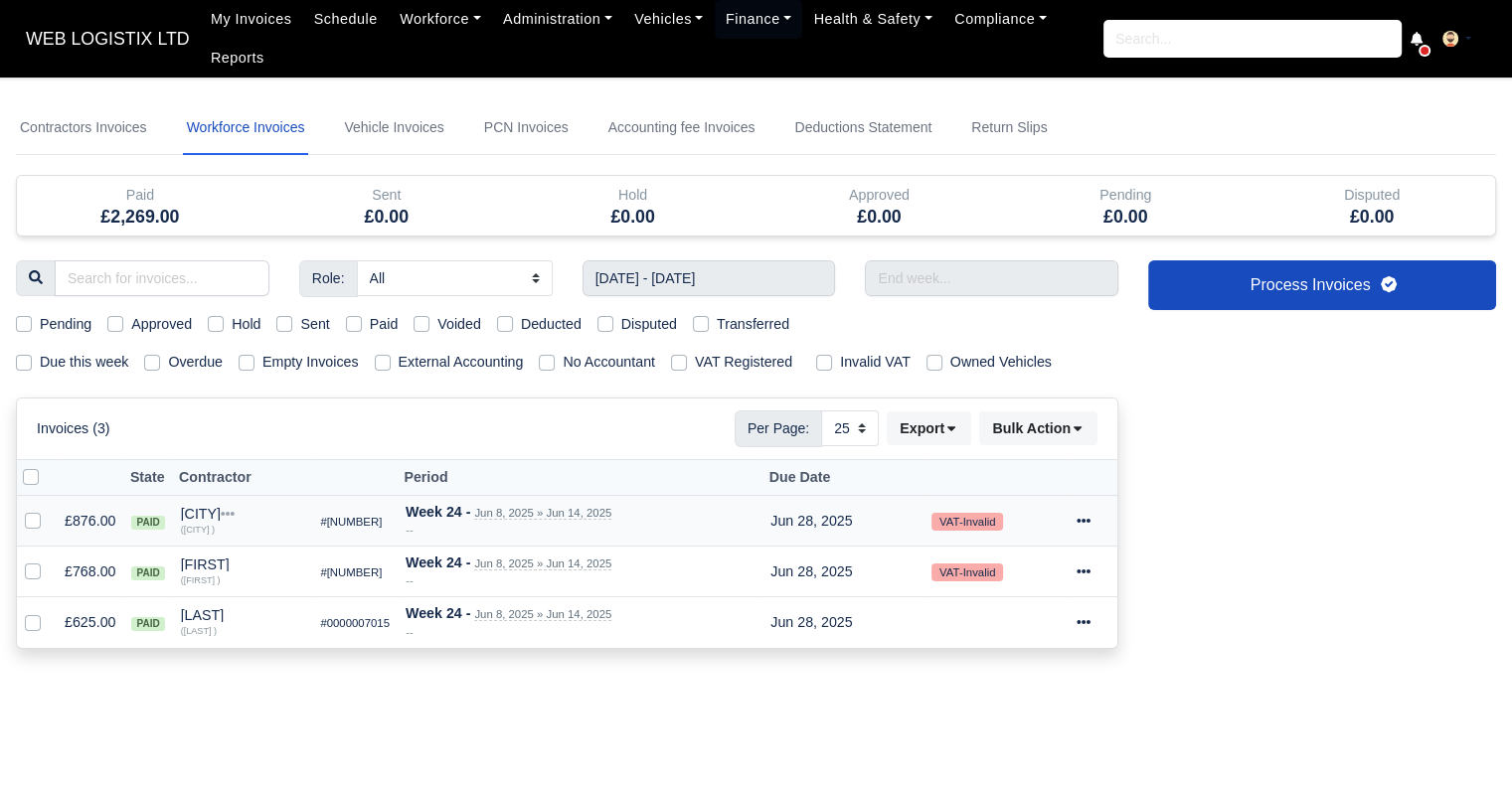 click 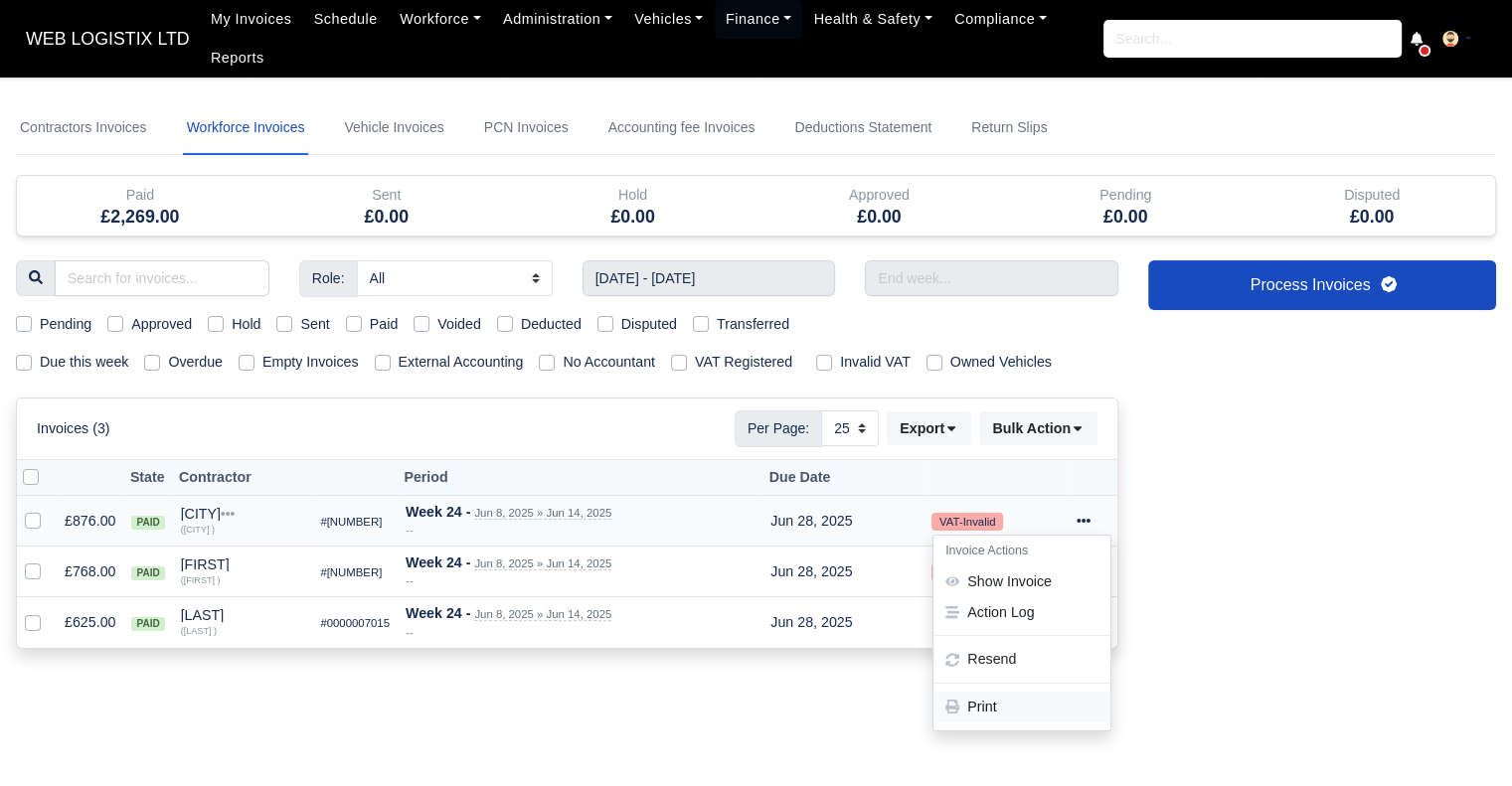 click on "Print" at bounding box center [1022, 707] 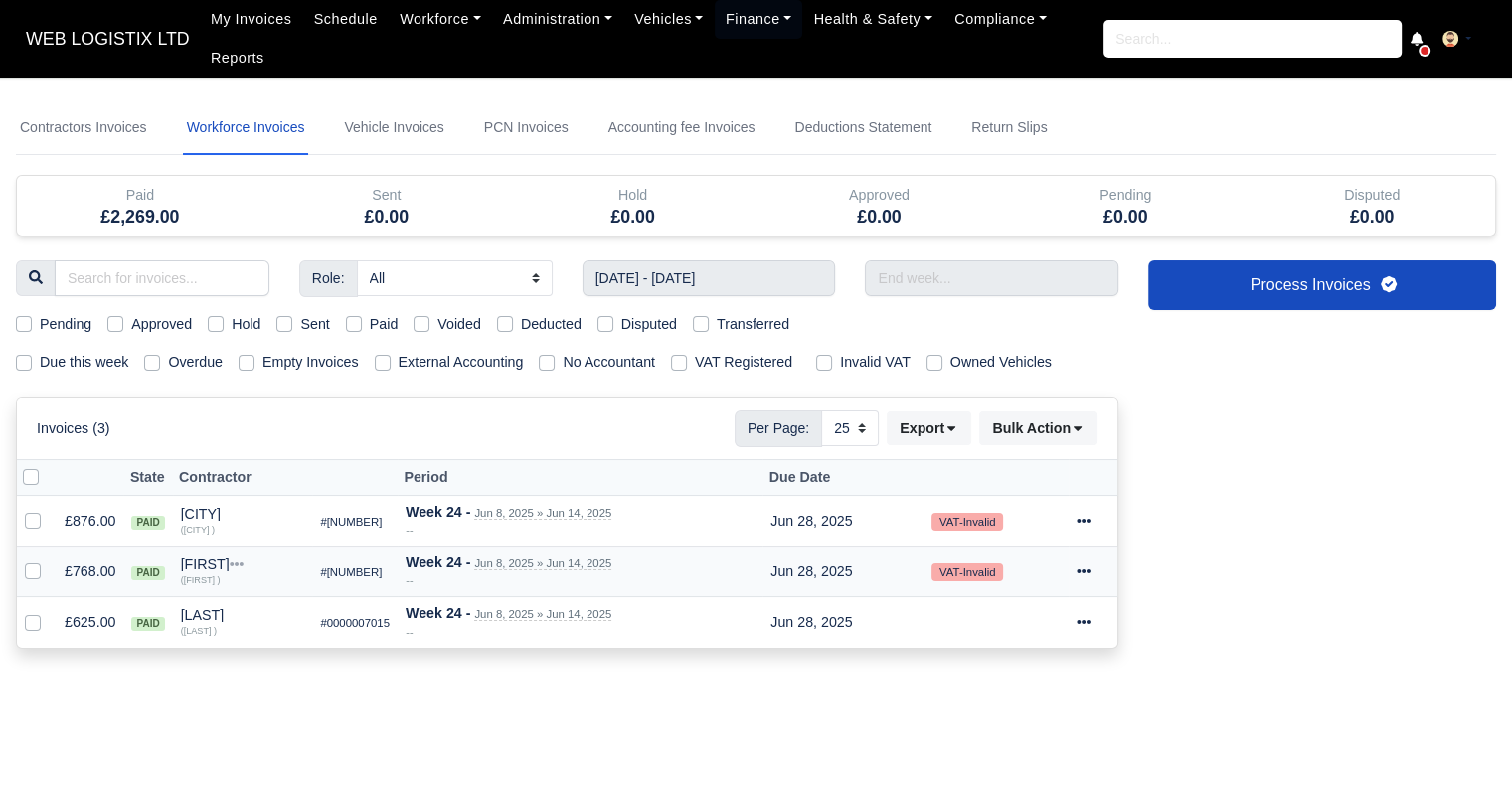 click 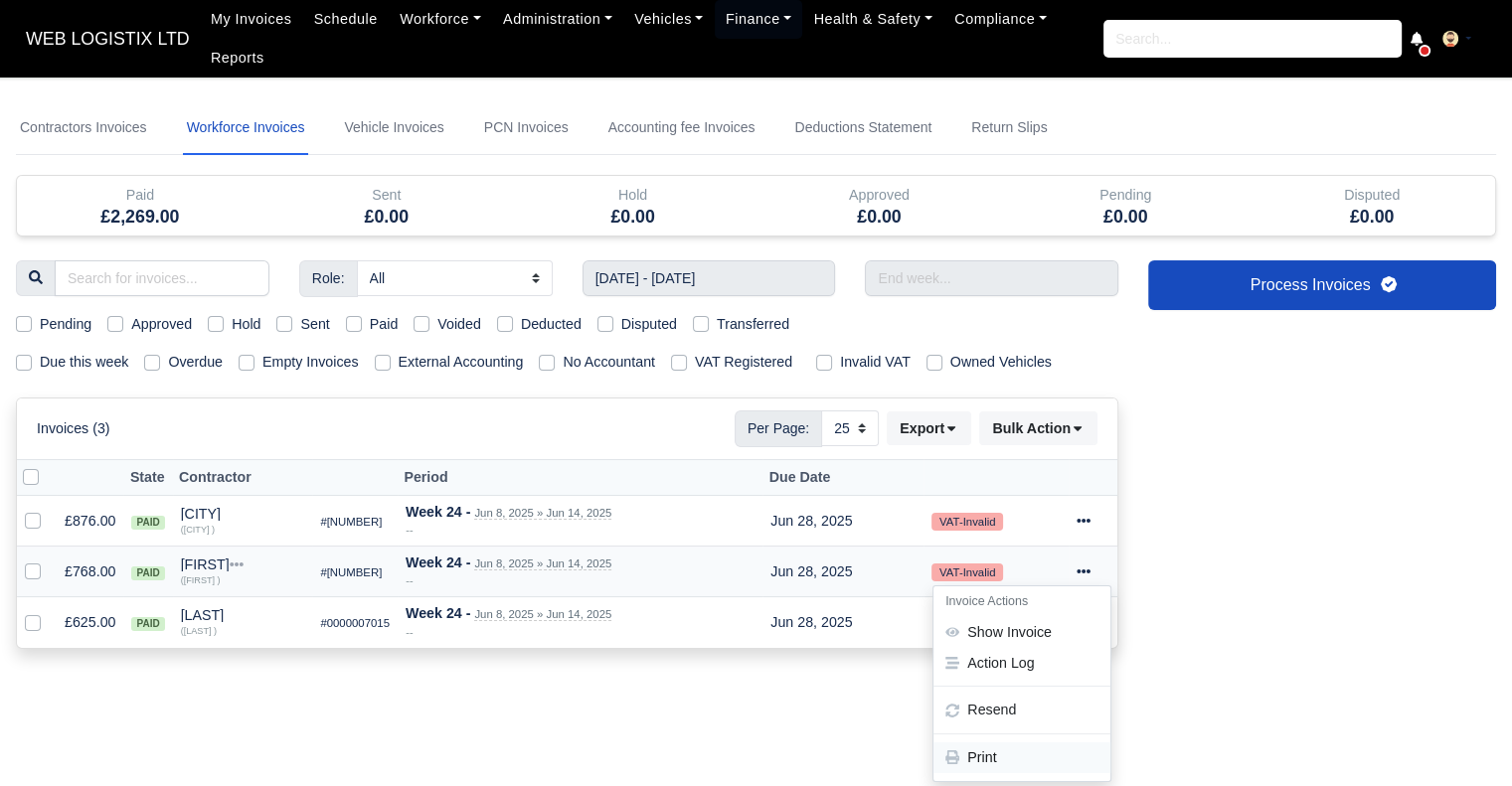 click on "Print" at bounding box center (1022, 757) 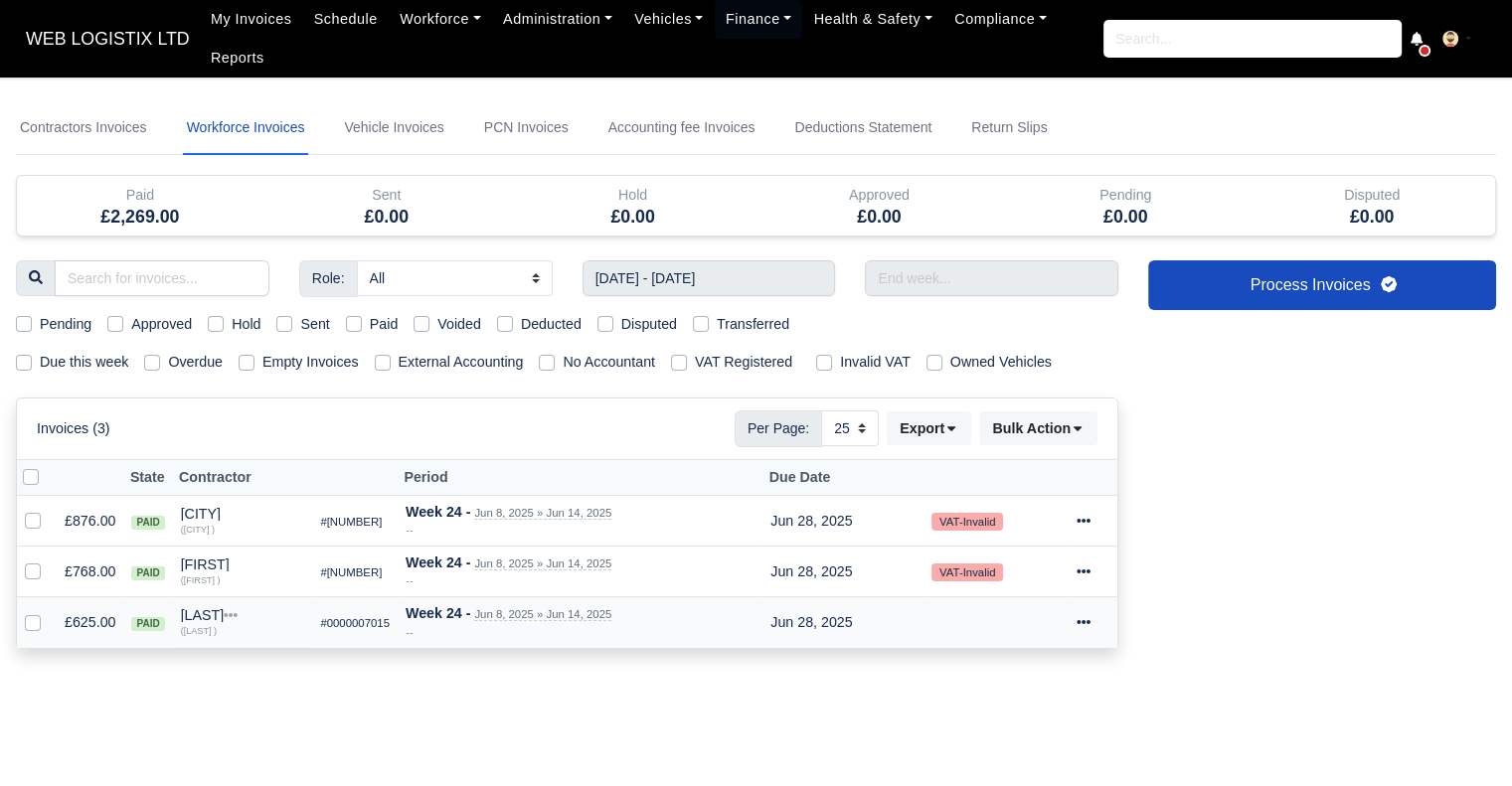 click 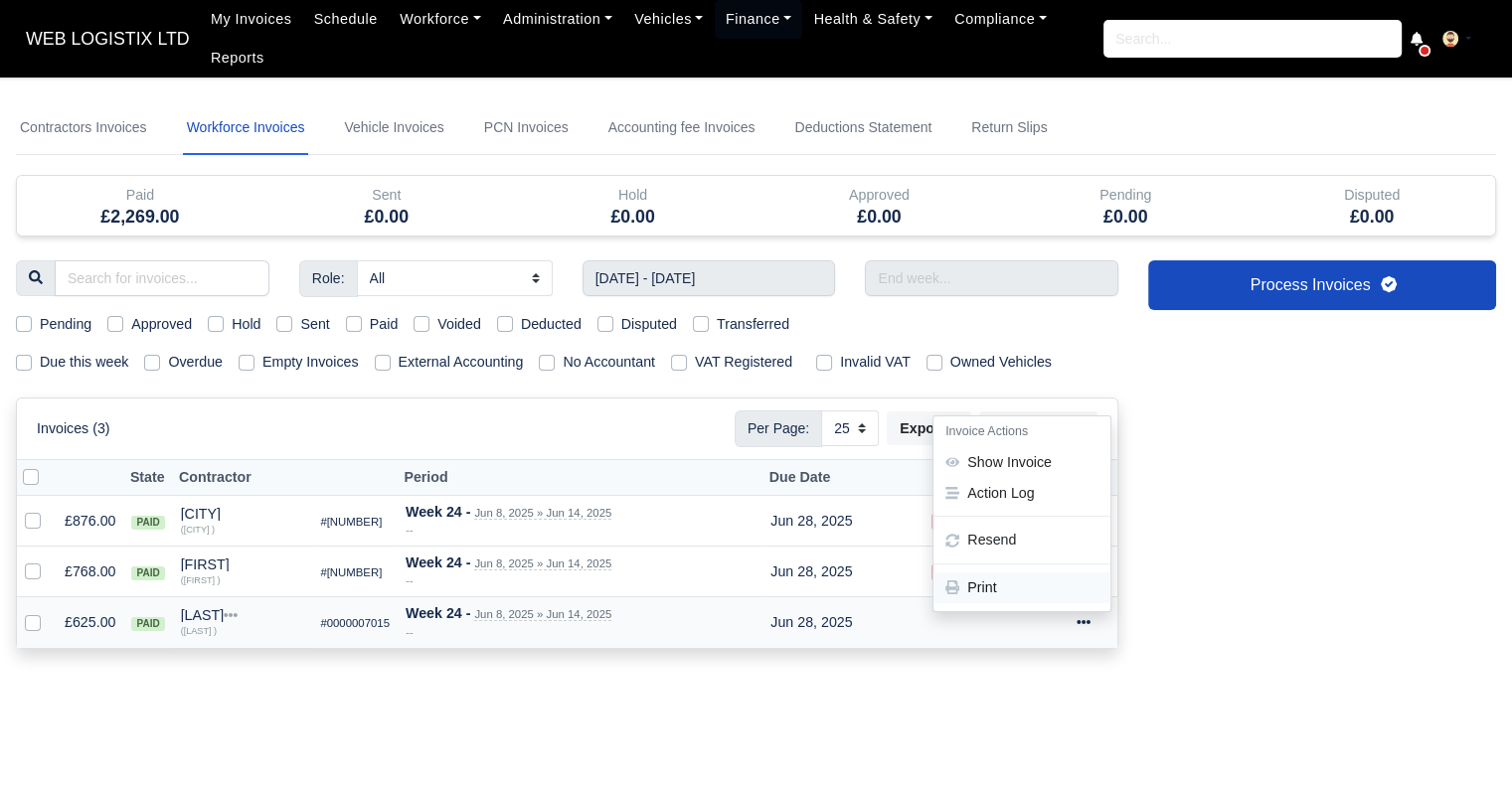 click on "Print" at bounding box center [1022, 587] 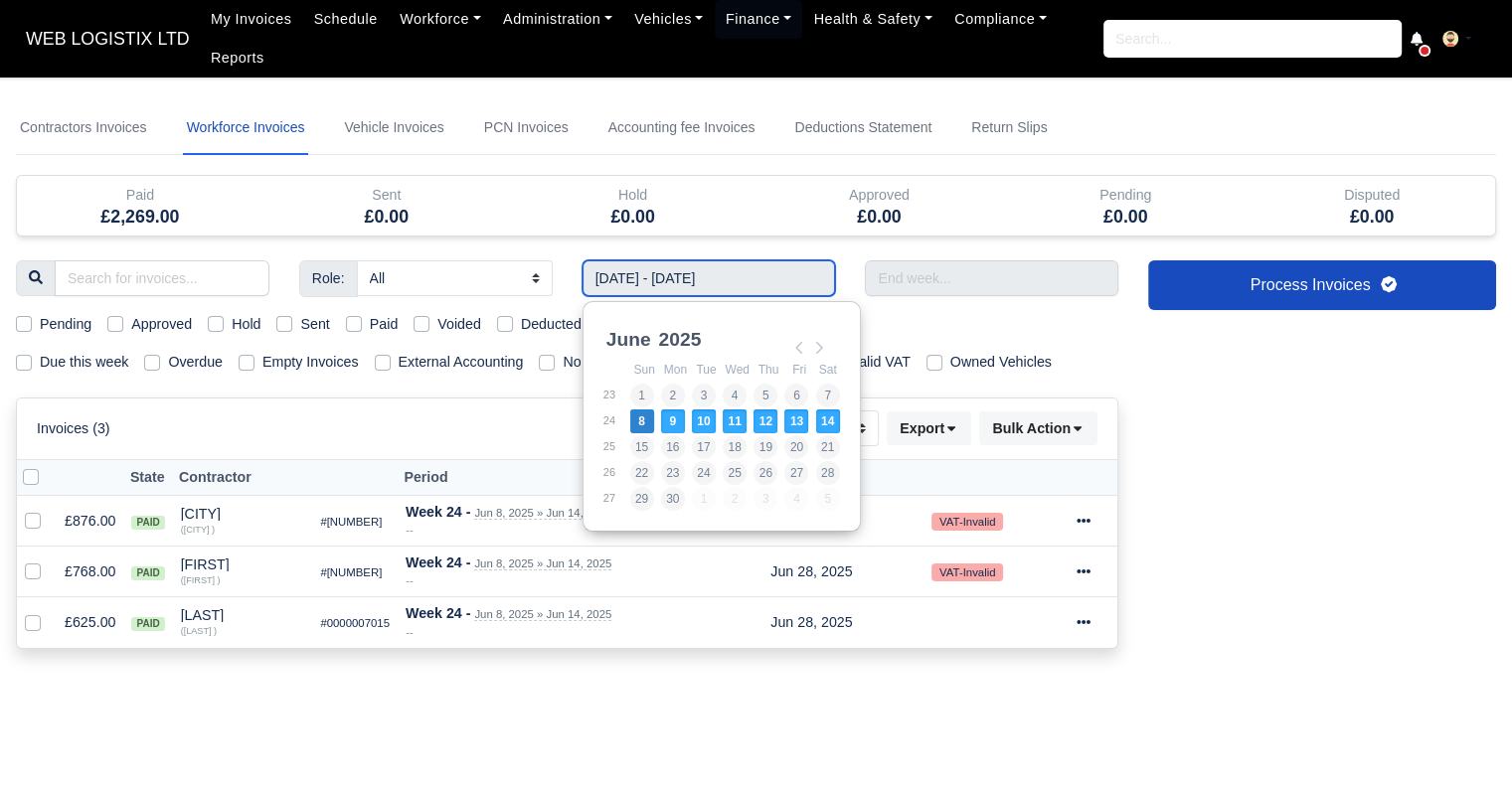 click on "08/06/2025 - 14/06/2025" at bounding box center [709, 278] 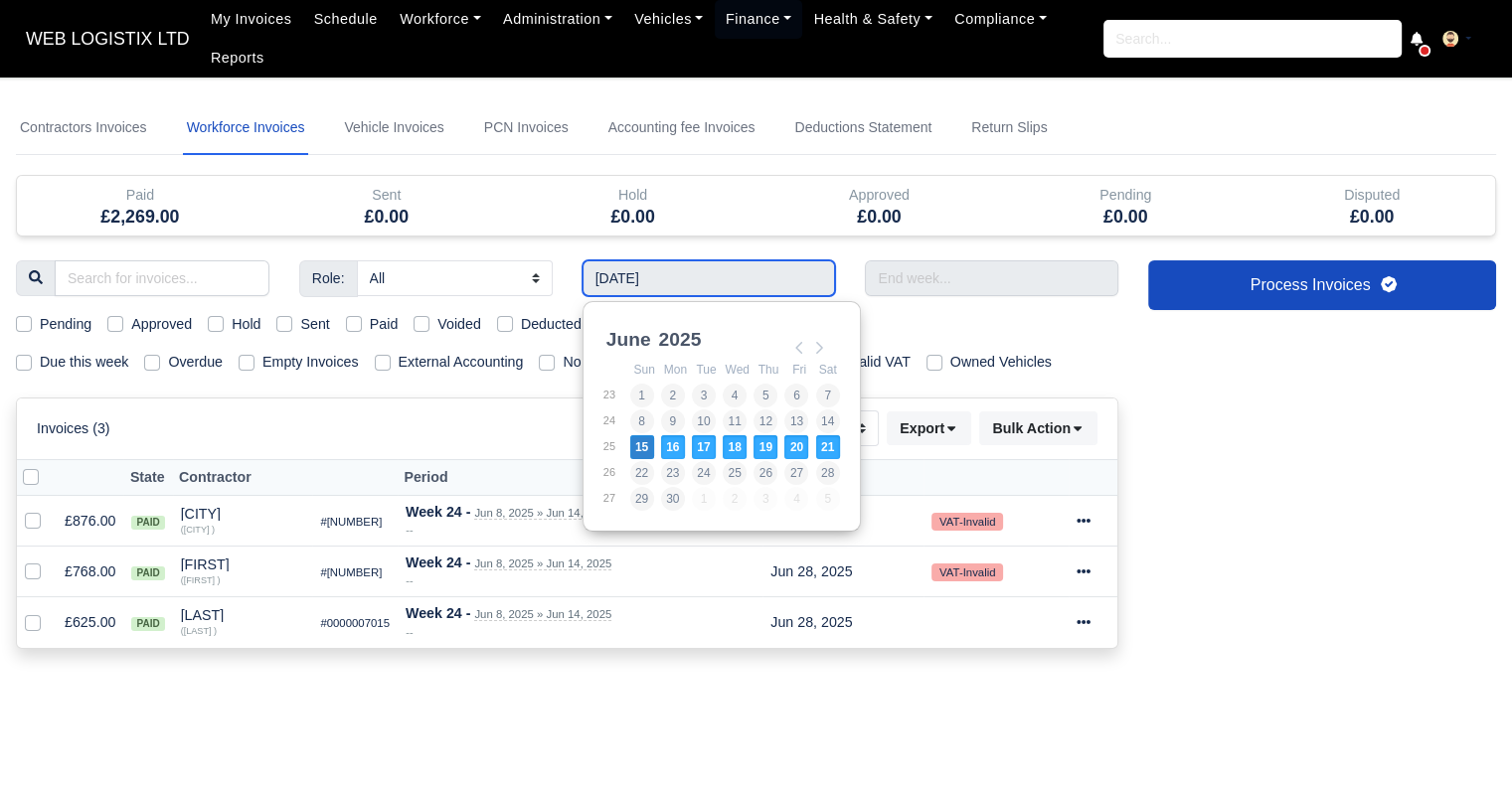 type on "15/06/2025 - 21/06/2025" 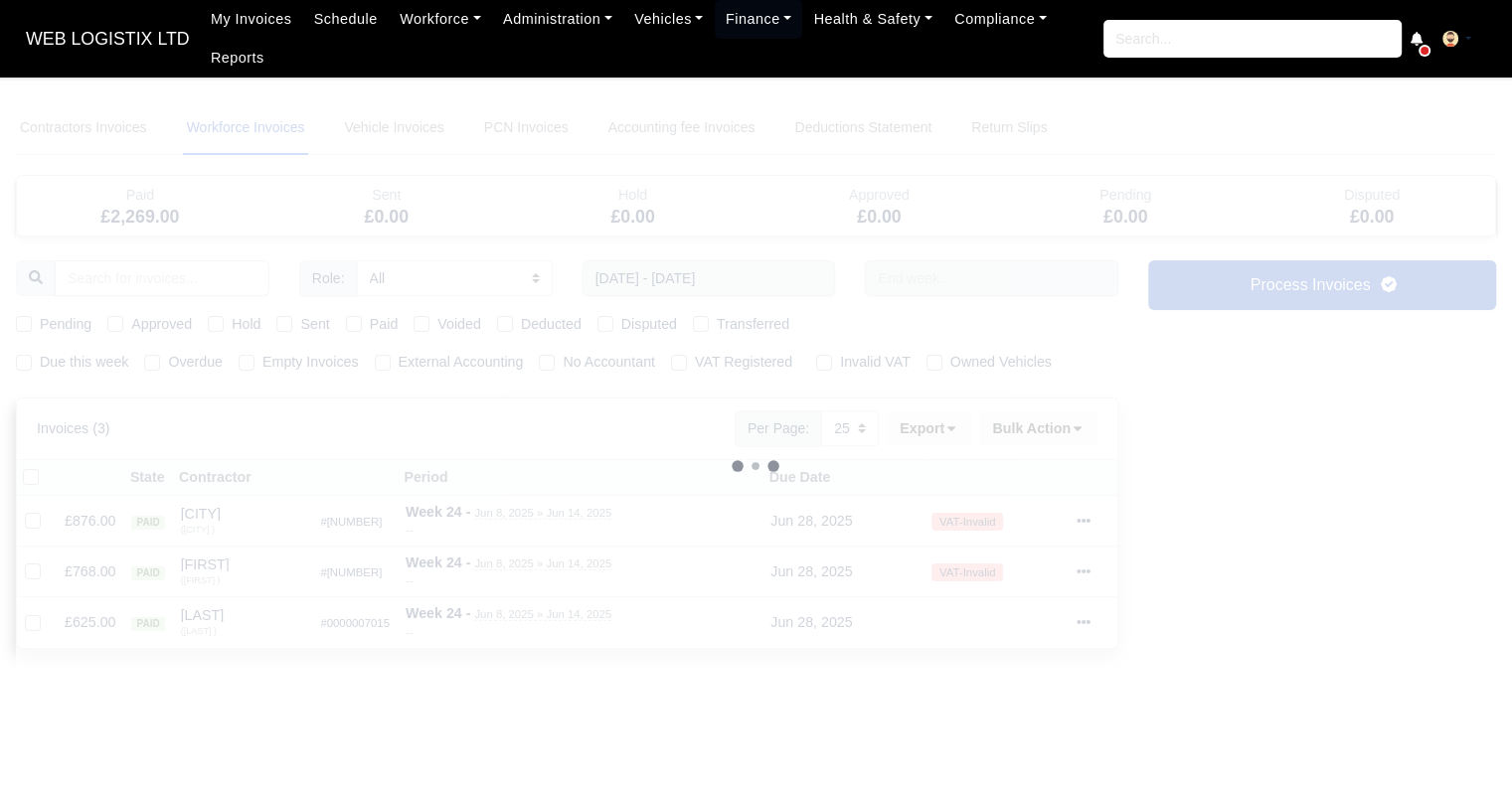 type 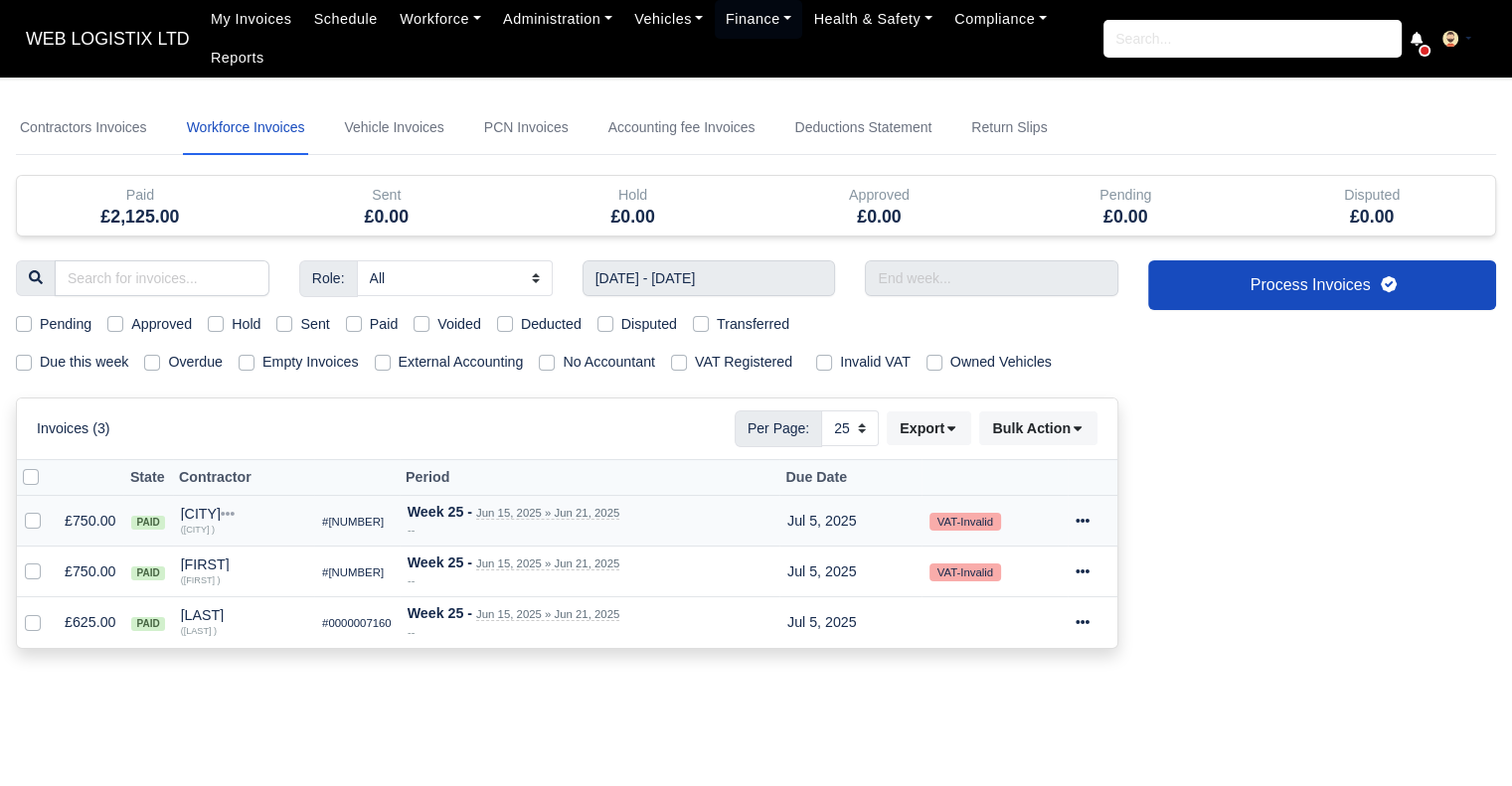 click 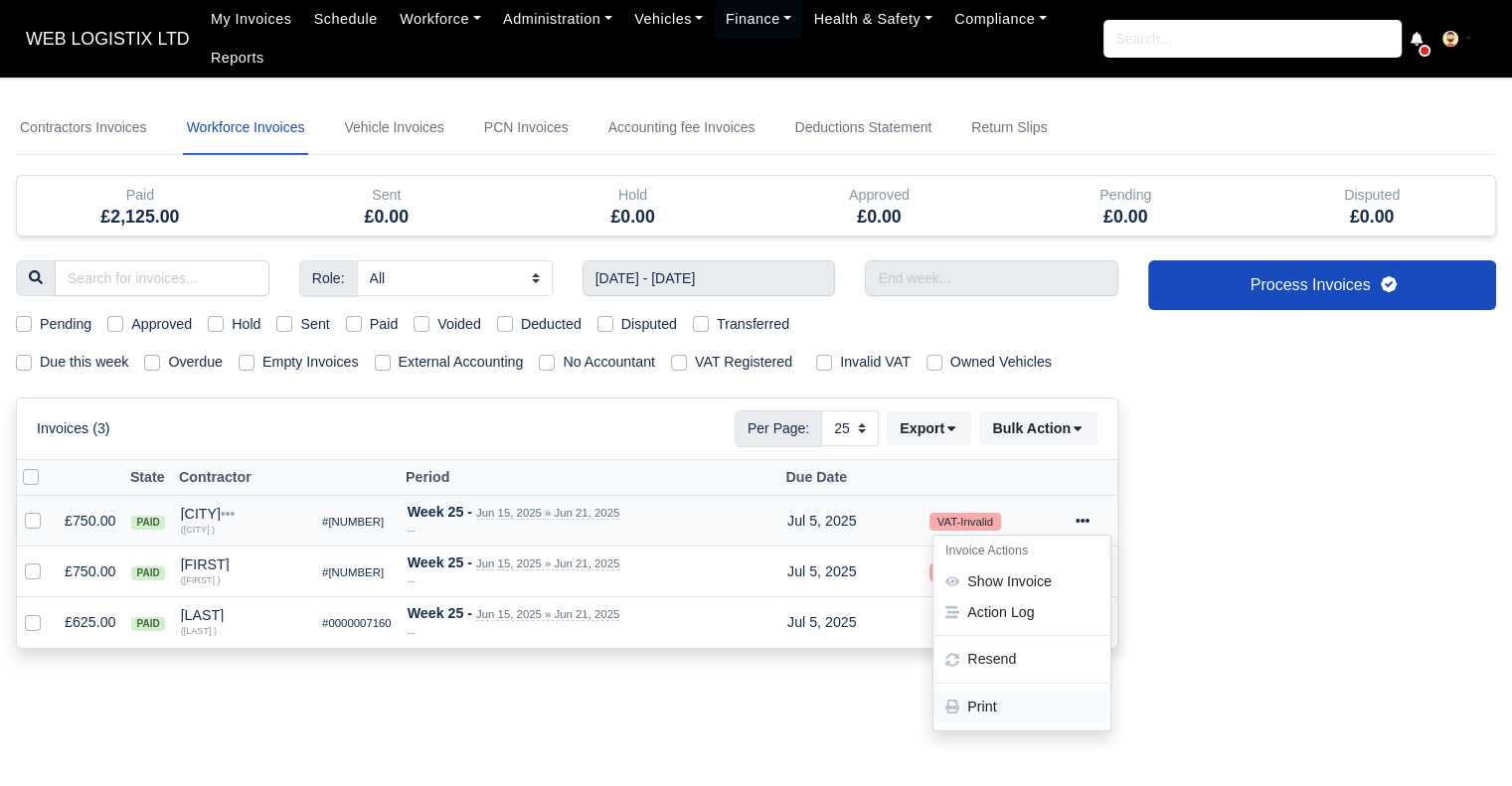 click on "Print" at bounding box center [1022, 707] 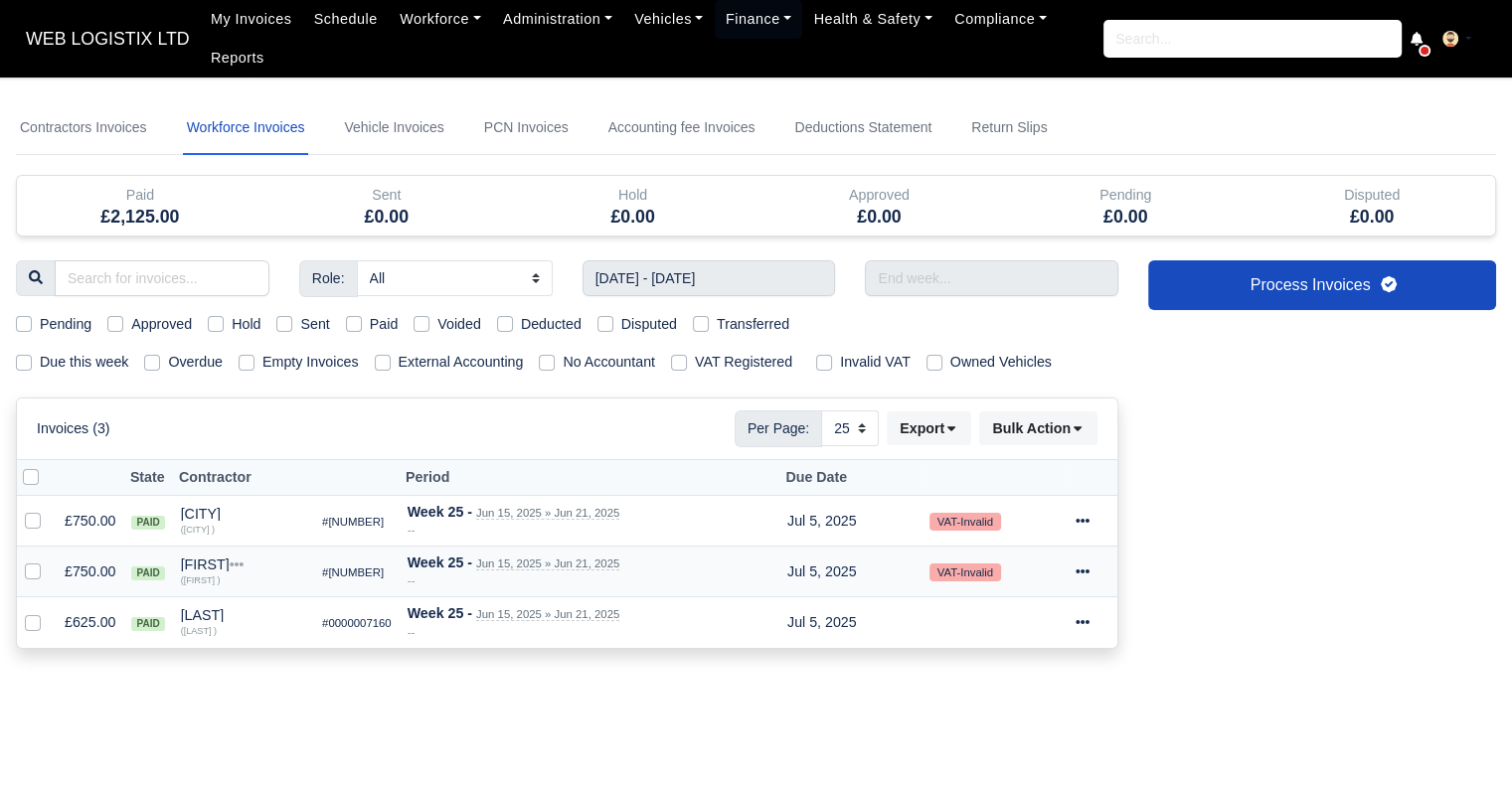click 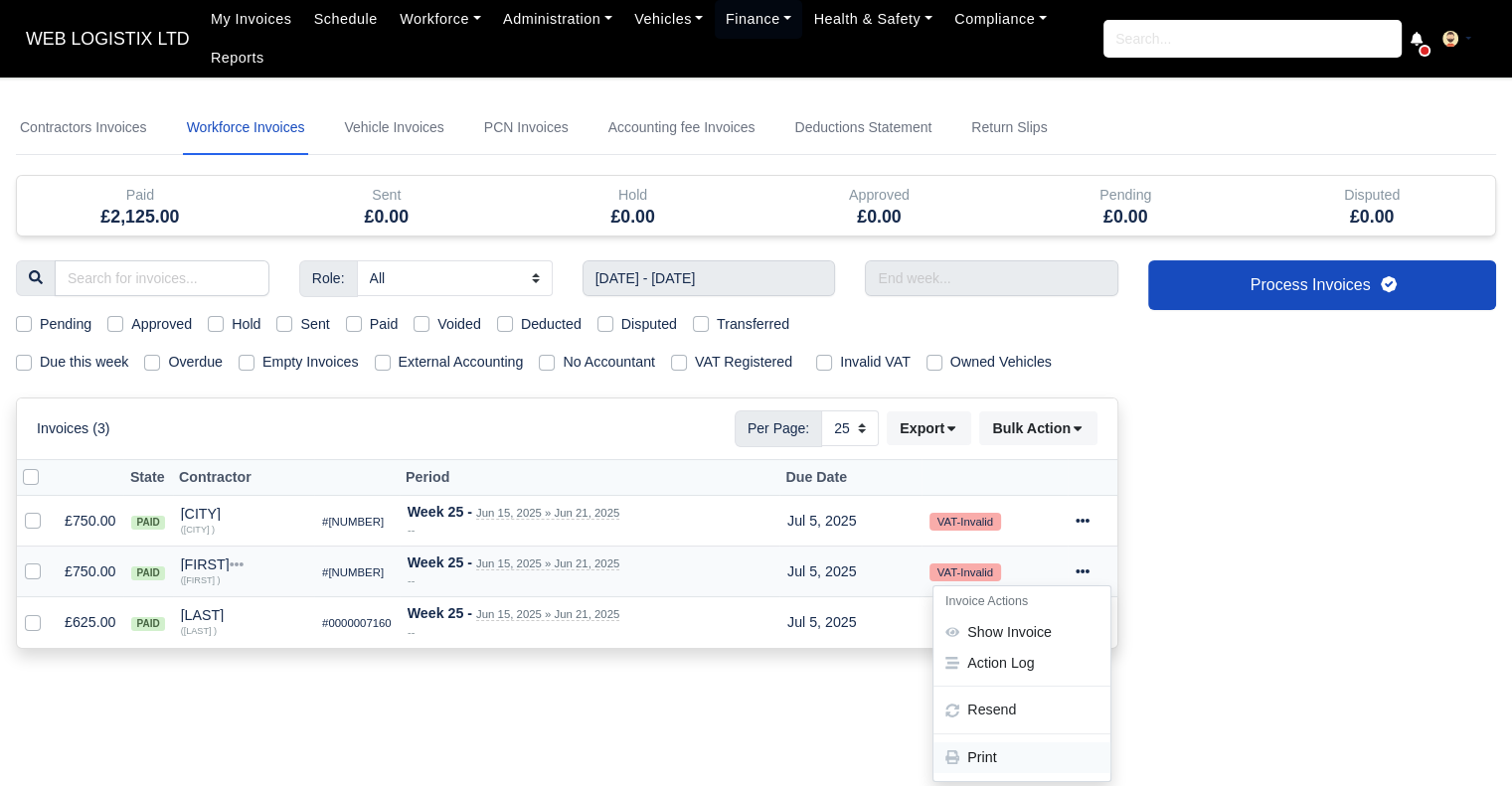 click on "Print" at bounding box center (1022, 757) 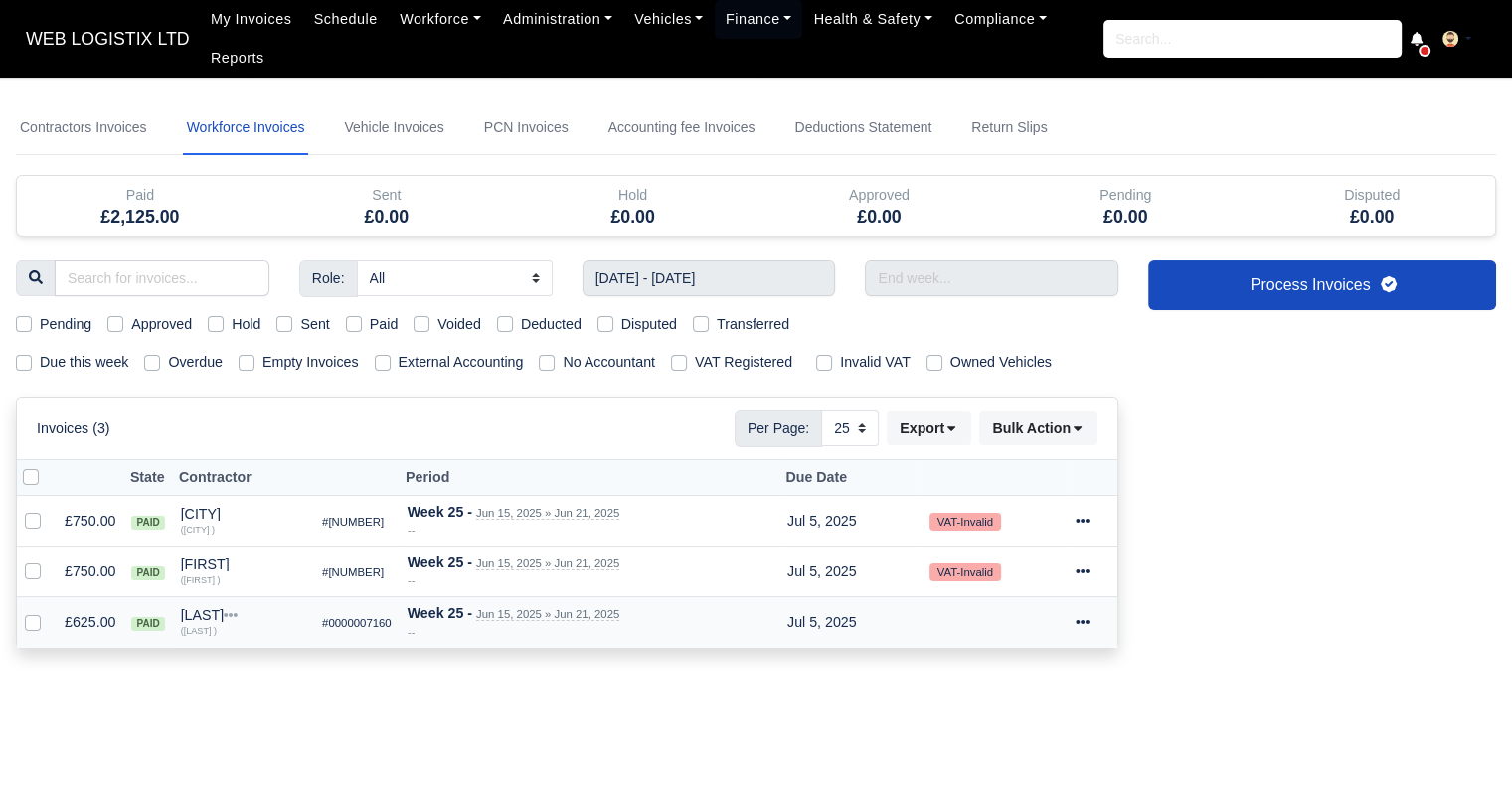 click 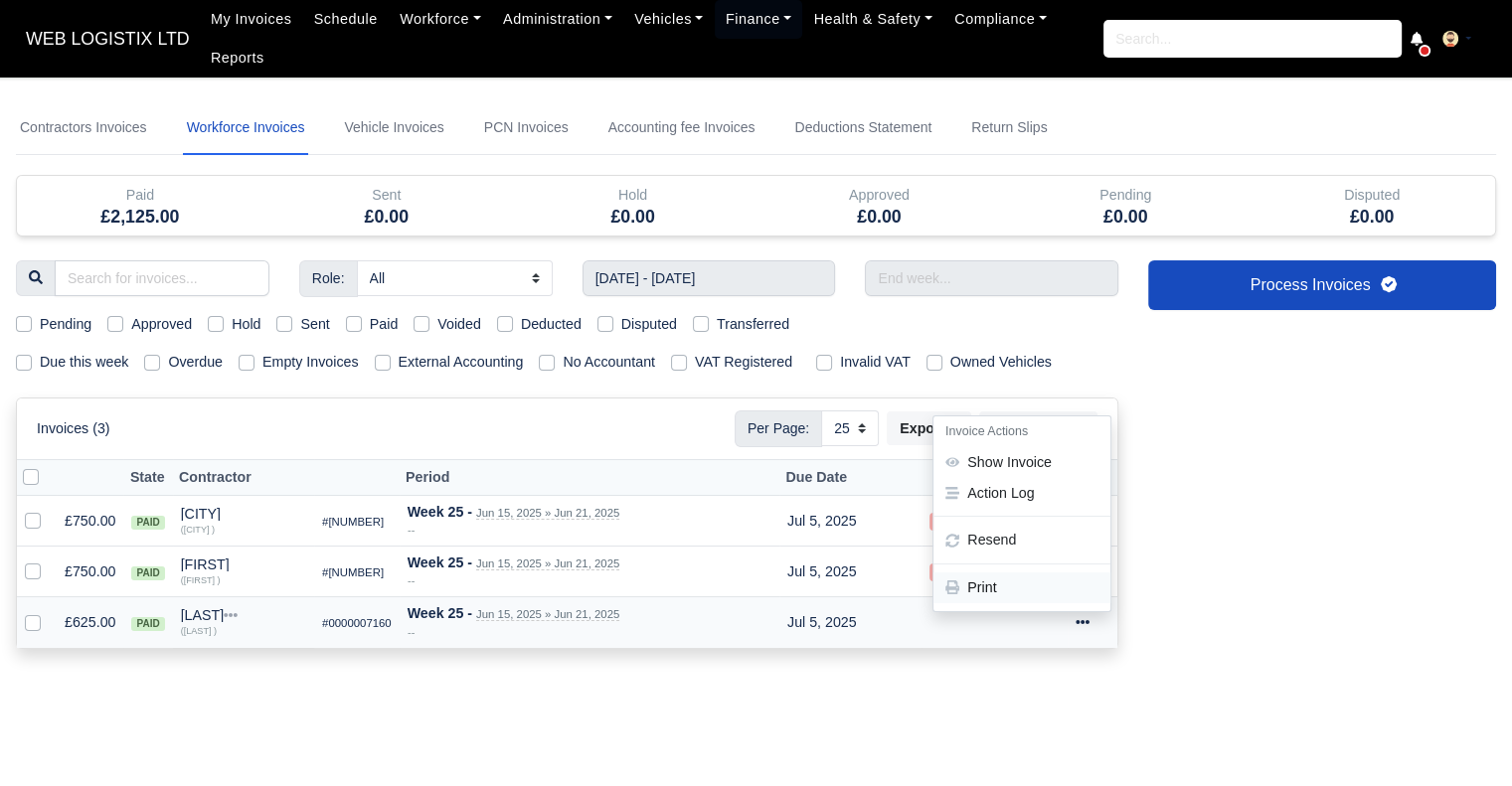 click on "Print" at bounding box center (1022, 587) 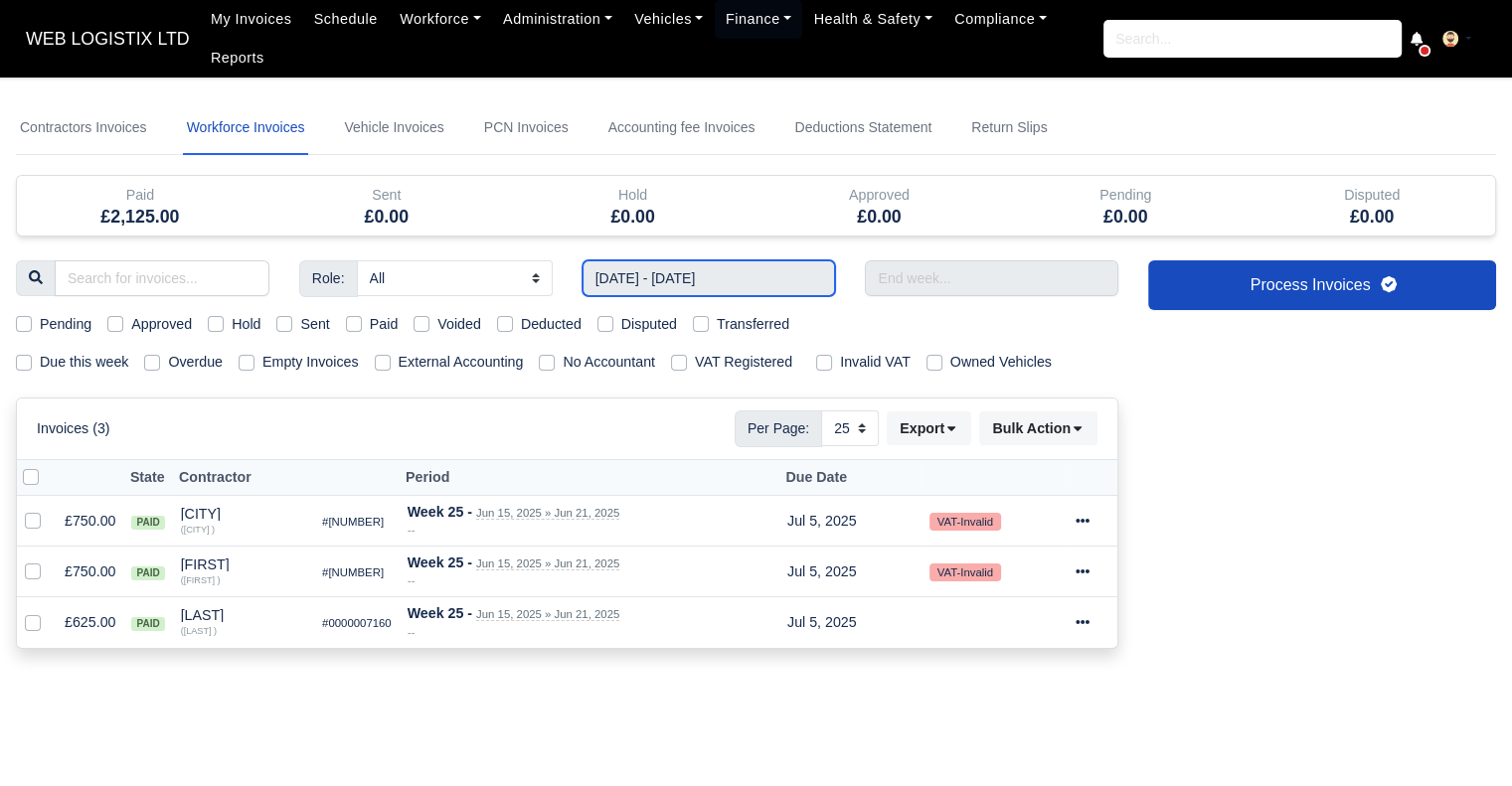 click on "15/06/2025 - 21/06/2025" at bounding box center [709, 278] 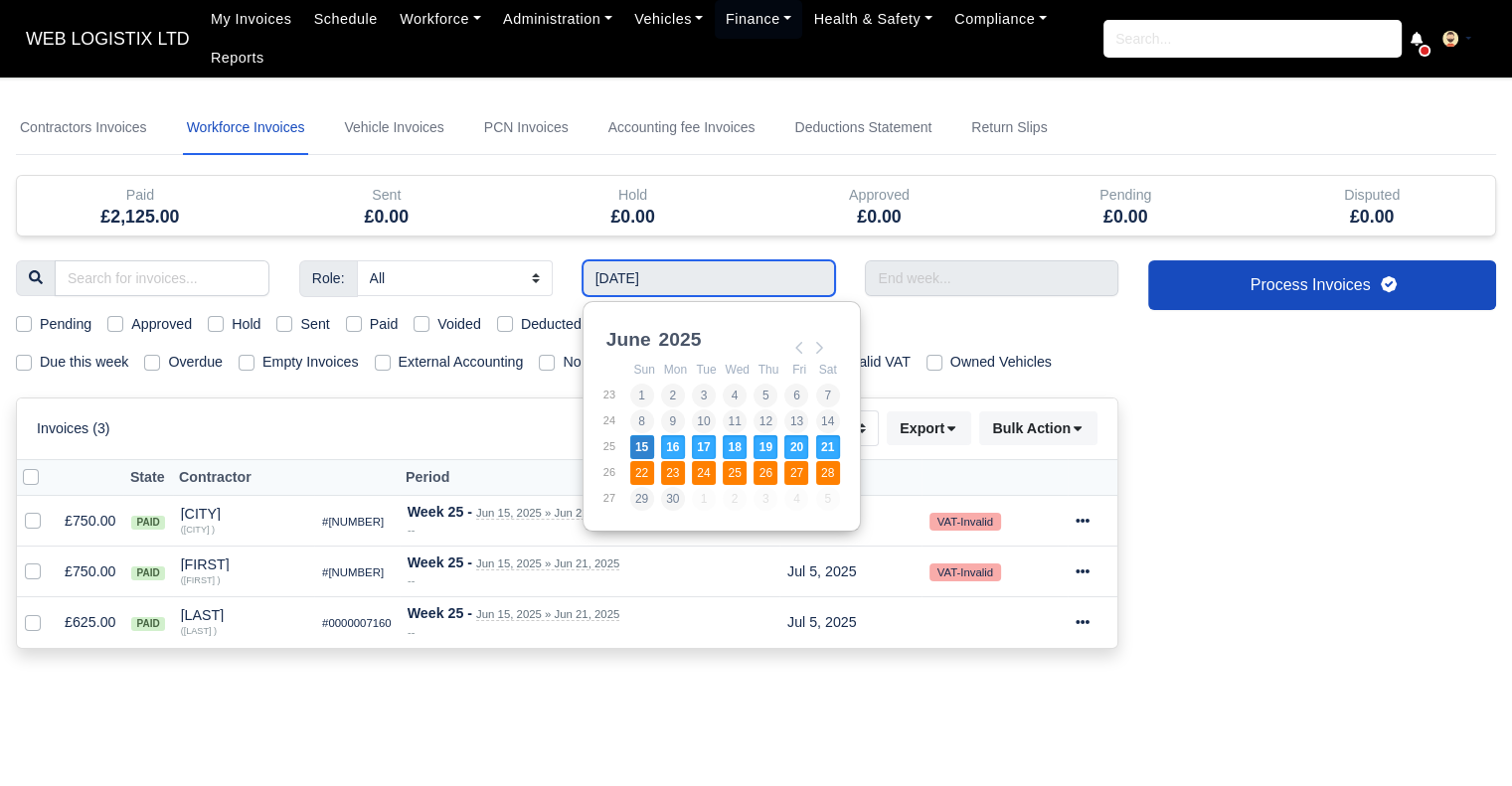 type on "22/06/2025 - 28/06/2025" 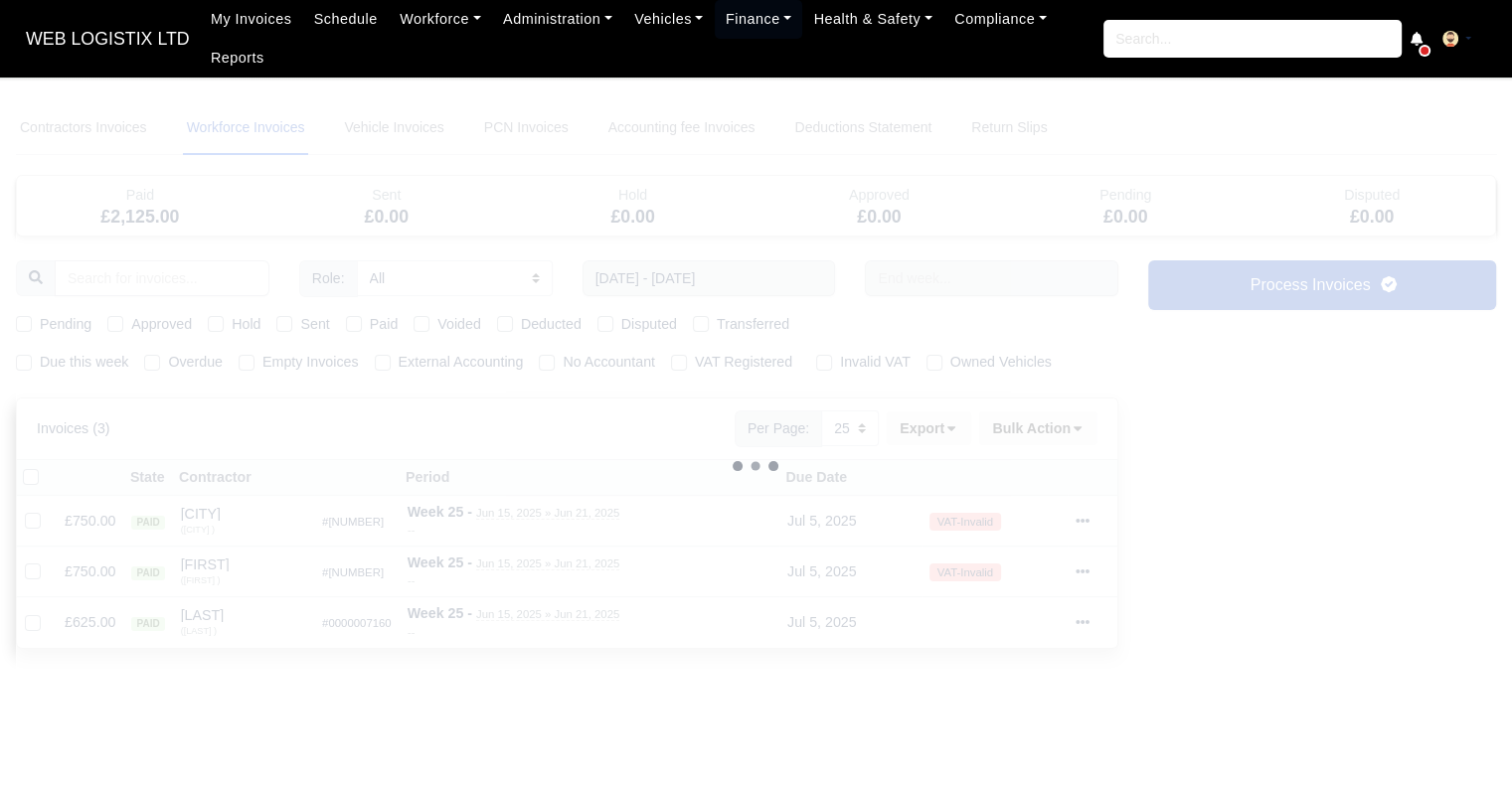 type 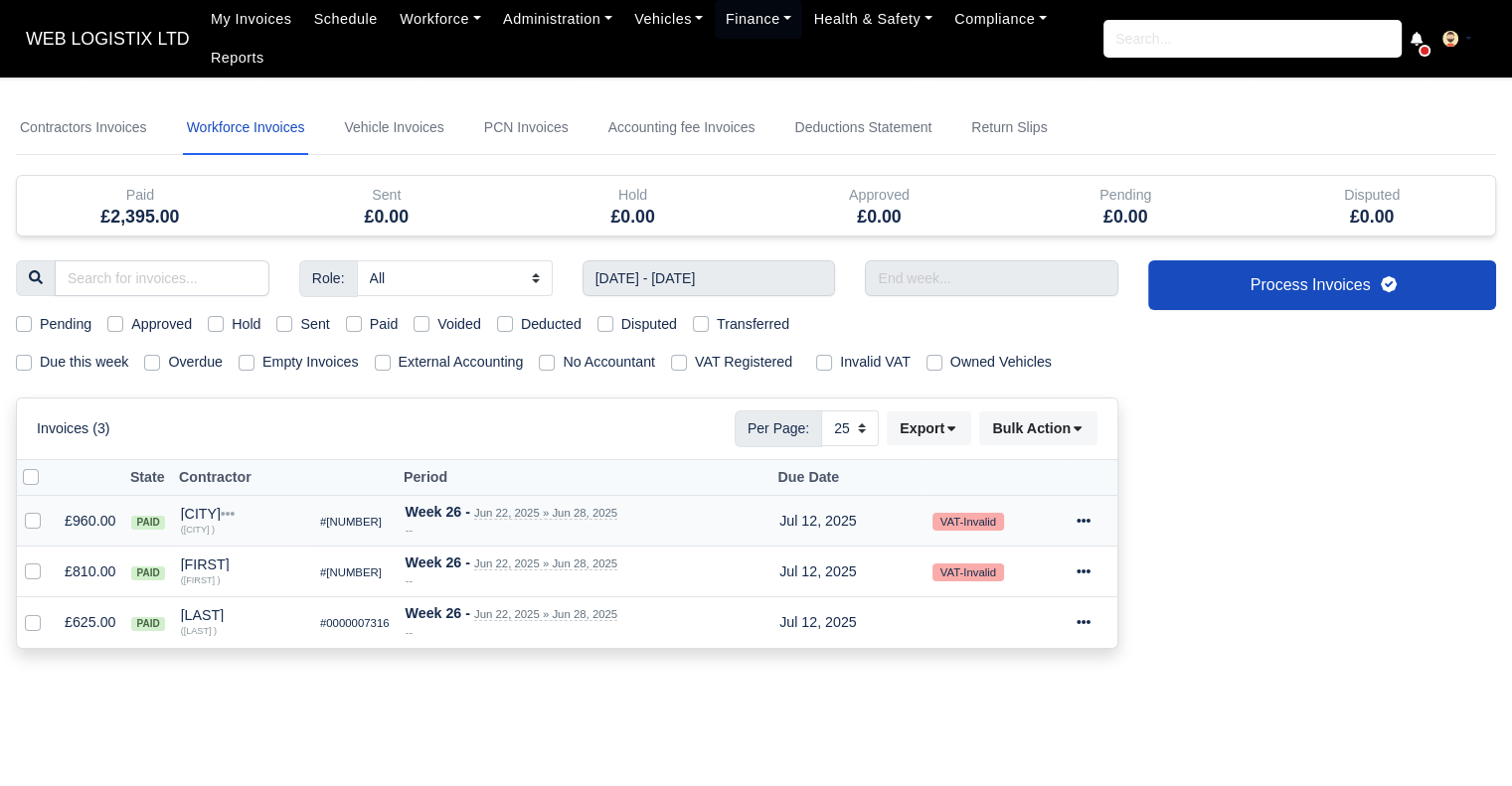 click 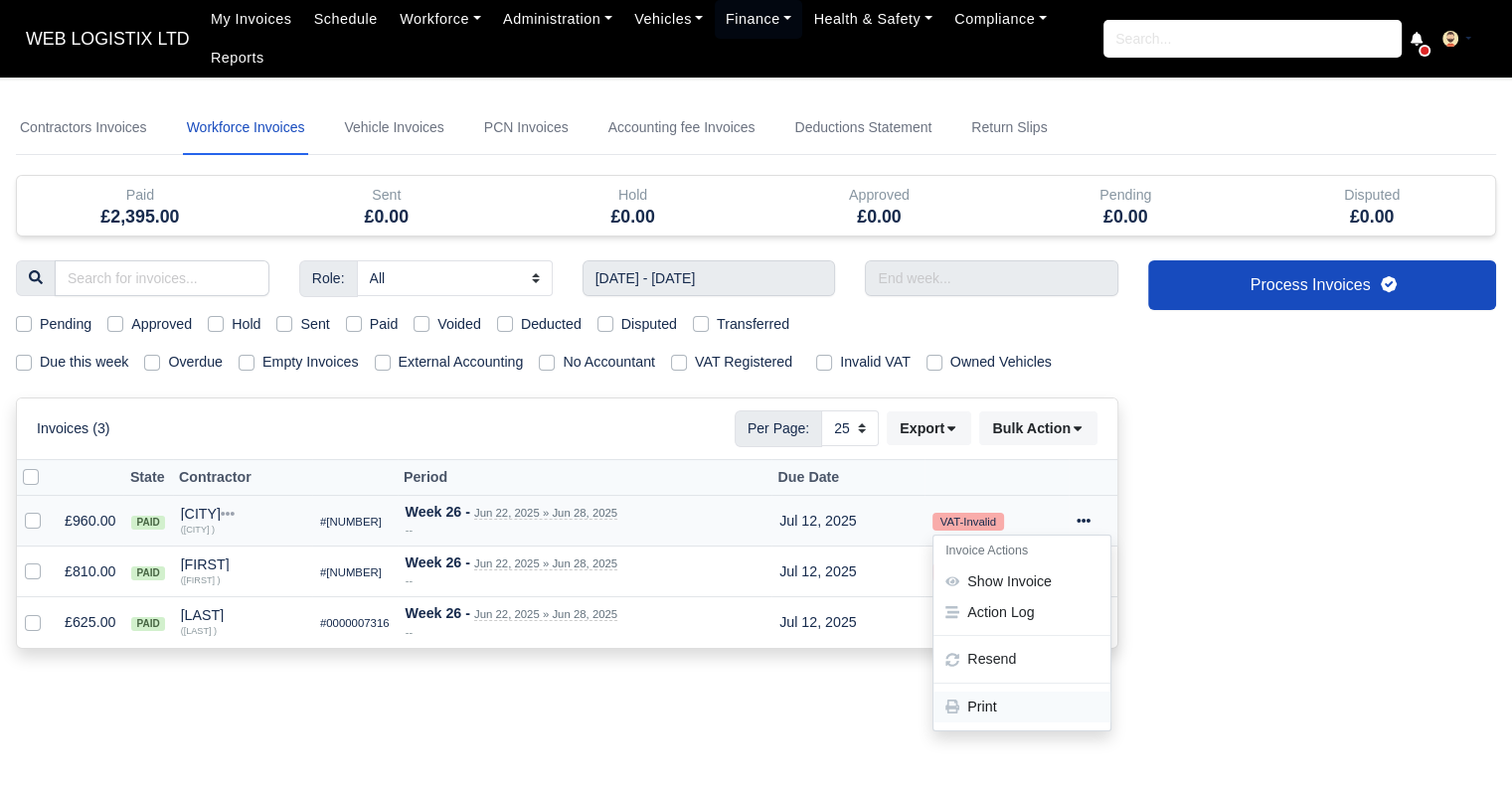 click on "Print" at bounding box center (1022, 707) 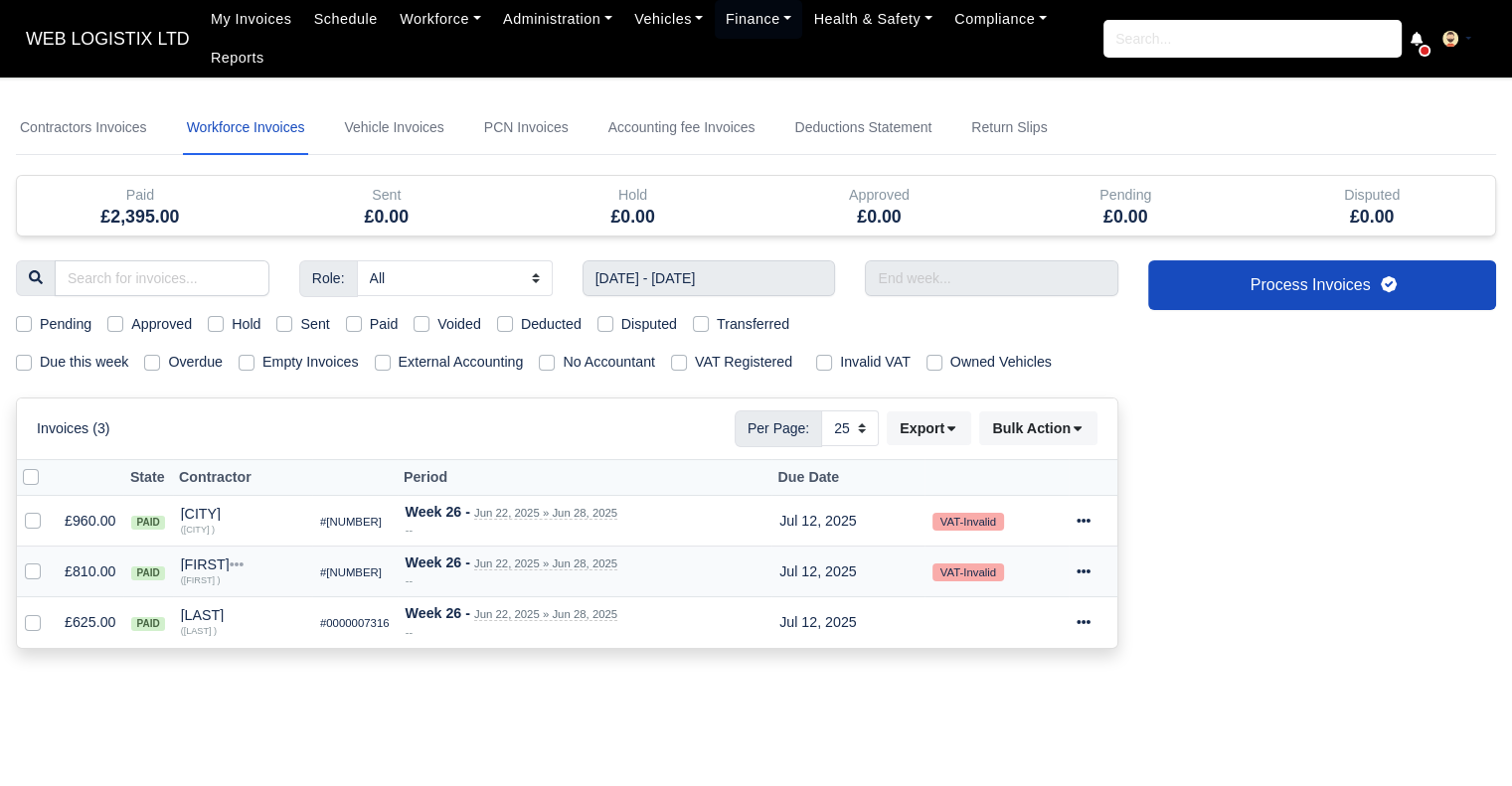 click 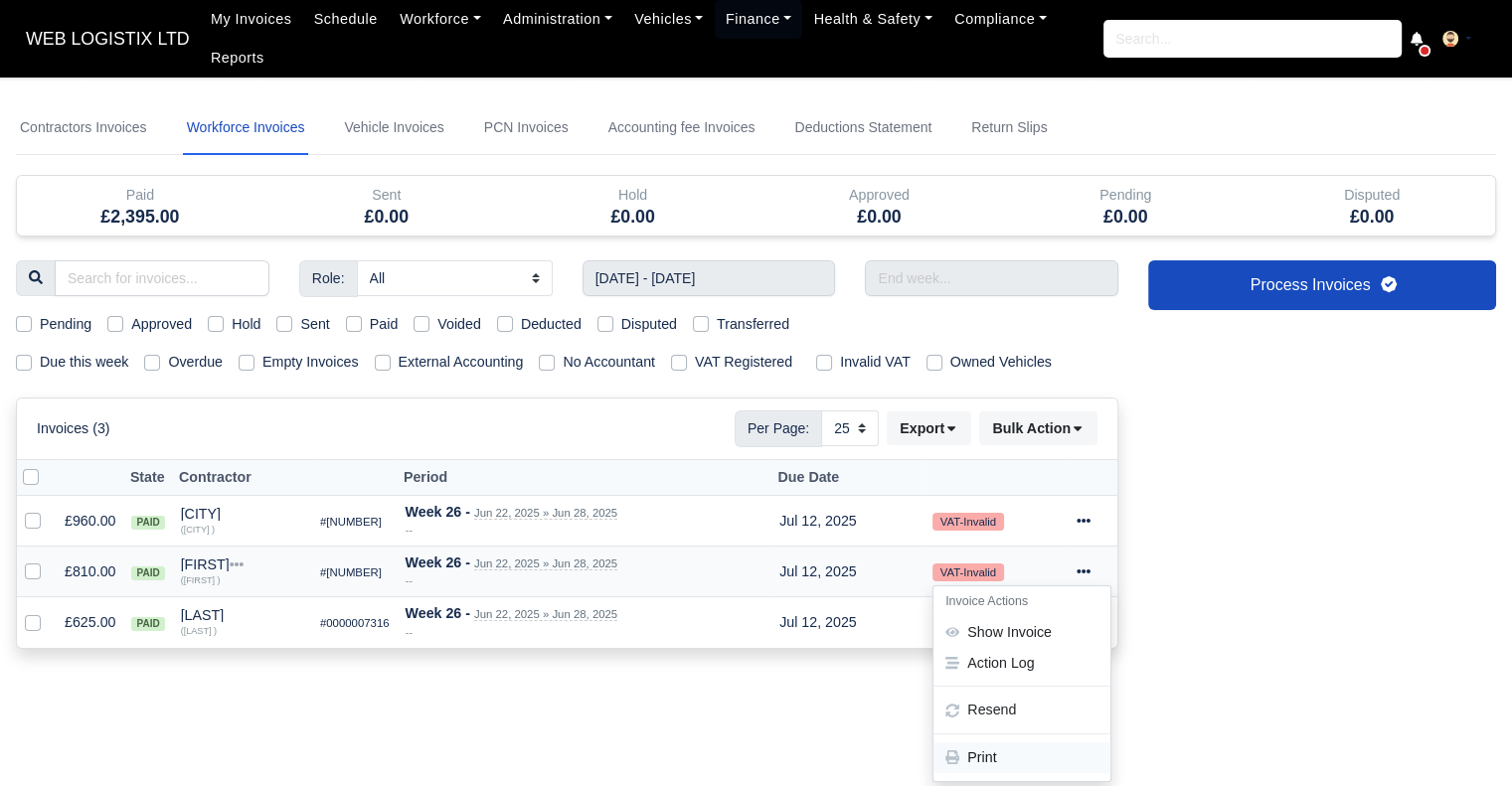 click on "Print" at bounding box center [1022, 757] 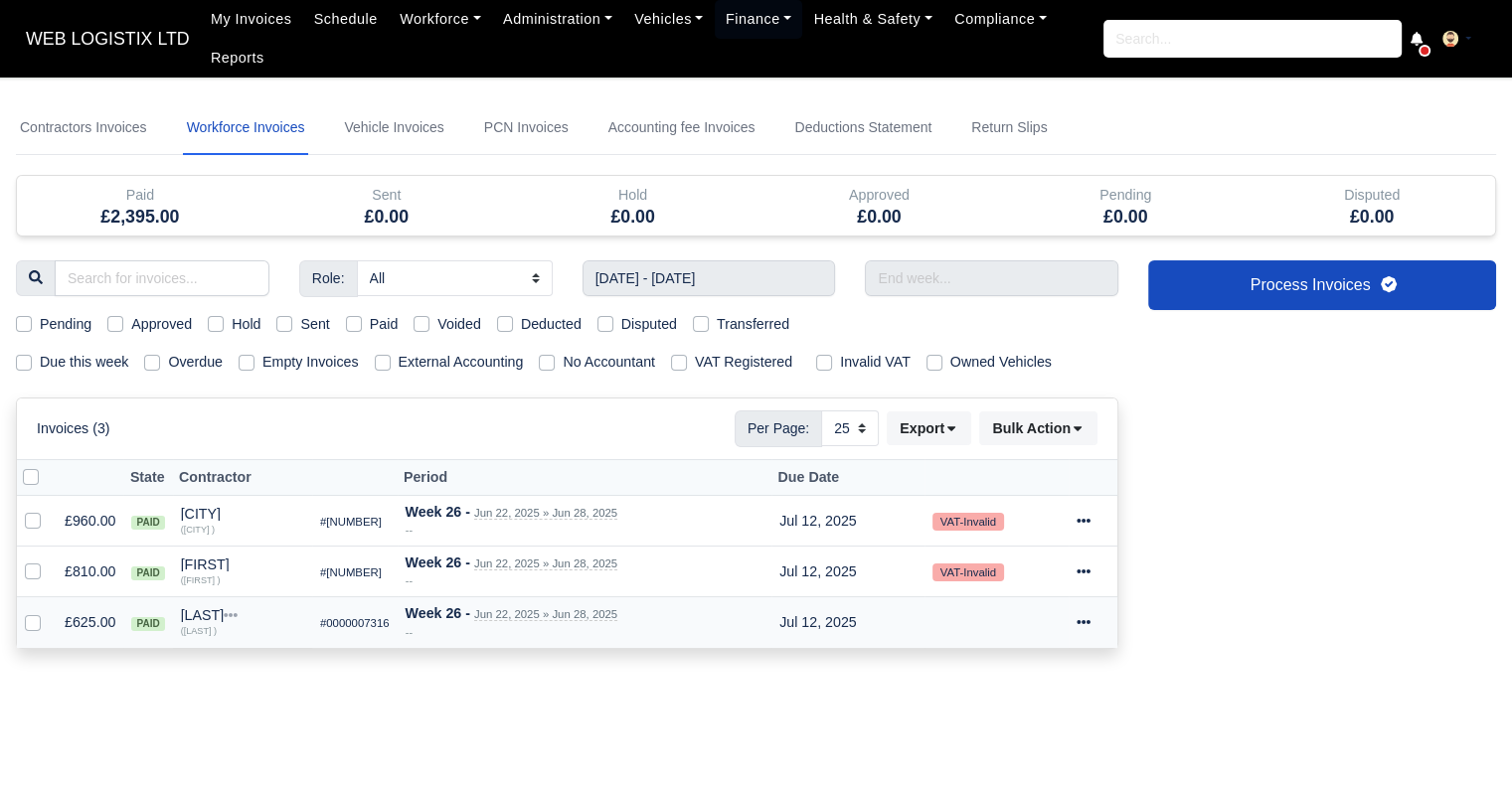 click 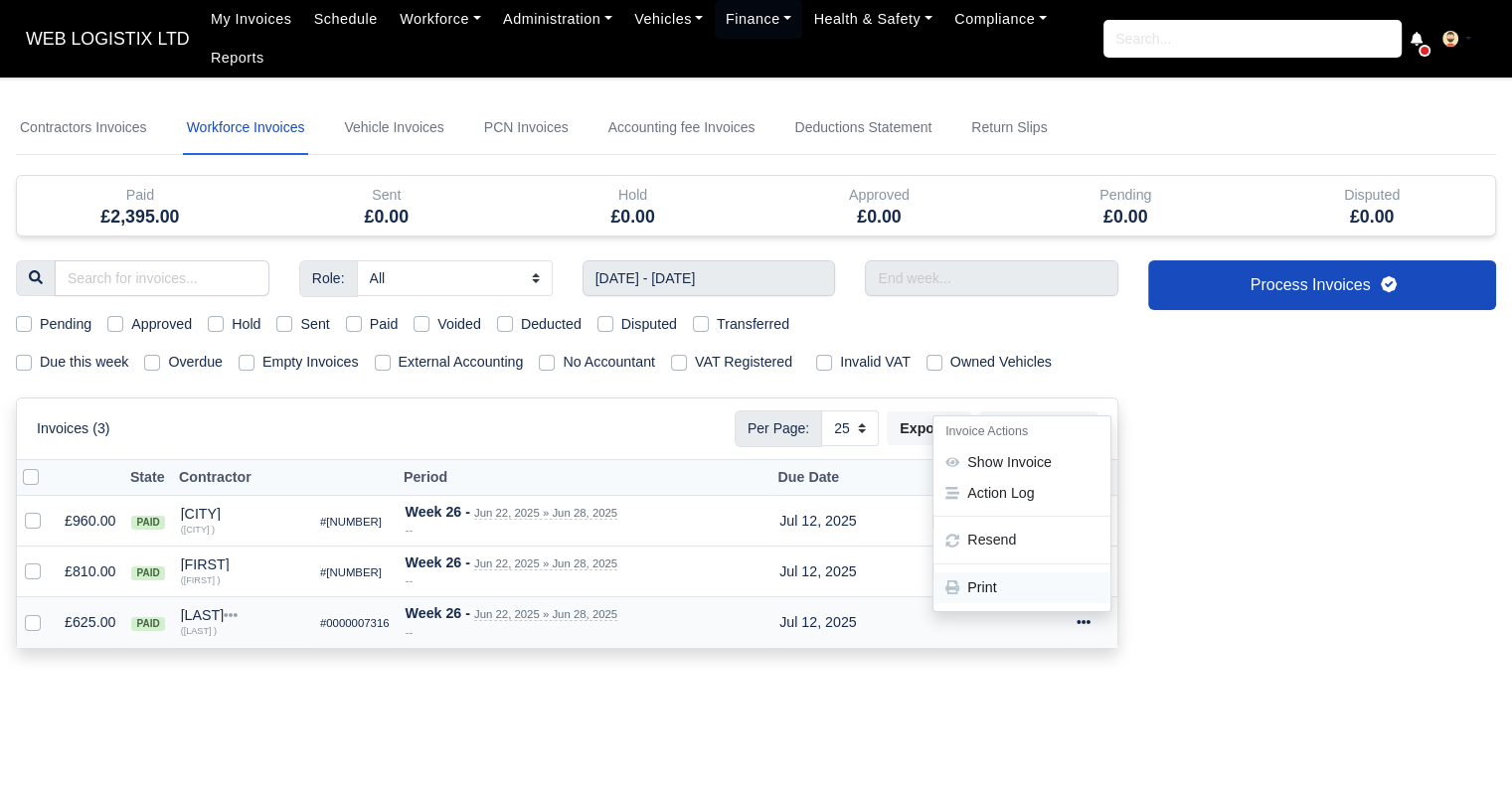 click on "Print" at bounding box center [1022, 587] 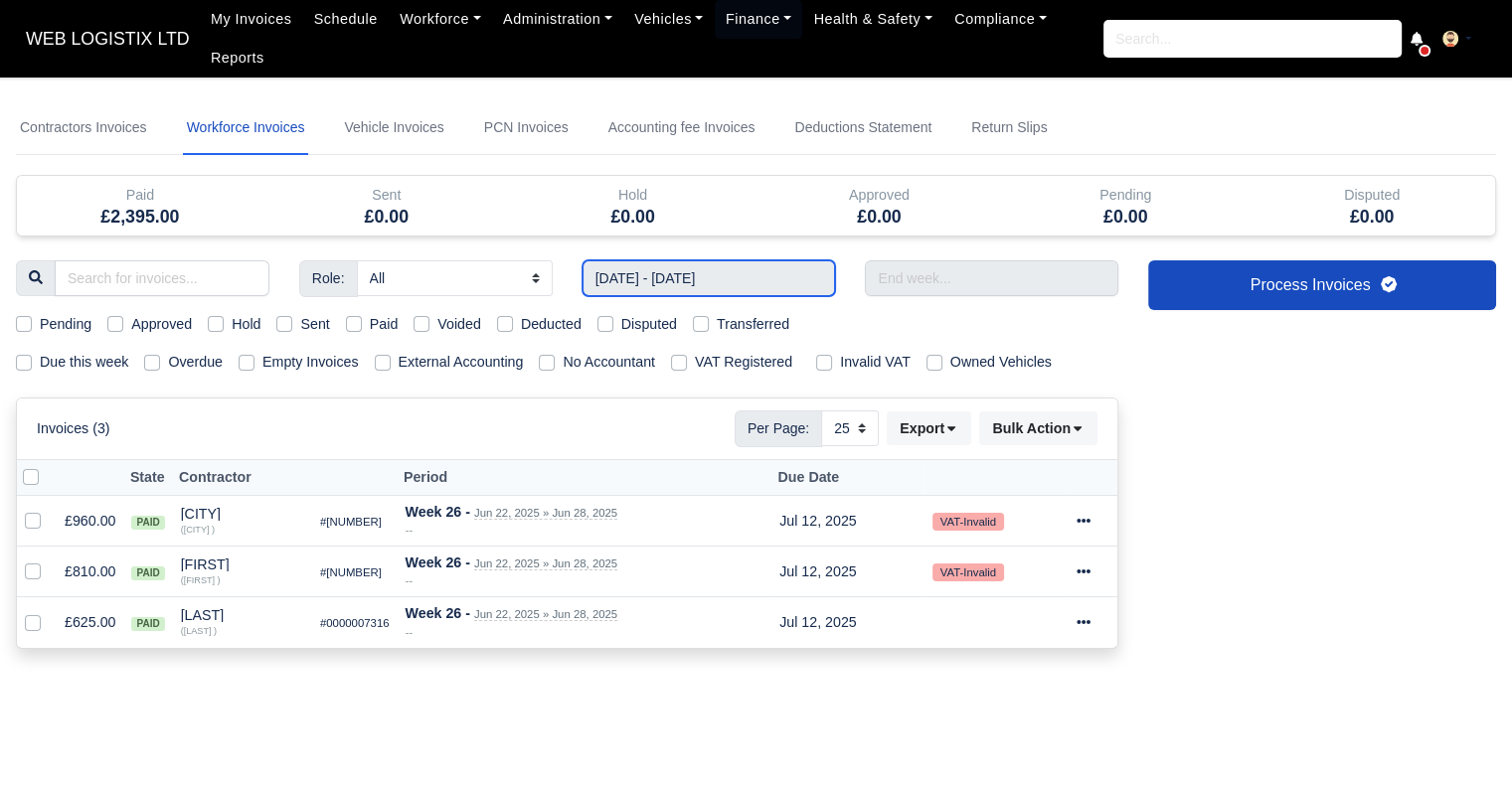 click on "22/06/2025 - 28/06/2025" at bounding box center [709, 278] 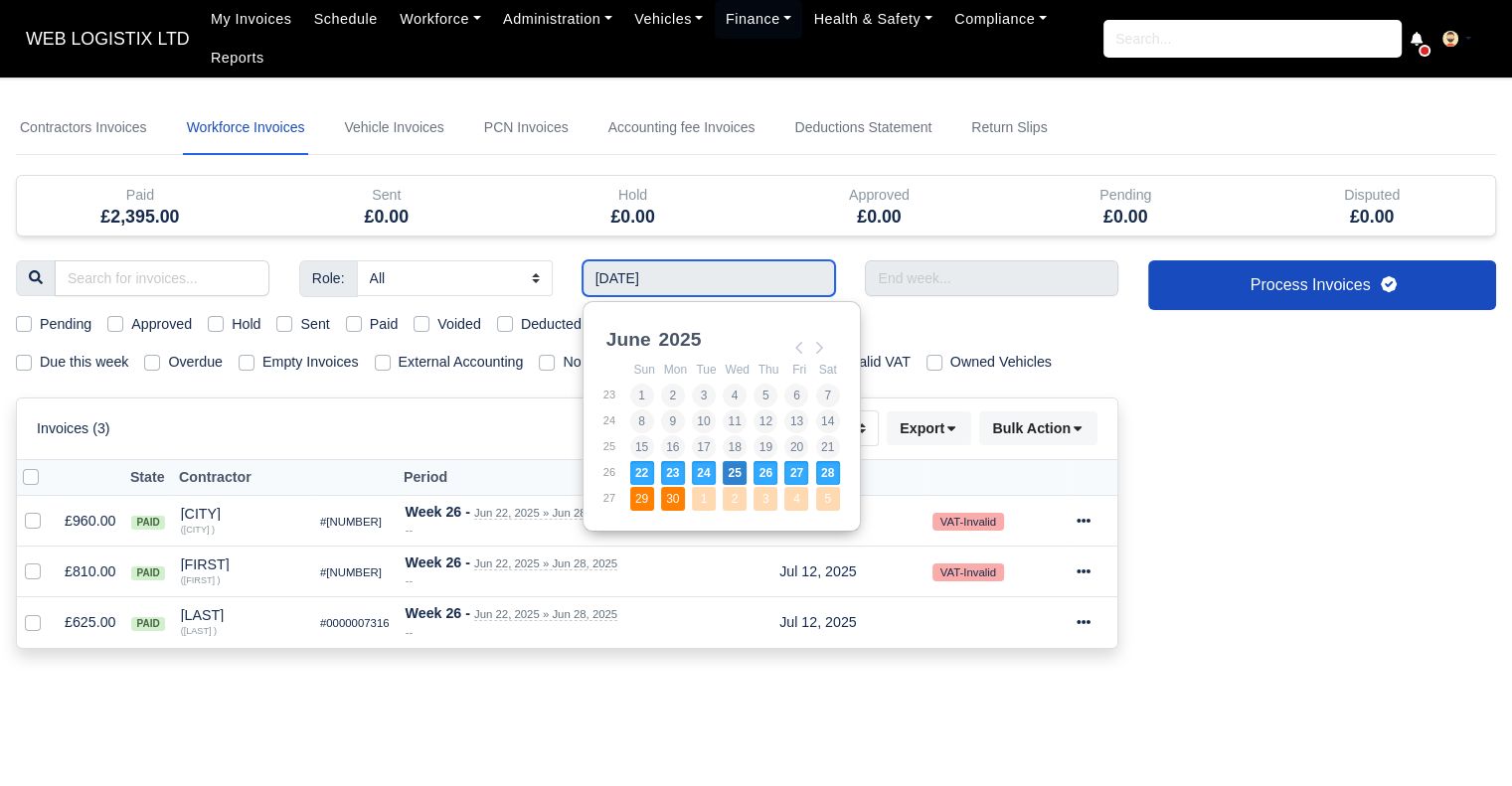 type on "29/06/2025 - 05/07/2025" 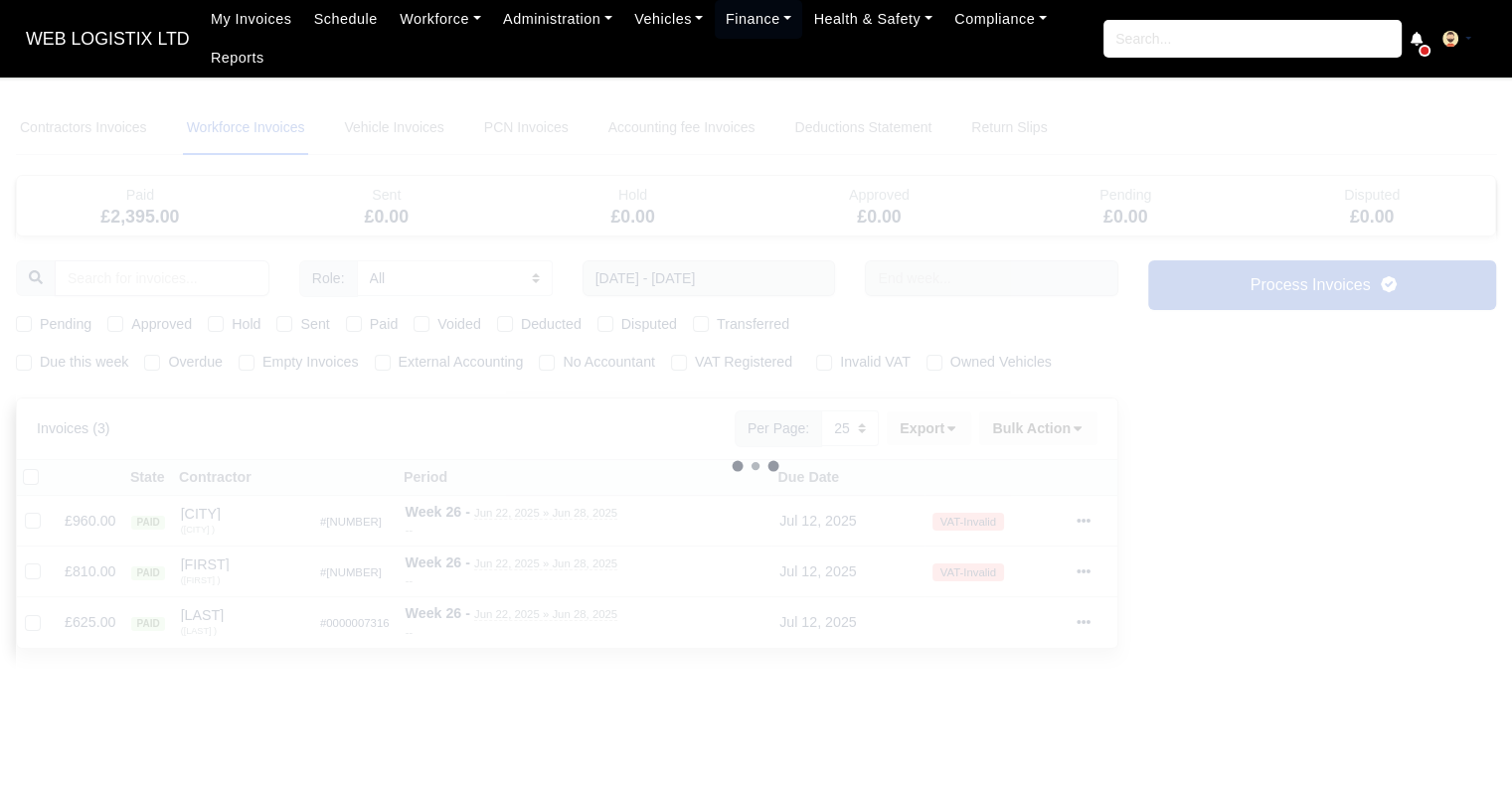 type 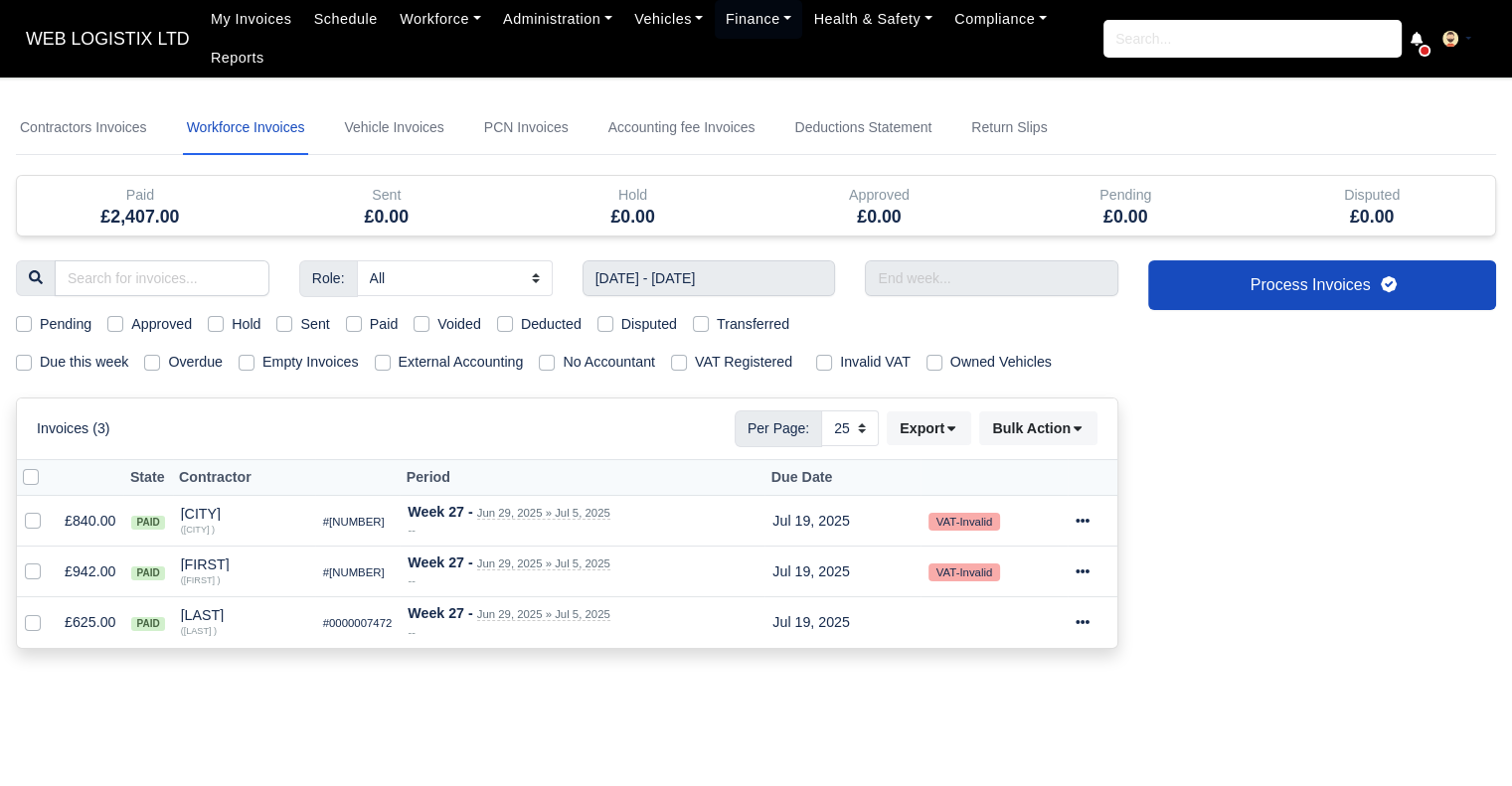 click on "WEB LOGISTIX LTD
My Invoices Schedule Workforce Manpower Expiring Documents Leave Requests Daily Attendance Daily Timesheet Onboardings Feedback Administration Depots Operating Centres Management Schedule Tasks Tasks Metrics Vehicles Fleet Schedule Rental Agreements Today's Inspections Forms Customers Offences Incidents Service Entries Renewal Dates Vehicle Groups Fleet Insurance B2B Contractors Finance Invoices Disputes Payment Types Service Types Assets Credit Instalments Bulk Payment Custom Invoices Health & Safety Vehicle Inspections Support Portal Incidents Compliance Compliance Dashboard E-Sign Documents Communication Center Trainings Reports
×" at bounding box center [756, 393] 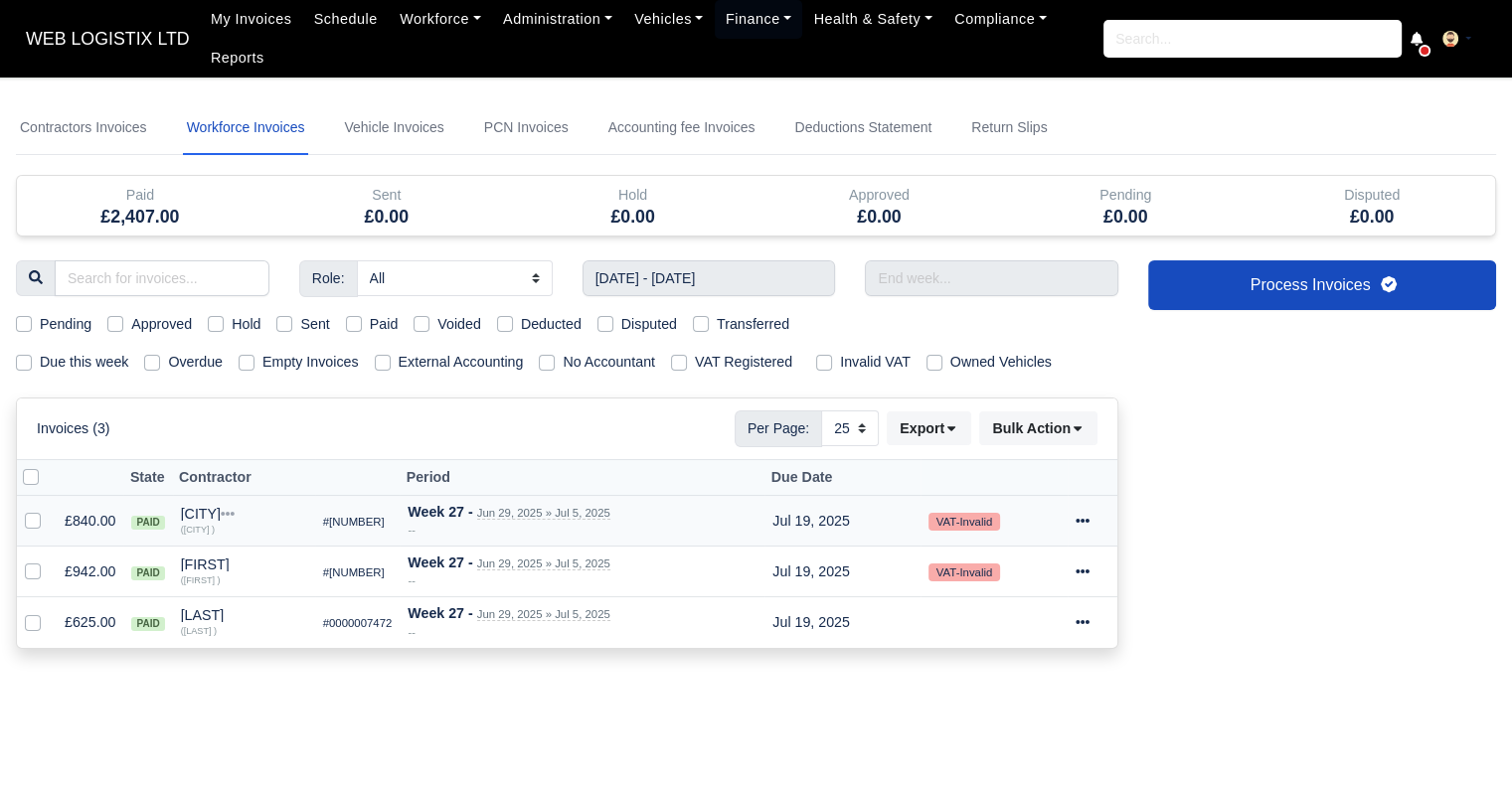 click 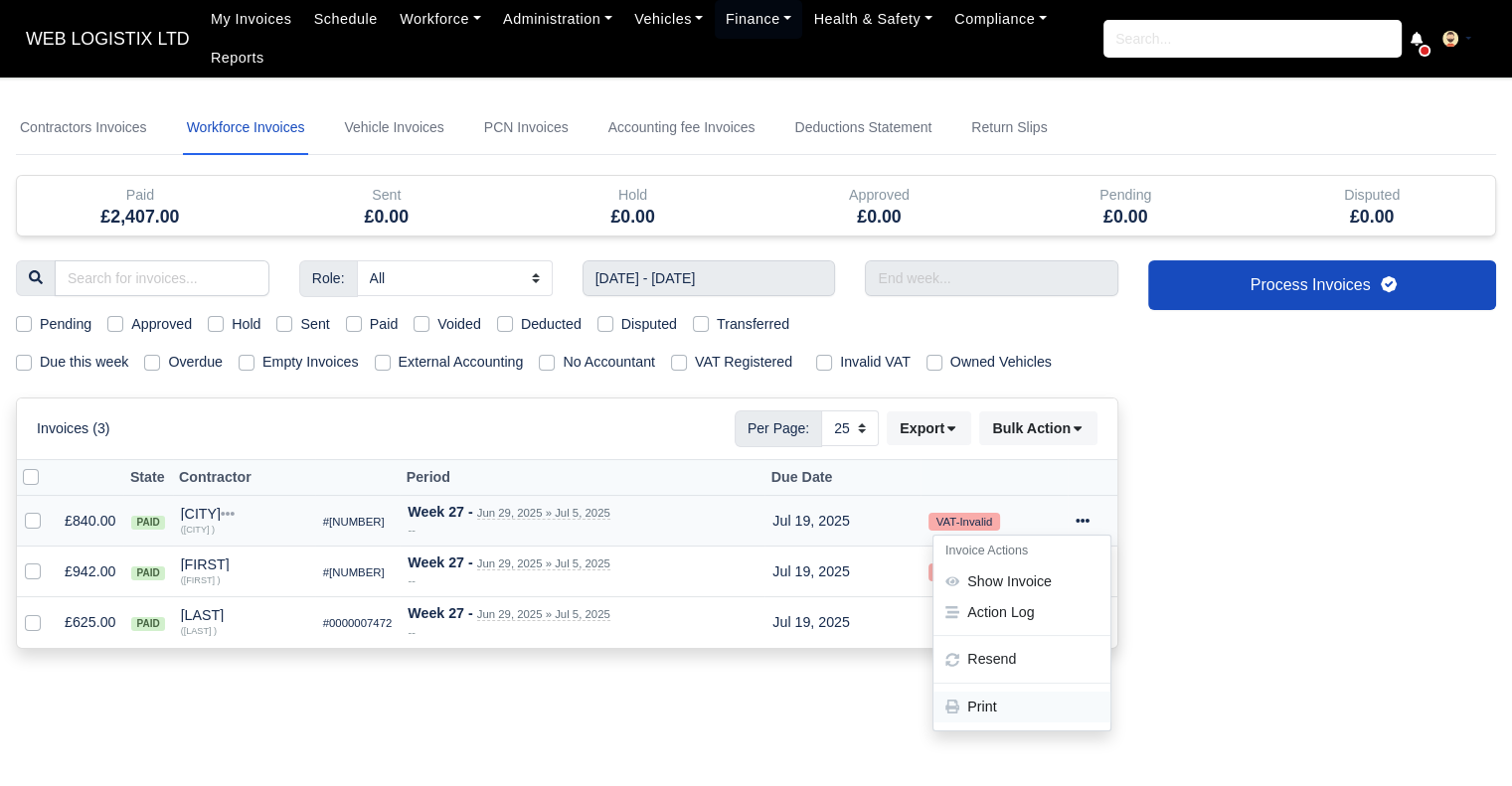 click on "Print" at bounding box center (1022, 707) 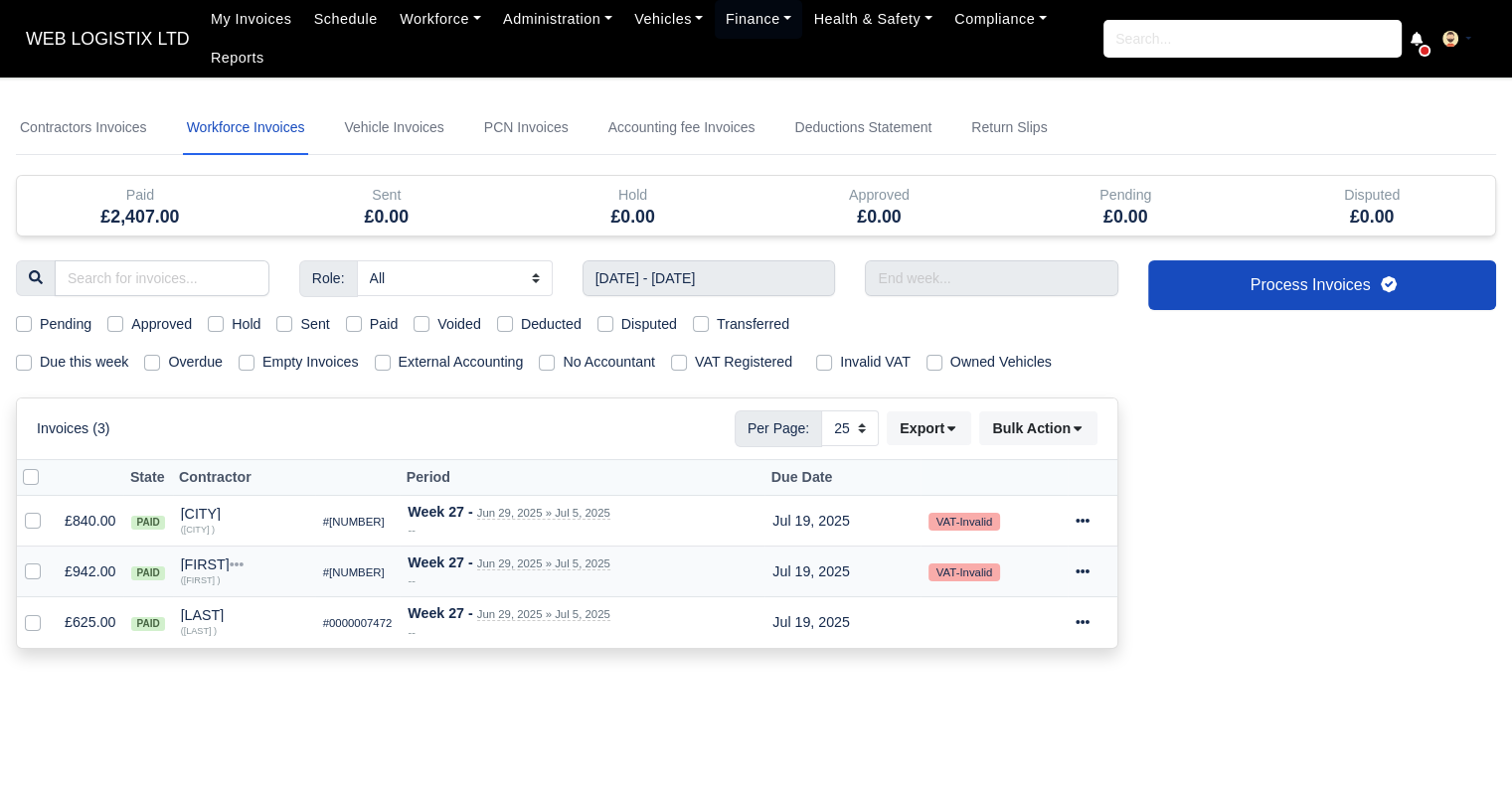 click 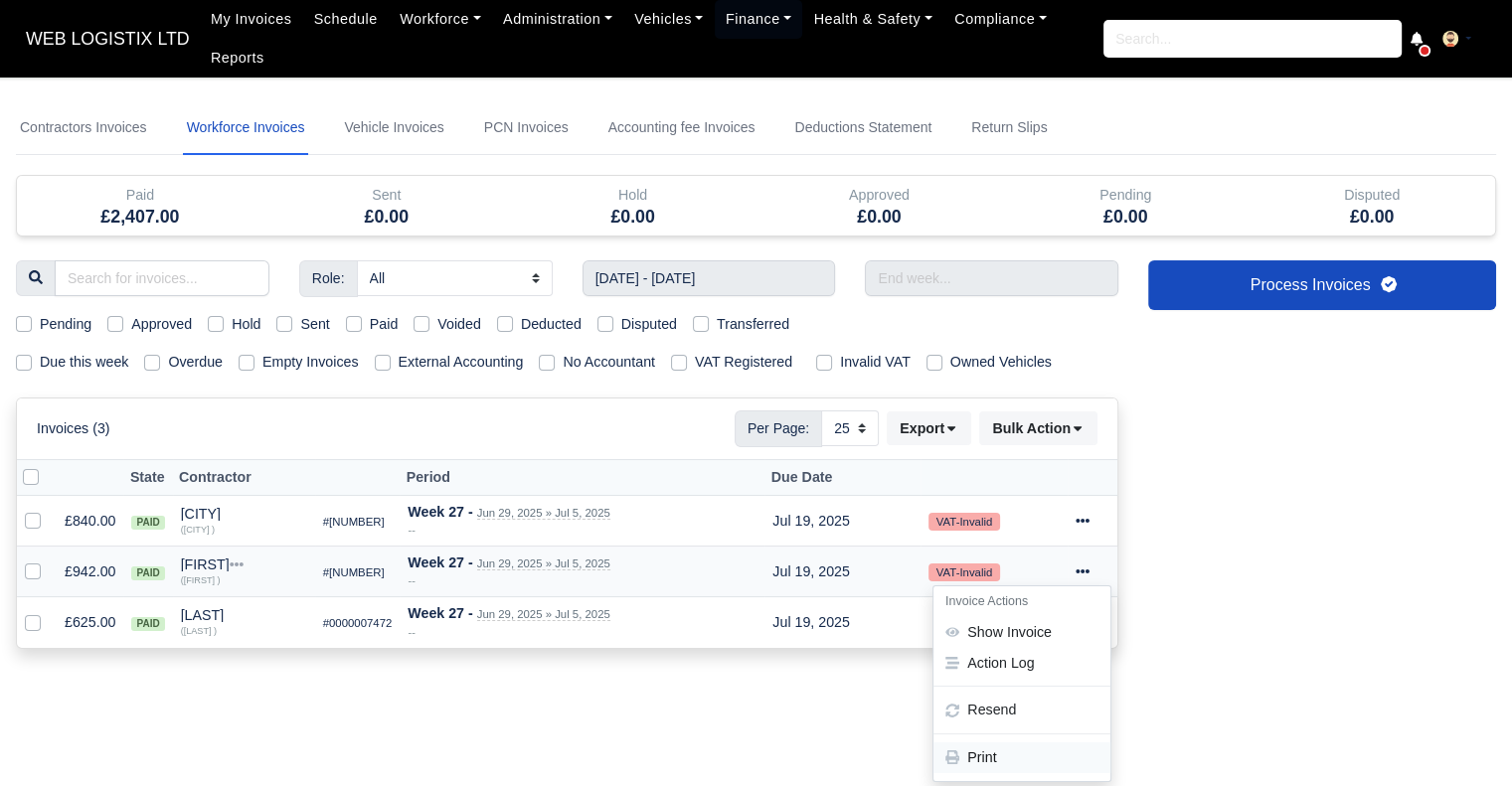 click on "Print" at bounding box center (1022, 757) 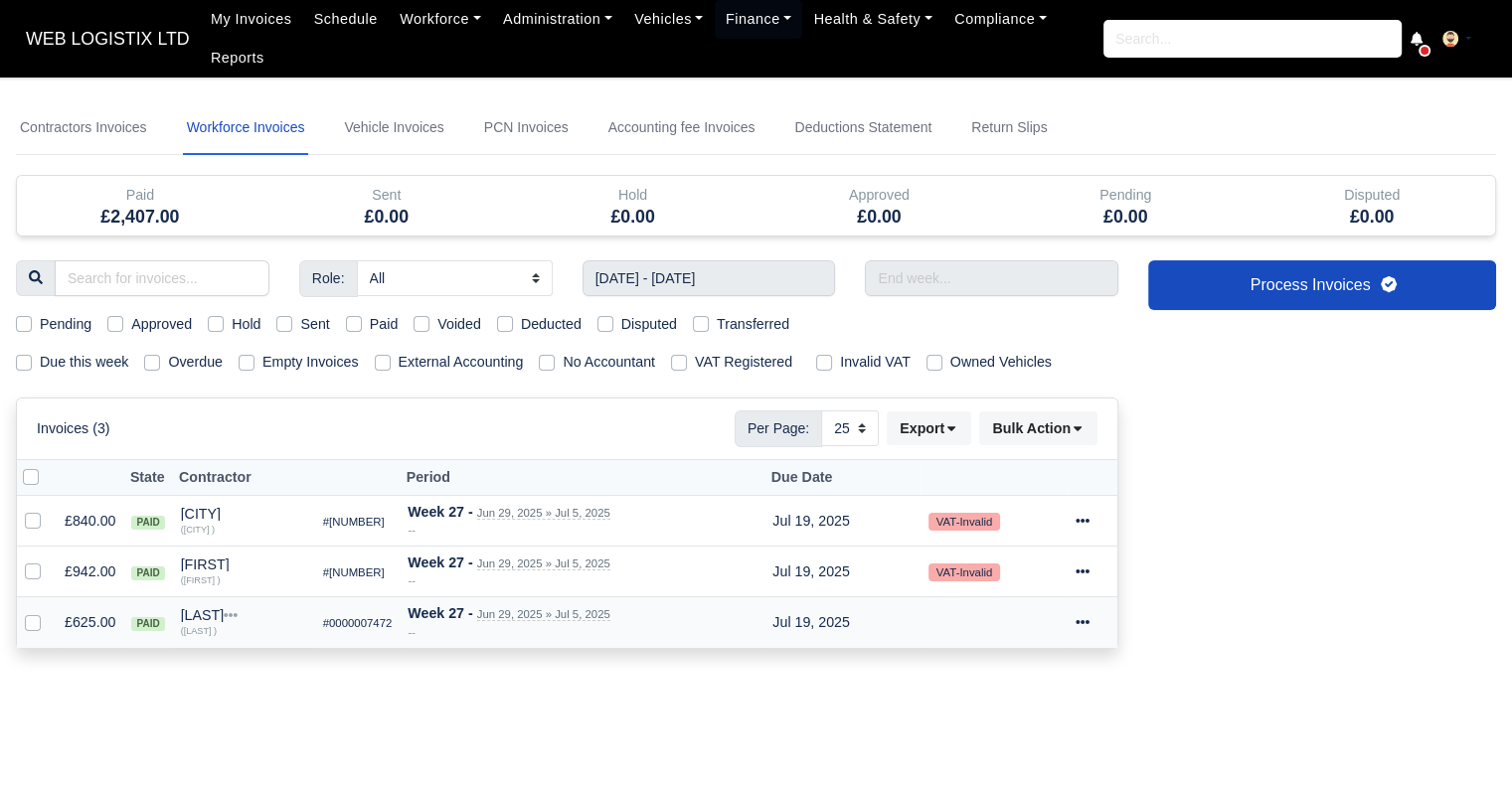 click 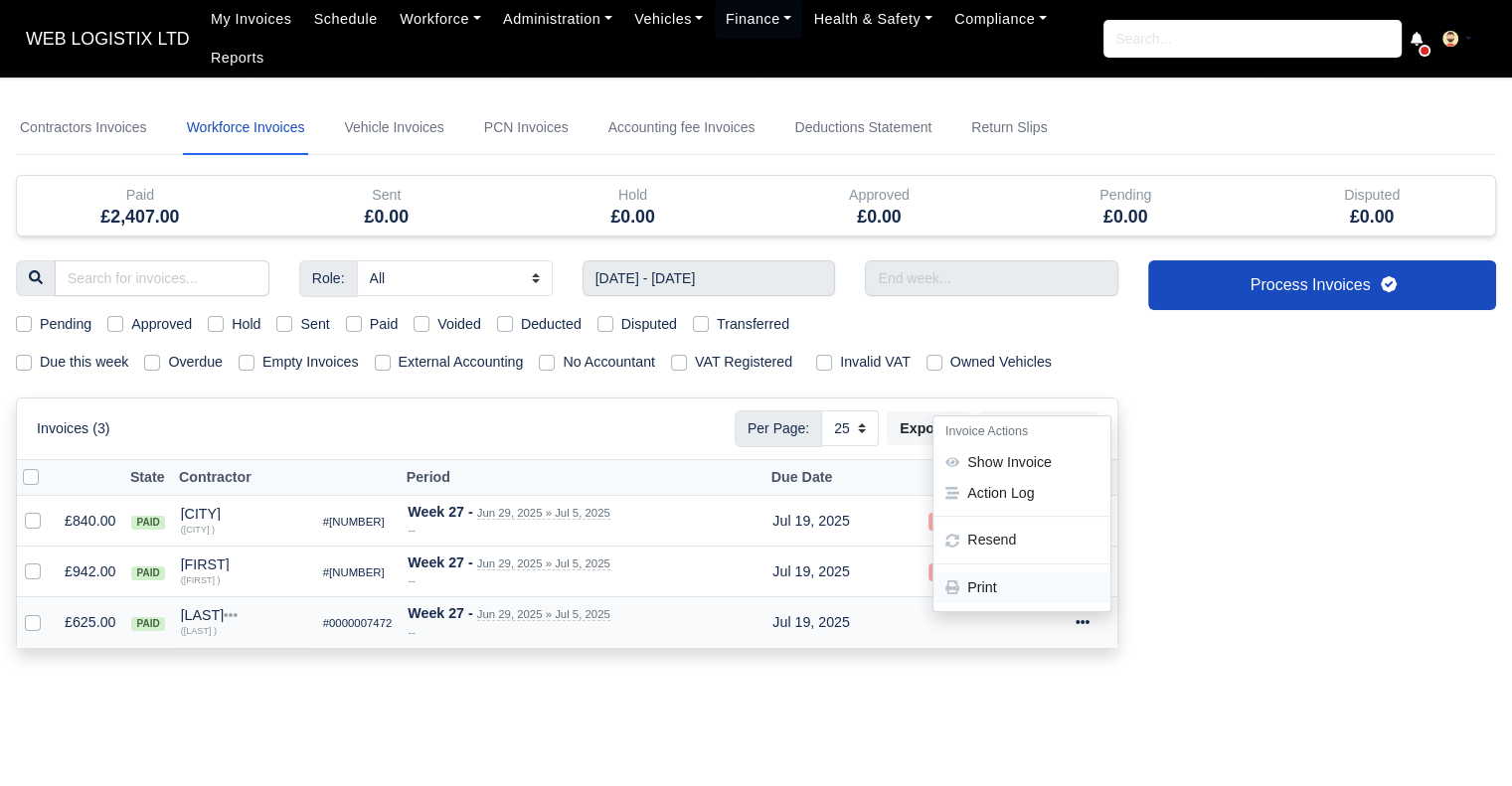 click on "Print" at bounding box center [1022, 587] 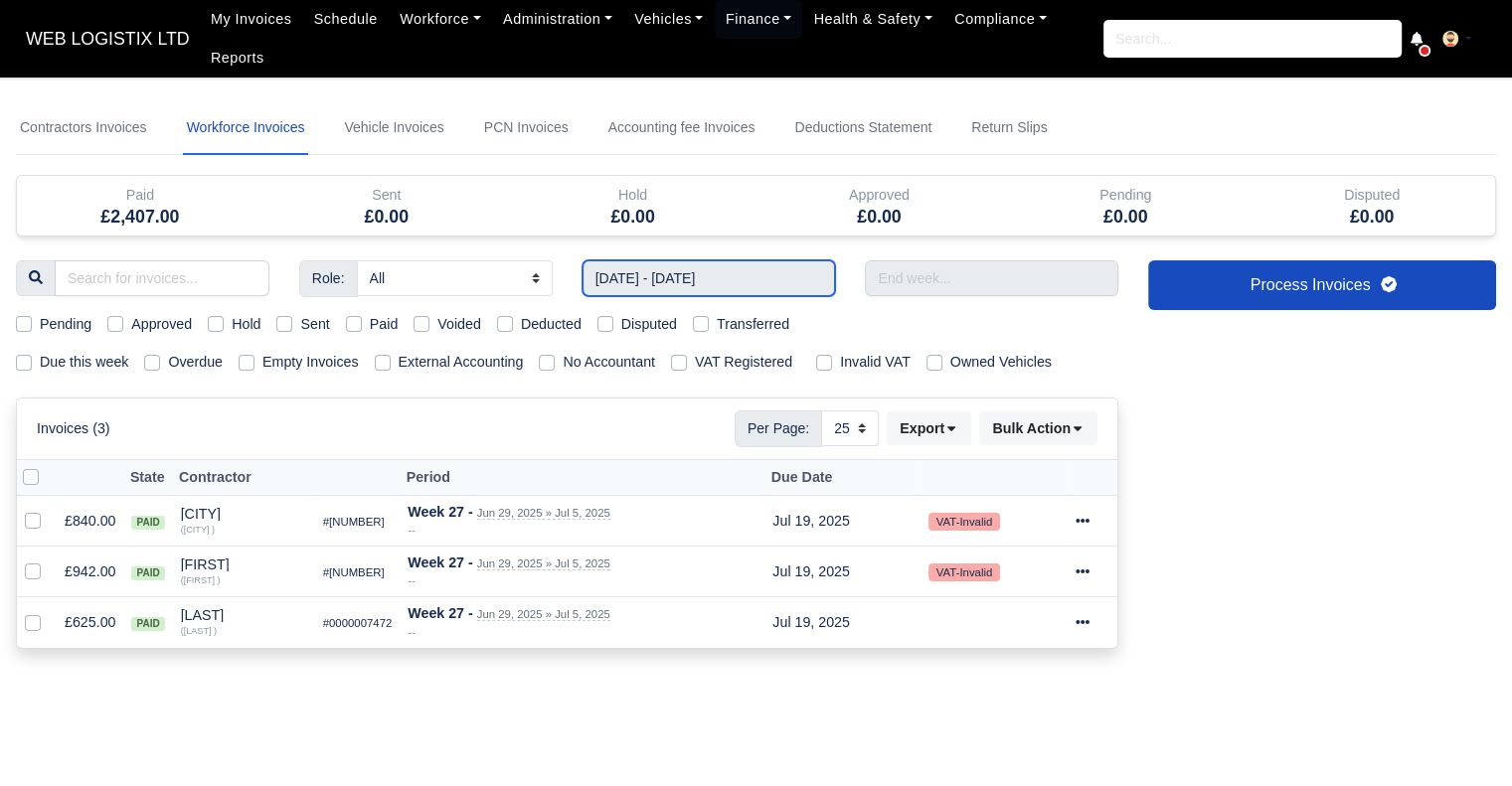 click on "29/06/2025 - 05/07/2025" at bounding box center [709, 278] 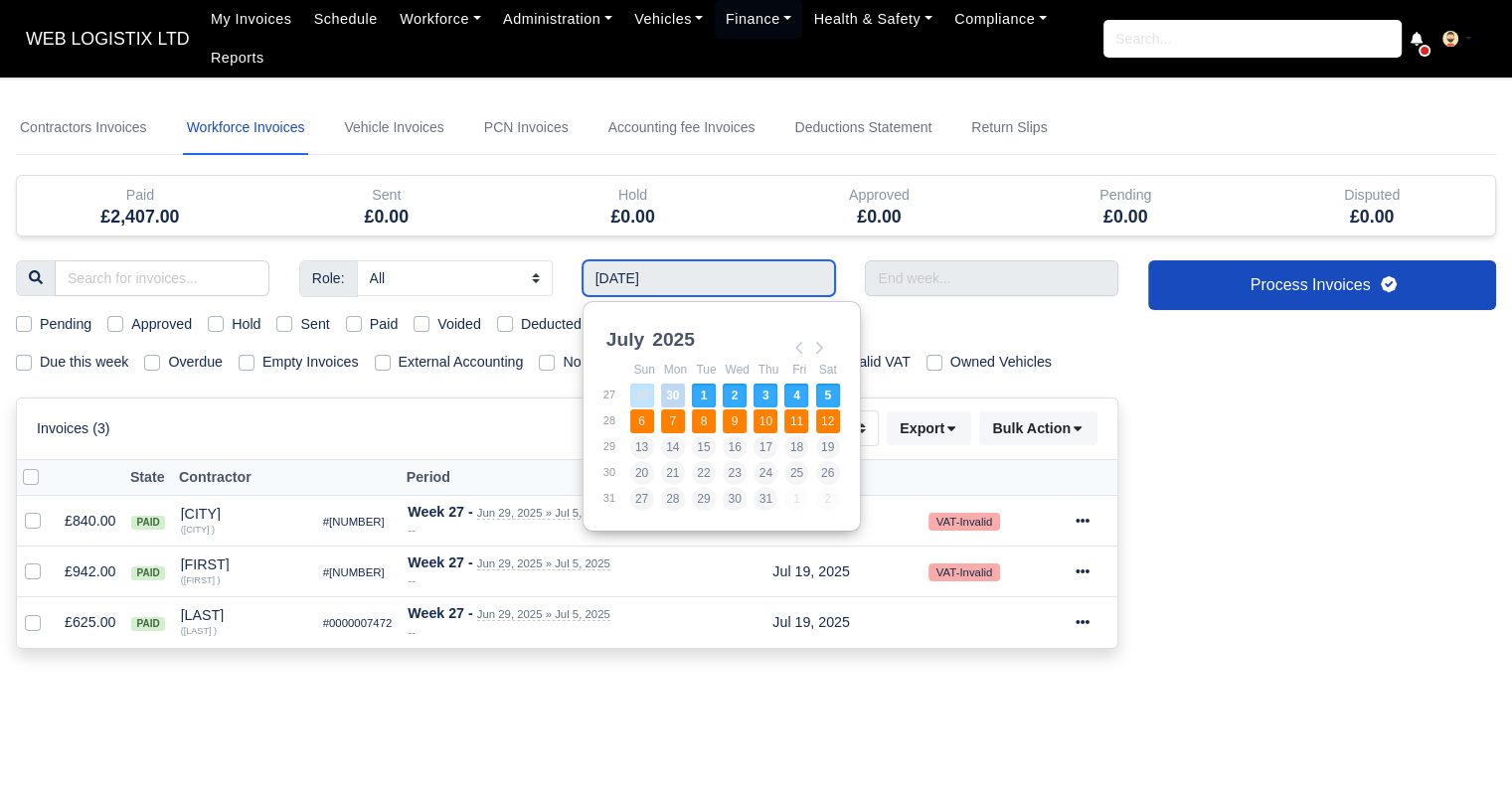 type on "06/07/2025 - 12/07/2025" 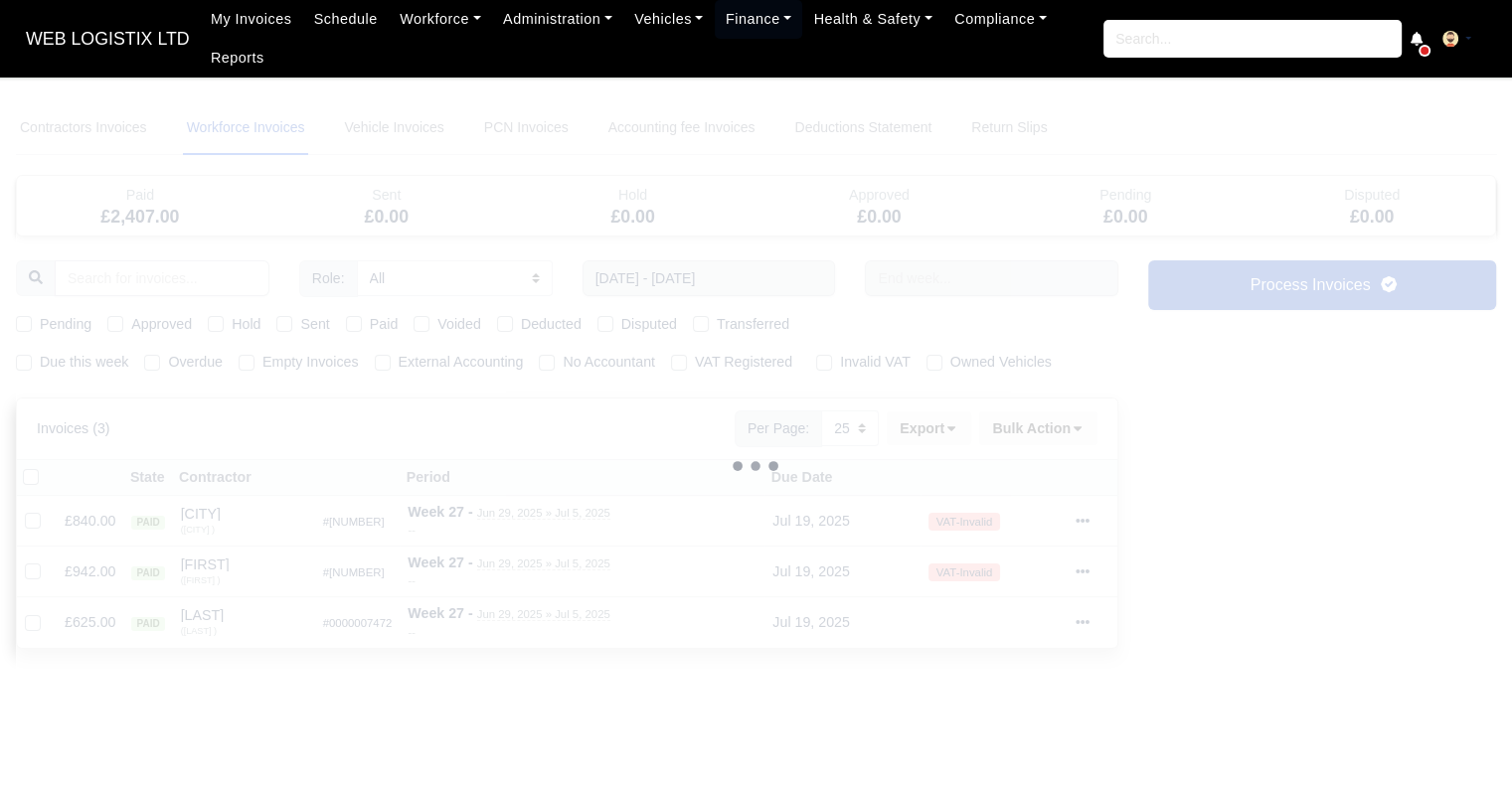 type 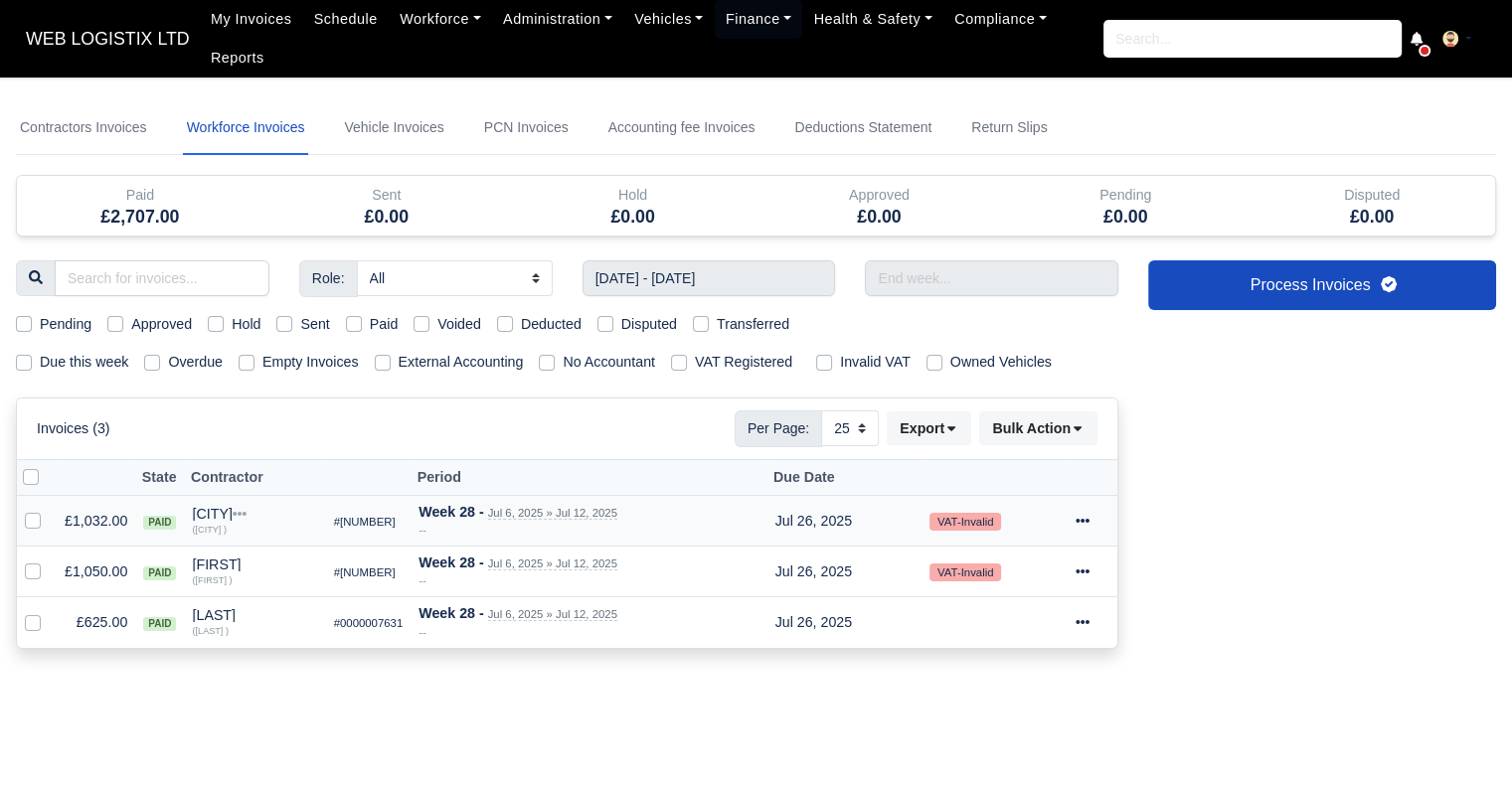 click 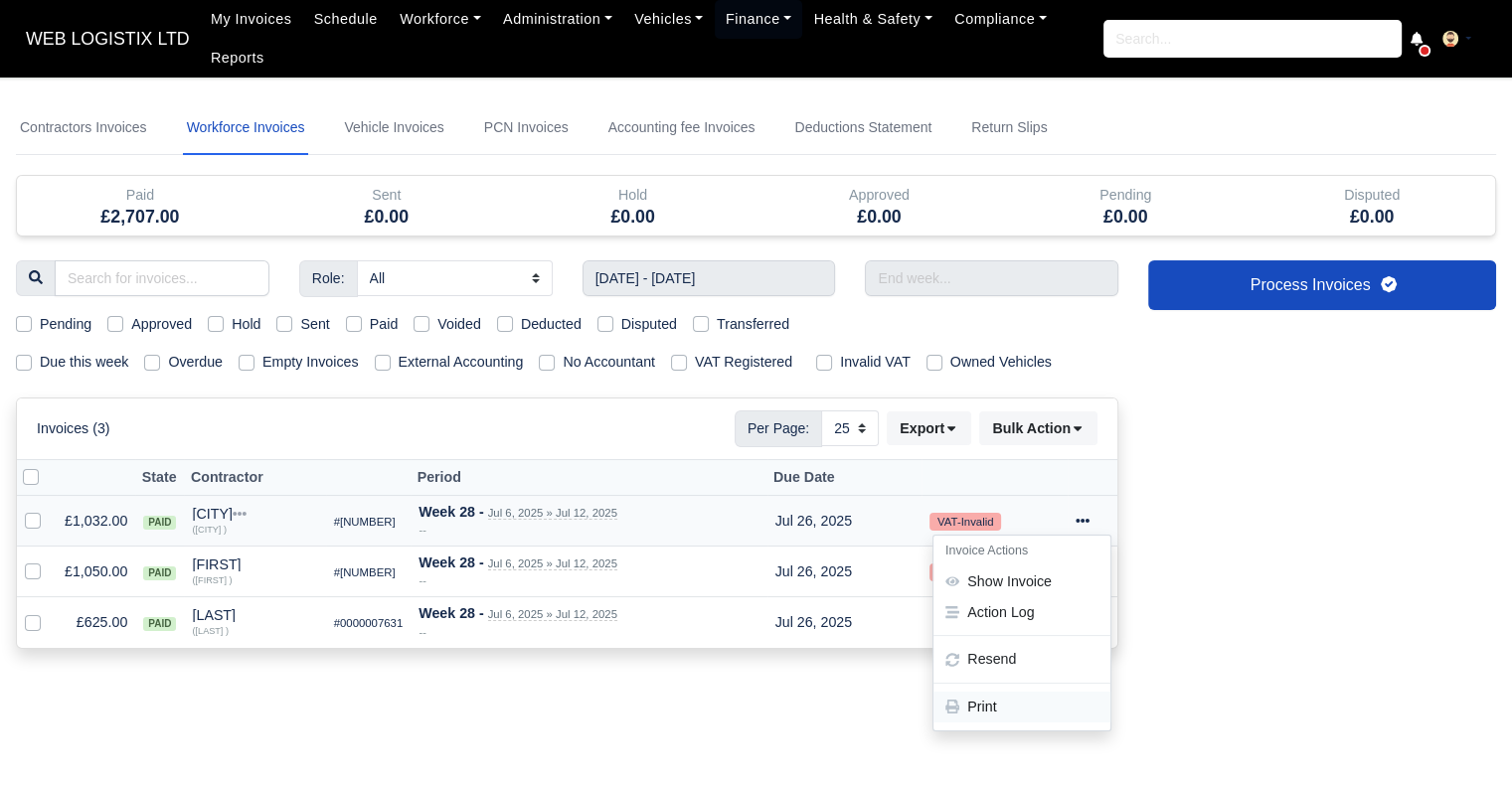 click on "Print" at bounding box center [1022, 707] 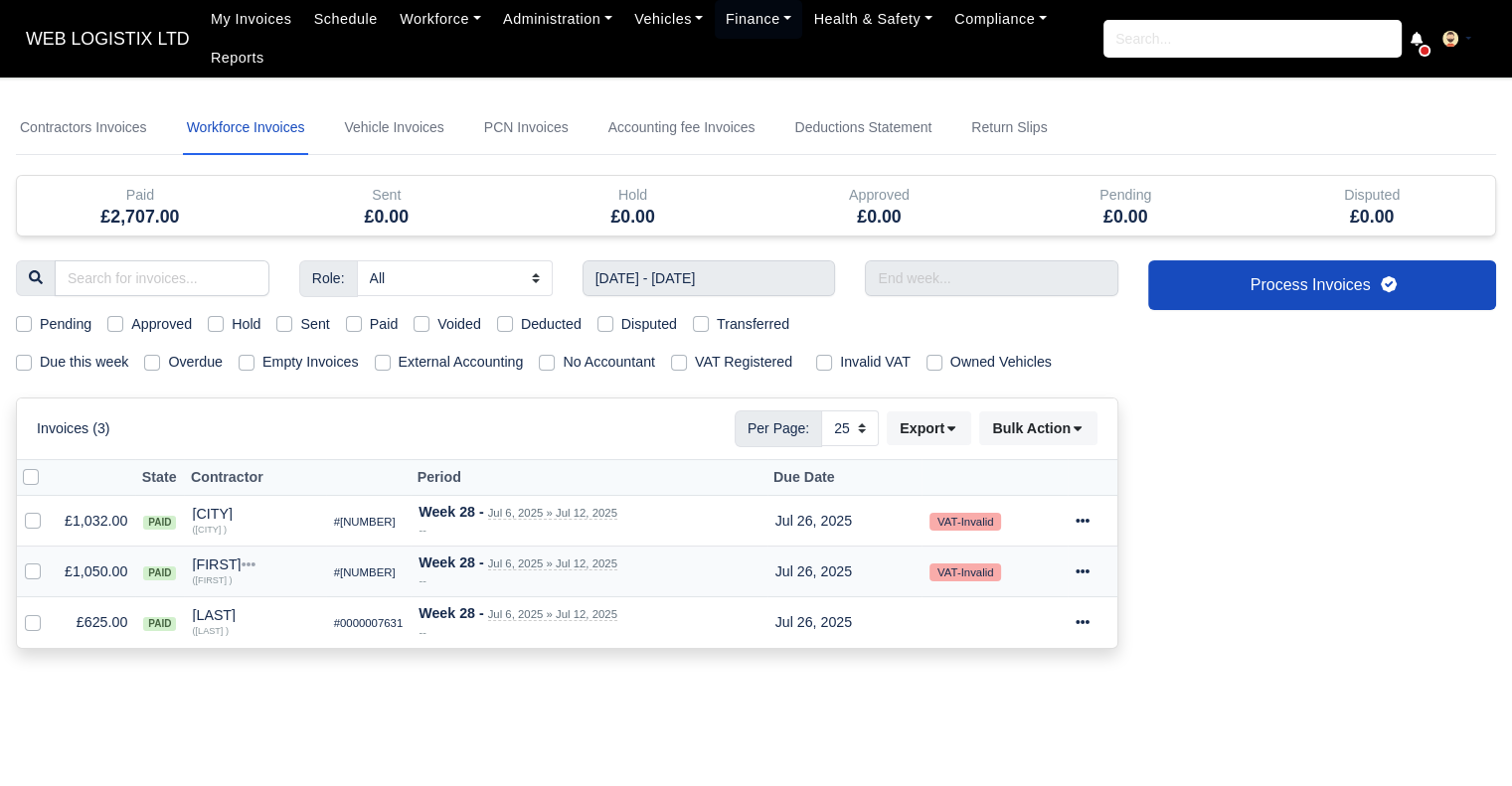 click 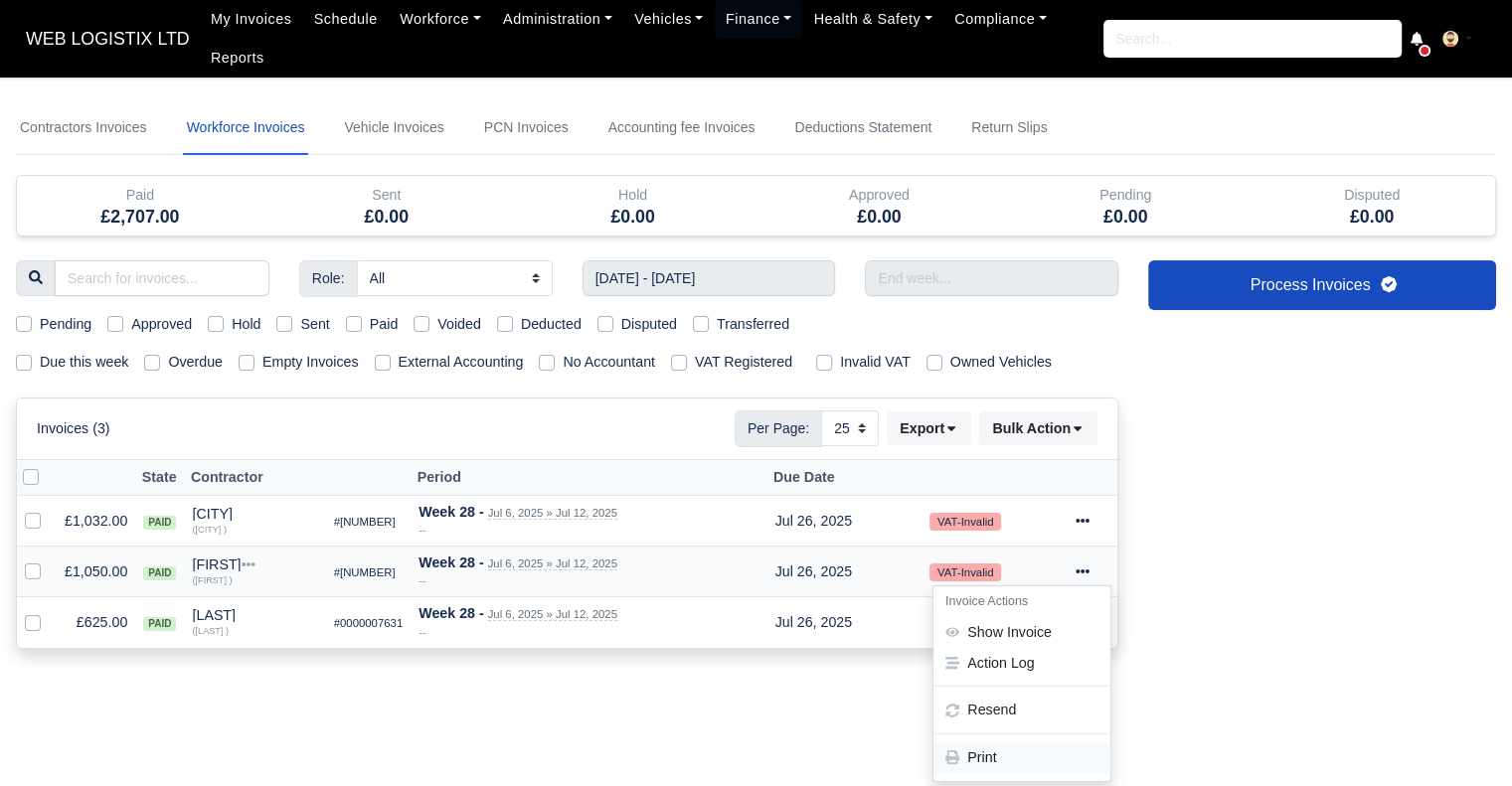 click on "Print" at bounding box center (1022, 757) 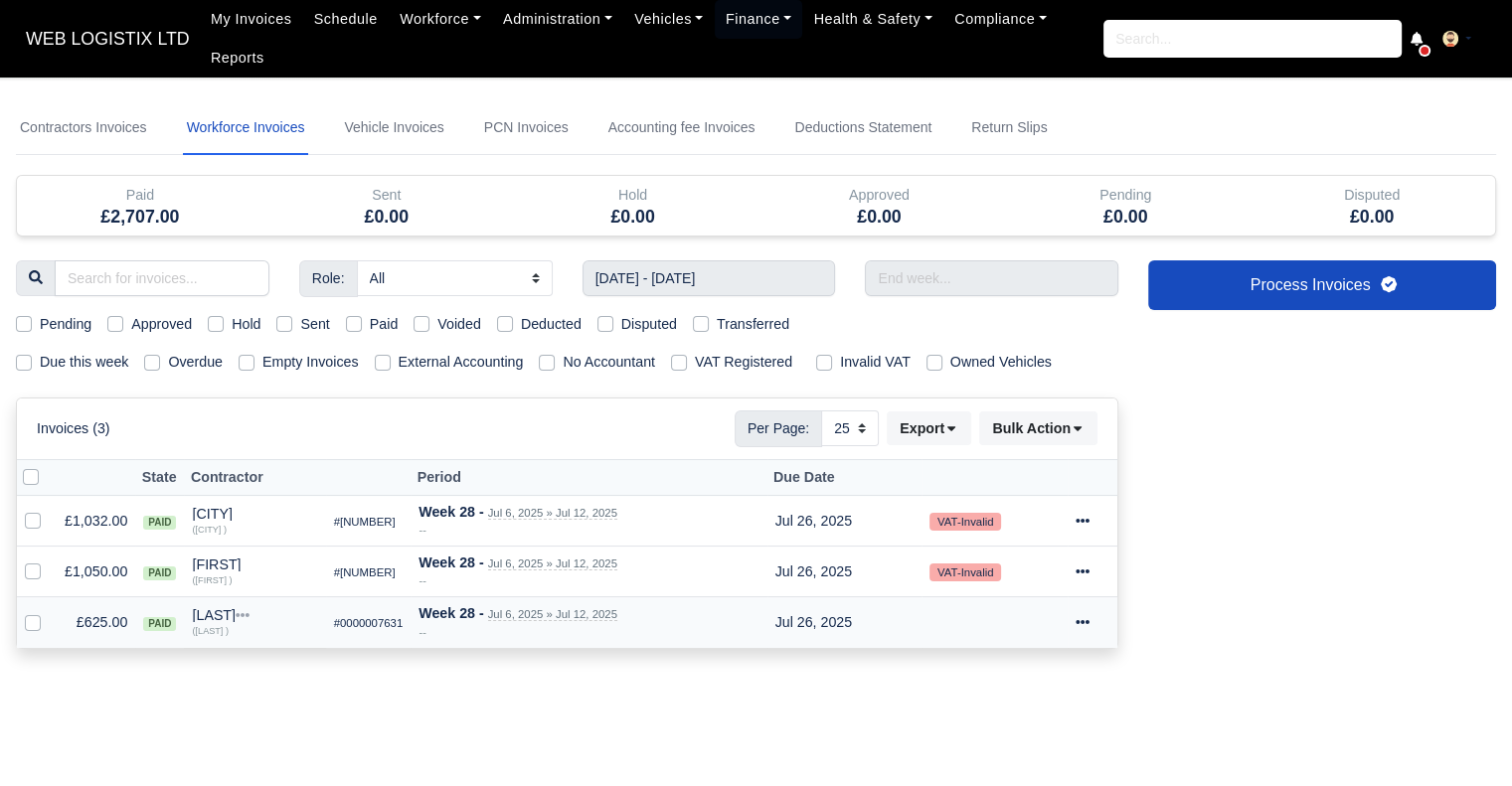 click at bounding box center [1092, 622] 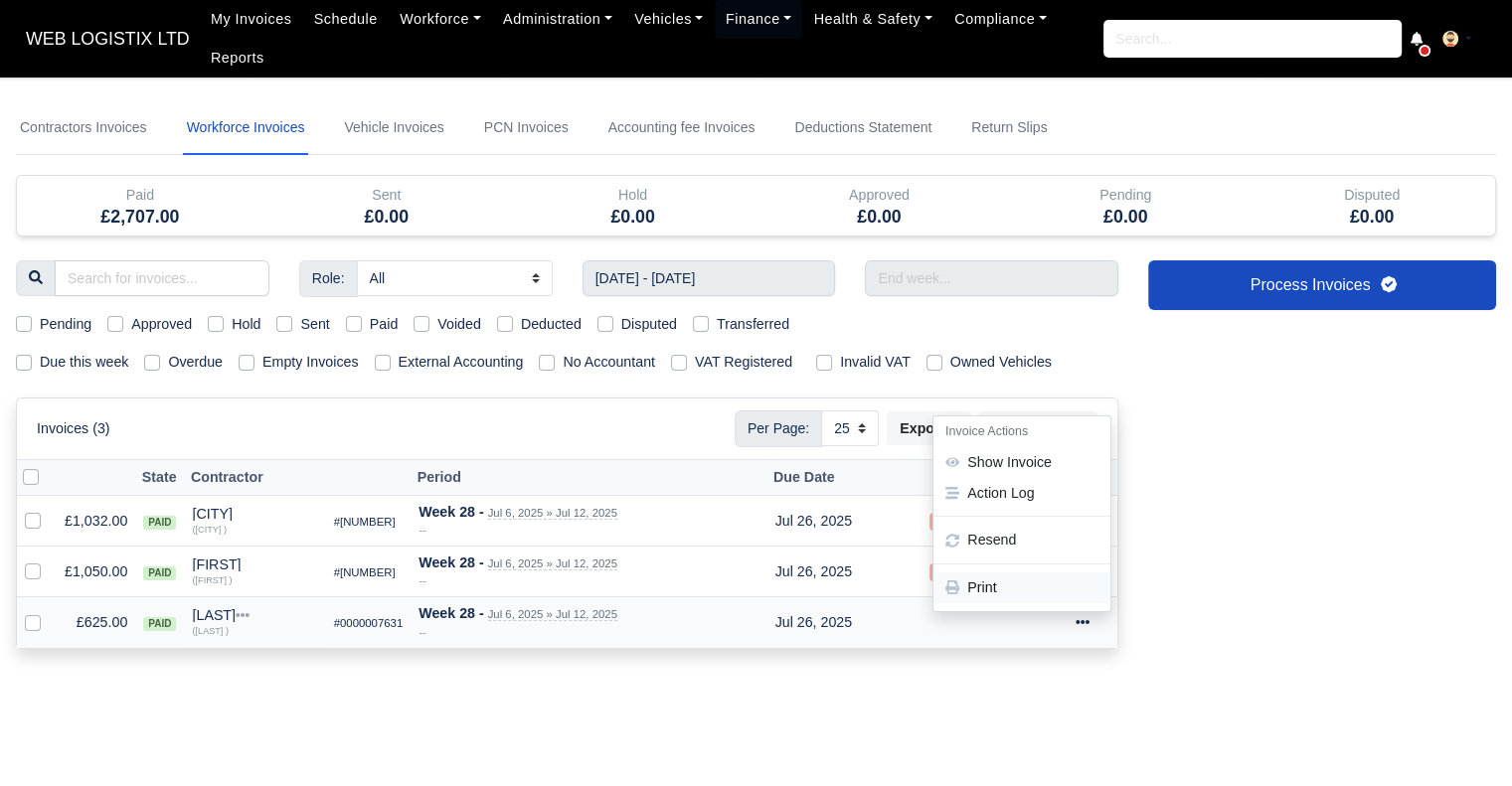 click on "Print" at bounding box center [1022, 587] 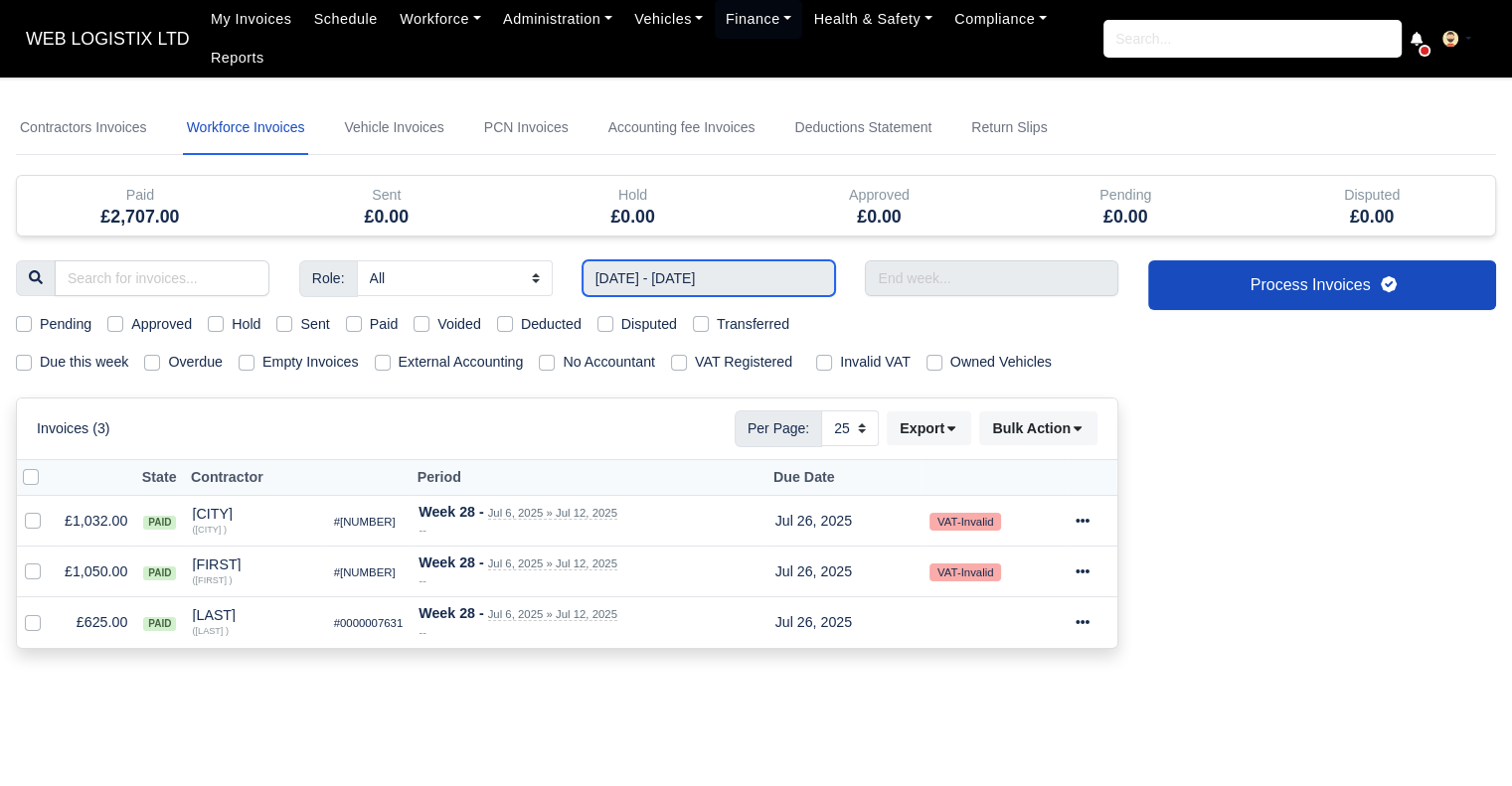 click on "06/07/2025 - 12/07/2025" at bounding box center [709, 278] 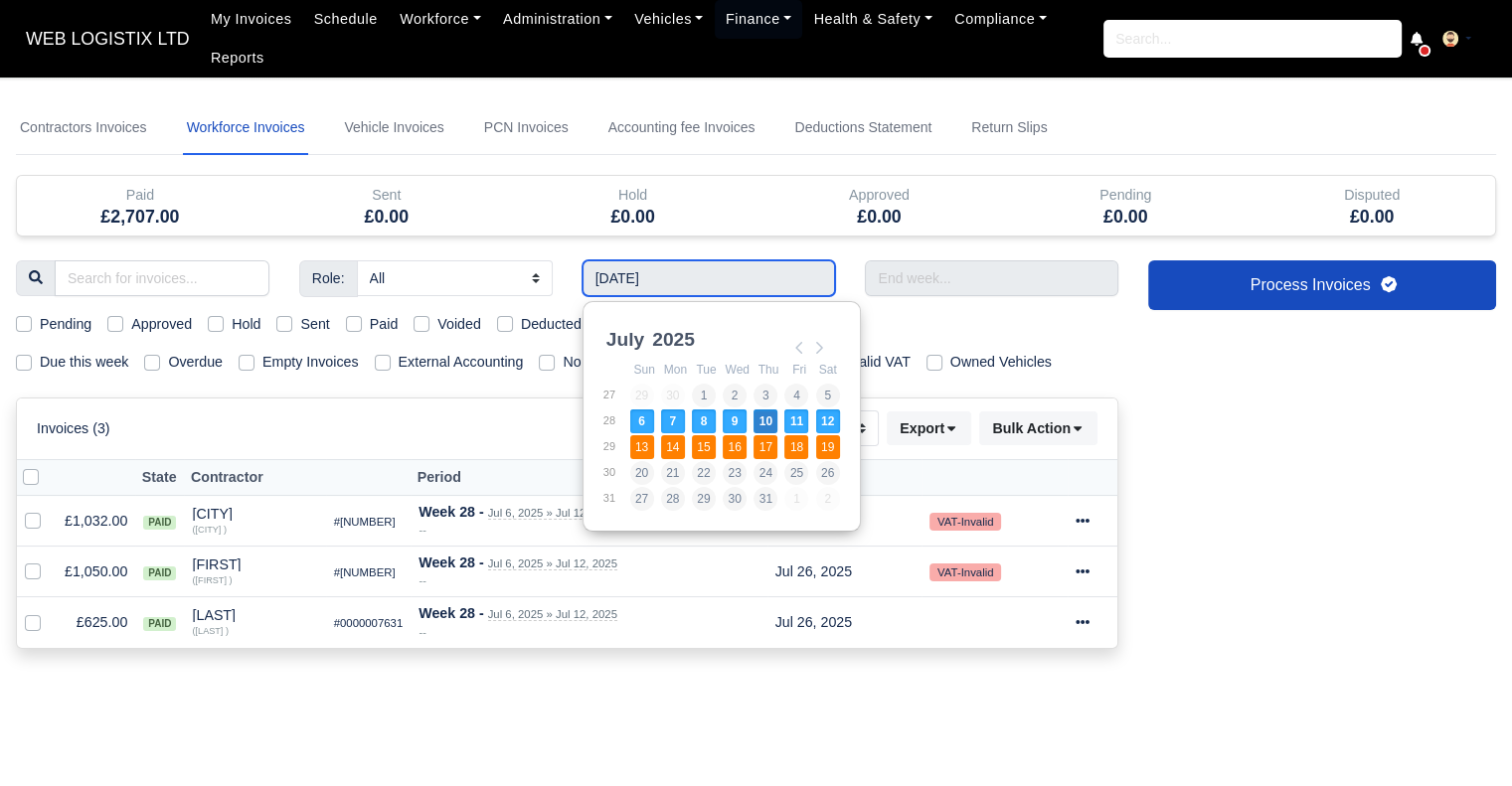 type on "13/07/2025 - 19/07/2025" 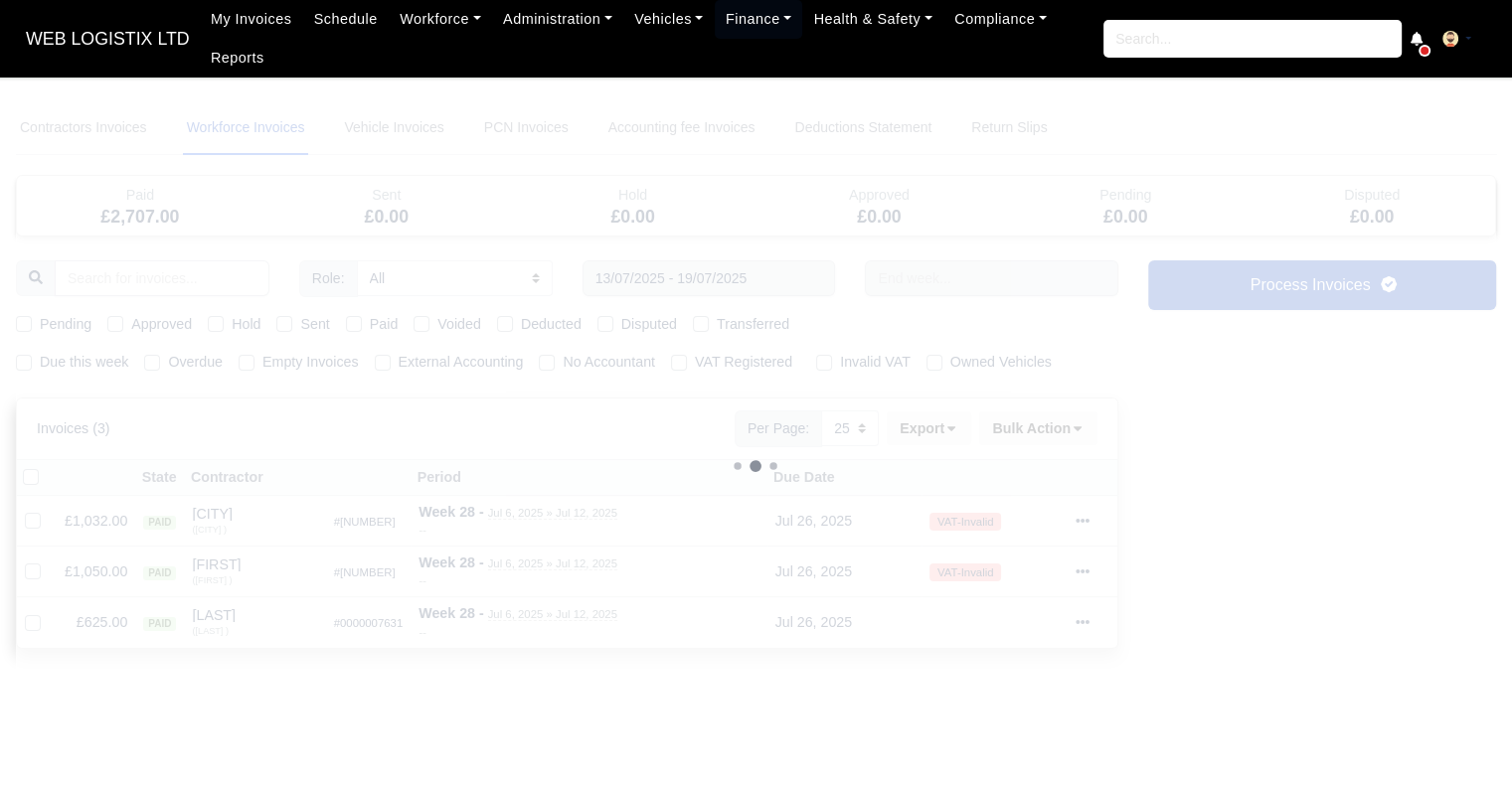 type 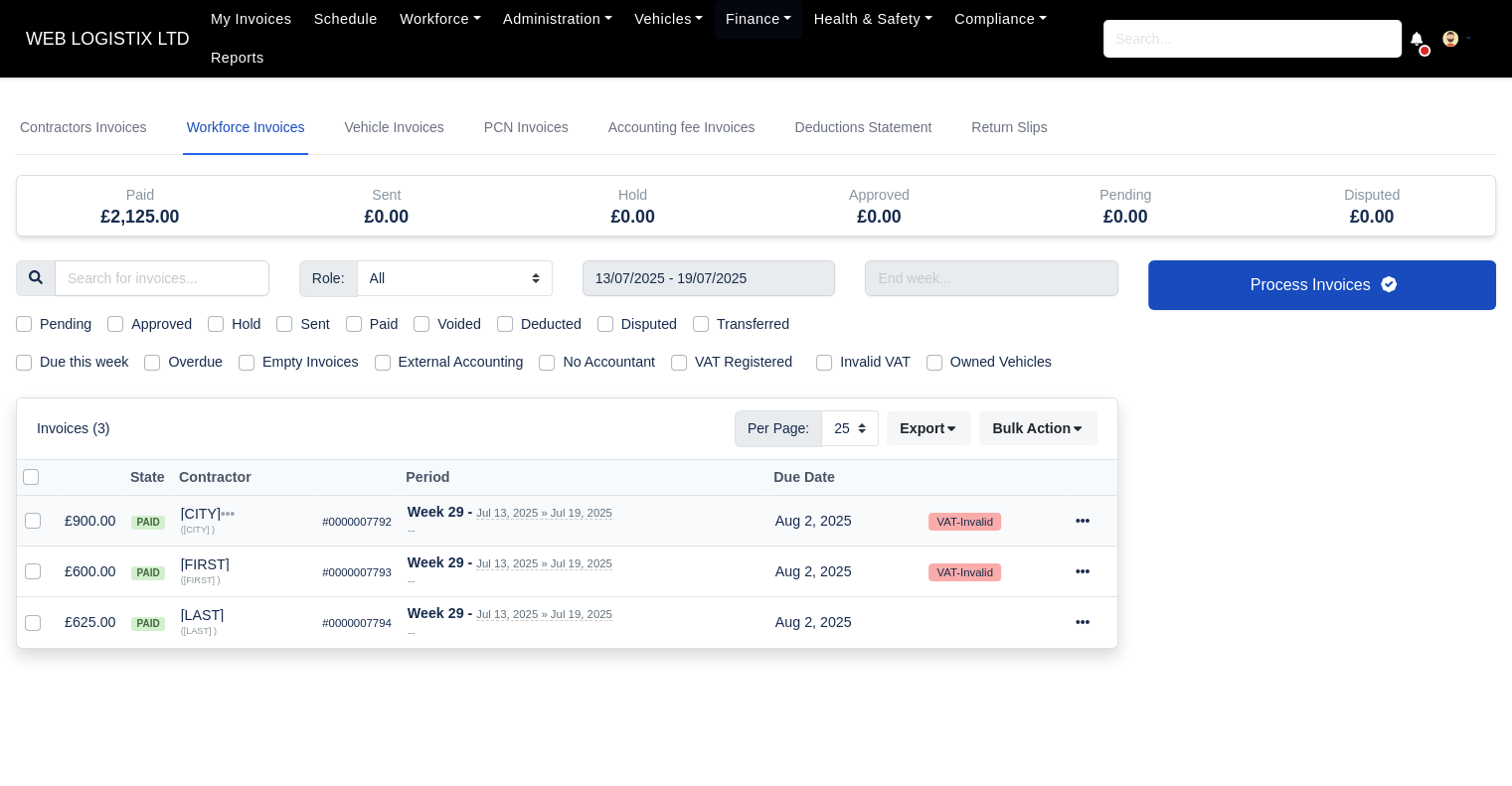 click 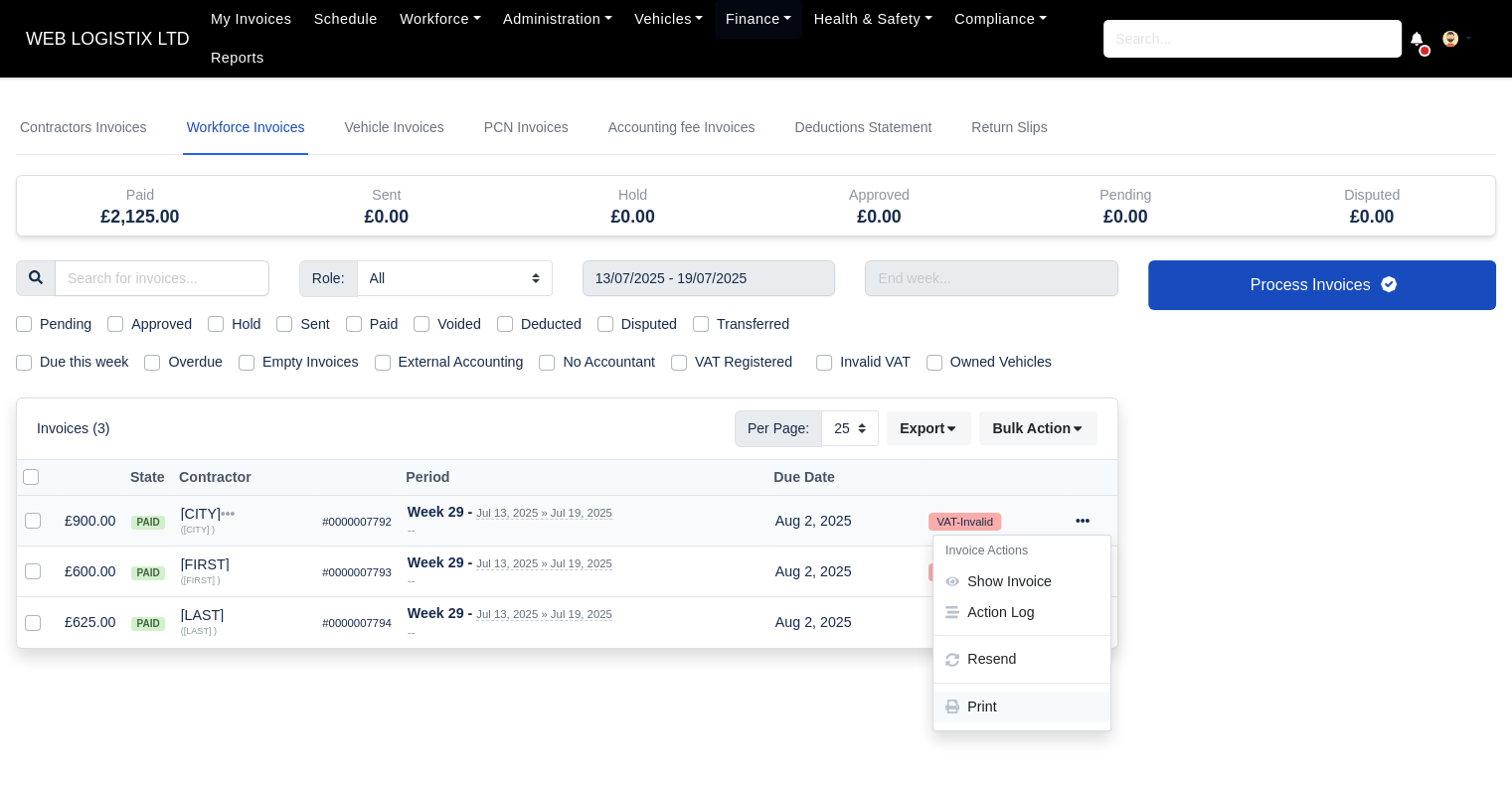 click on "Print" at bounding box center (1022, 707) 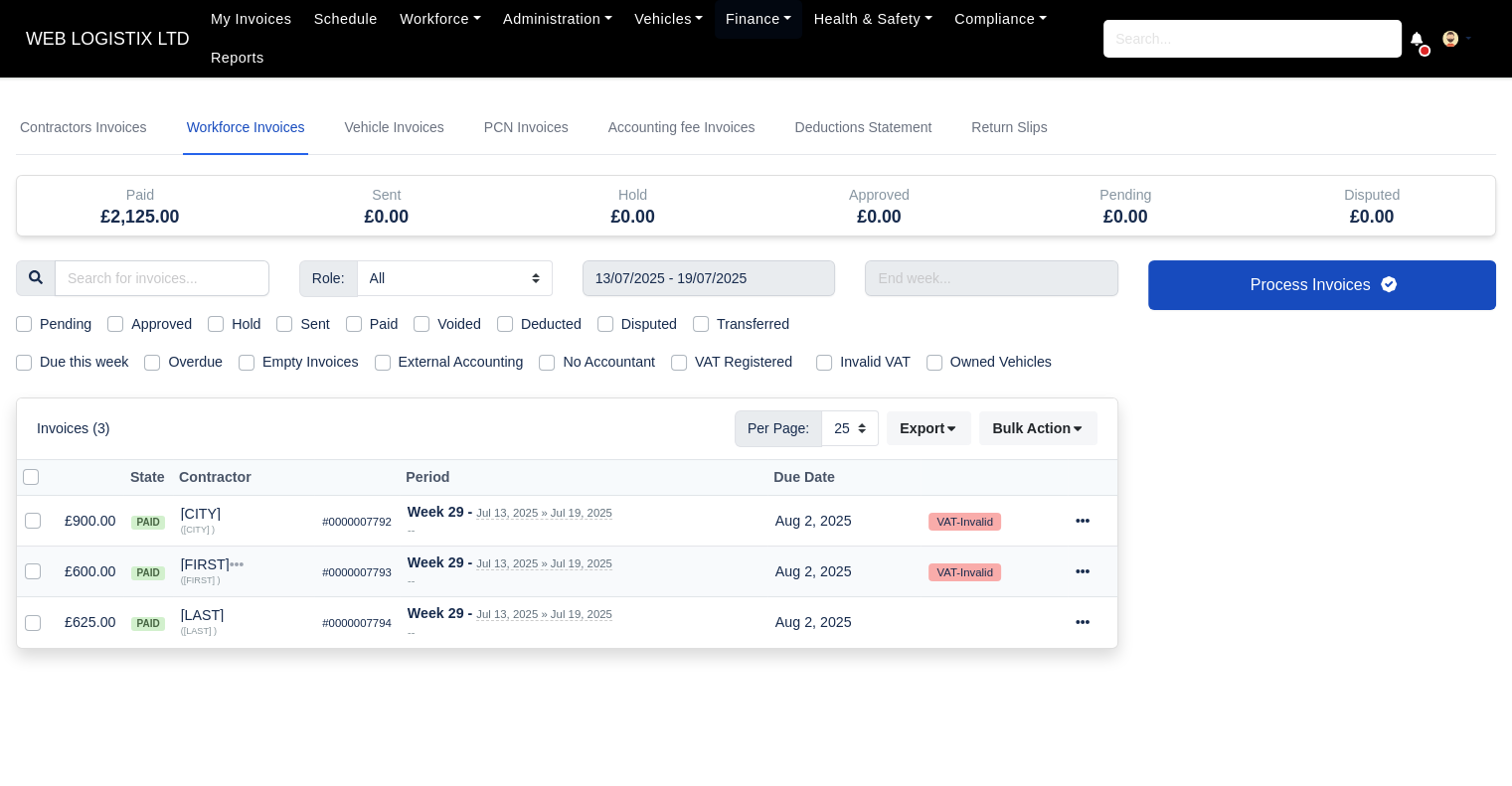 click at bounding box center (1092, 571) 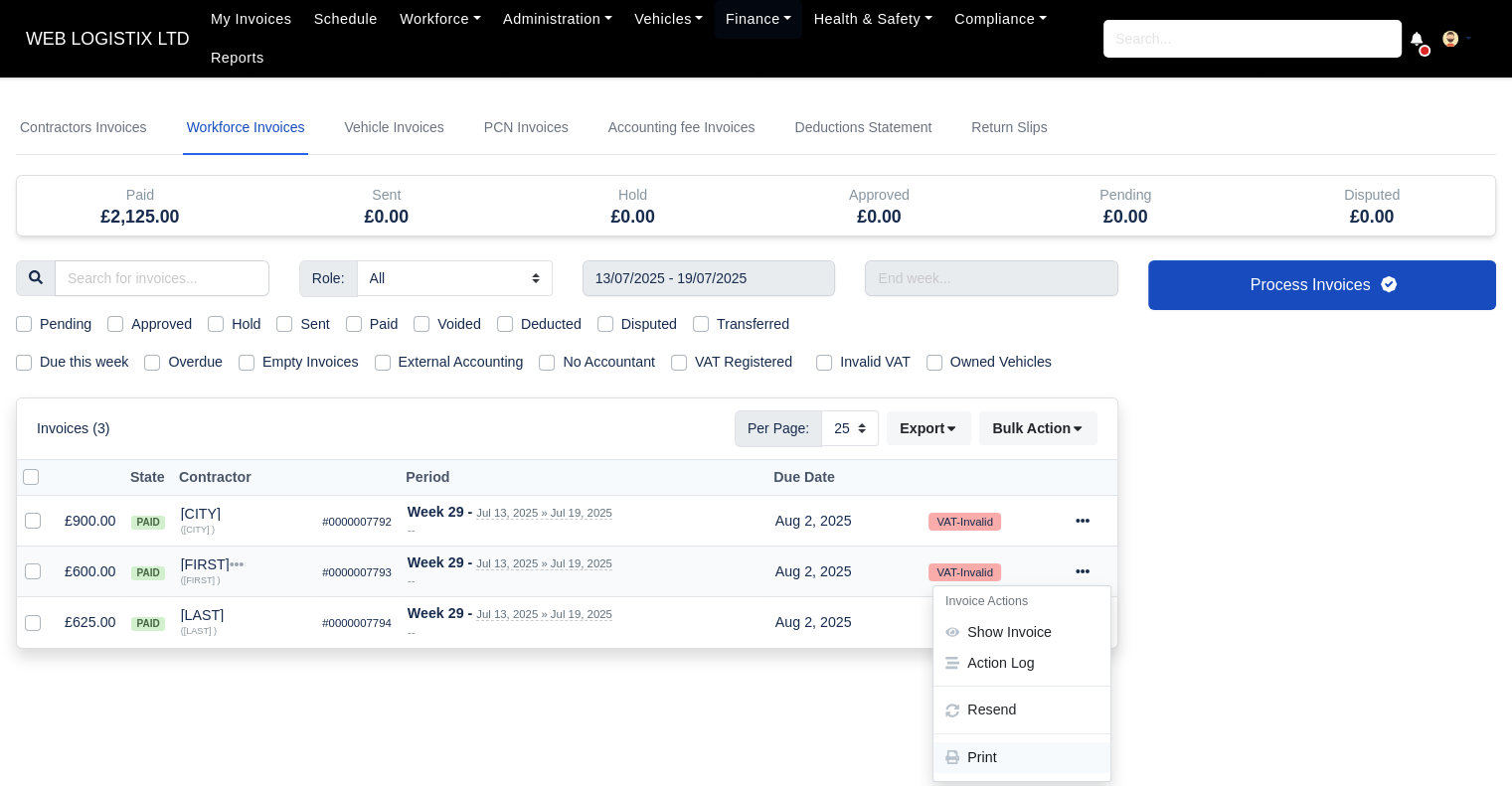 click on "Print" at bounding box center [1022, 757] 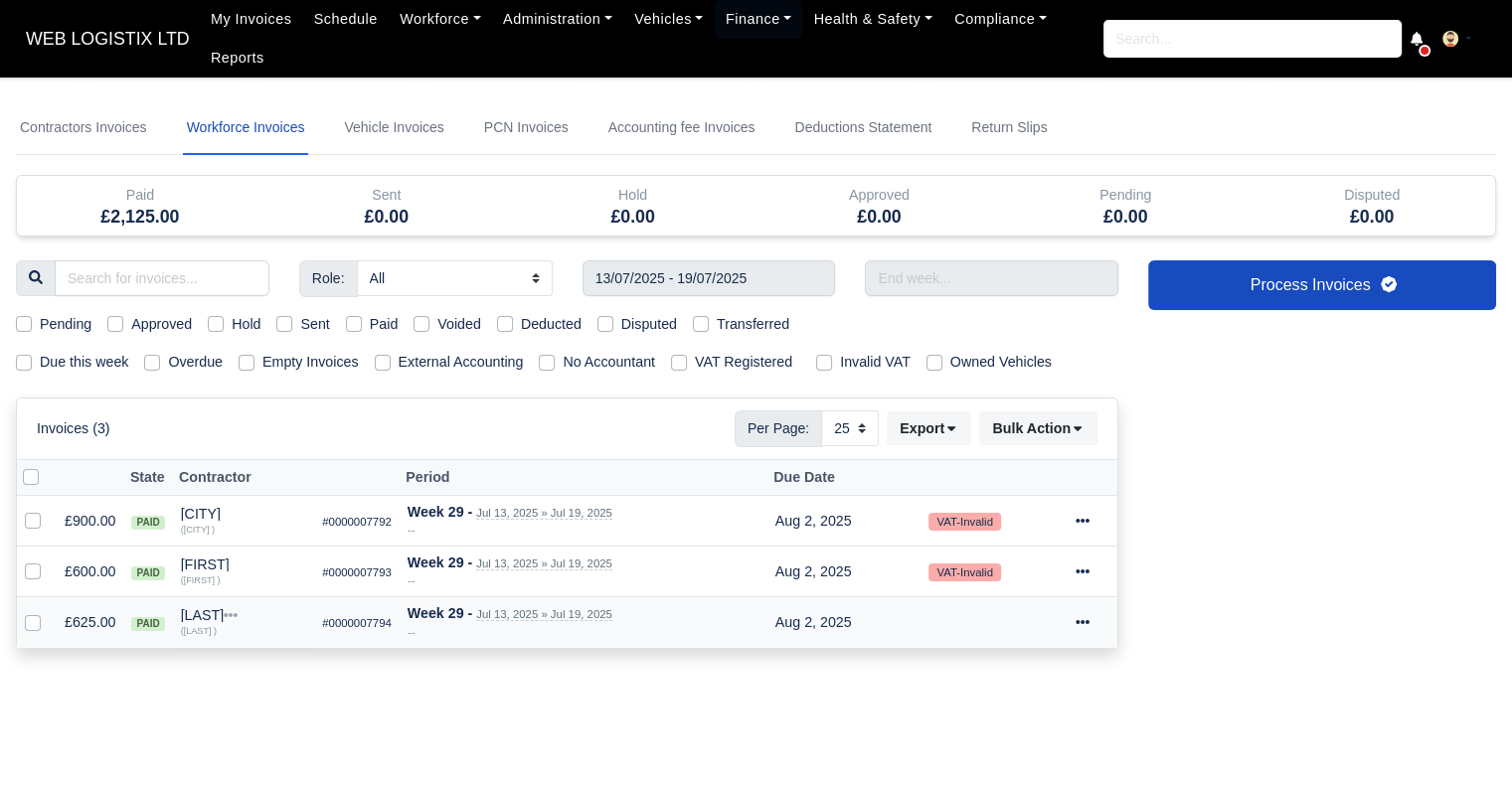 click 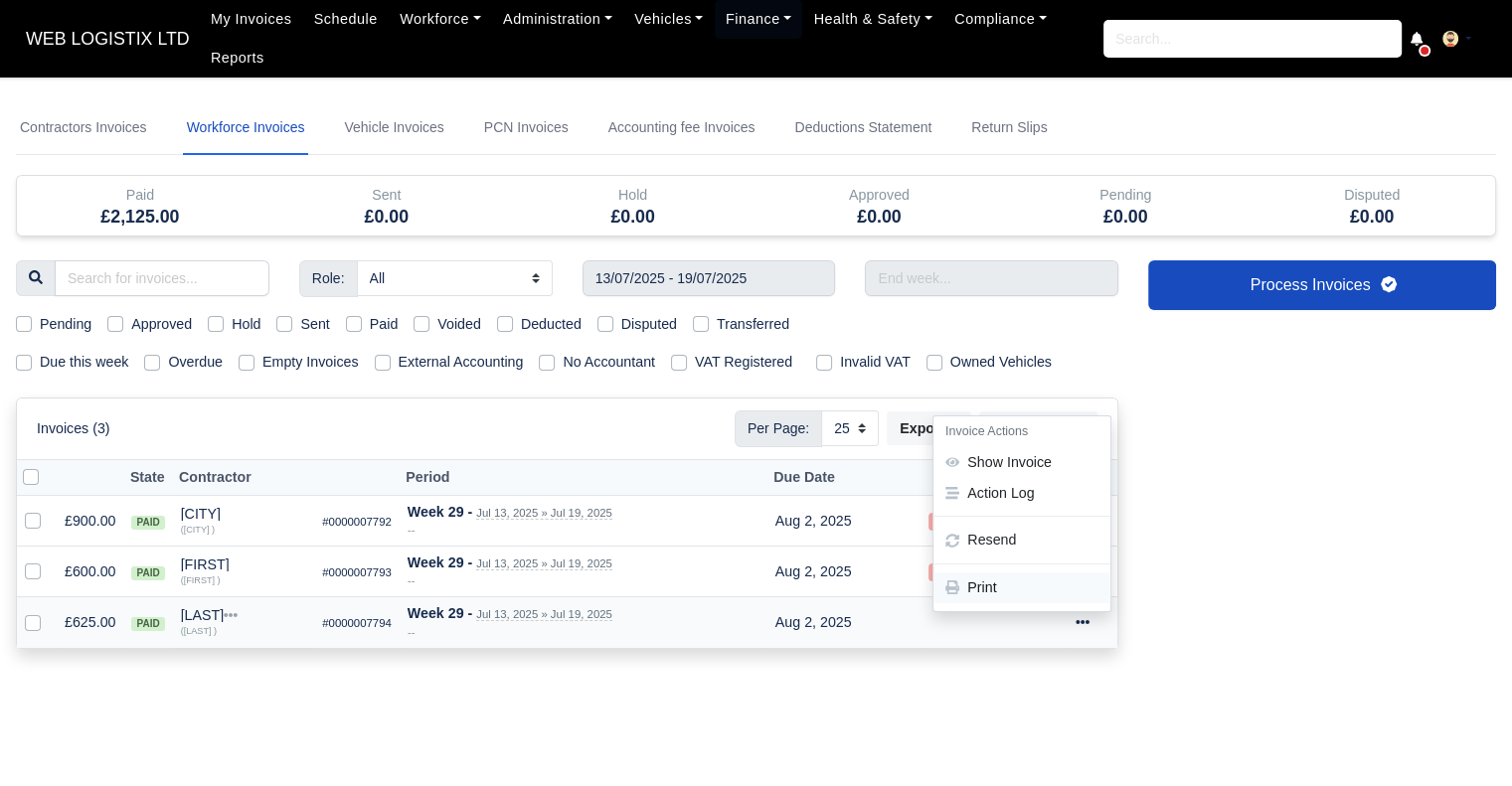 click on "Print" at bounding box center [1022, 587] 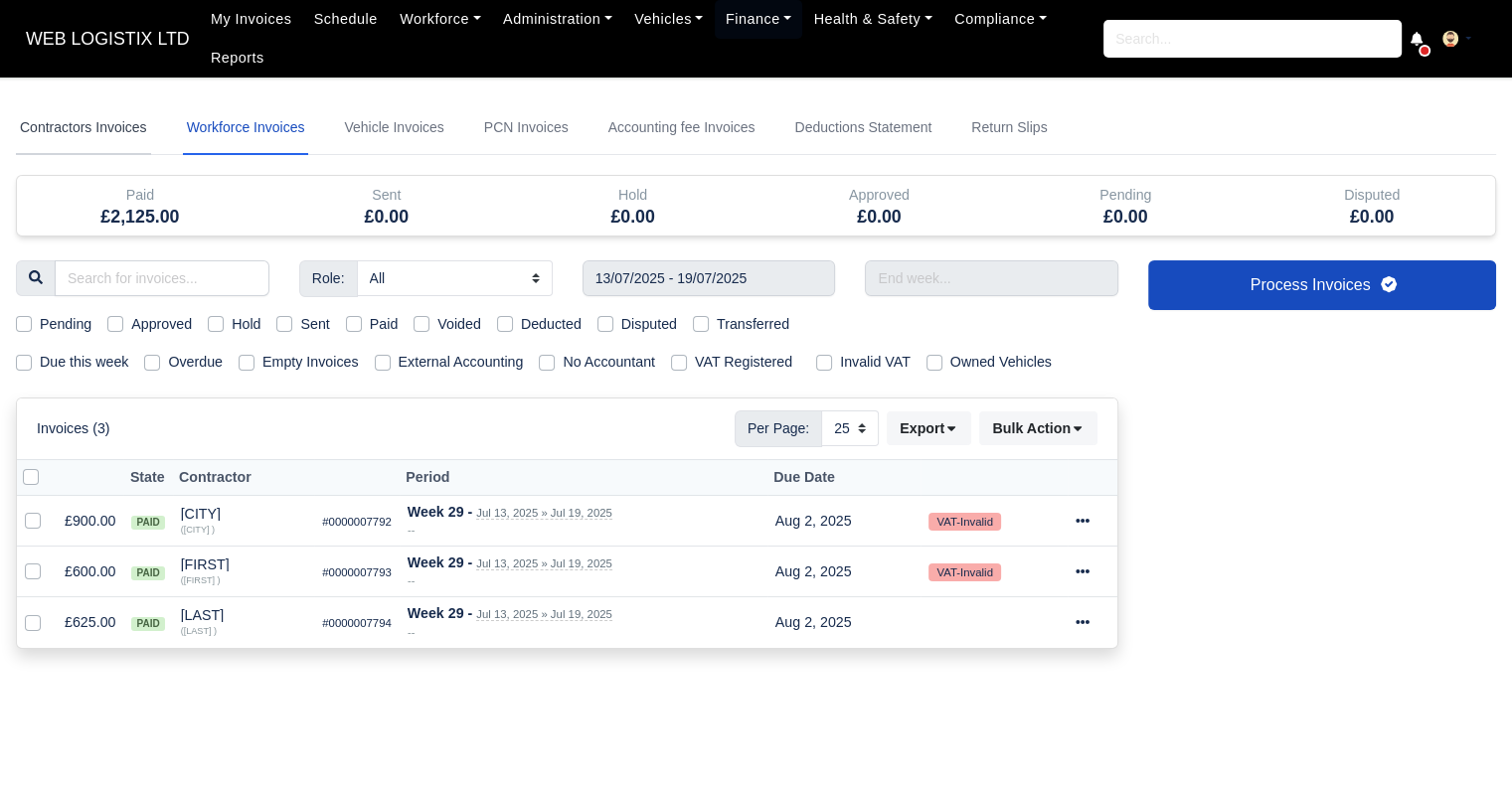 click on "Contractors Invoices" at bounding box center [84, 128] 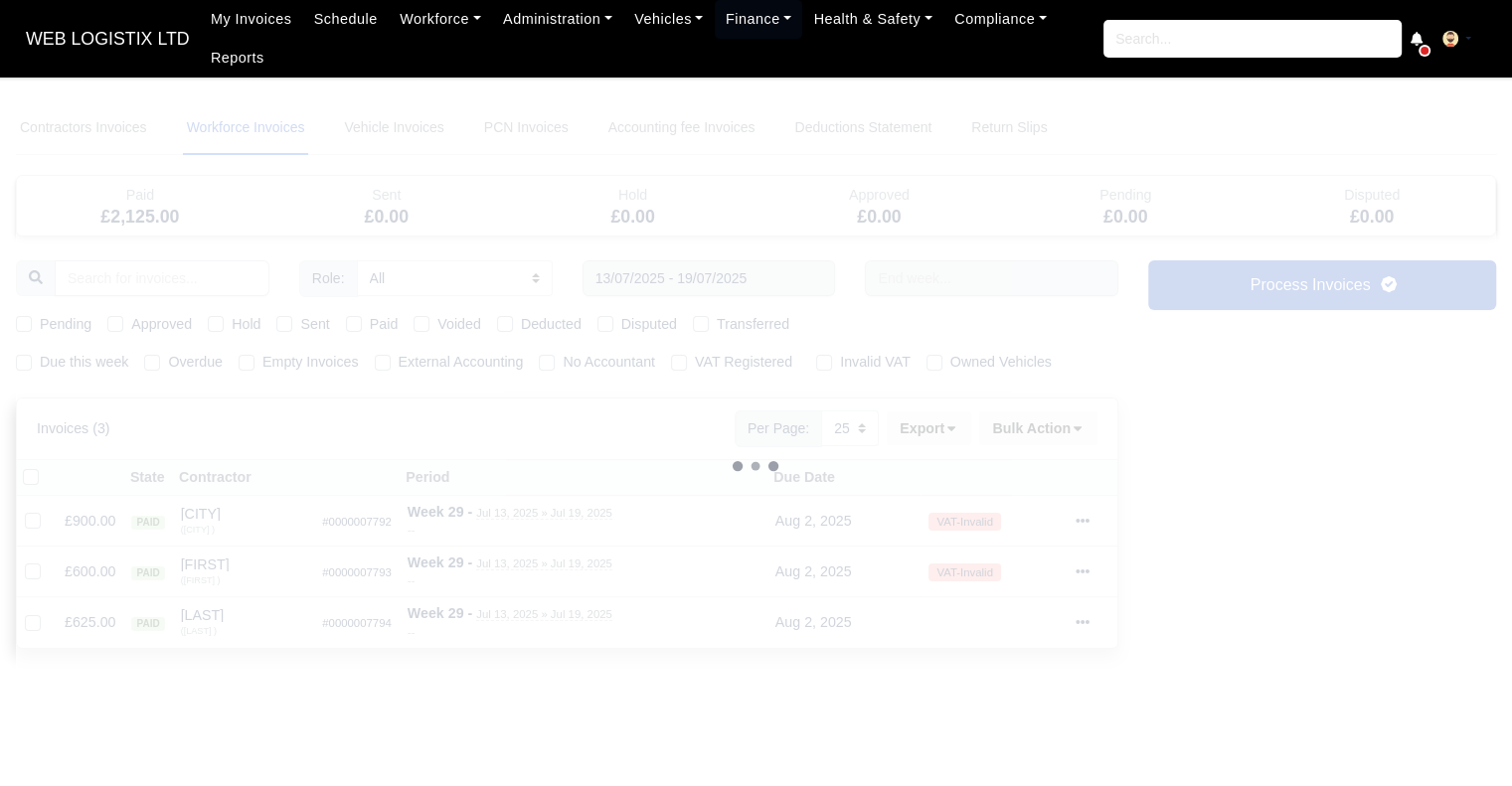 select 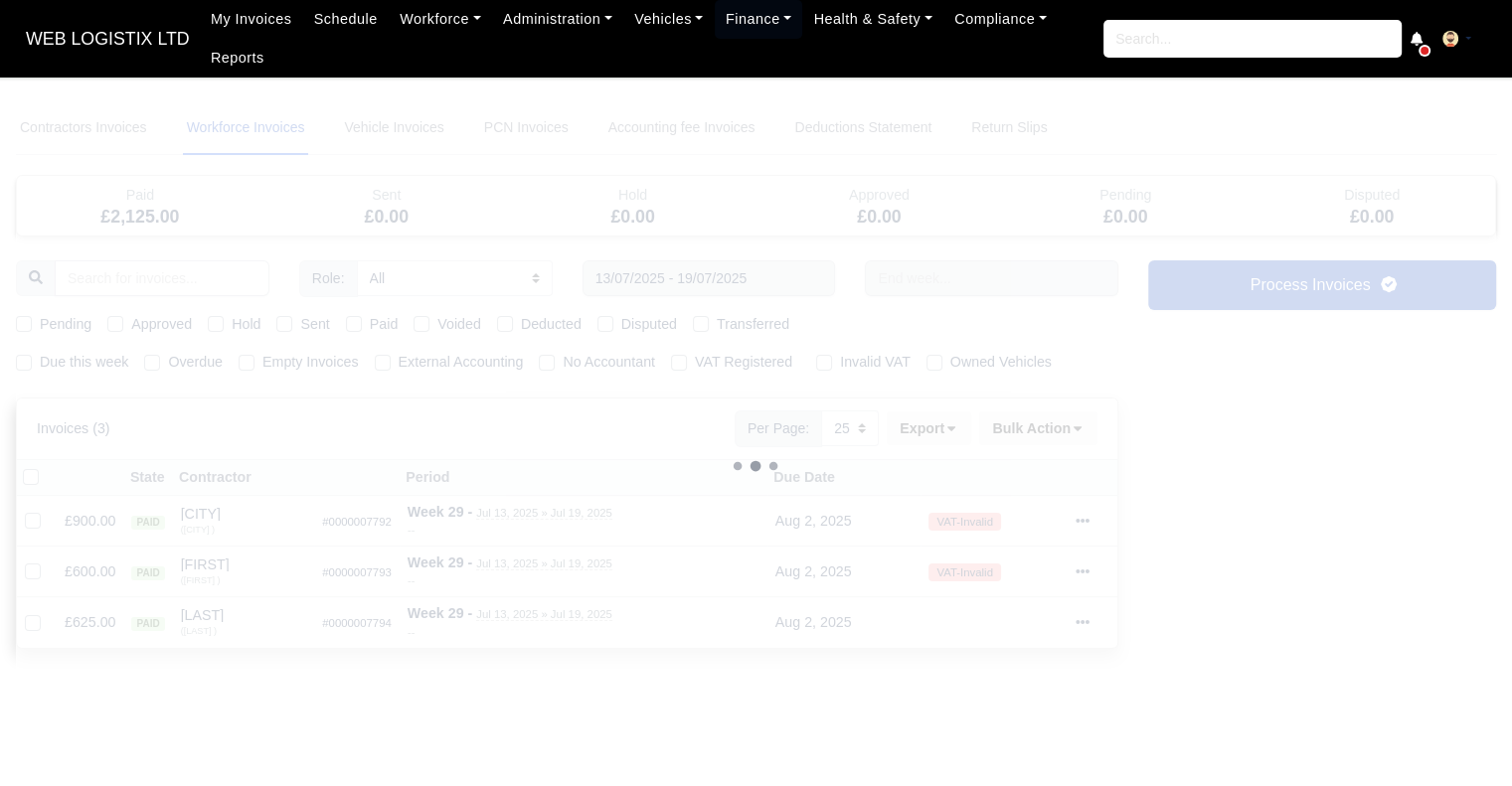 type 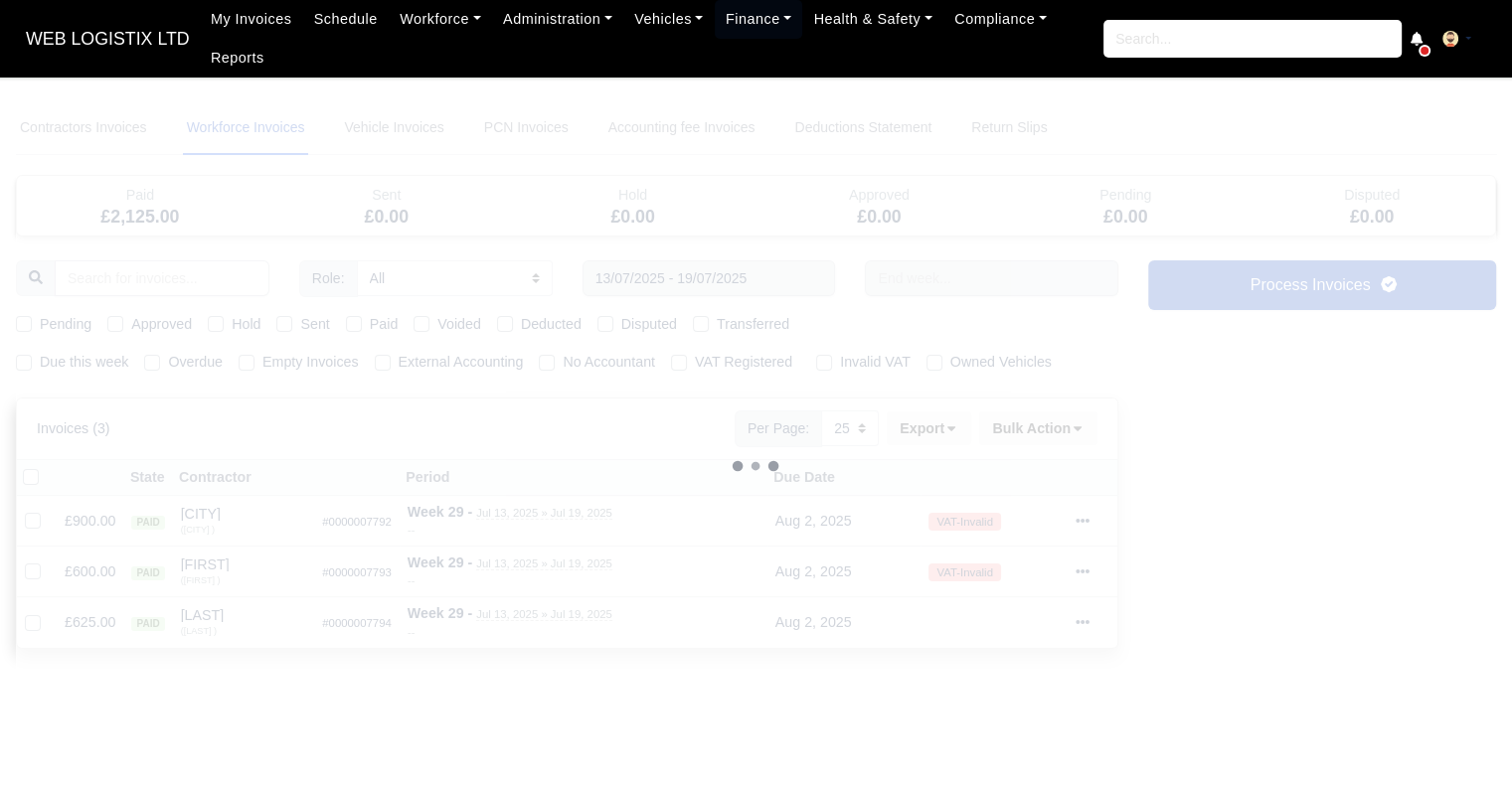 type 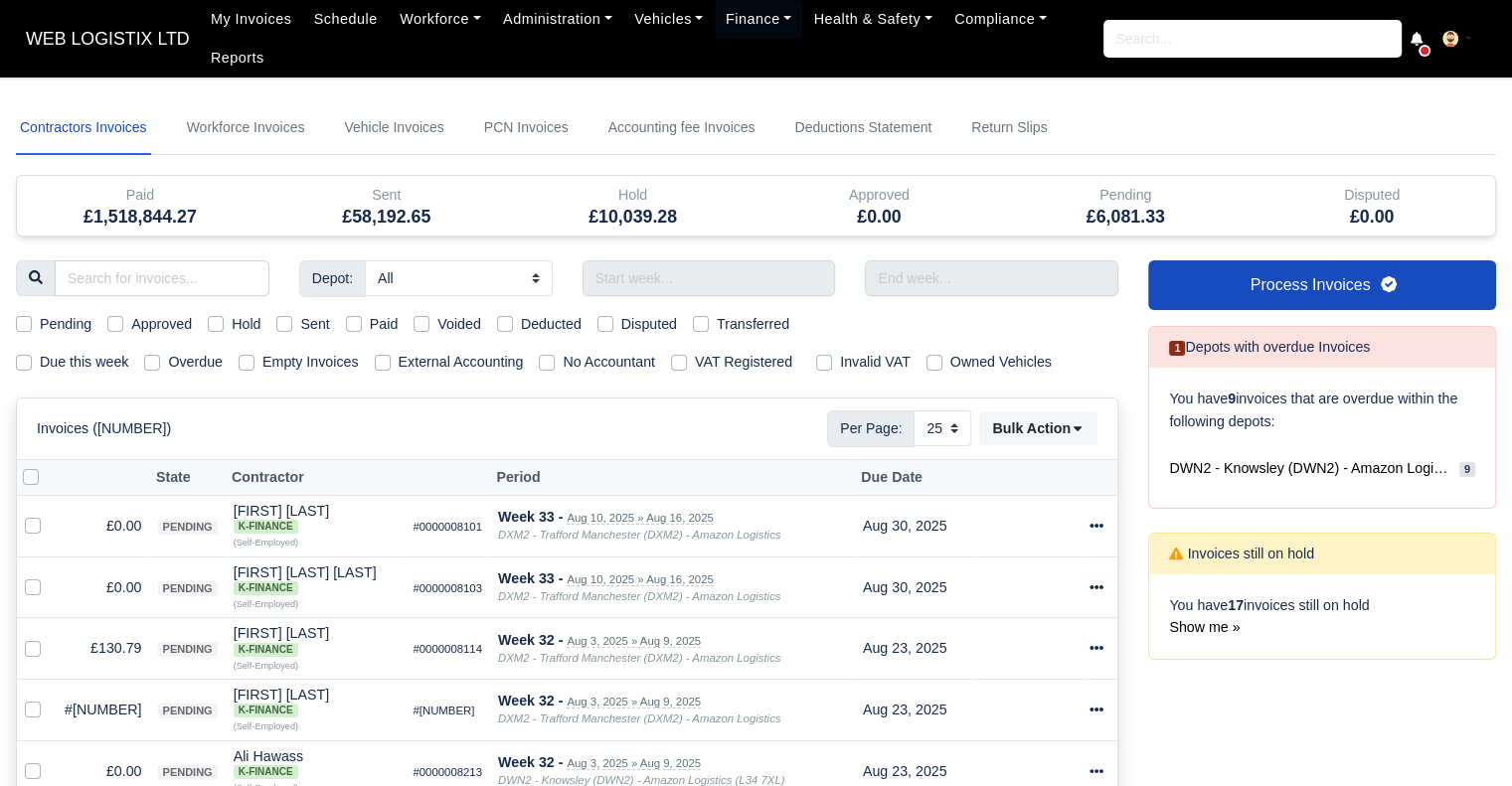 click on "Depot:
All
Amazon DCE1
DWN2 - Knowsley (DWN2) - Amazon Logistics (L34 7XL)
DXM2 - Trafford Manchester (DXM2) - Amazon Logistics" at bounding box center (567, 1181) 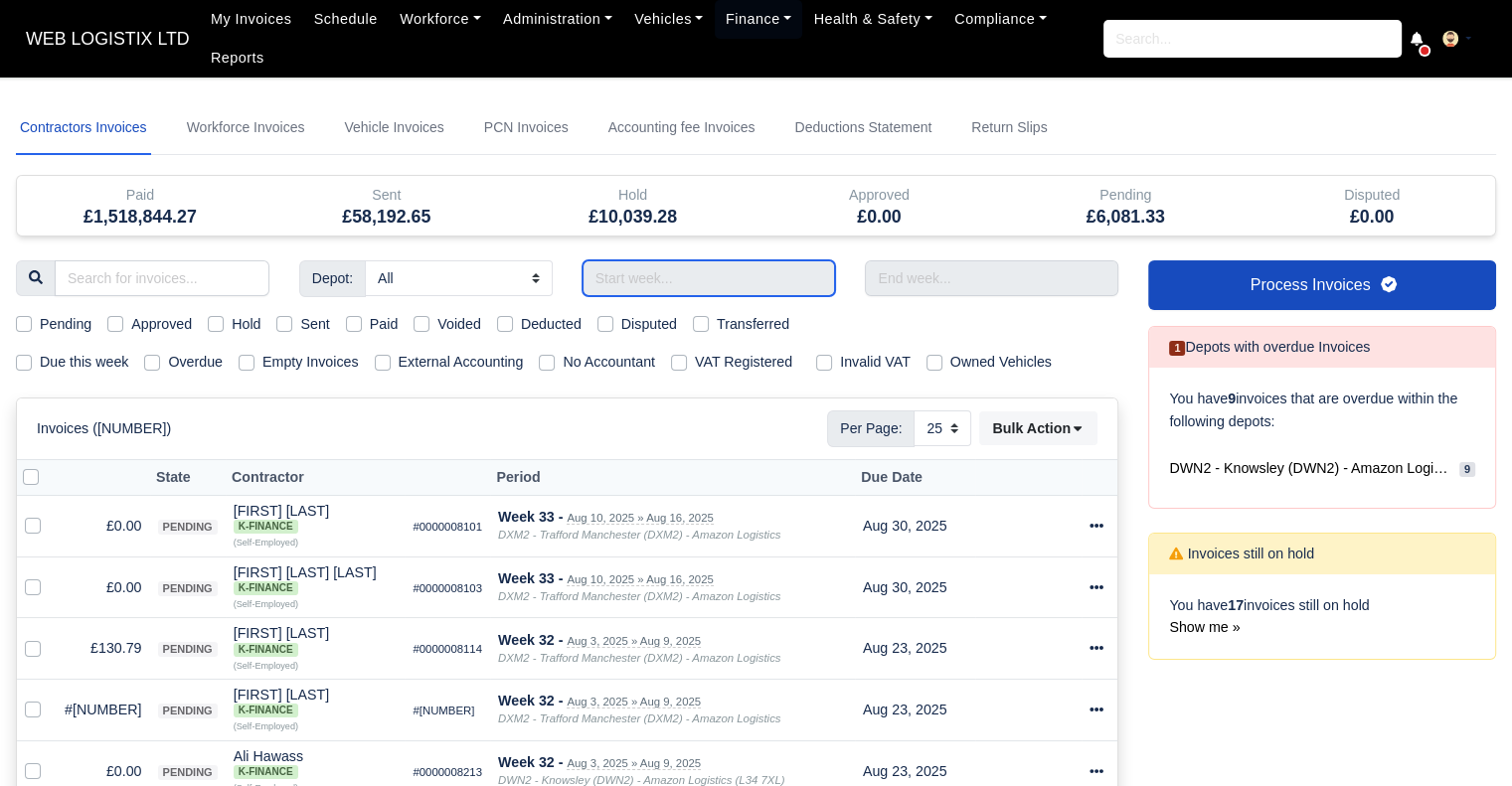 click at bounding box center (709, 278) 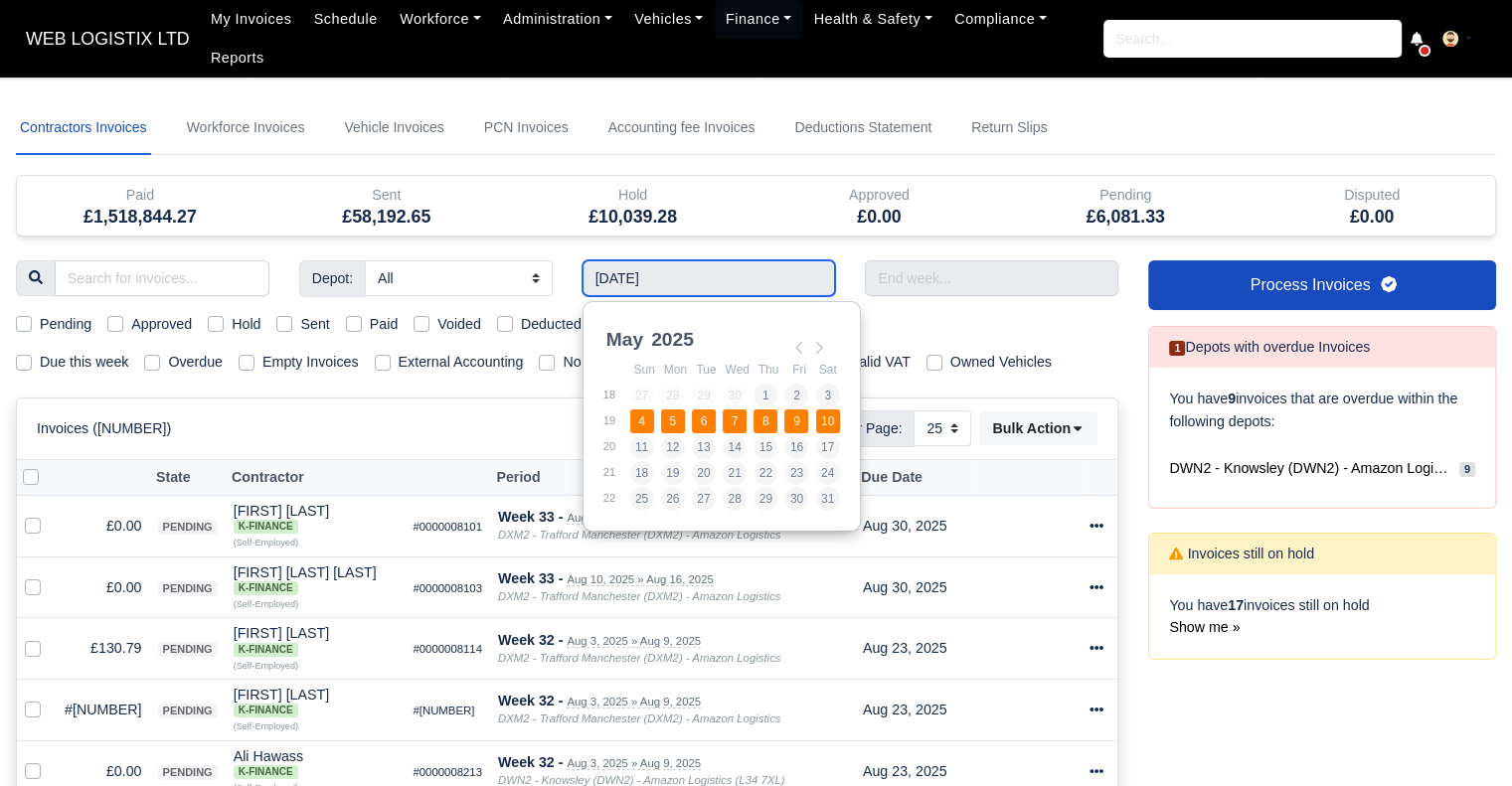type on "04/05/2025 - 10/05/2025" 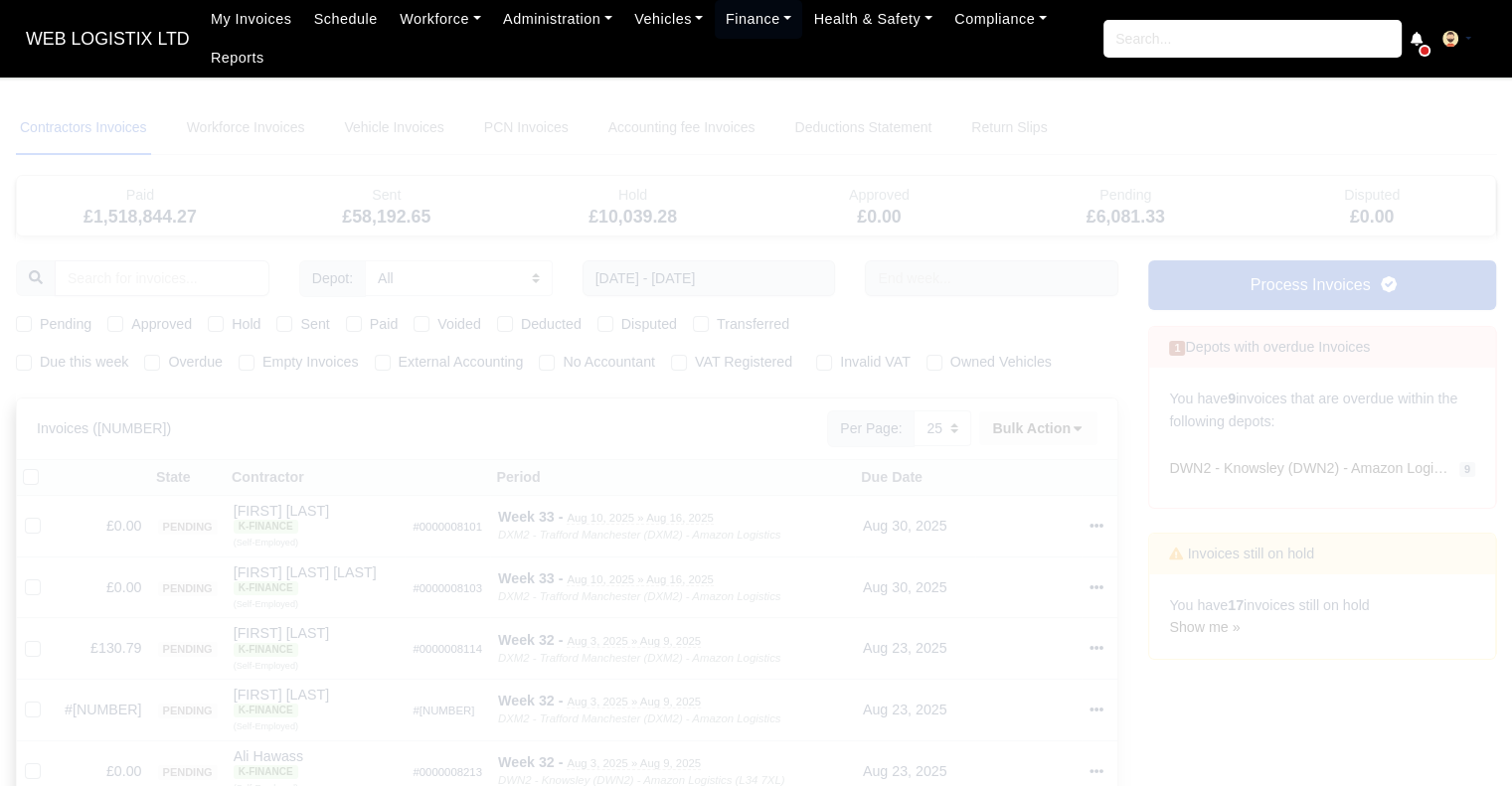 type 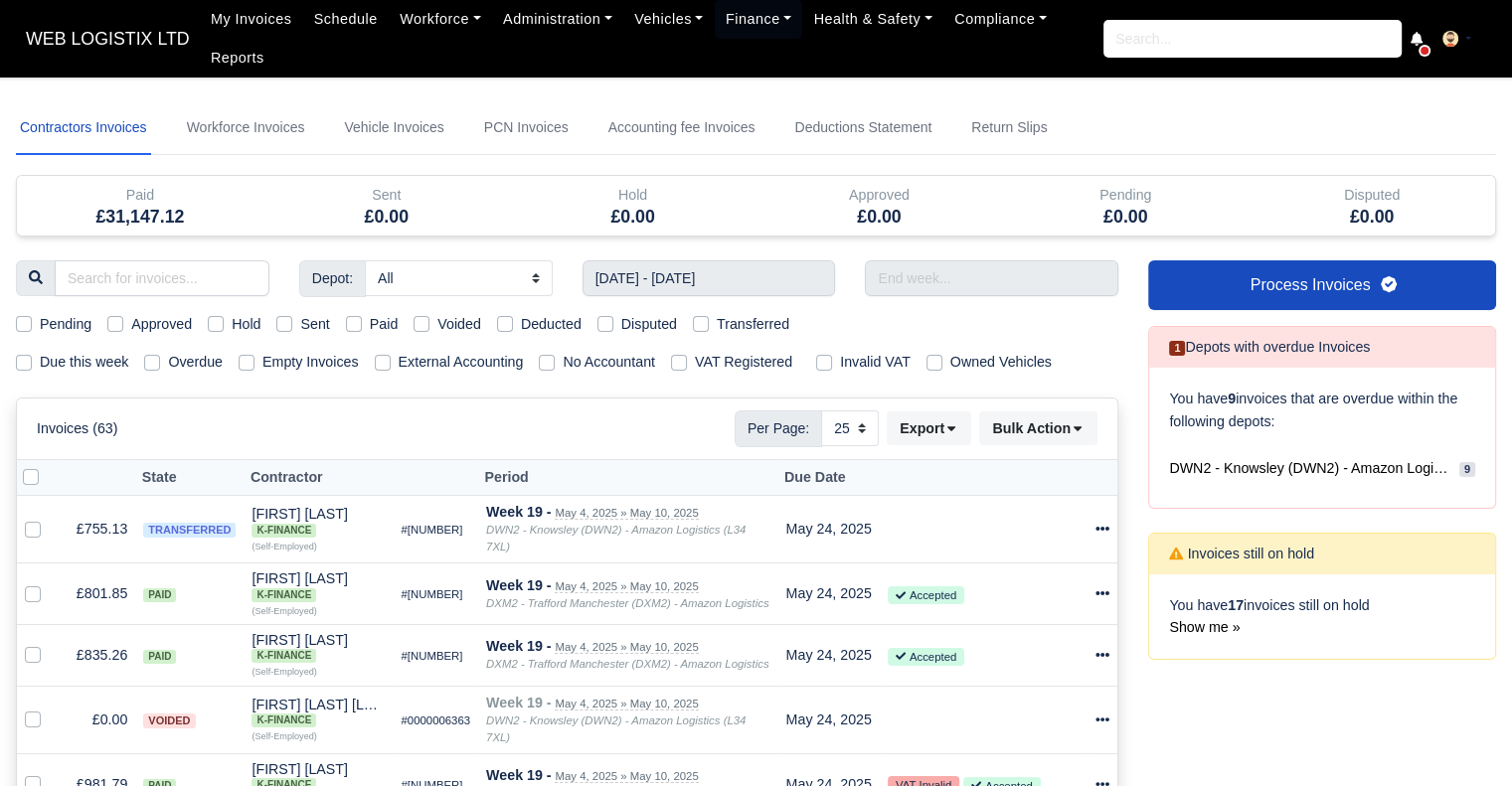 click on "Paid" at bounding box center [372, 324] 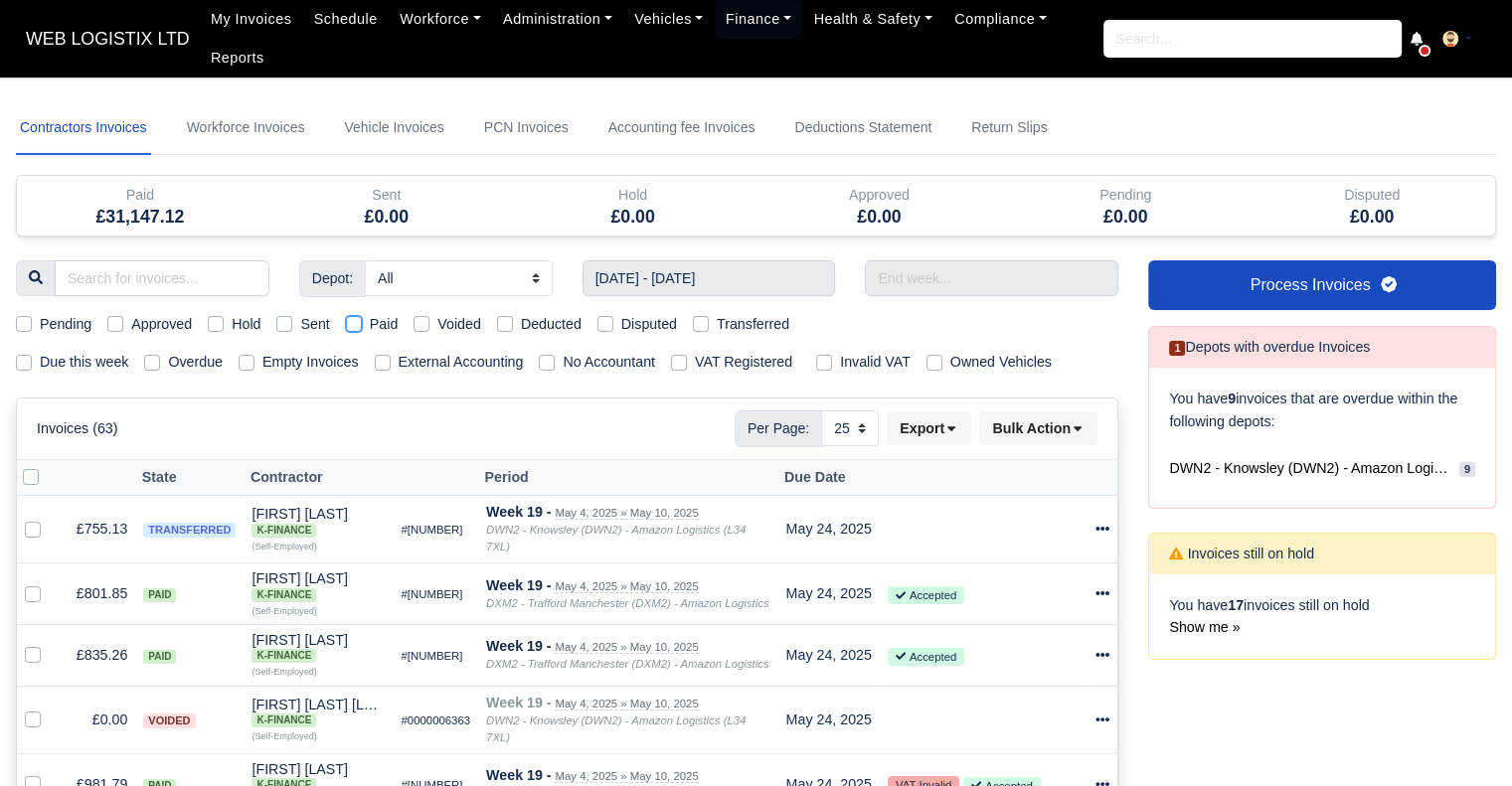 click on "Paid" at bounding box center [354, 321] 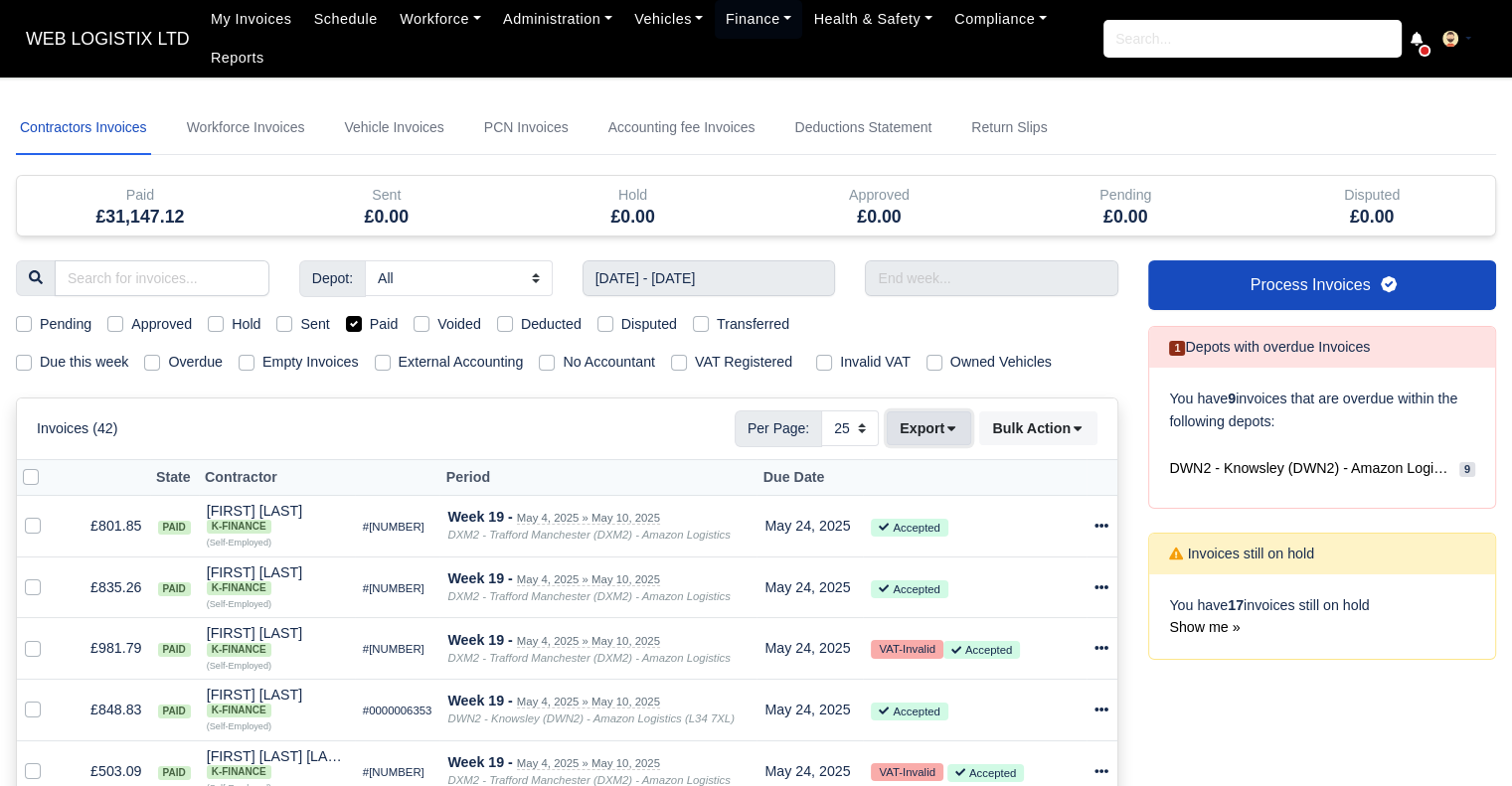 click on "Export" at bounding box center [928, 428] 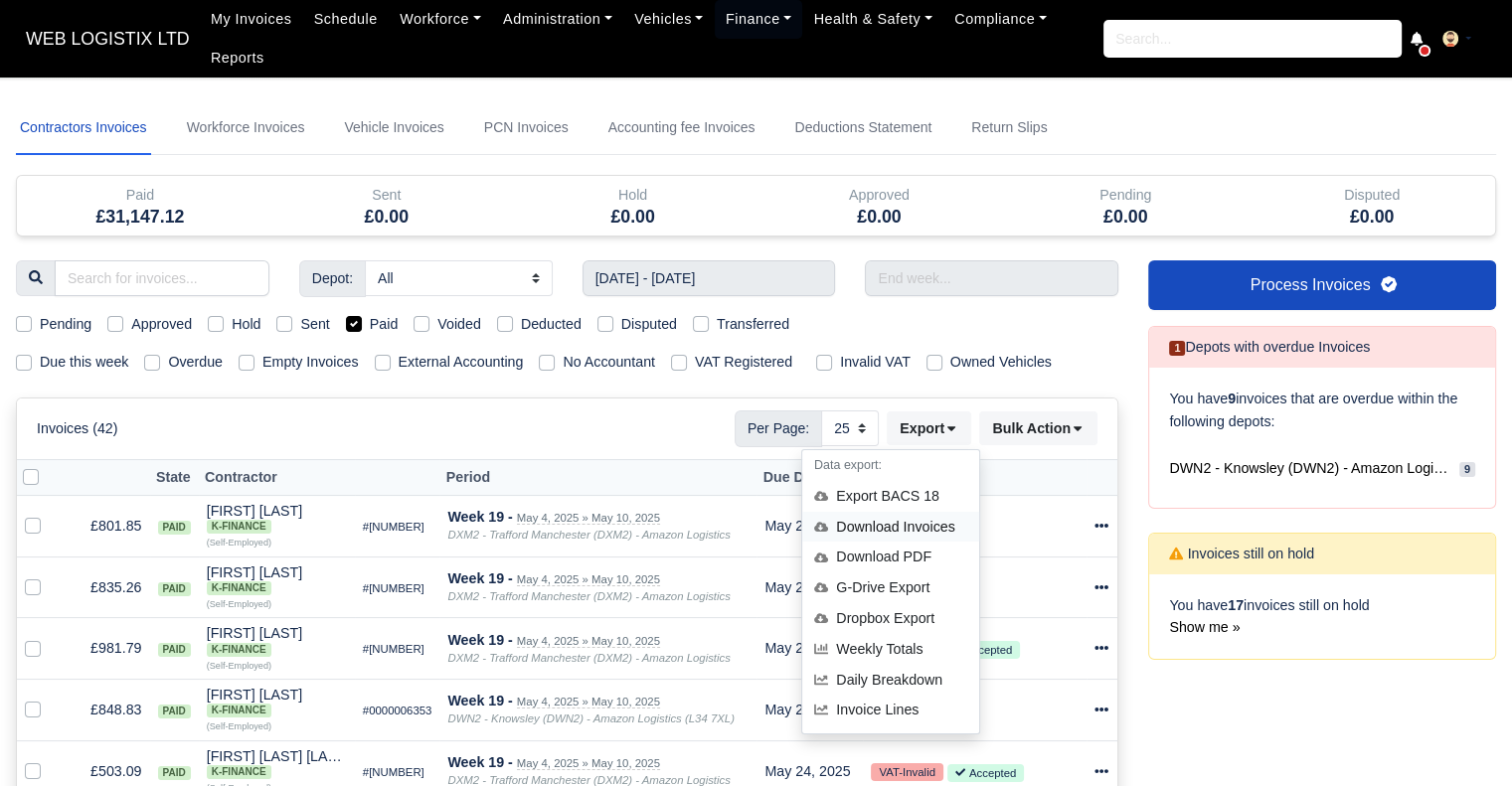 click on "Download Invoices" at bounding box center [891, 527] 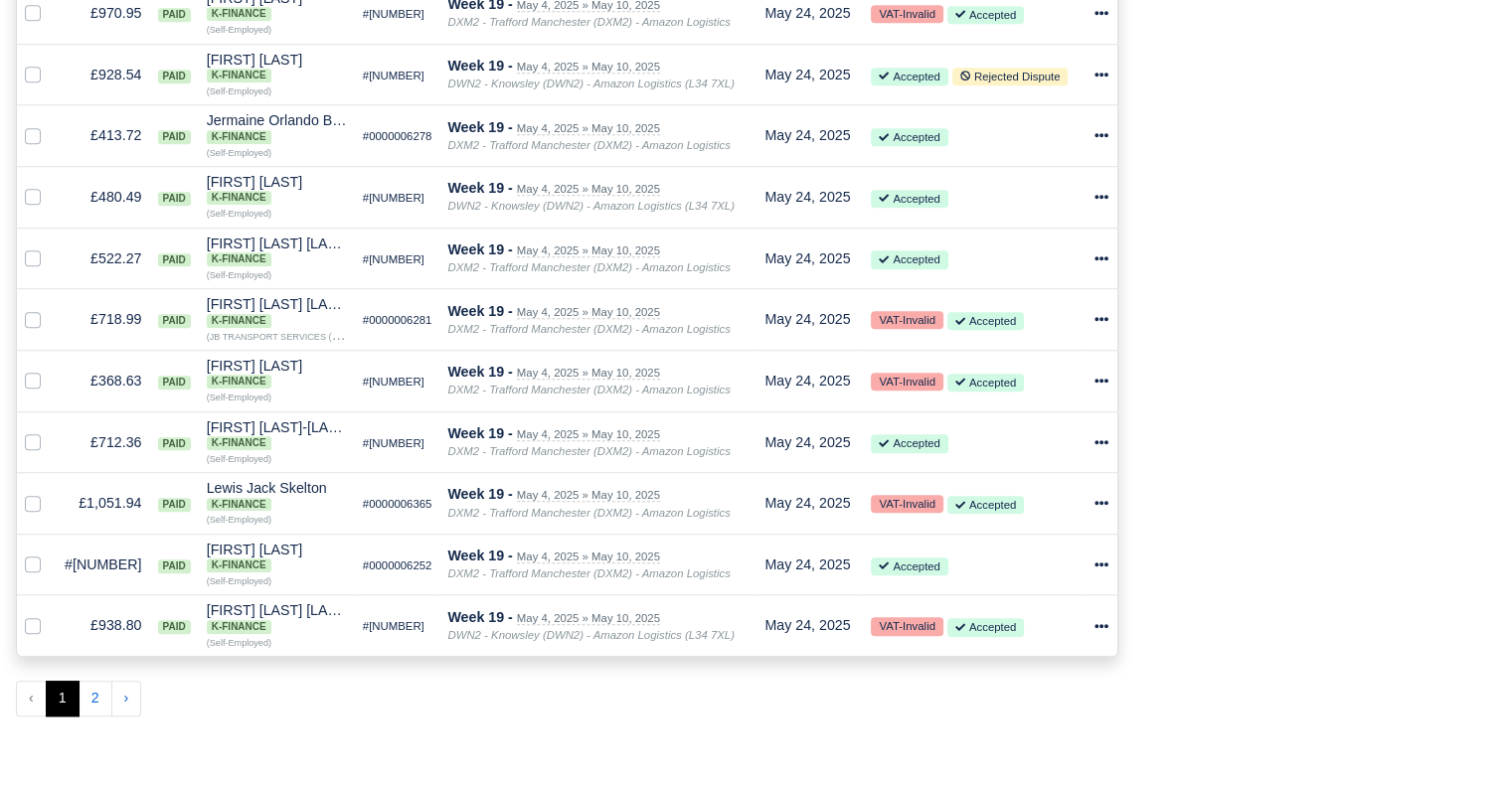 scroll, scrollTop: 1411, scrollLeft: 0, axis: vertical 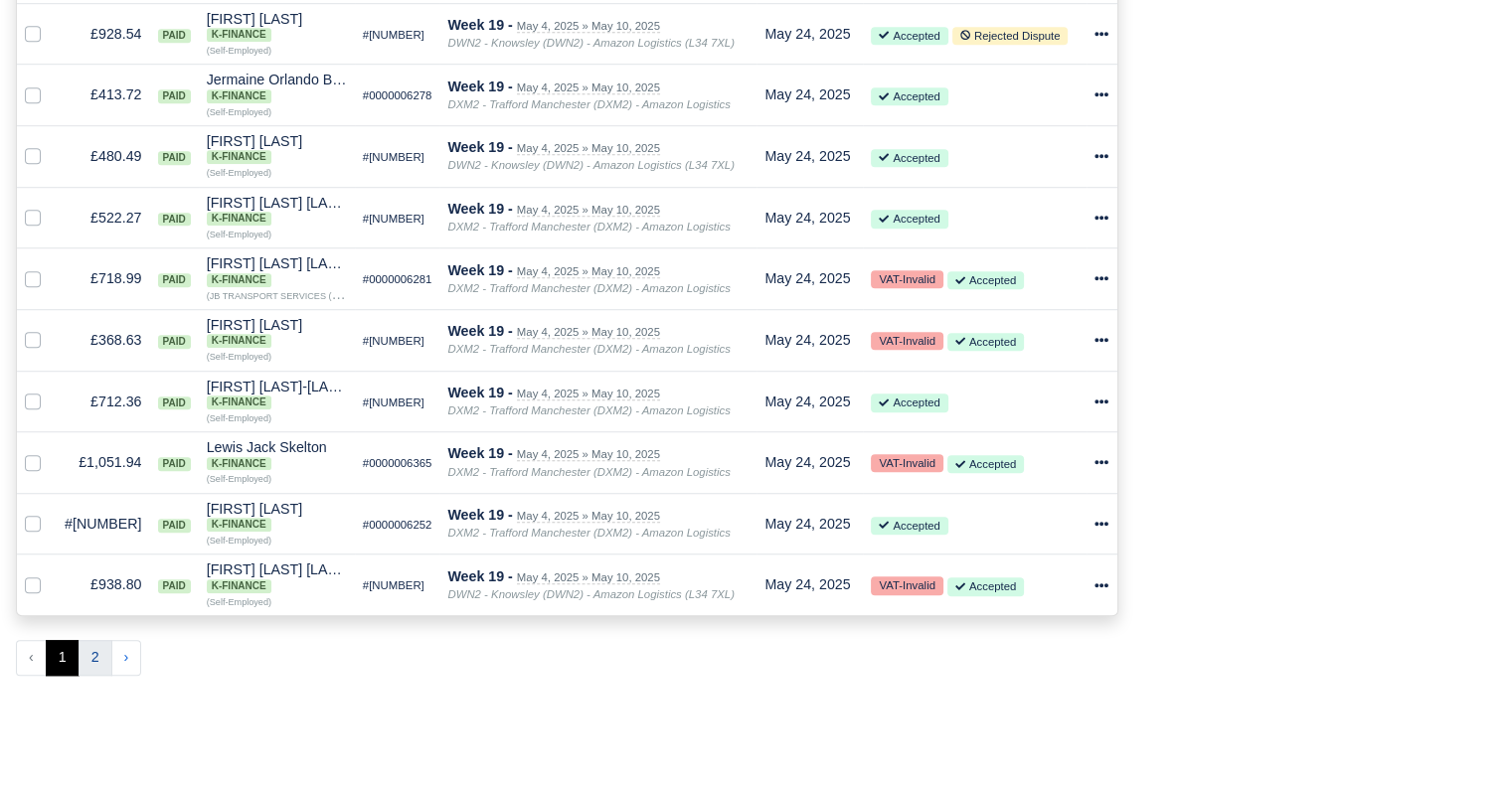 click on "2" at bounding box center (95, 658) 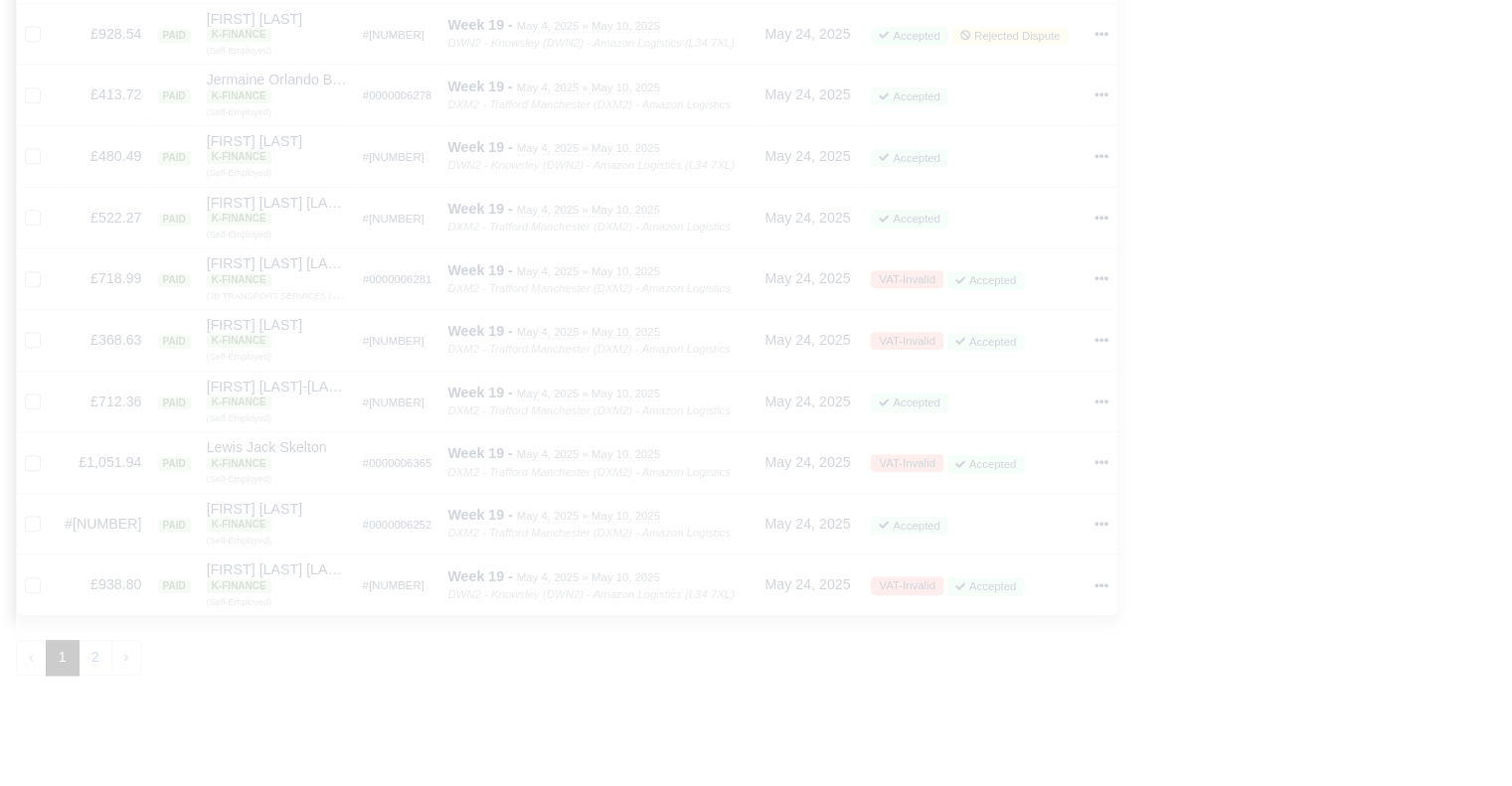 type 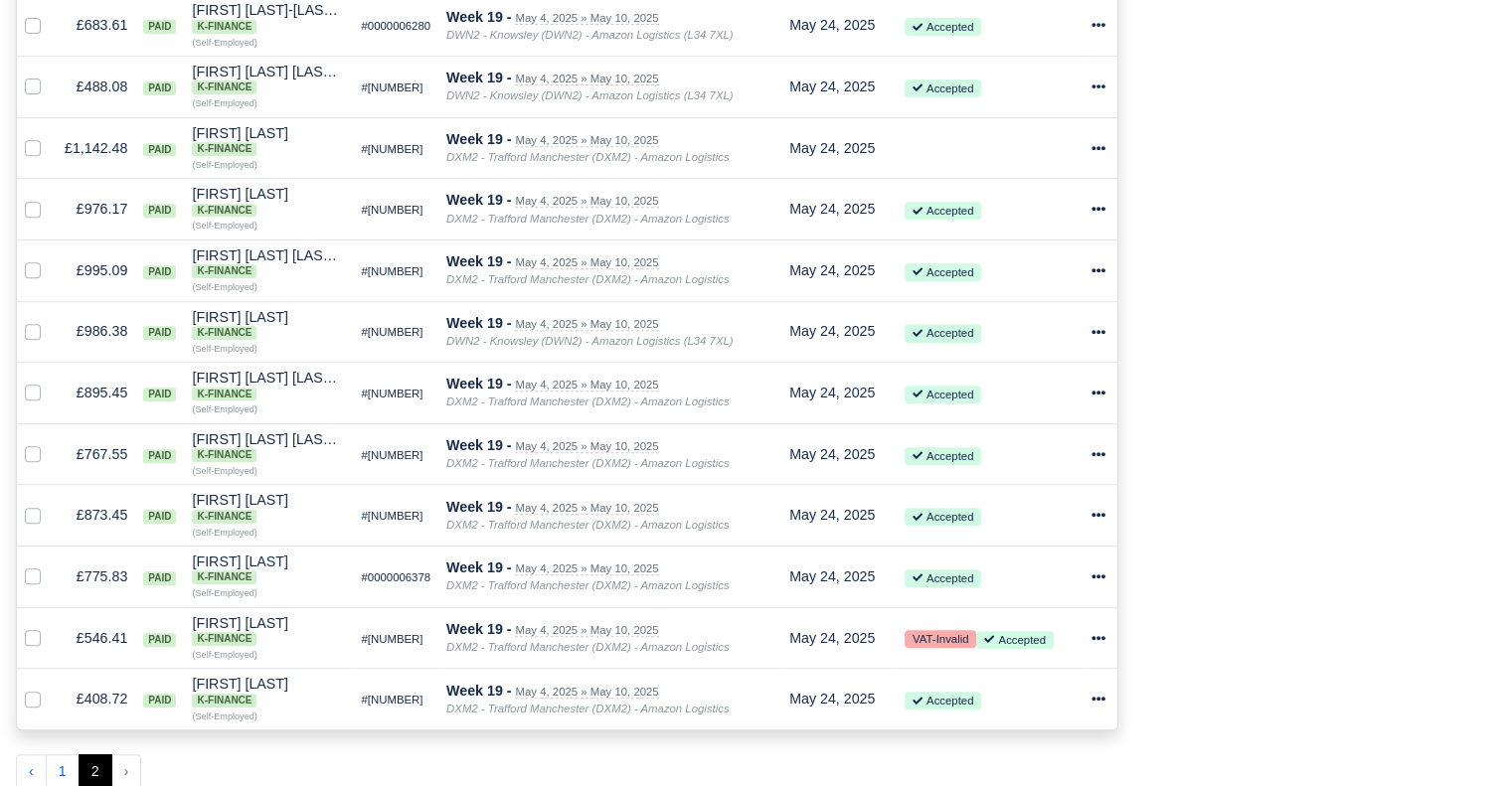 scroll, scrollTop: 805, scrollLeft: 0, axis: vertical 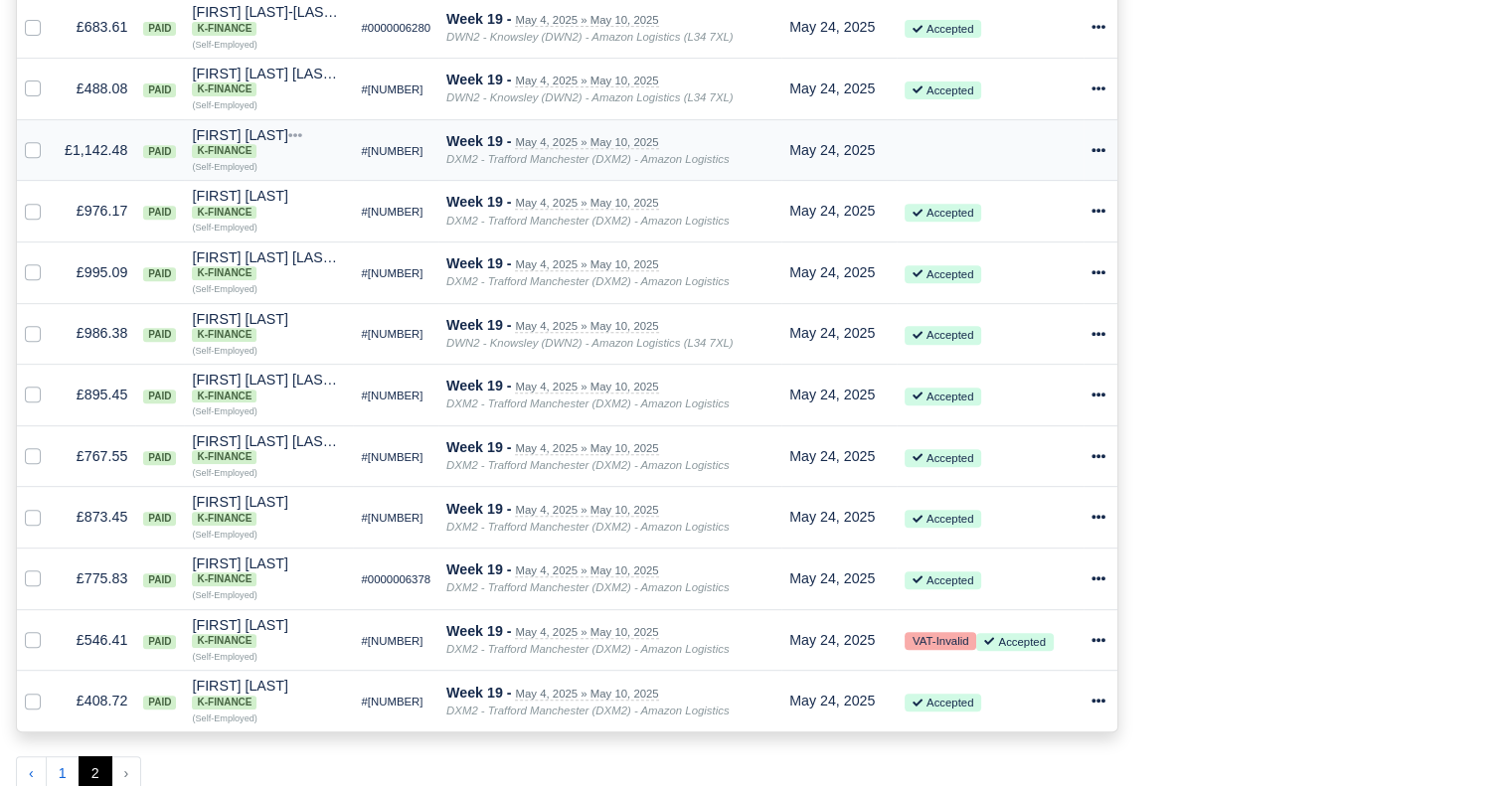 click 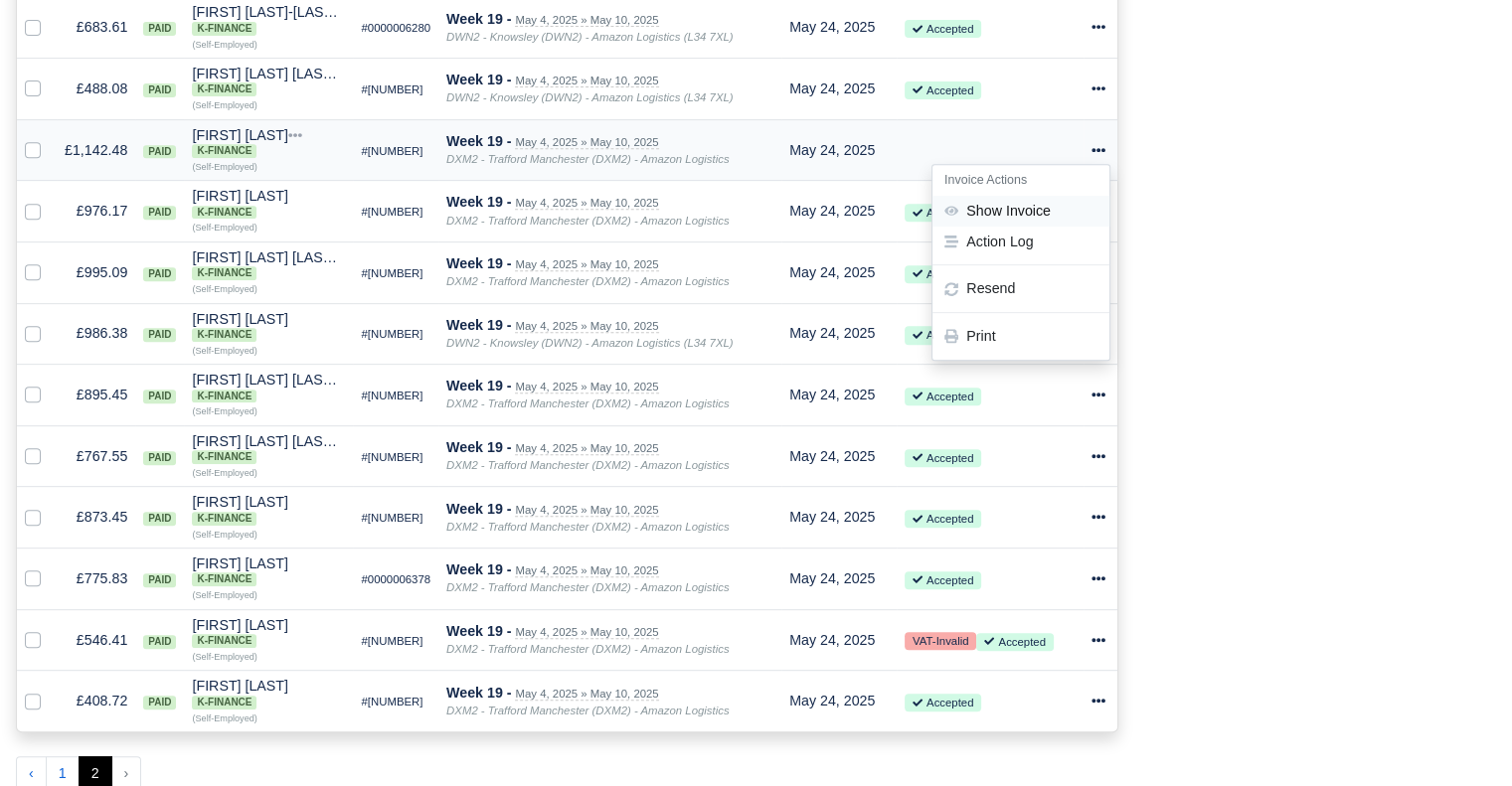 click on "Show Invoice" at bounding box center (1021, 210) 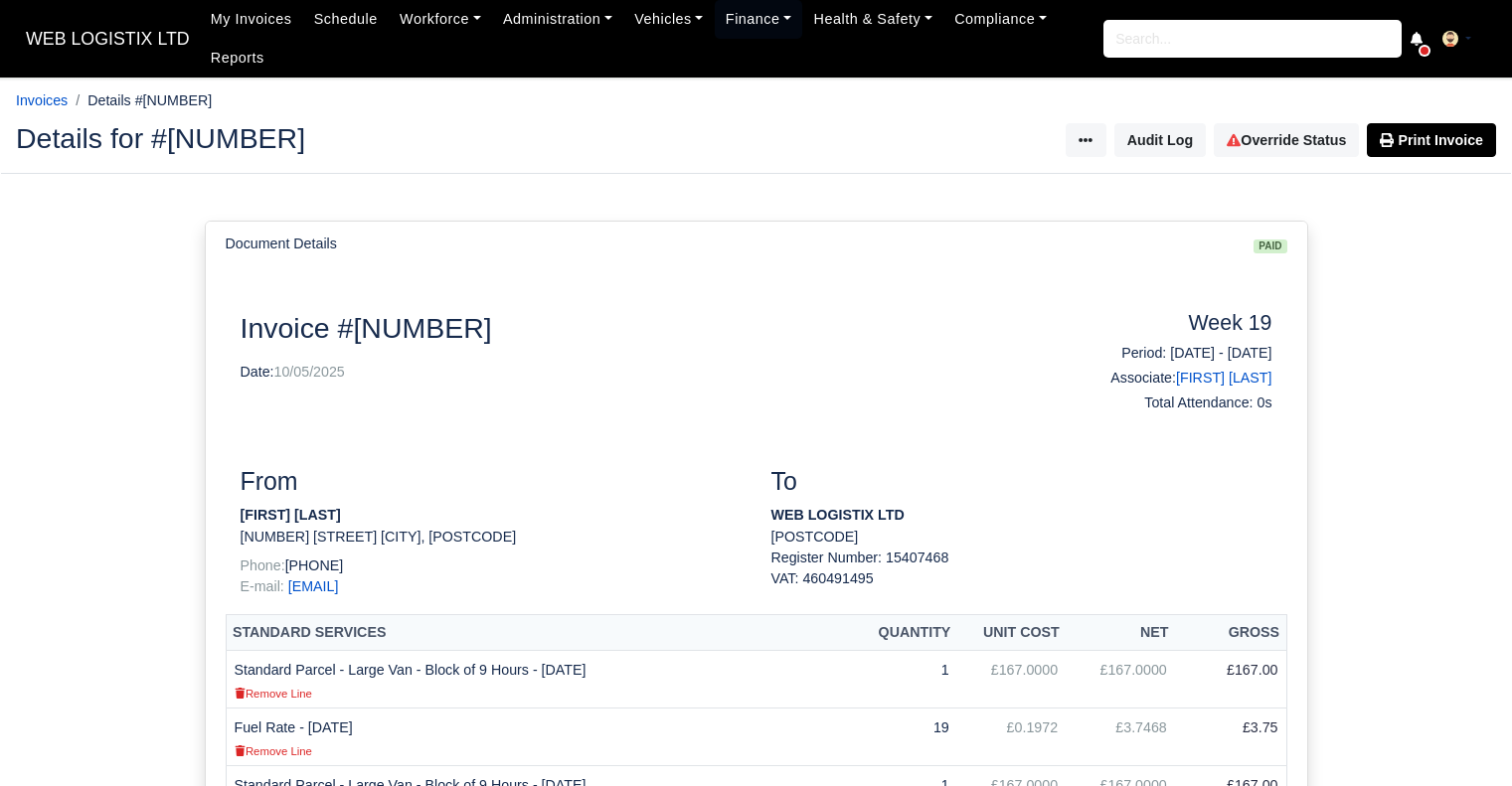 scroll, scrollTop: 0, scrollLeft: 0, axis: both 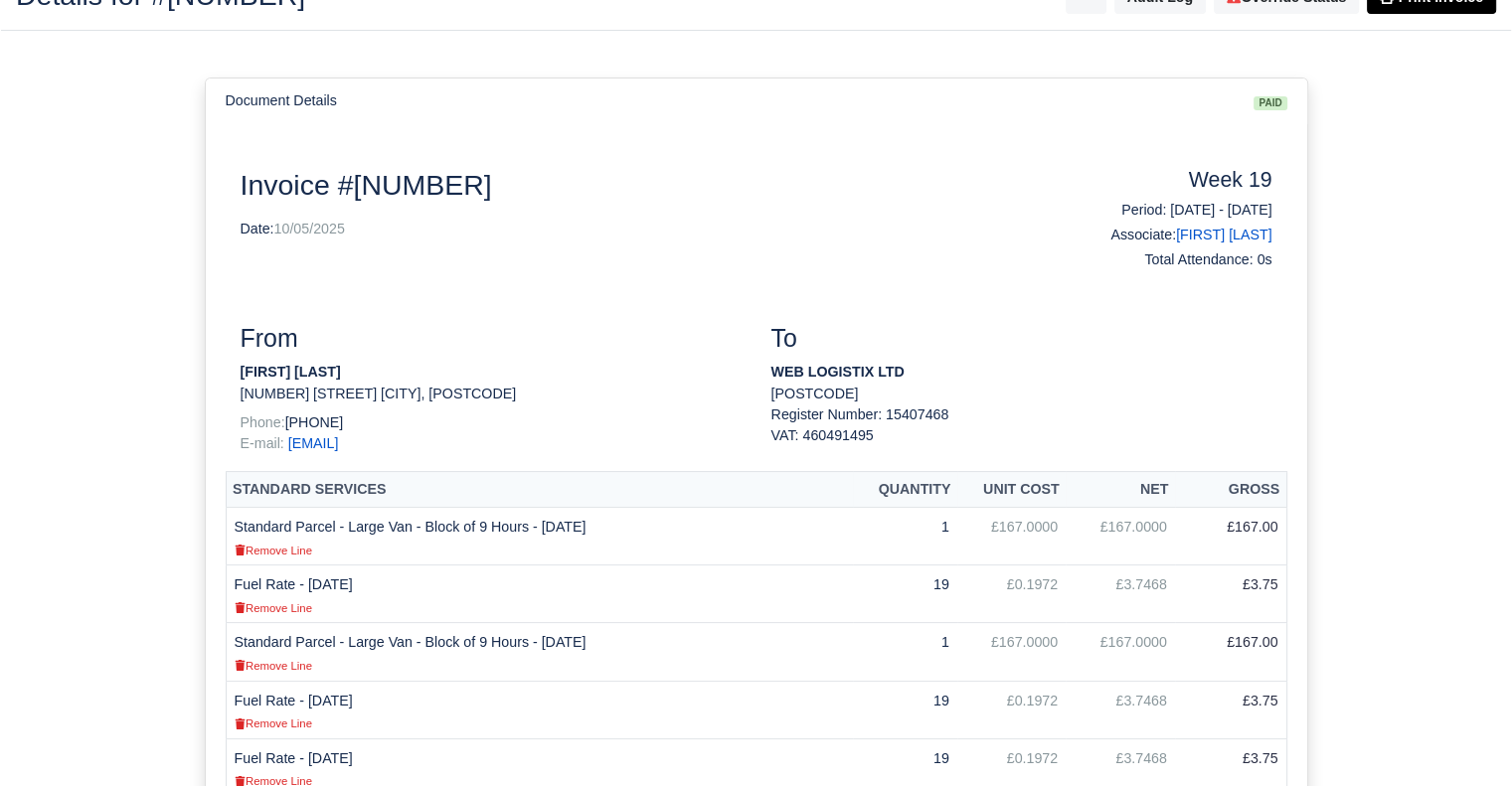 click on "19" at bounding box center [905, 709] 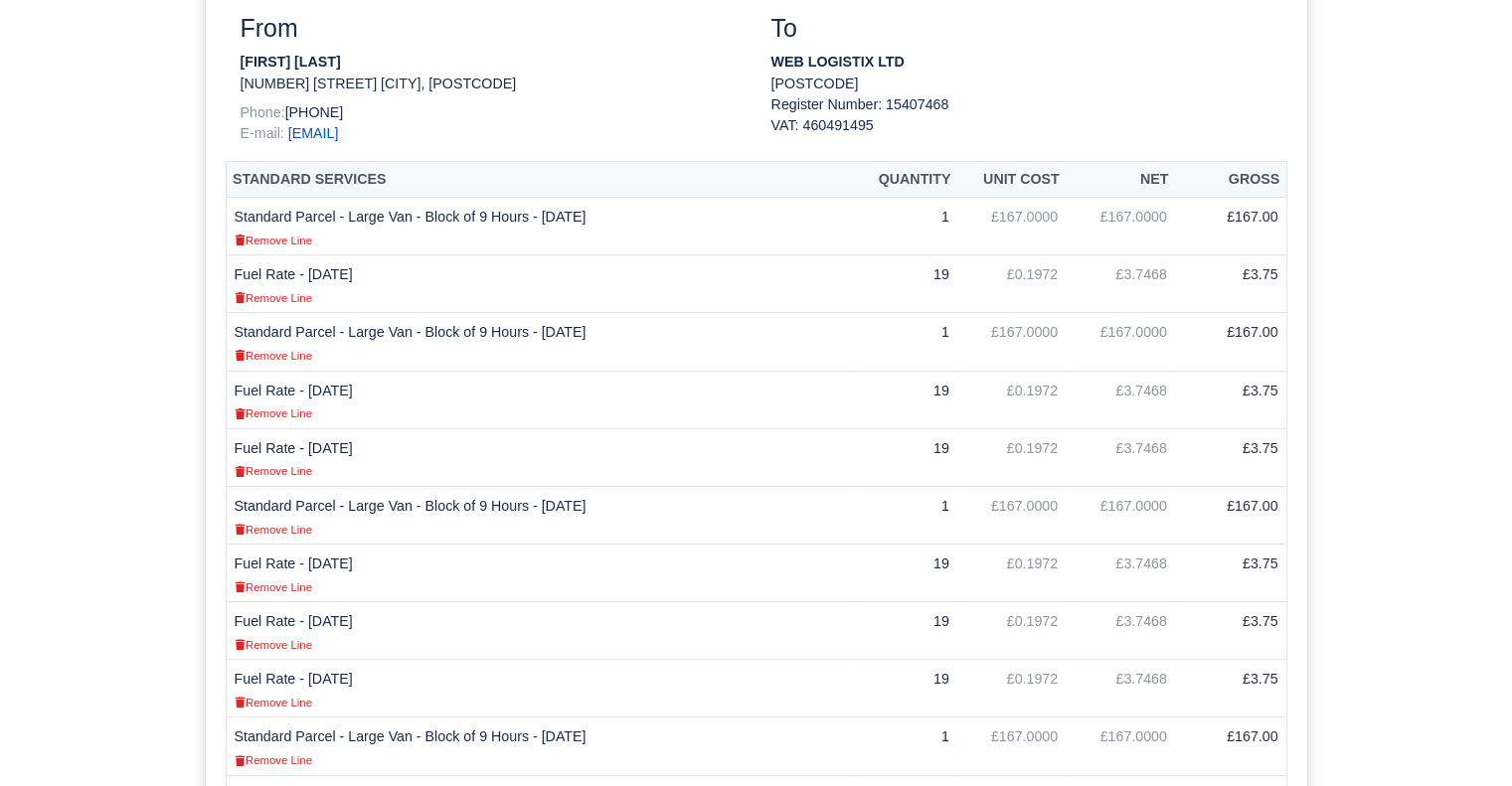 scroll, scrollTop: 0, scrollLeft: 0, axis: both 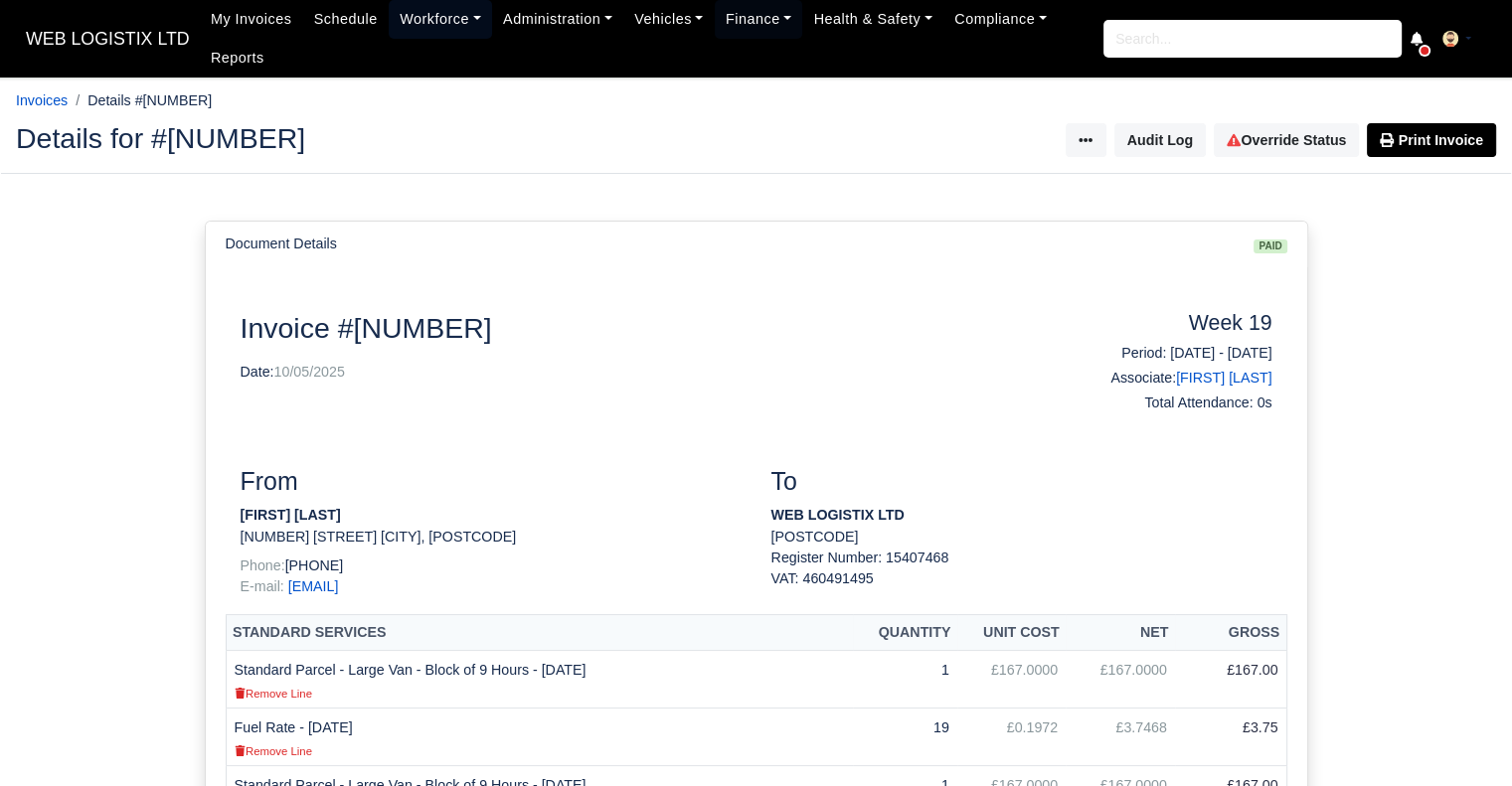 click on "Workforce" at bounding box center (440, 19) 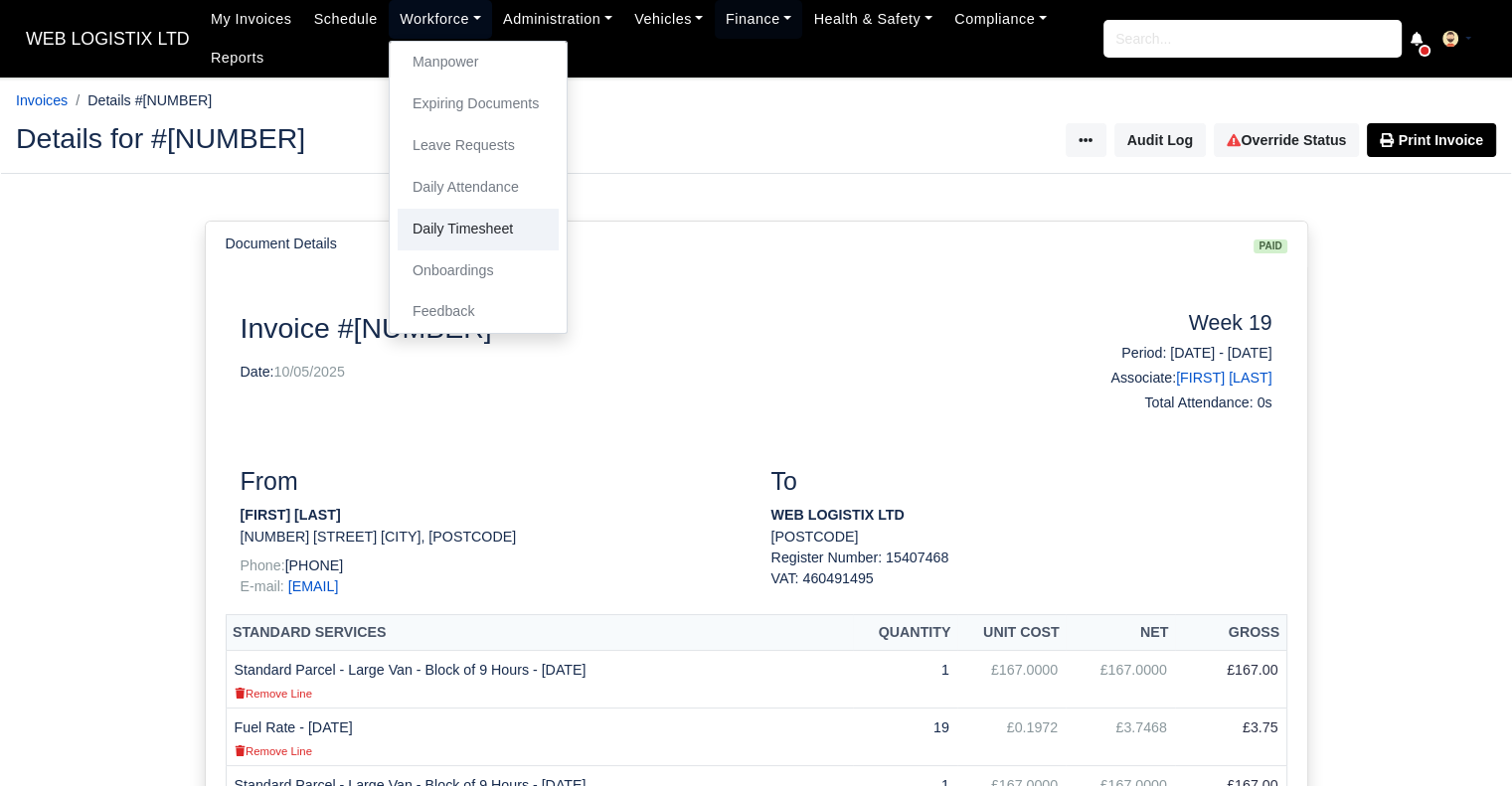 click on "Daily Timesheet" at bounding box center (478, 230) 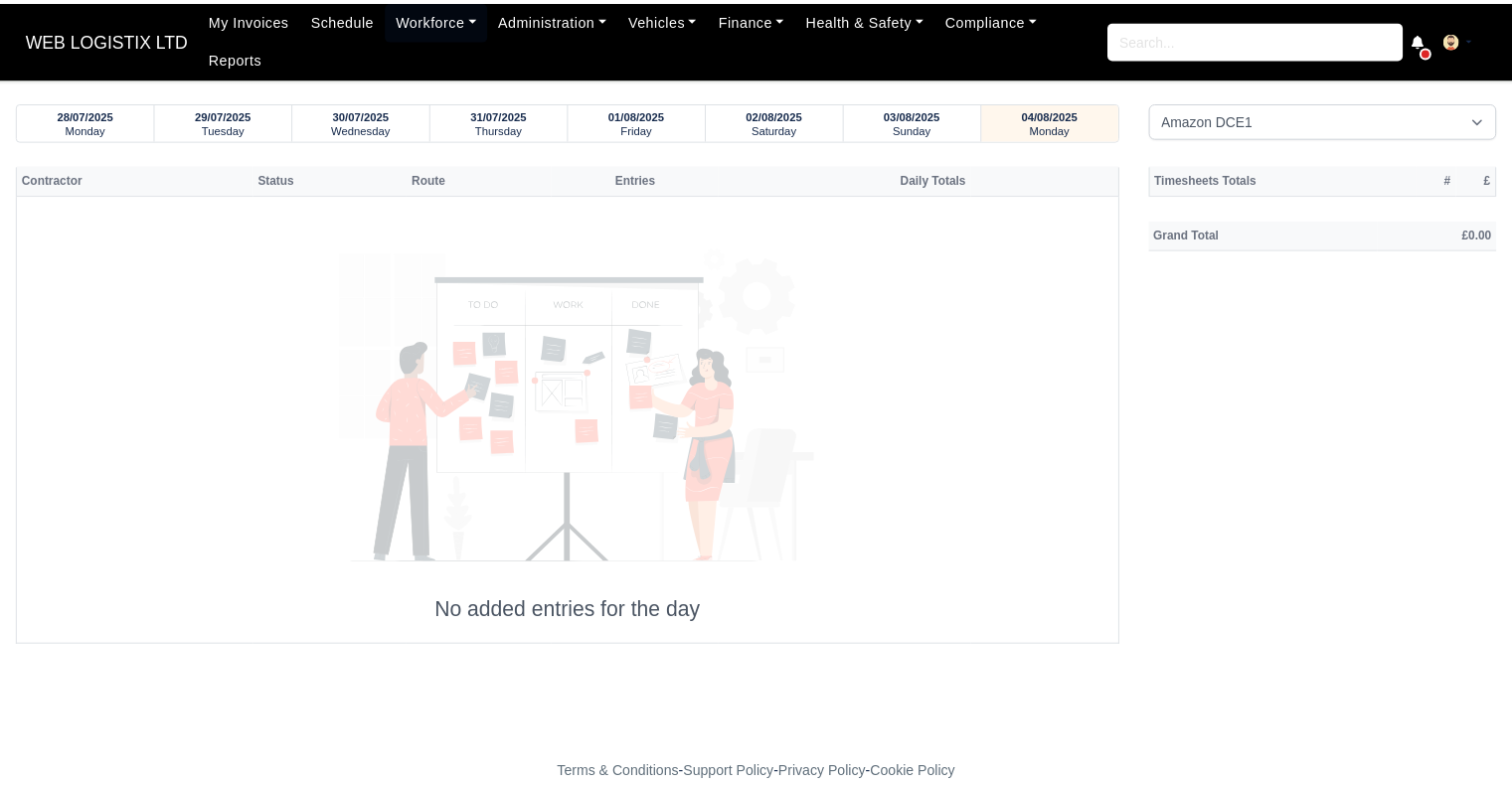 scroll, scrollTop: 0, scrollLeft: 0, axis: both 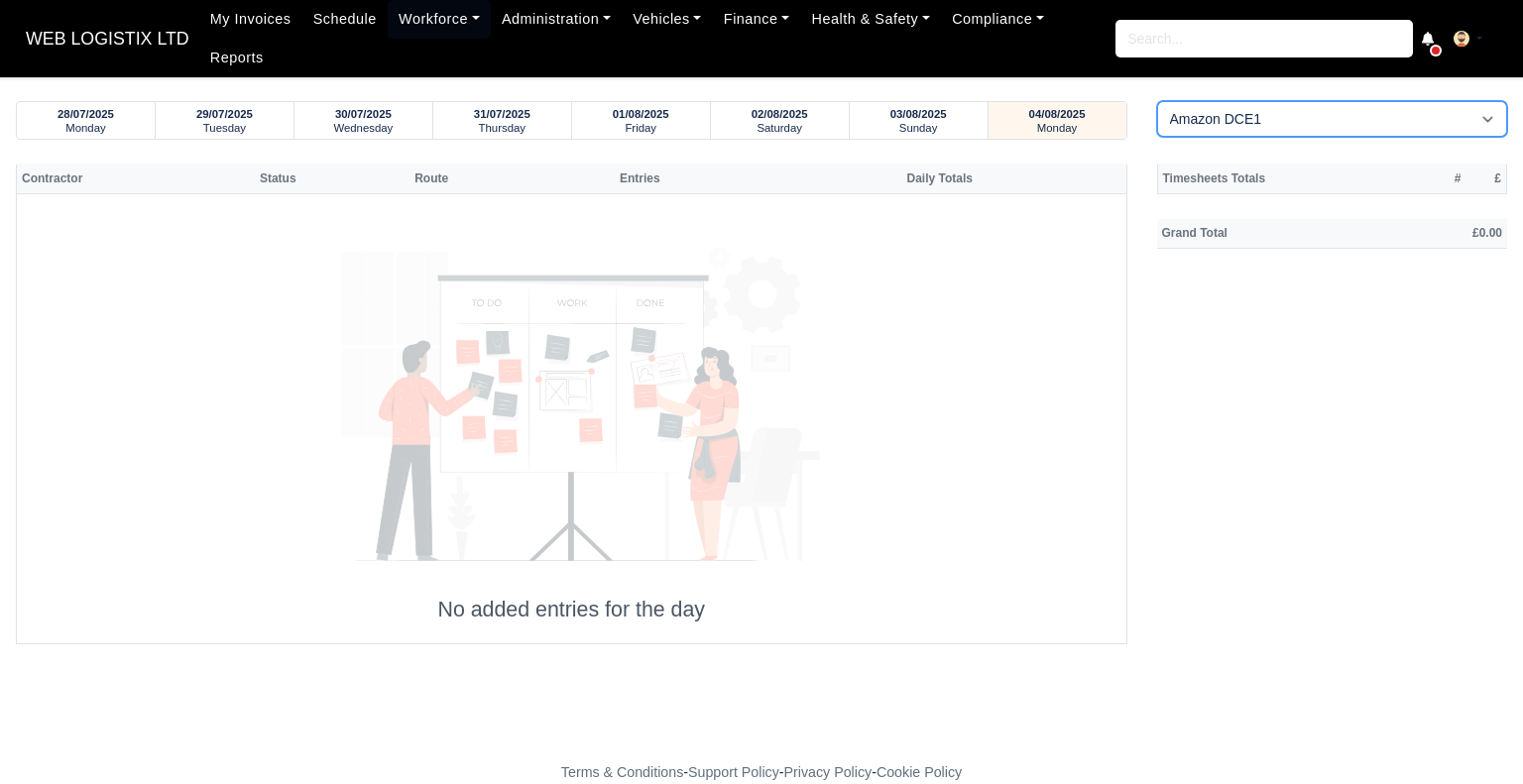 click on "Amazon DCE1
DWN2 - Knowsley (DWN2) - Amazon Logistics (L34 7XL)
DXM2 - Trafford Manchester (DXM2) - Amazon Logistics" at bounding box center [1333, 119] 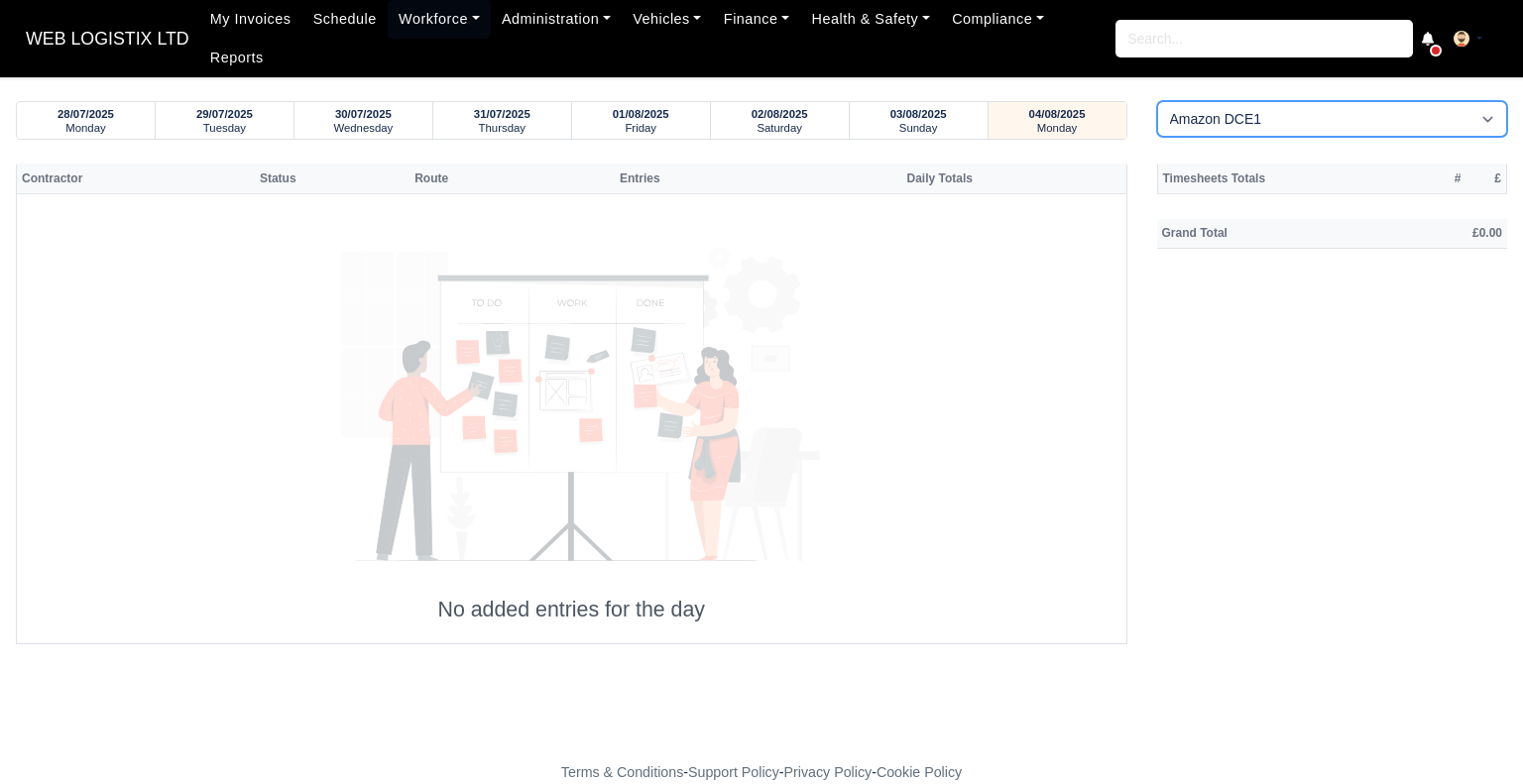 select on "1" 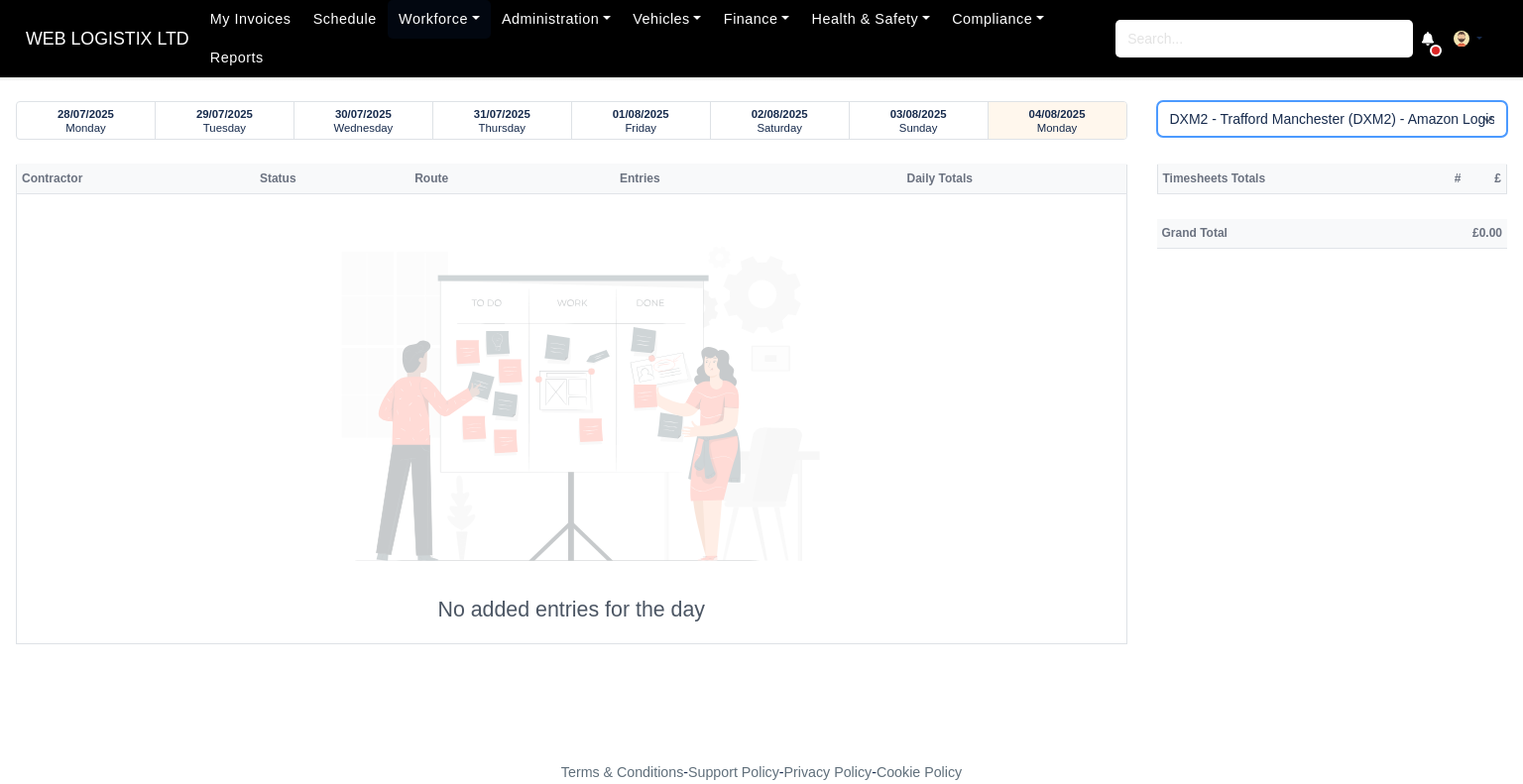 click on "Amazon DCE1
DWN2 - Knowsley (DWN2) - Amazon Logistics (L34 7XL)
DXM2 - Trafford Manchester (DXM2) - Amazon Logistics" at bounding box center (1333, 119) 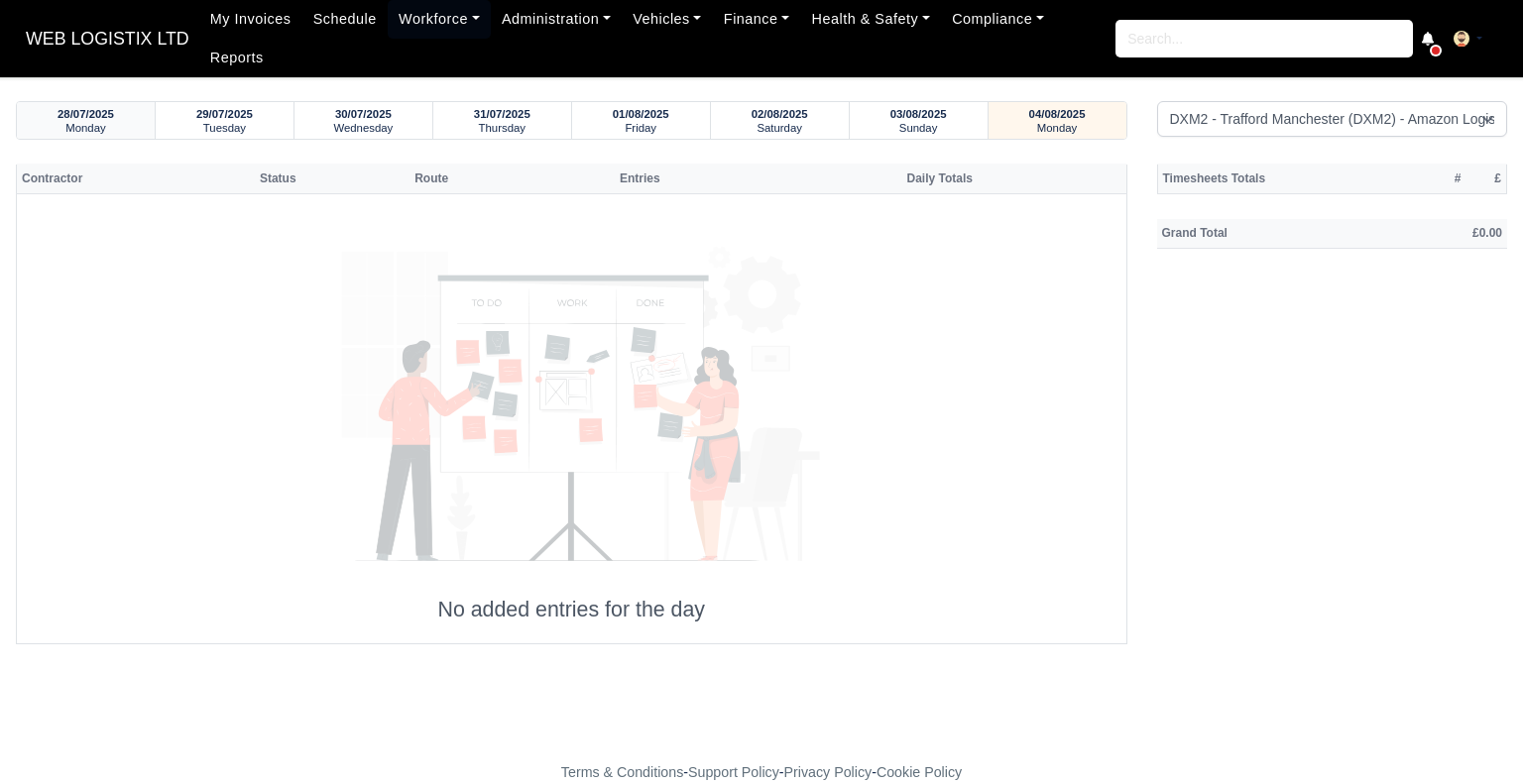 click on "Monday" at bounding box center [85, 128] 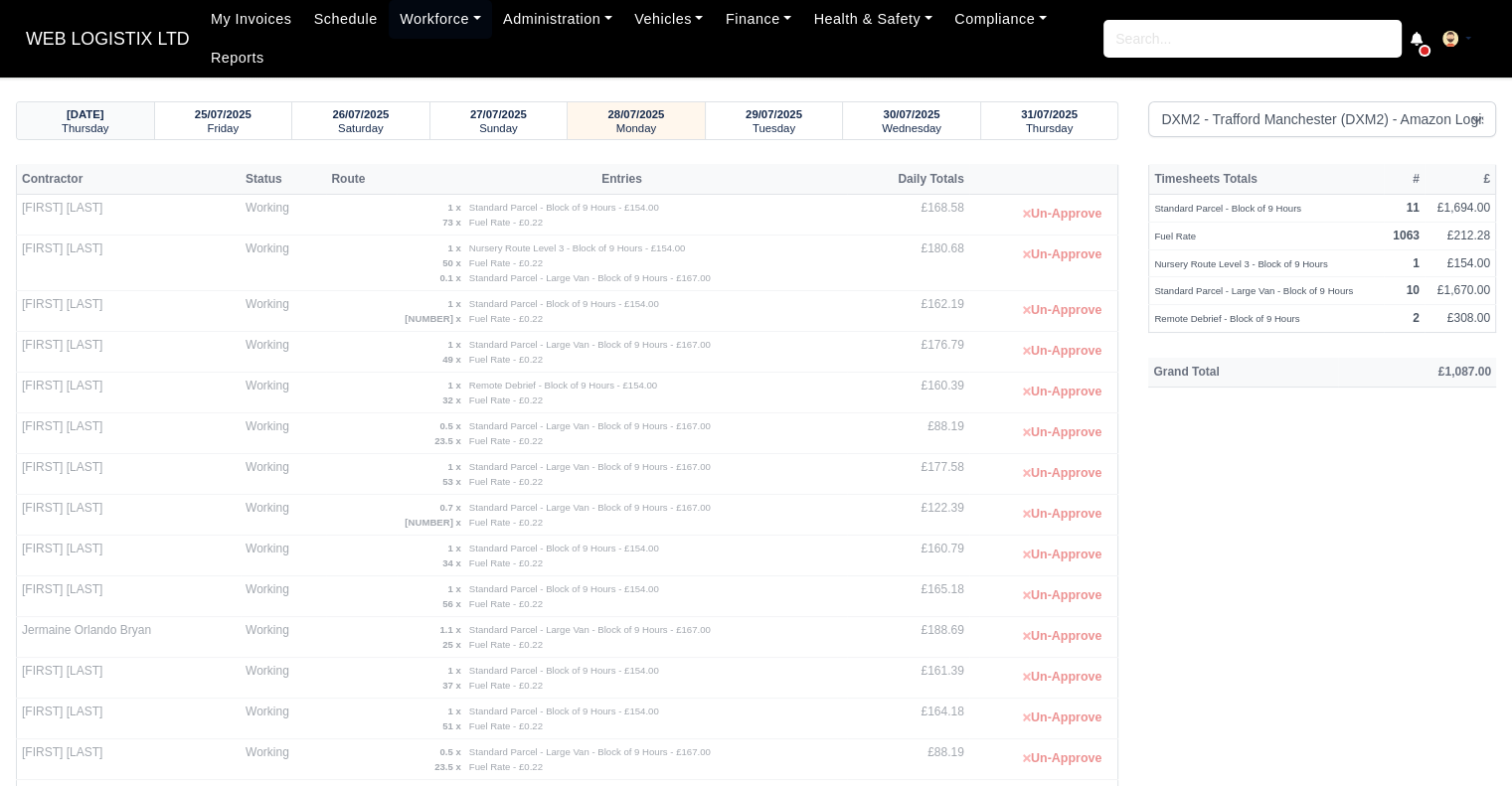 click on "WEB LOGISTIX LTD
My Invoices Schedule Workforce Manpower Expiring Documents Leave Requests Daily Attendance Daily Timesheet Onboardings Feedback Administration Depots Operating Centres Management Schedule Tasks Tasks Metrics Vehicles Fleet Schedule Rental Agreements Today's Inspections Forms Customers Offences Incidents Service Entries Renewal Dates Vehicle Groups Fleet Insurance B2B Contractors Finance Invoices Disputes Payment Types Service Types Assets Credit Instalments Bulk Payment Custom Invoices Health & Safety Vehicle Inspections Support Portal Incidents Compliance Compliance Dashboard E-Sign Documents Communication Center Trainings Reports
×" at bounding box center (756, 393) 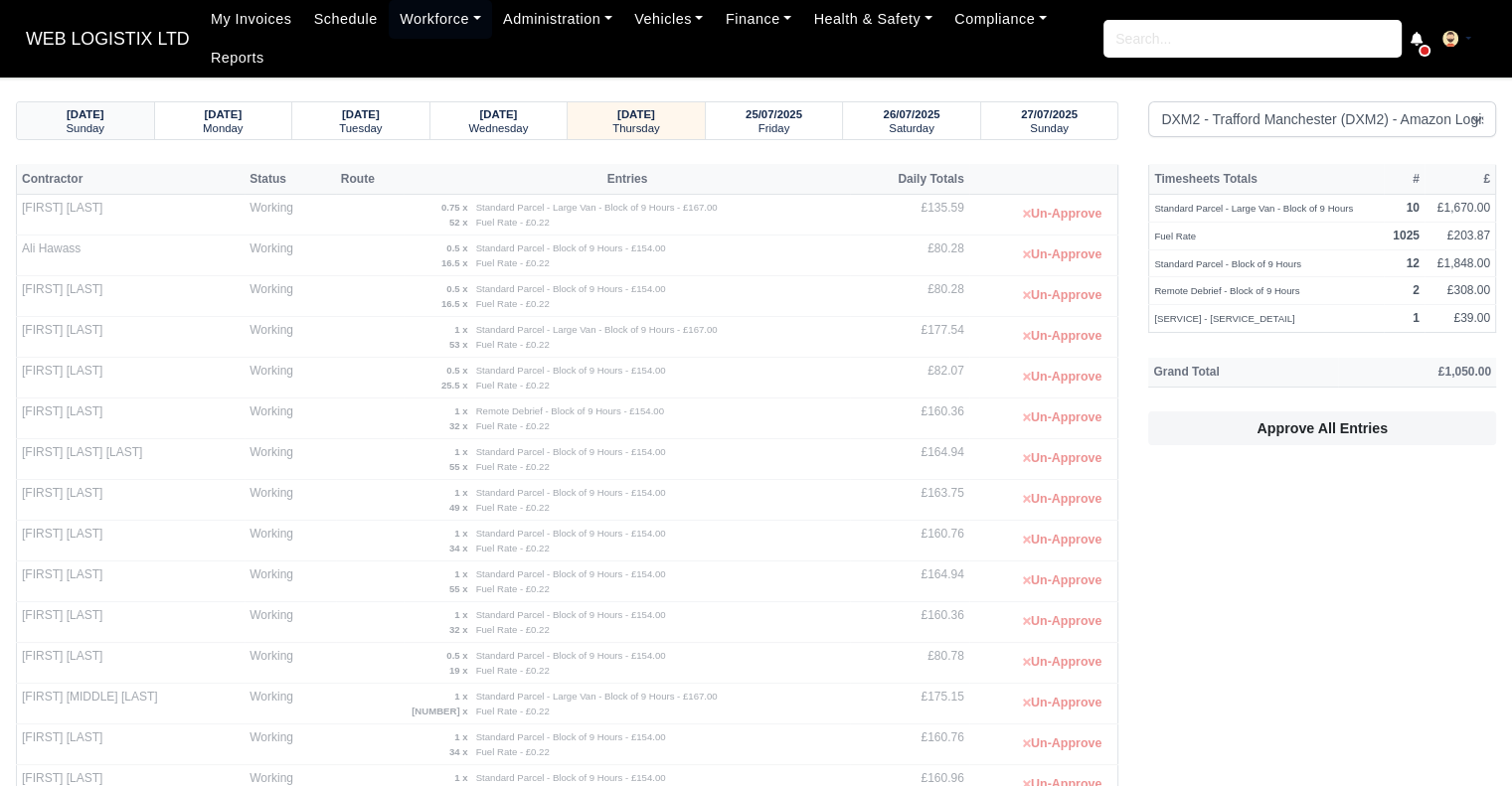 click on "20/07/2025" at bounding box center (85, 114) 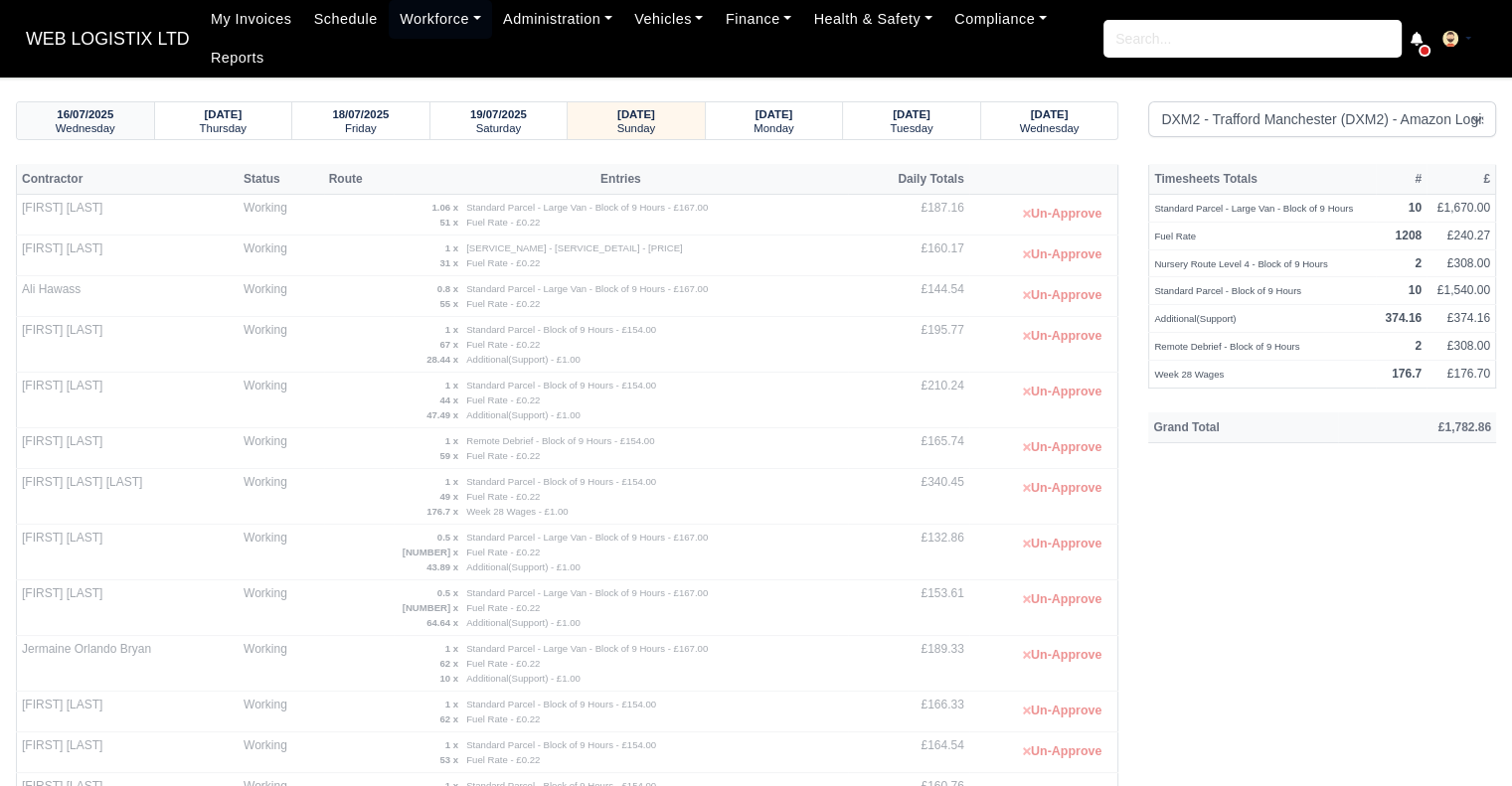 click on "16/07/2025" at bounding box center (84, 114) 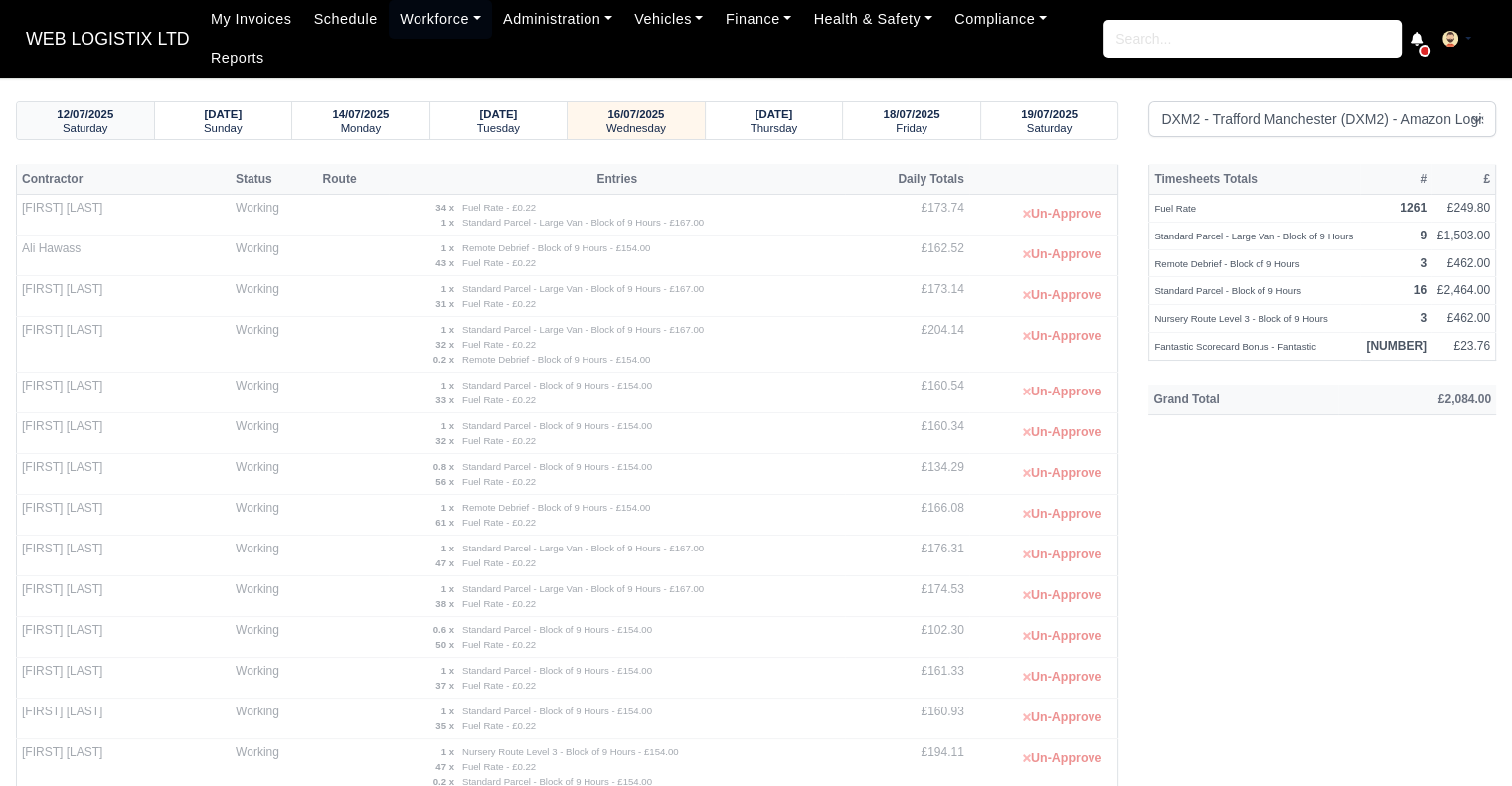 click on "12/07/2025" at bounding box center [84, 114] 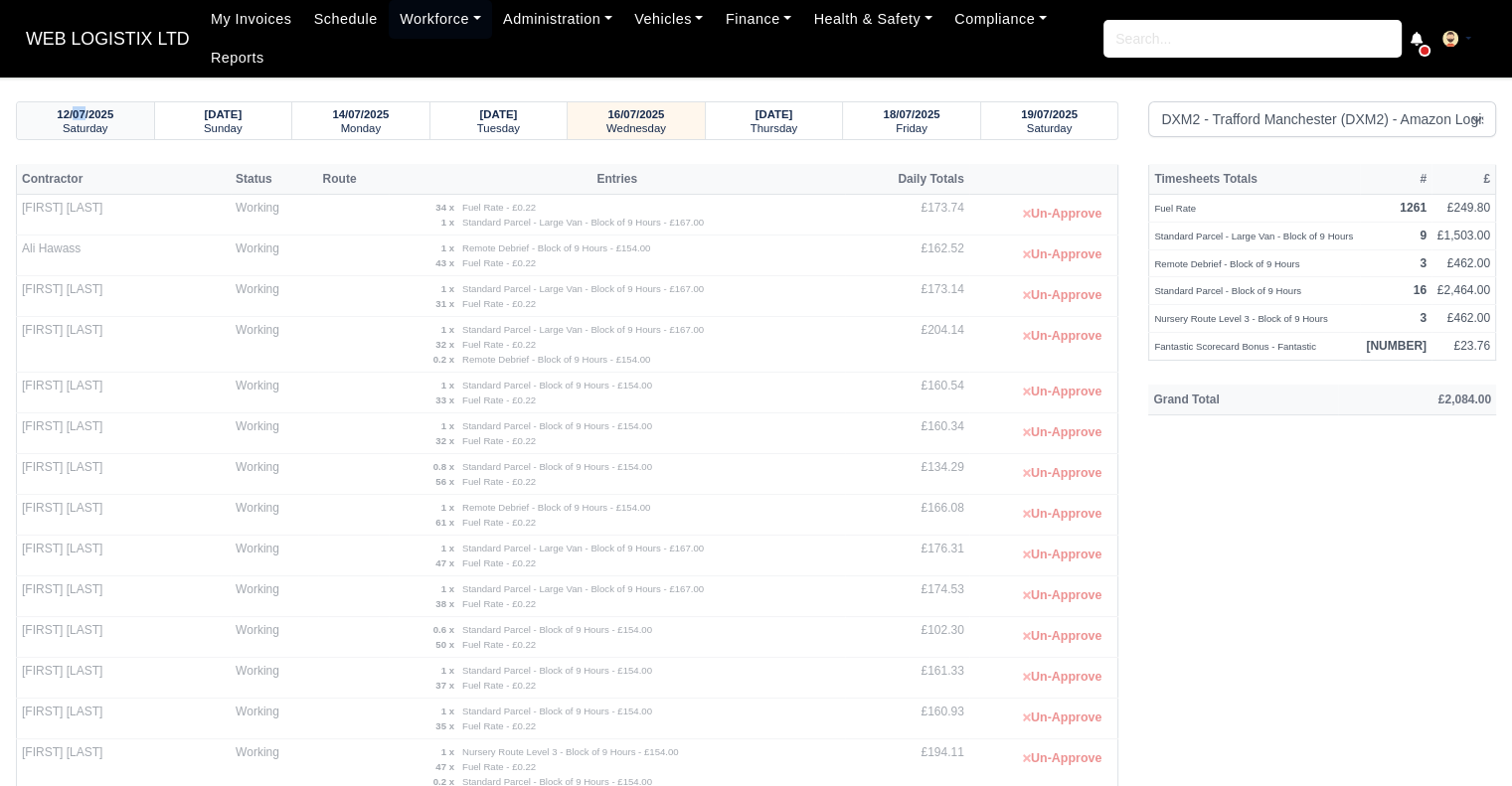 click on "12/07/2025" at bounding box center [84, 114] 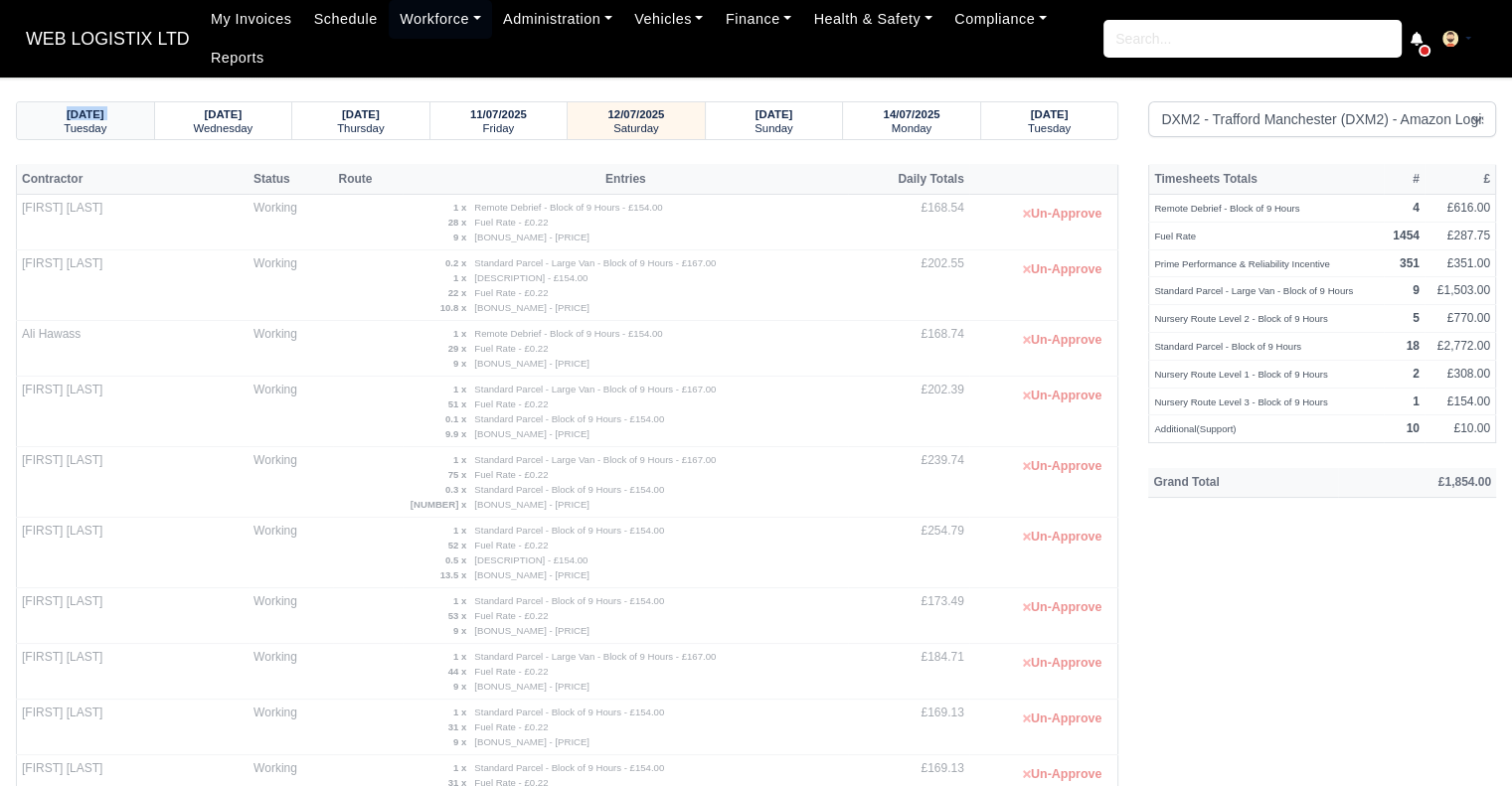 click on "08/07/2025" at bounding box center (85, 114) 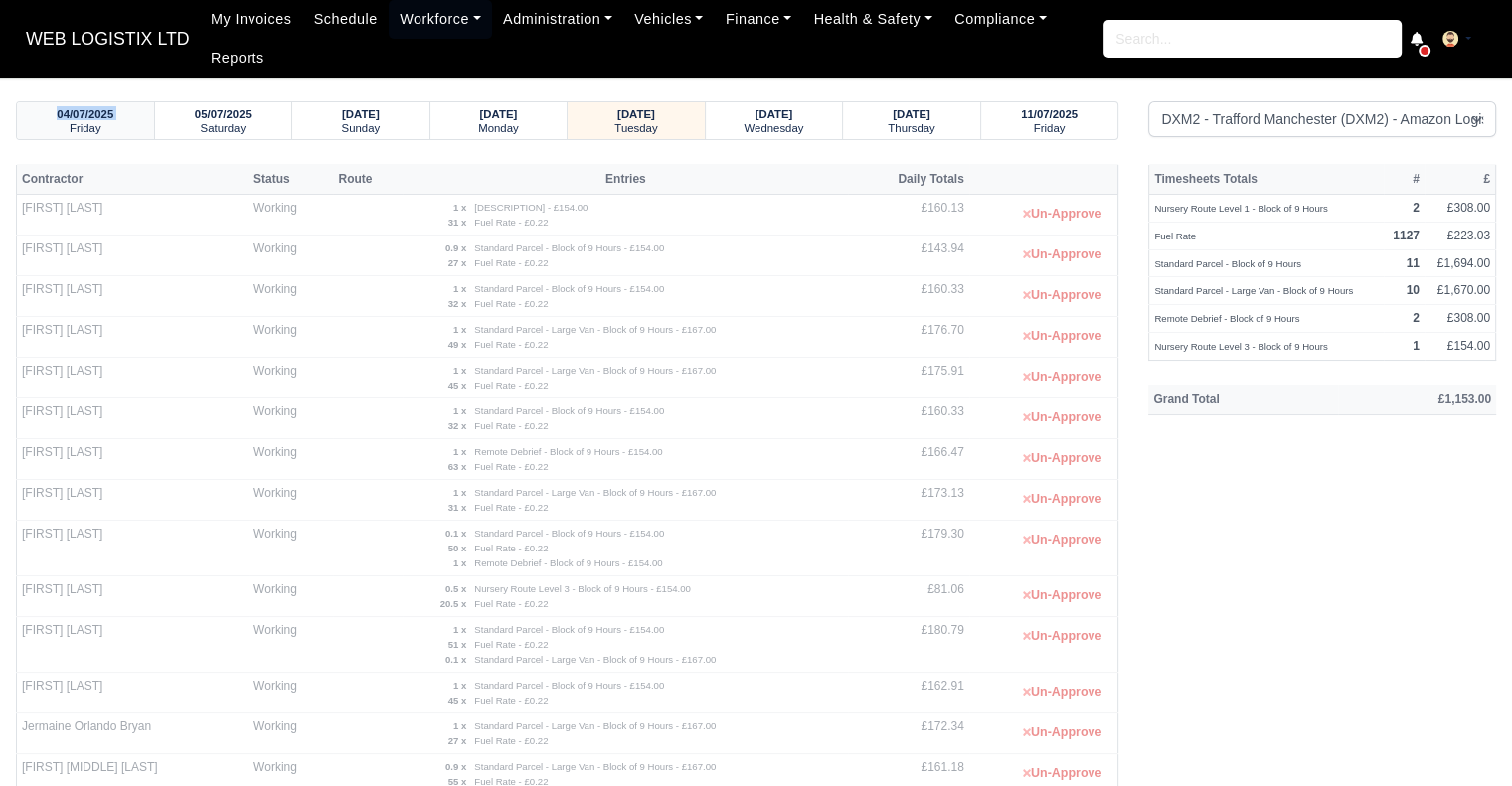 click on "04/07/2025" at bounding box center (84, 114) 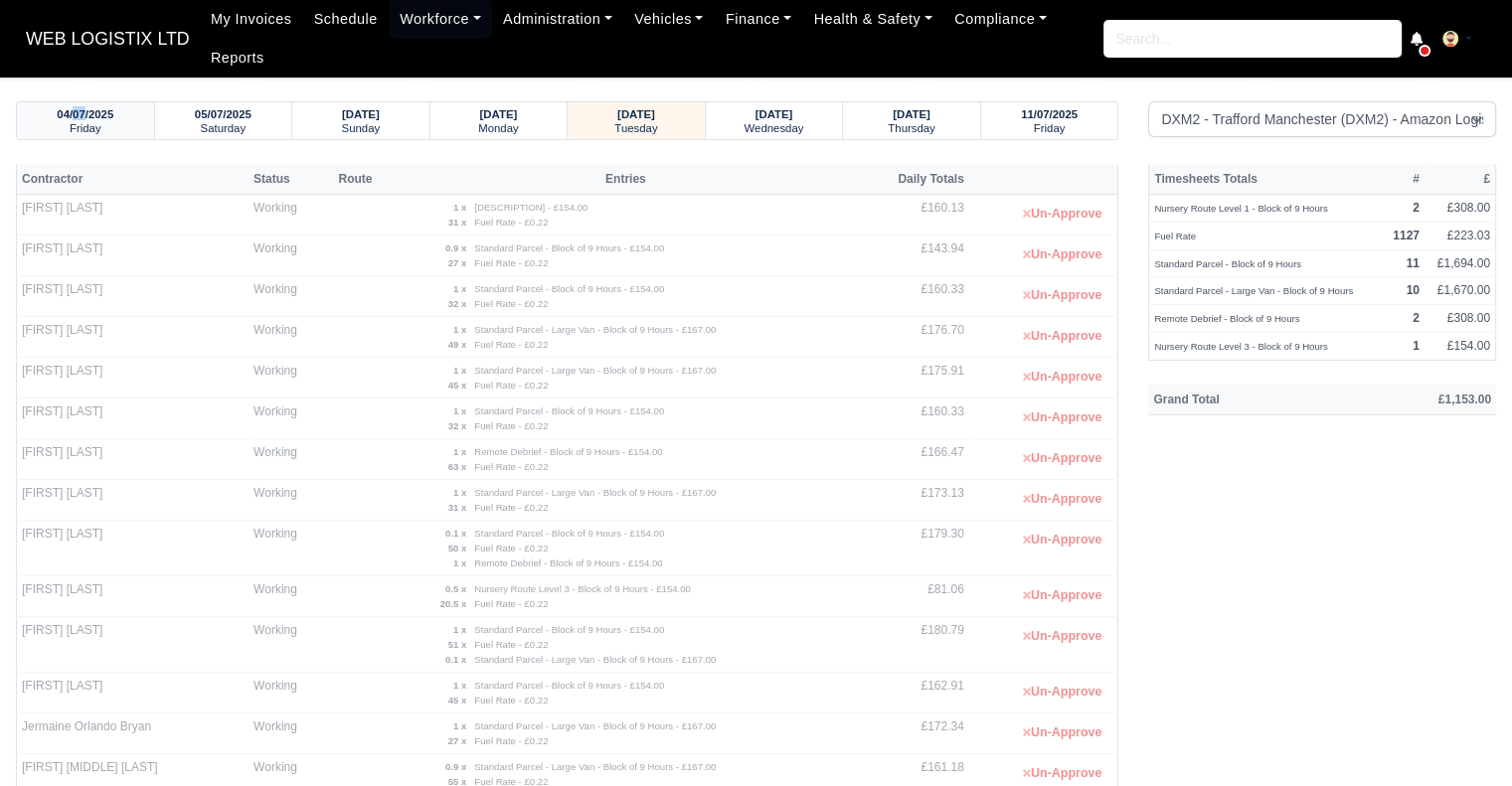 click on "04/07/2025" at bounding box center [84, 114] 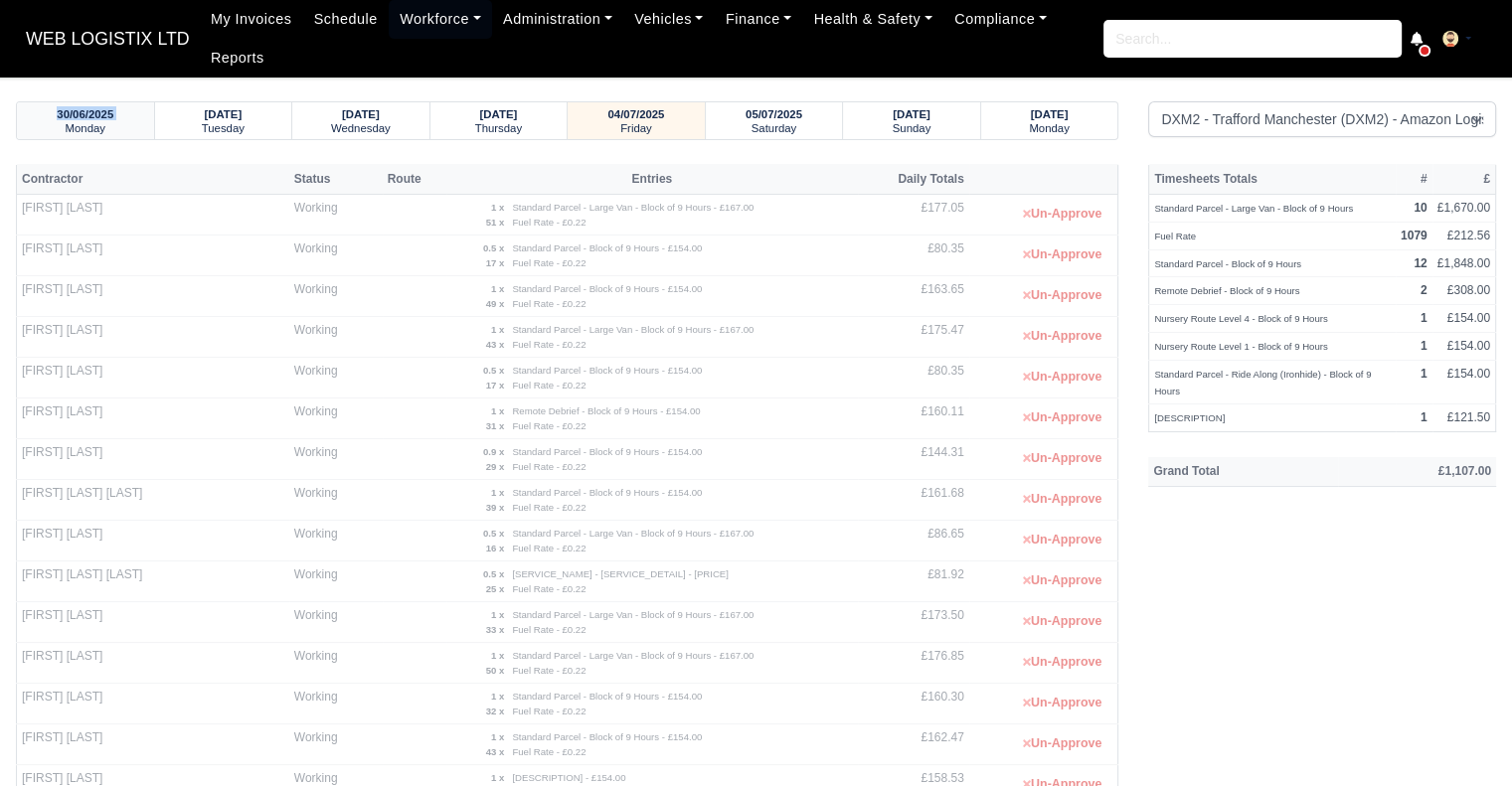 click on "30/06/2025" at bounding box center (84, 114) 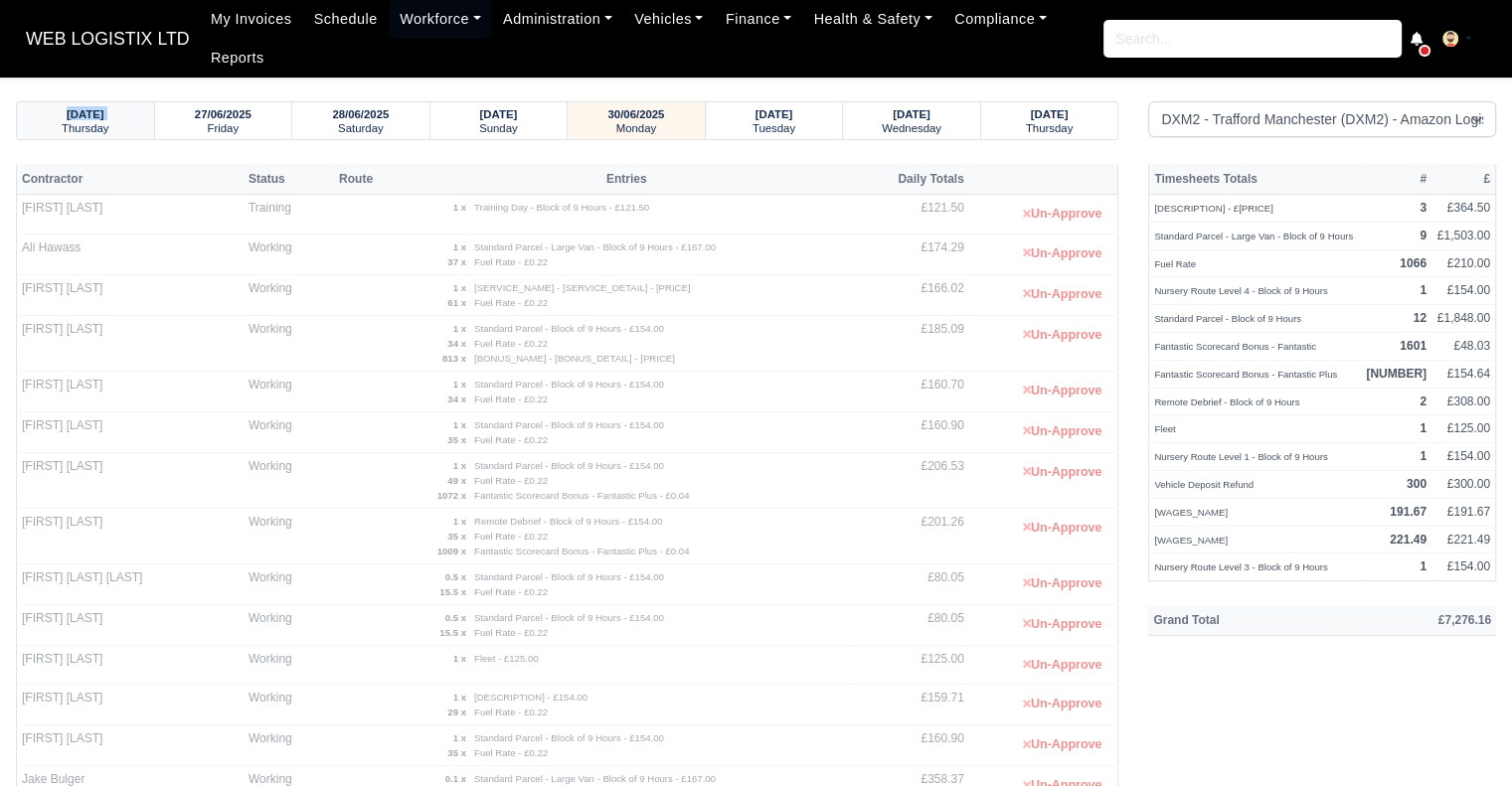 click on "26/06/2025" at bounding box center [85, 114] 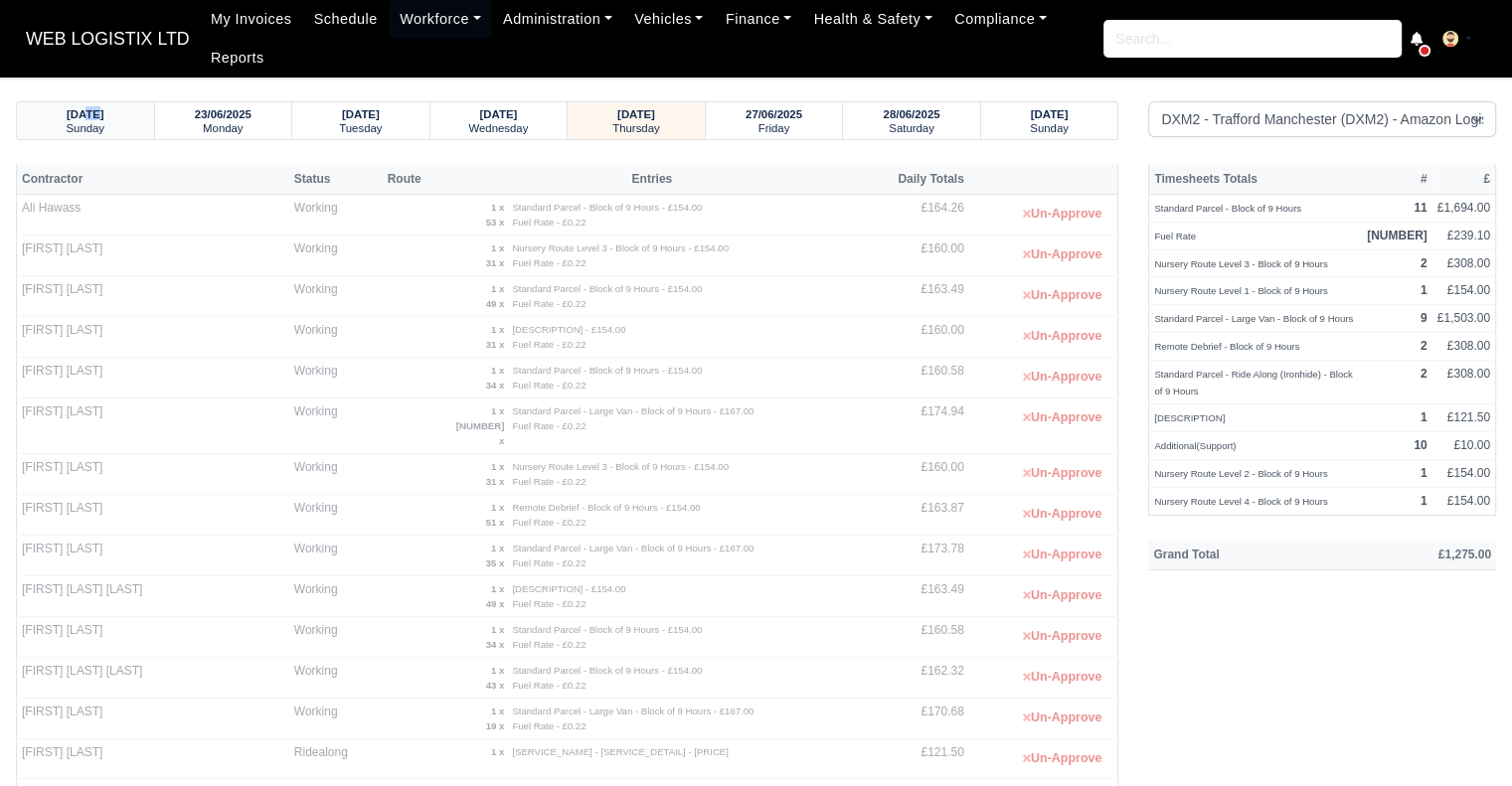 click on "22/06/2025" at bounding box center (85, 114) 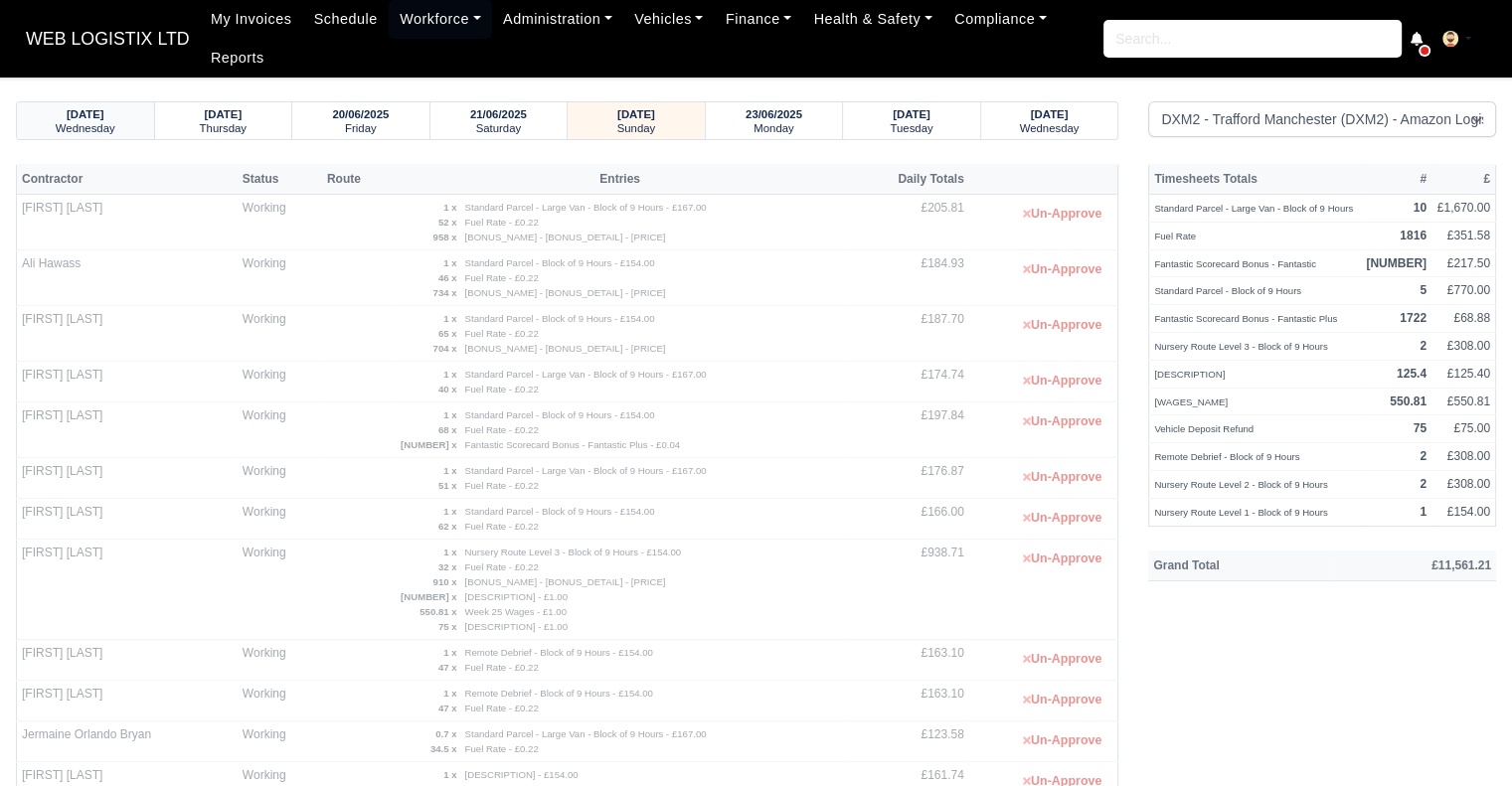 click on "18/06/2025" at bounding box center (85, 114) 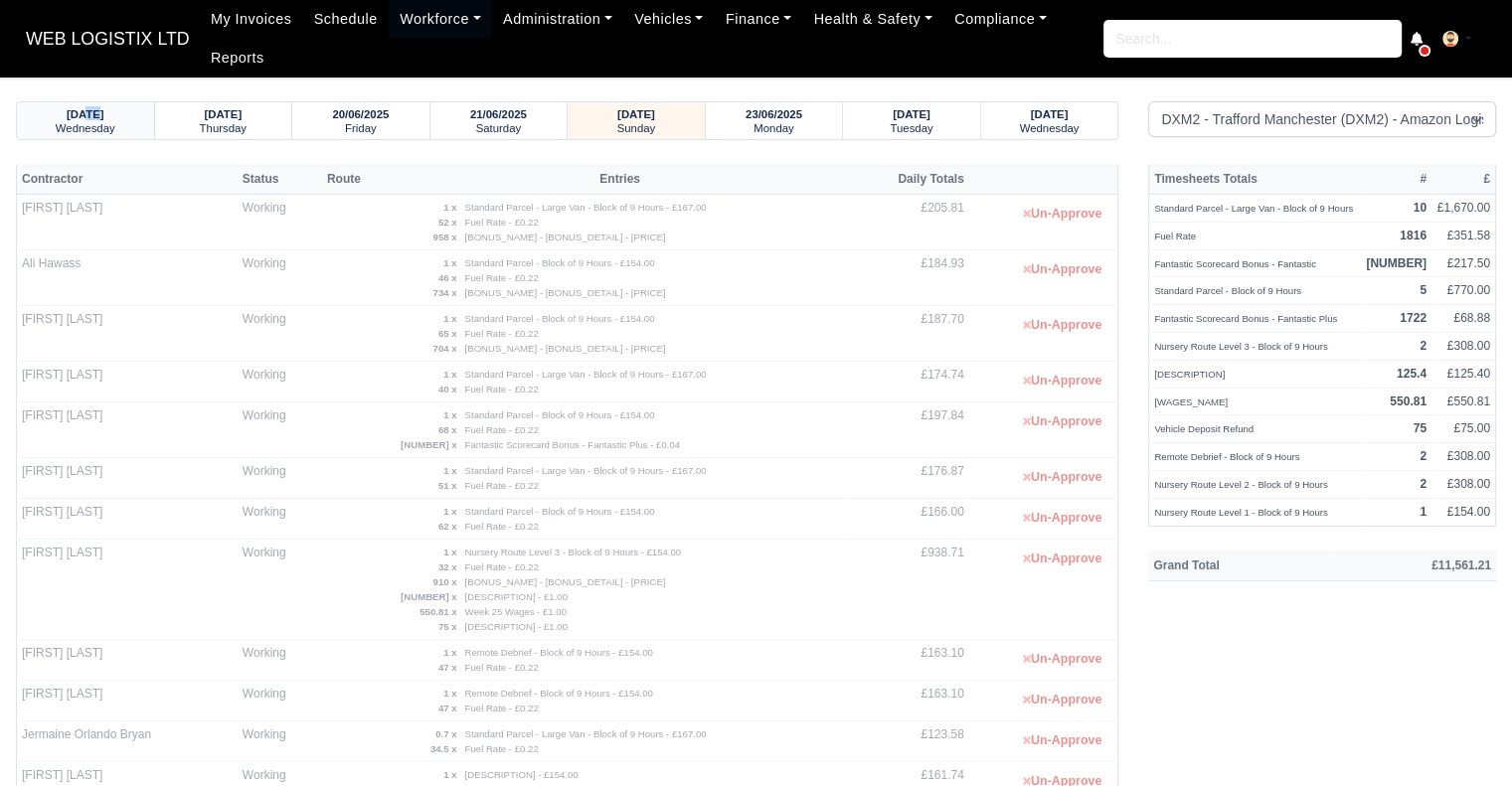 click on "18/06/2025" at bounding box center [85, 114] 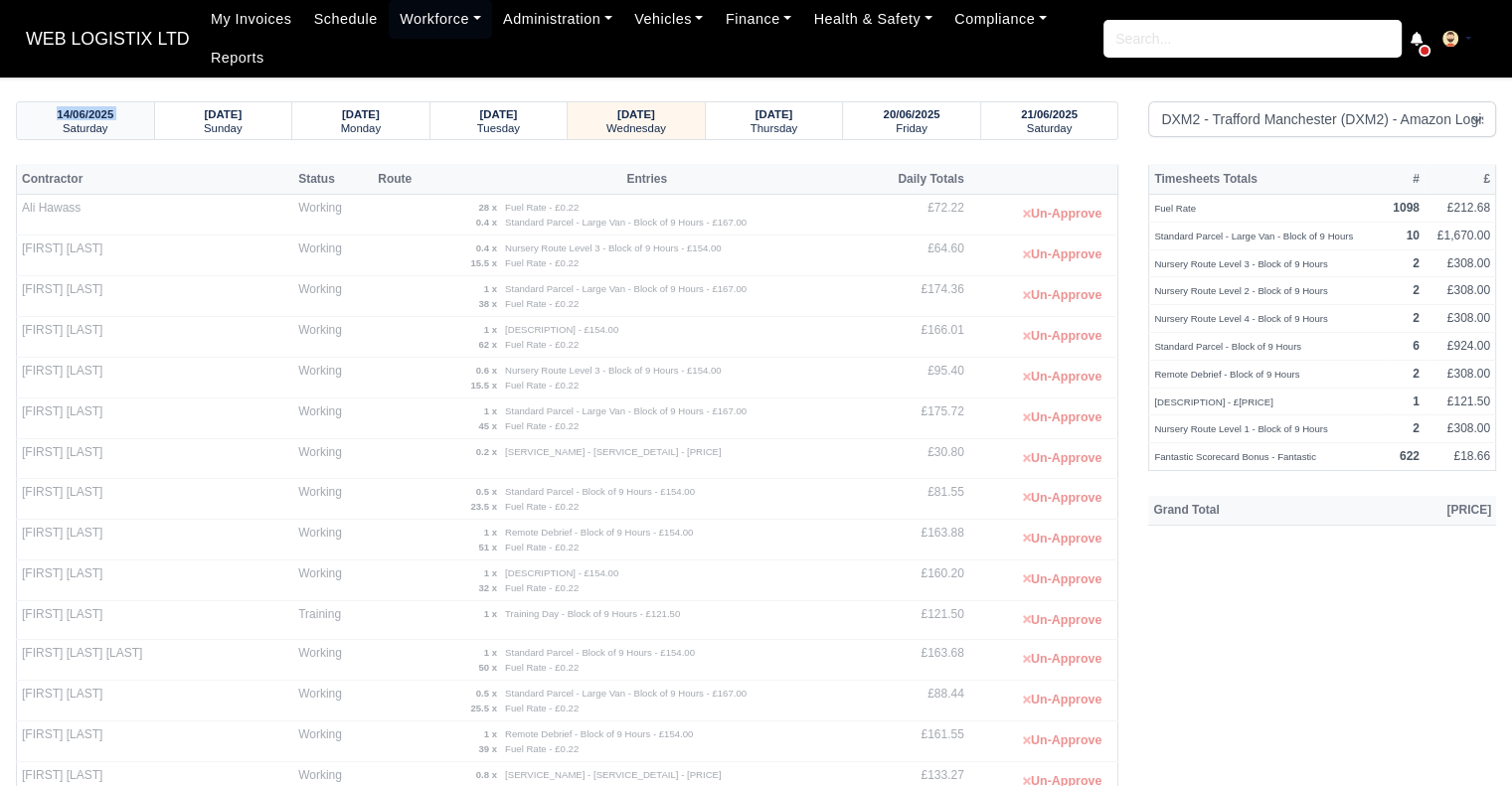 click on "14/06/2025" at bounding box center (84, 114) 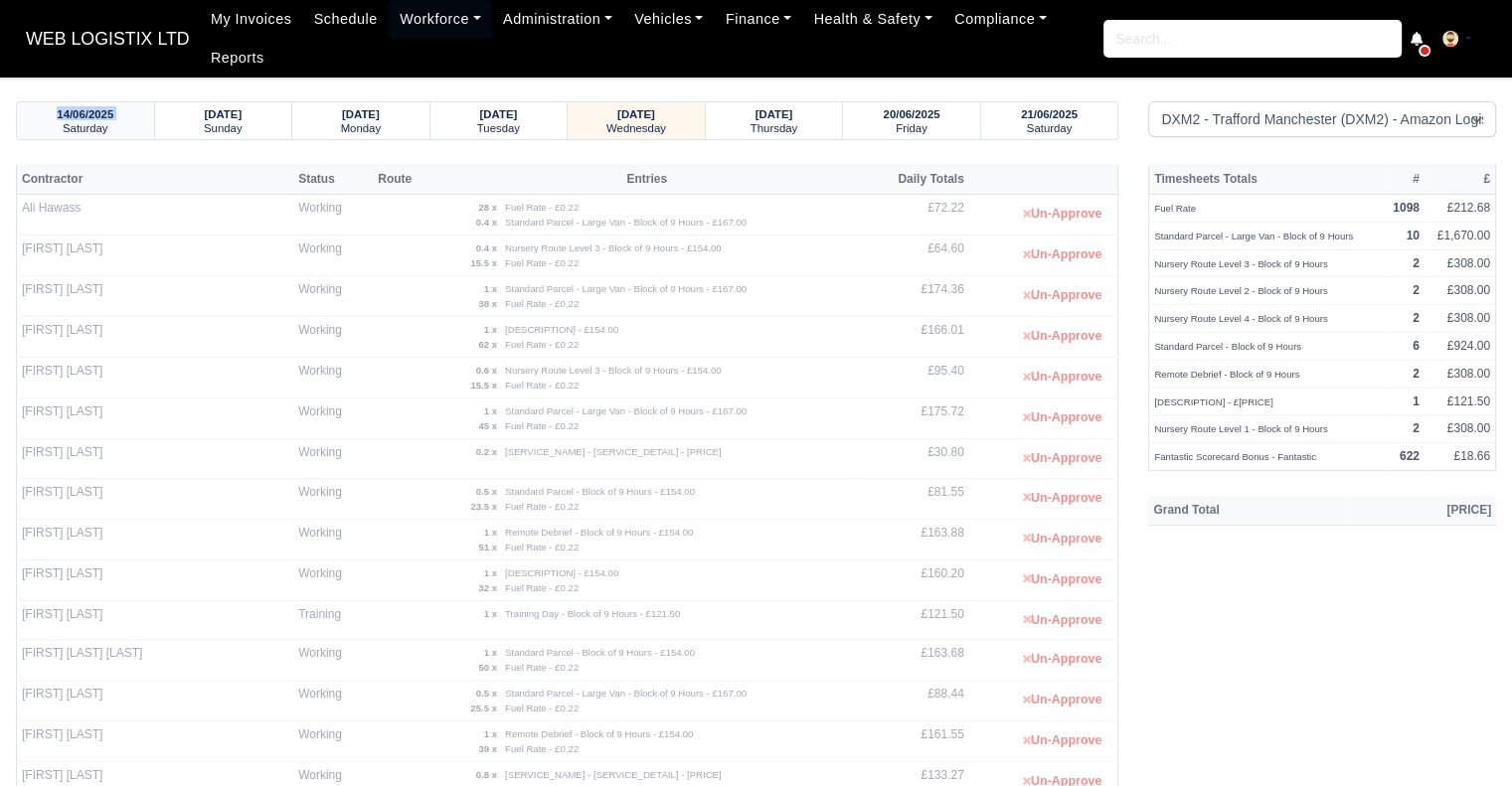 click on "14/06/2025" at bounding box center (84, 114) 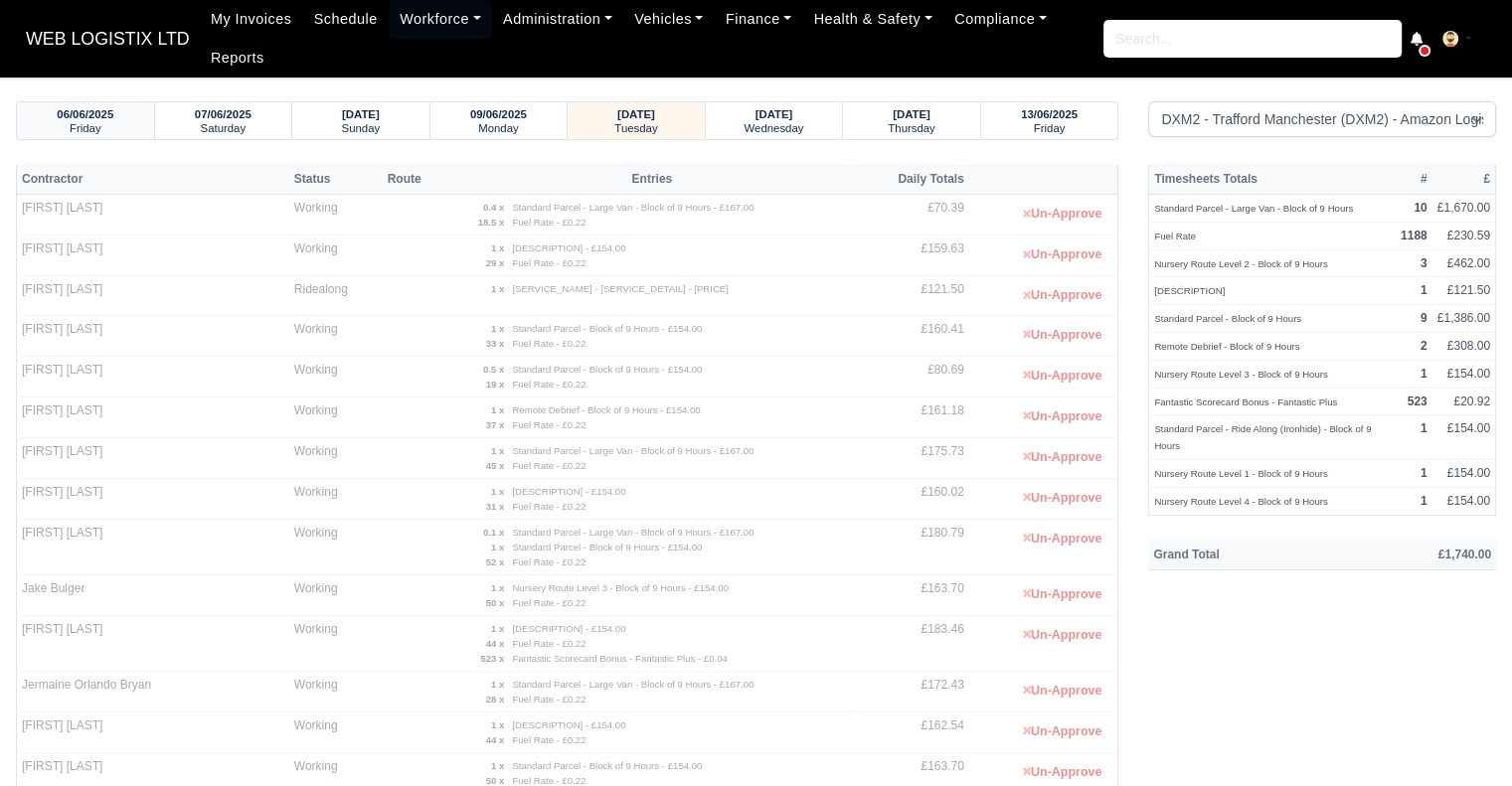 click on "Friday" at bounding box center [85, 128] 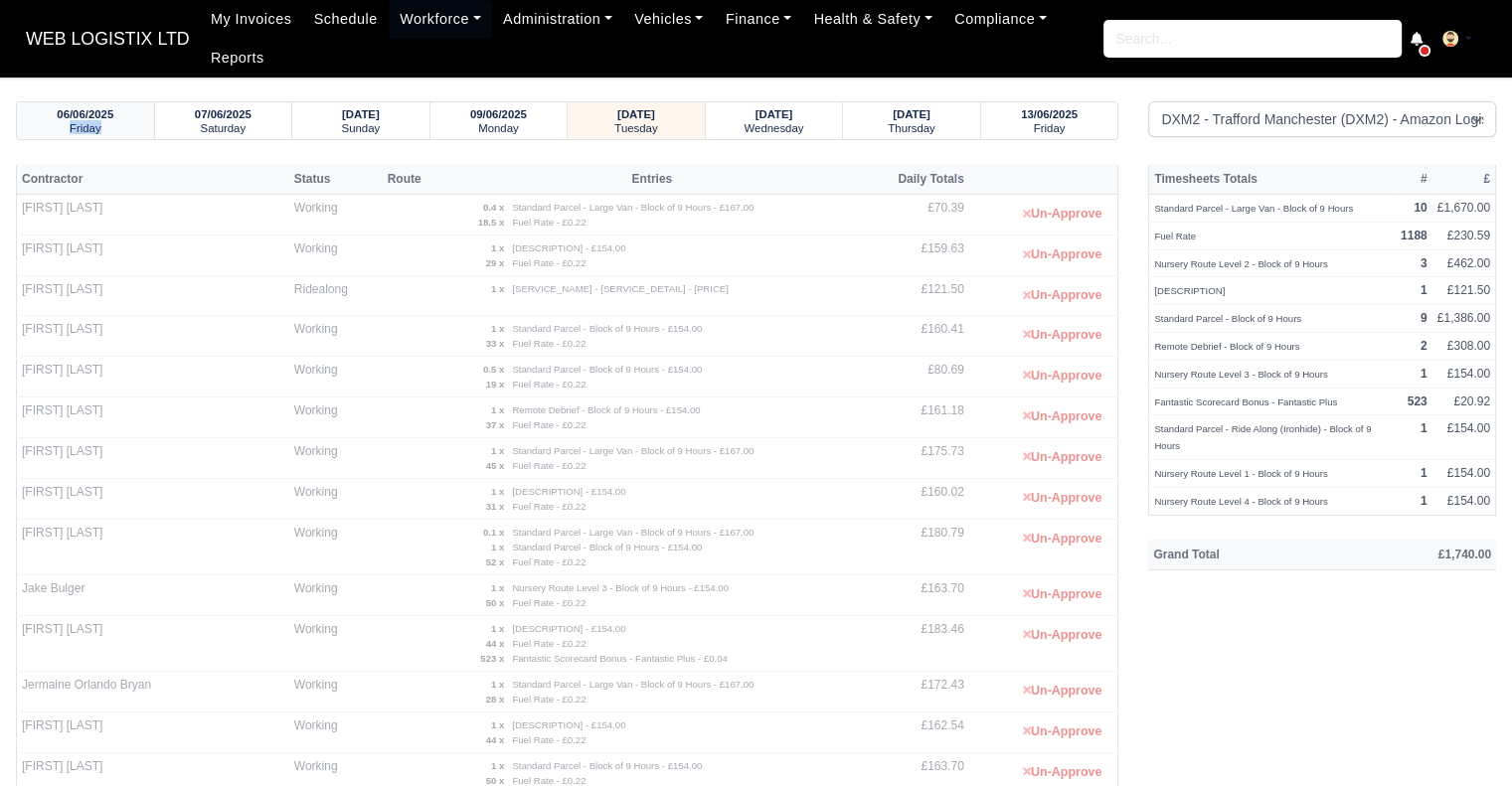 click on "Friday" at bounding box center [85, 128] 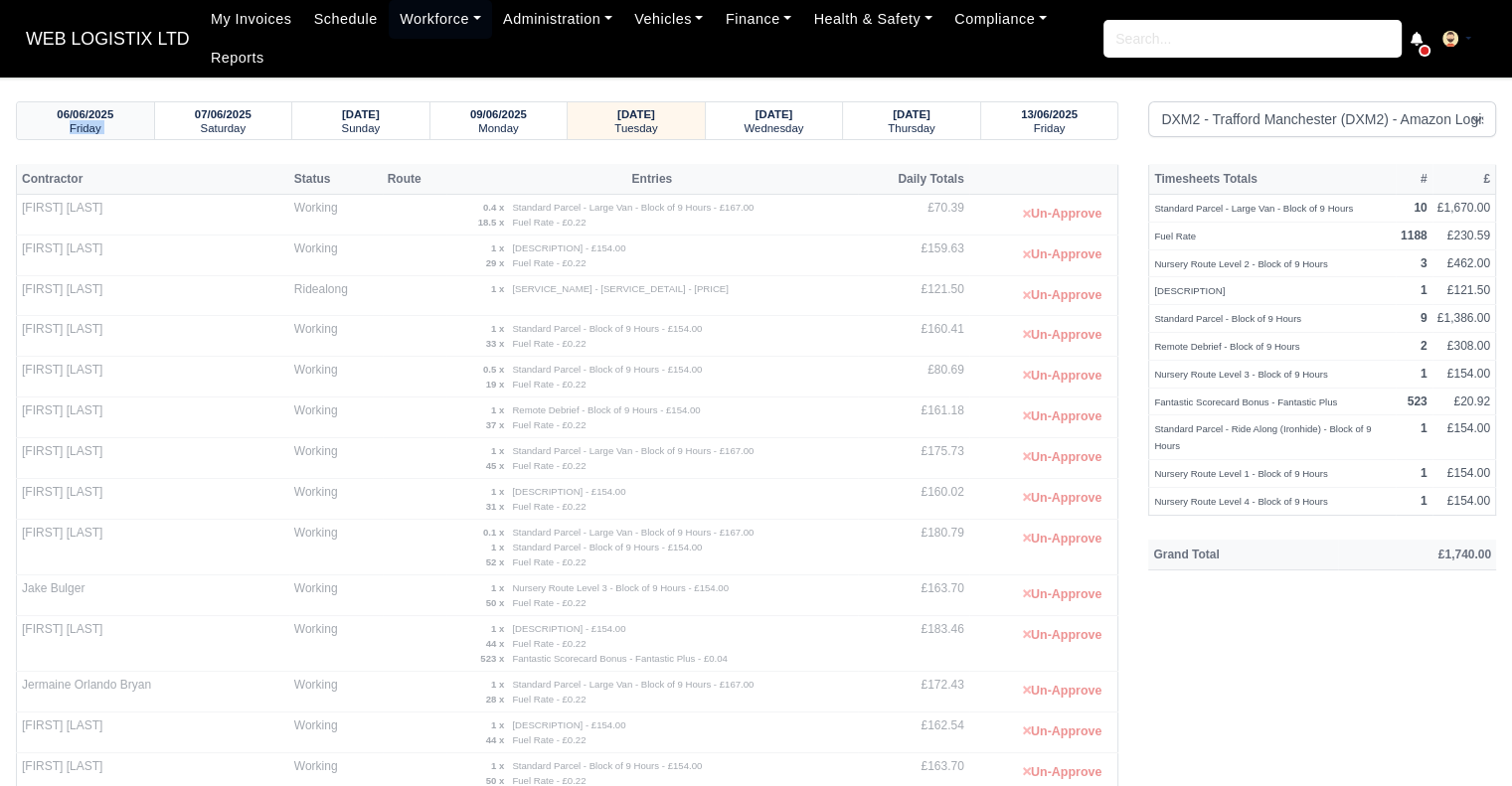 click on "Friday" at bounding box center (85, 128) 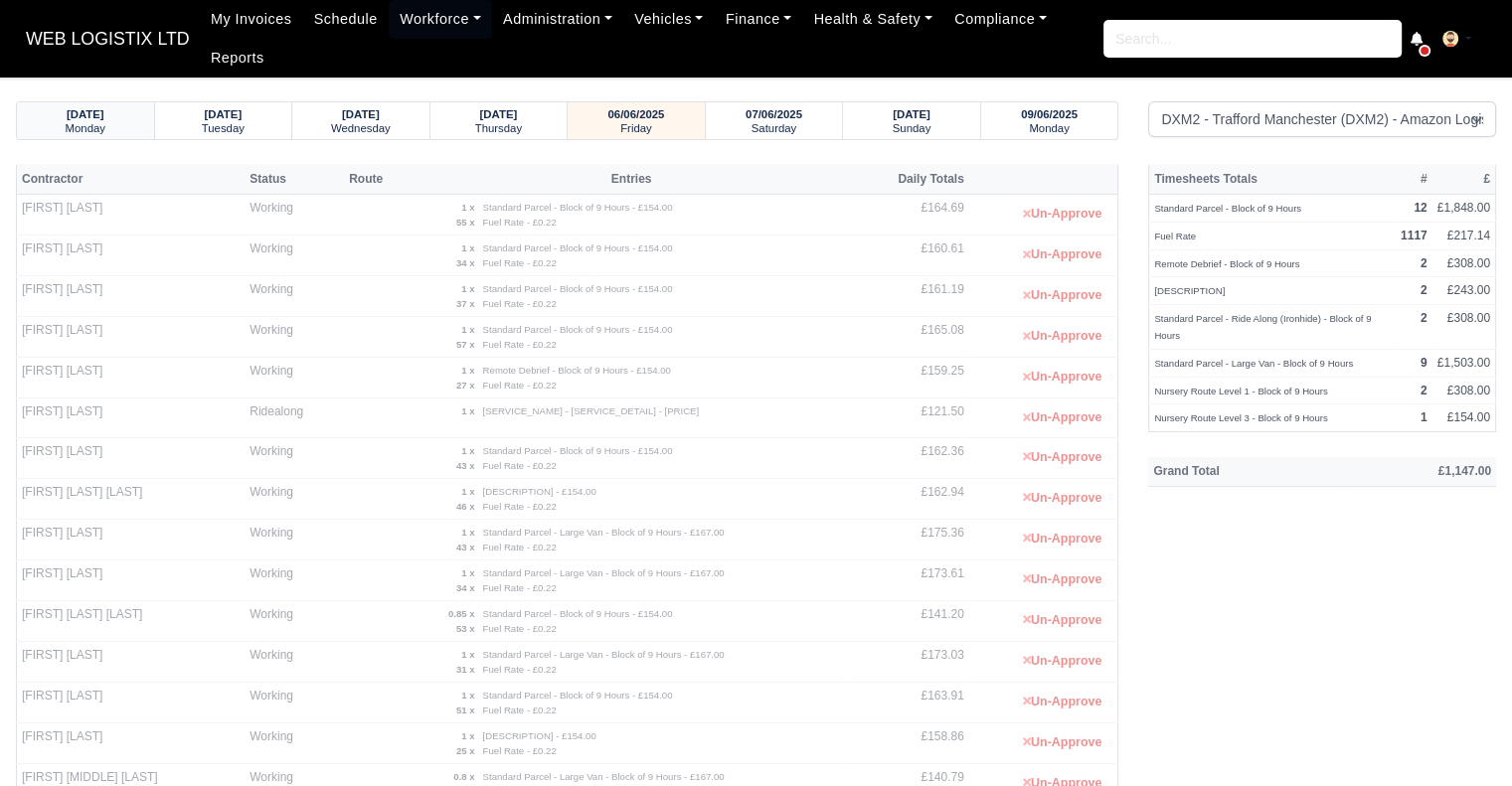 click on "02/06/2025" at bounding box center [85, 114] 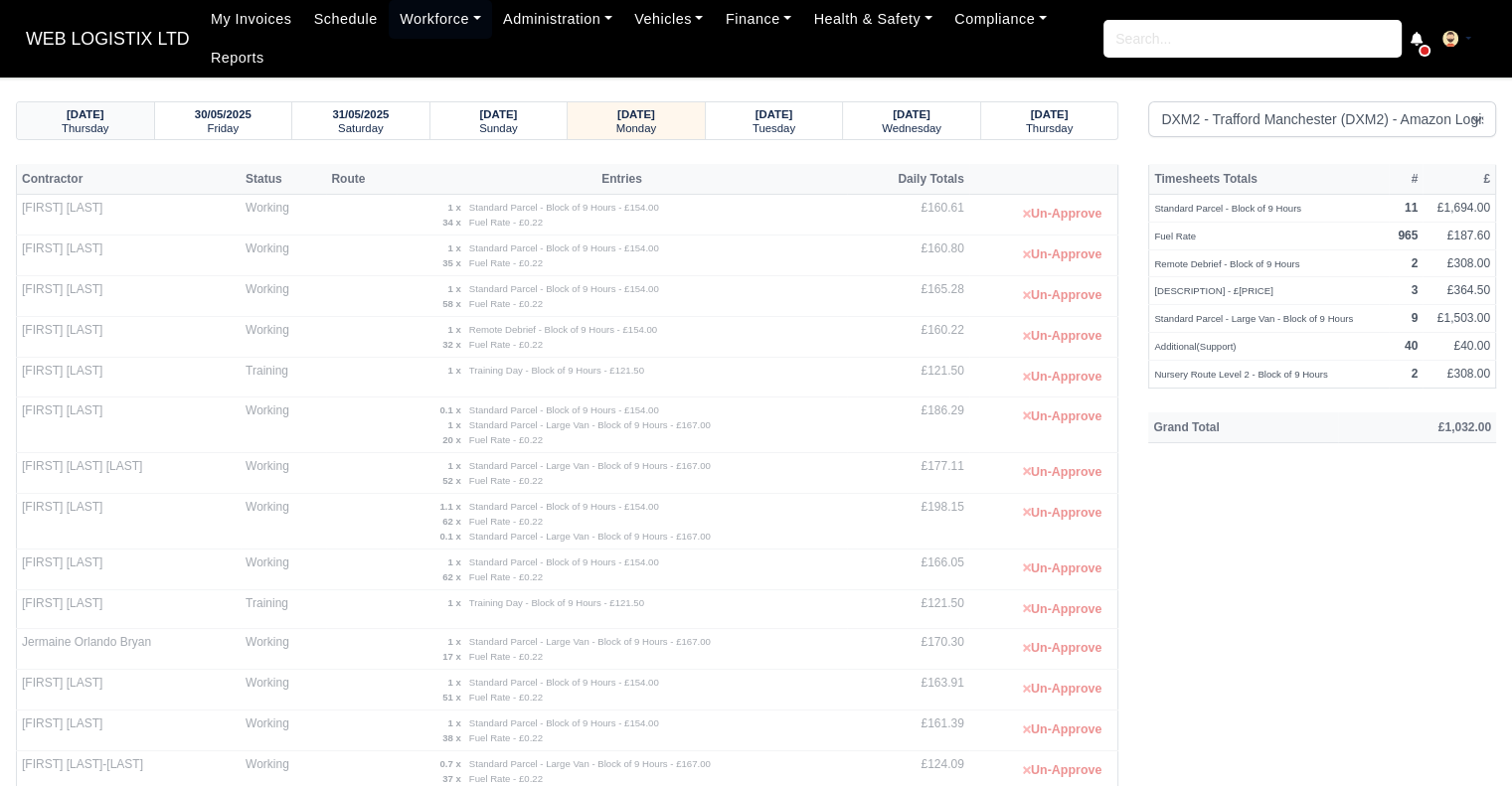 click on "29/05/2025" at bounding box center (85, 114) 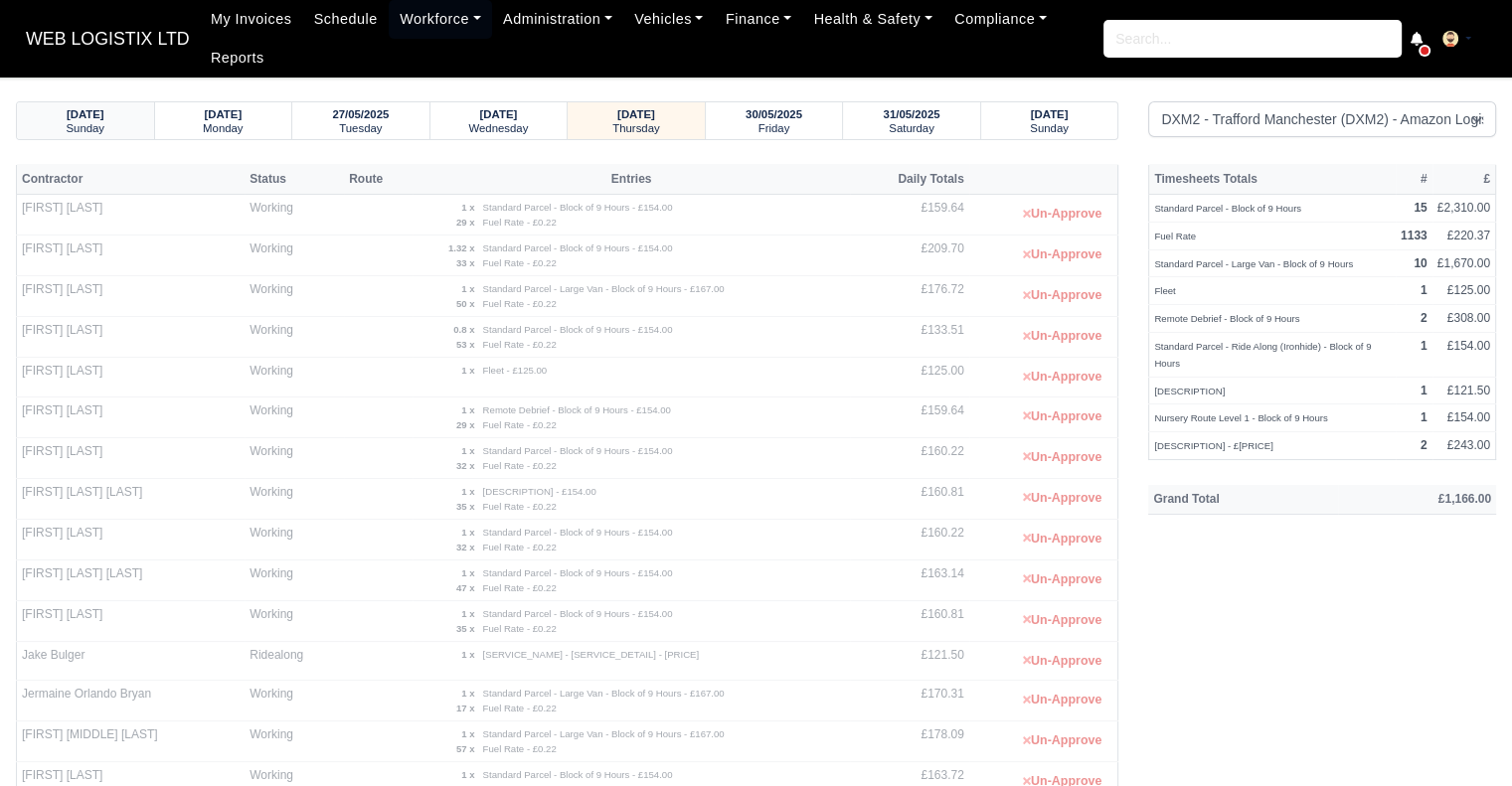 click on "25/05/2025" at bounding box center (85, 114) 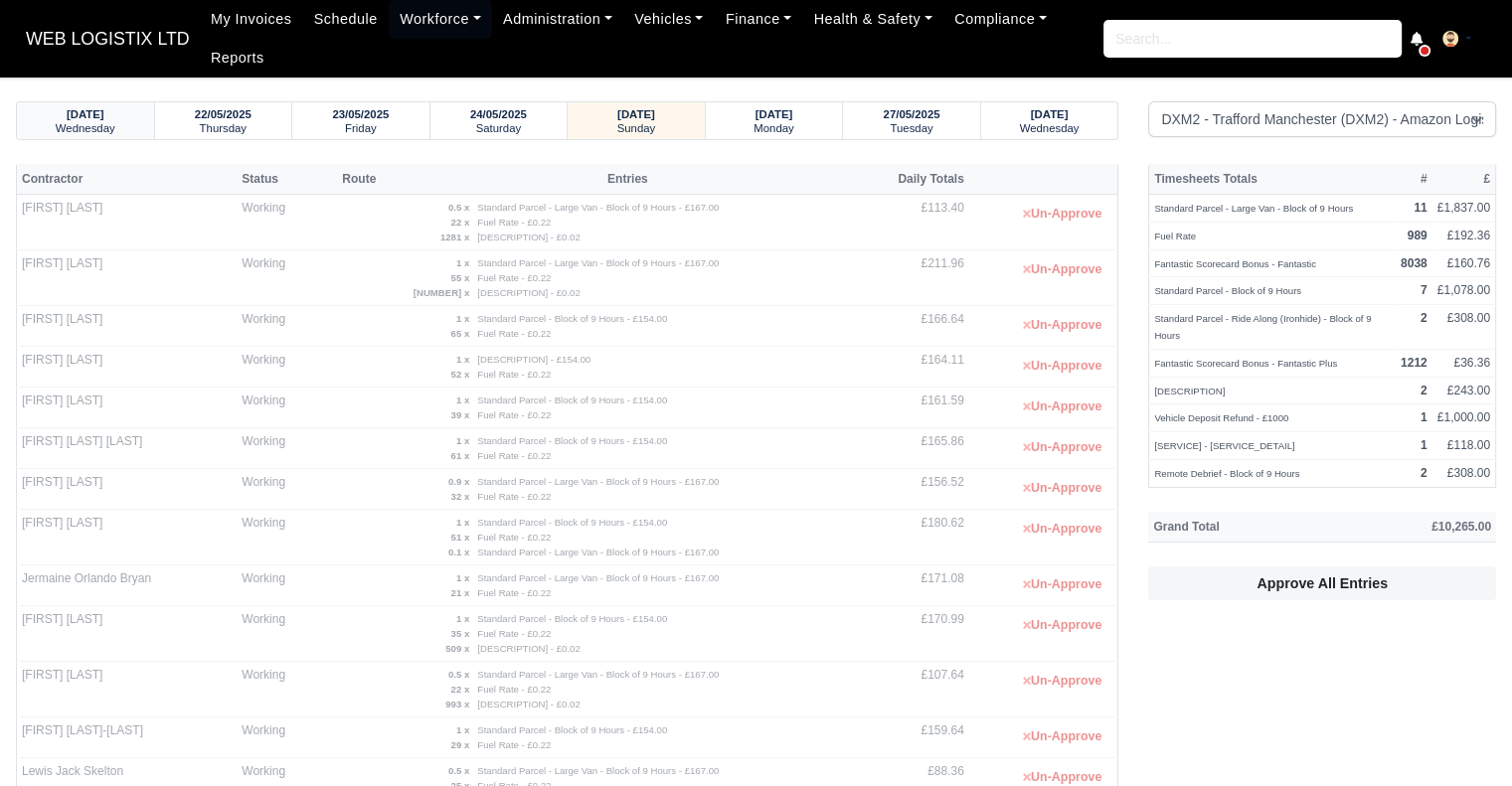 click on "21/05/2025" at bounding box center (85, 114) 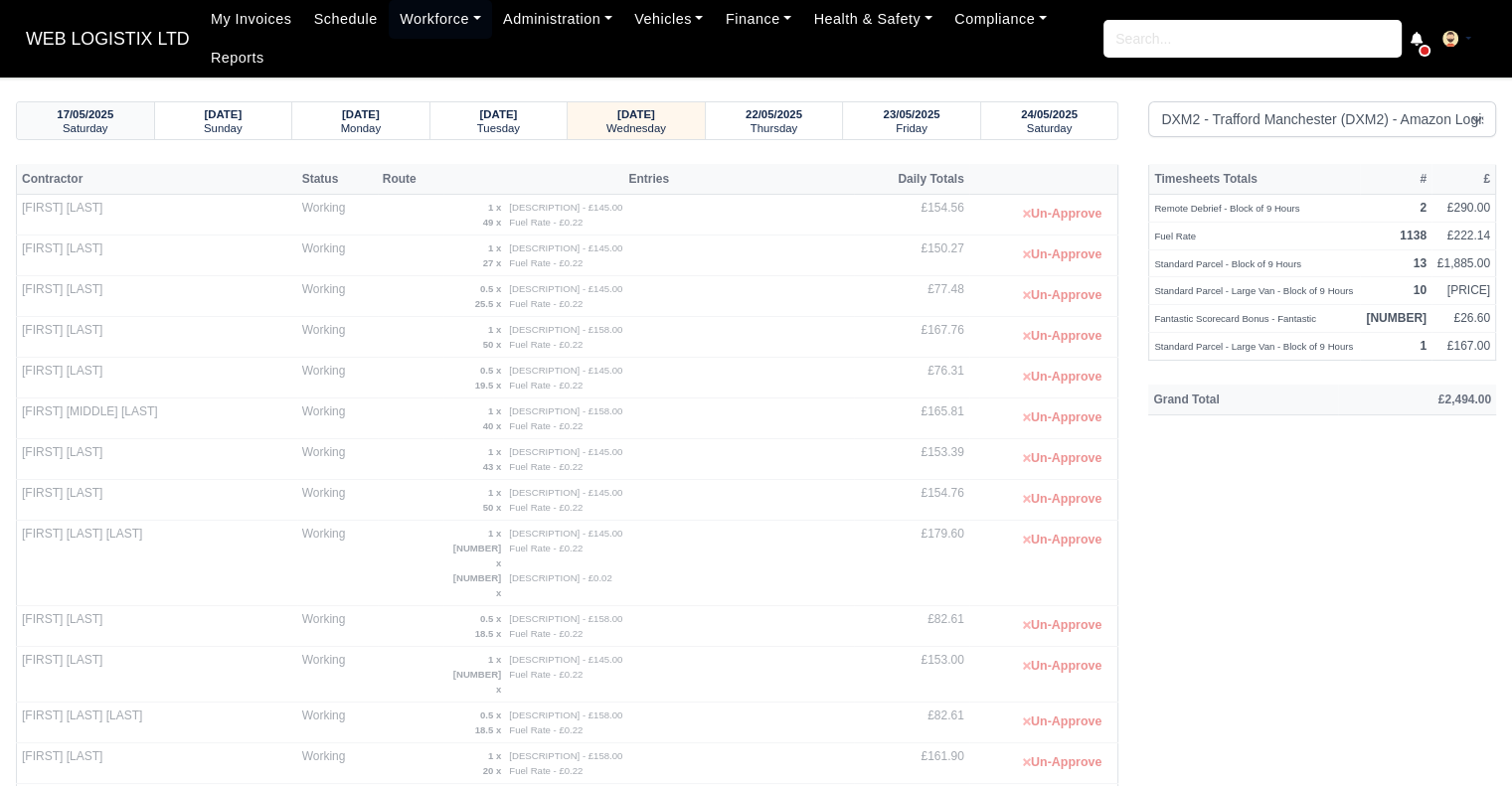 click on "17/05/2025" at bounding box center [84, 114] 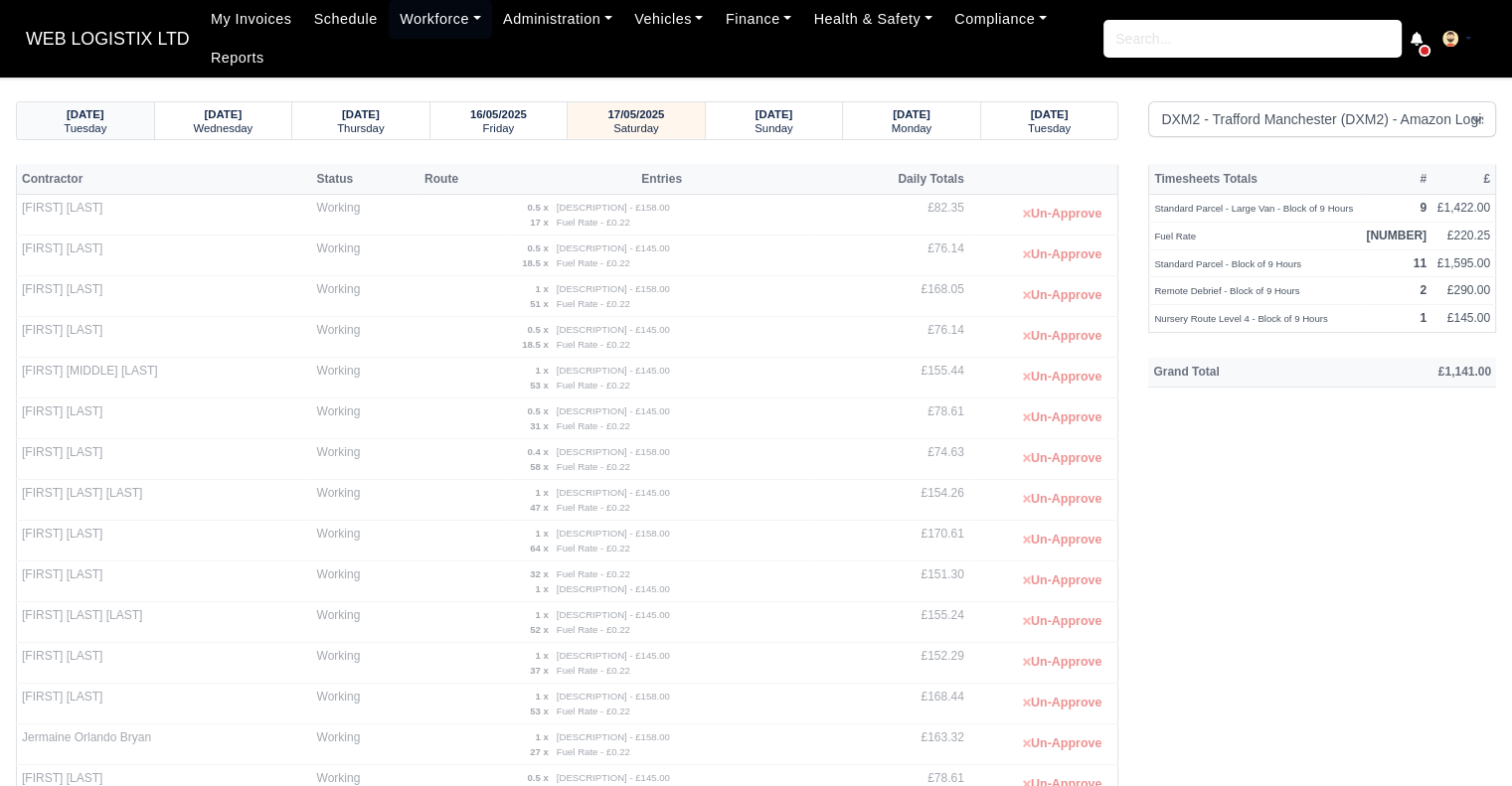 click on "13/05/2025" at bounding box center [85, 114] 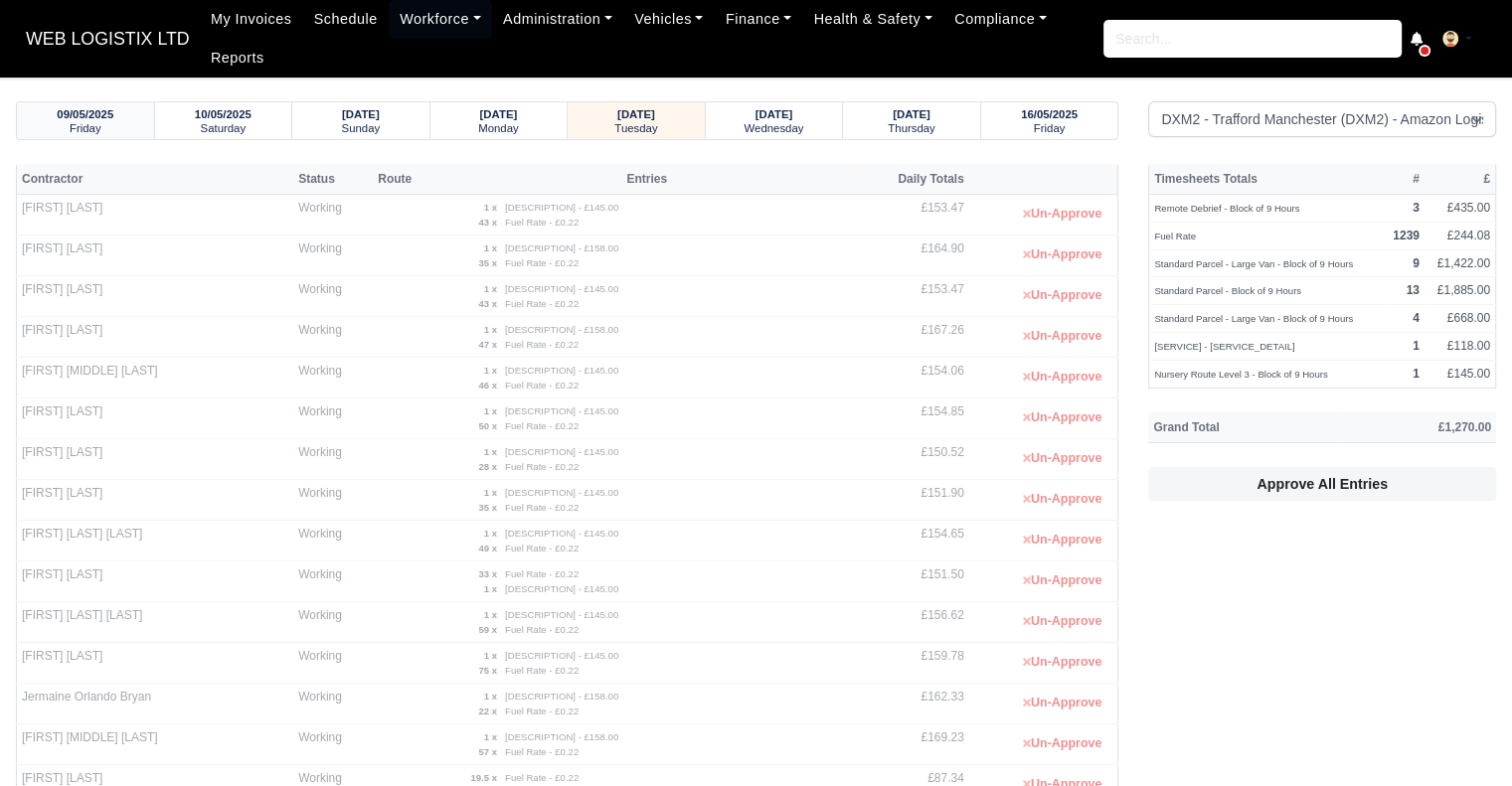 click on "09/05/2025" at bounding box center [84, 114] 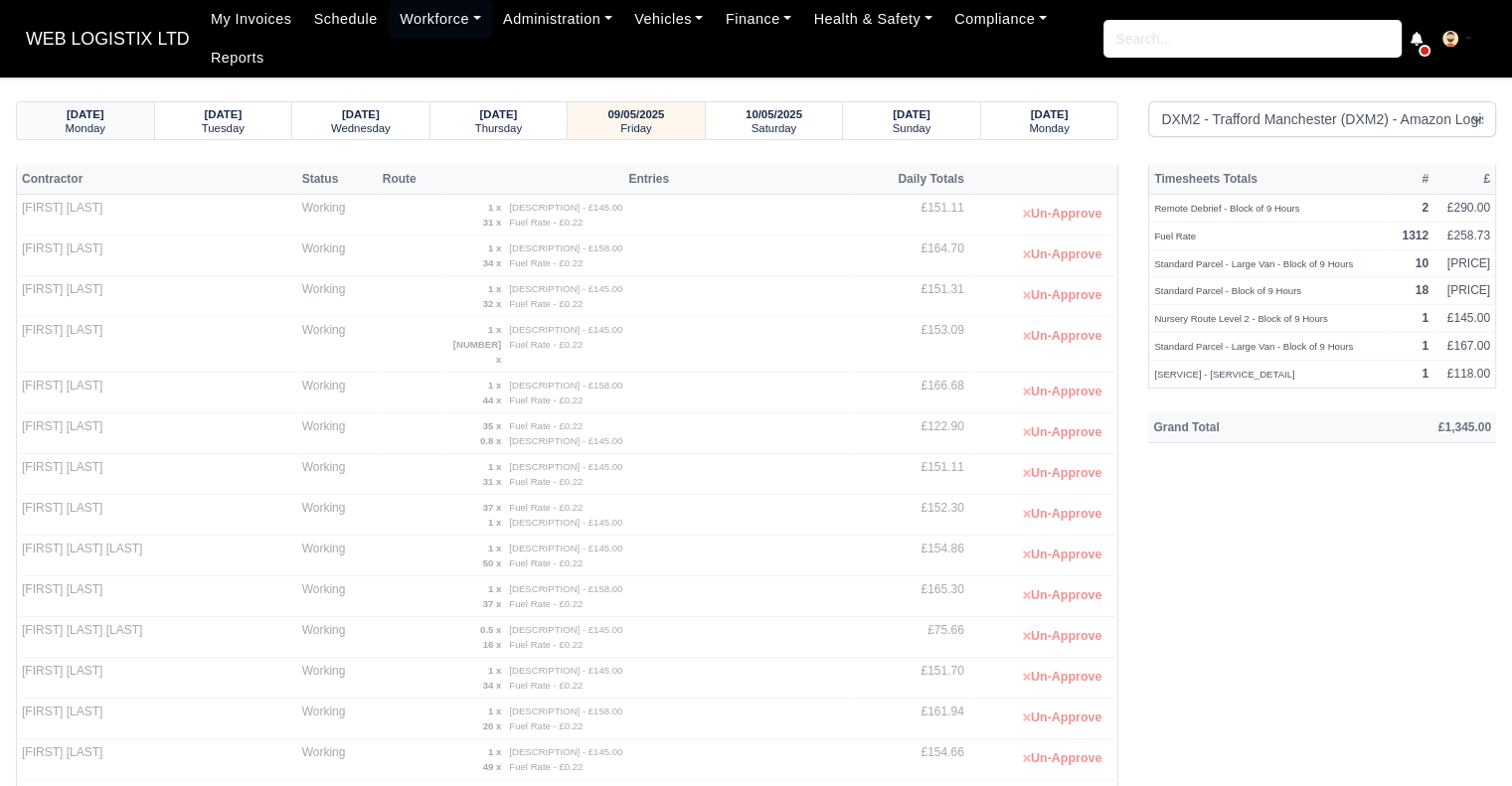 click on "05/05/2025" at bounding box center [85, 114] 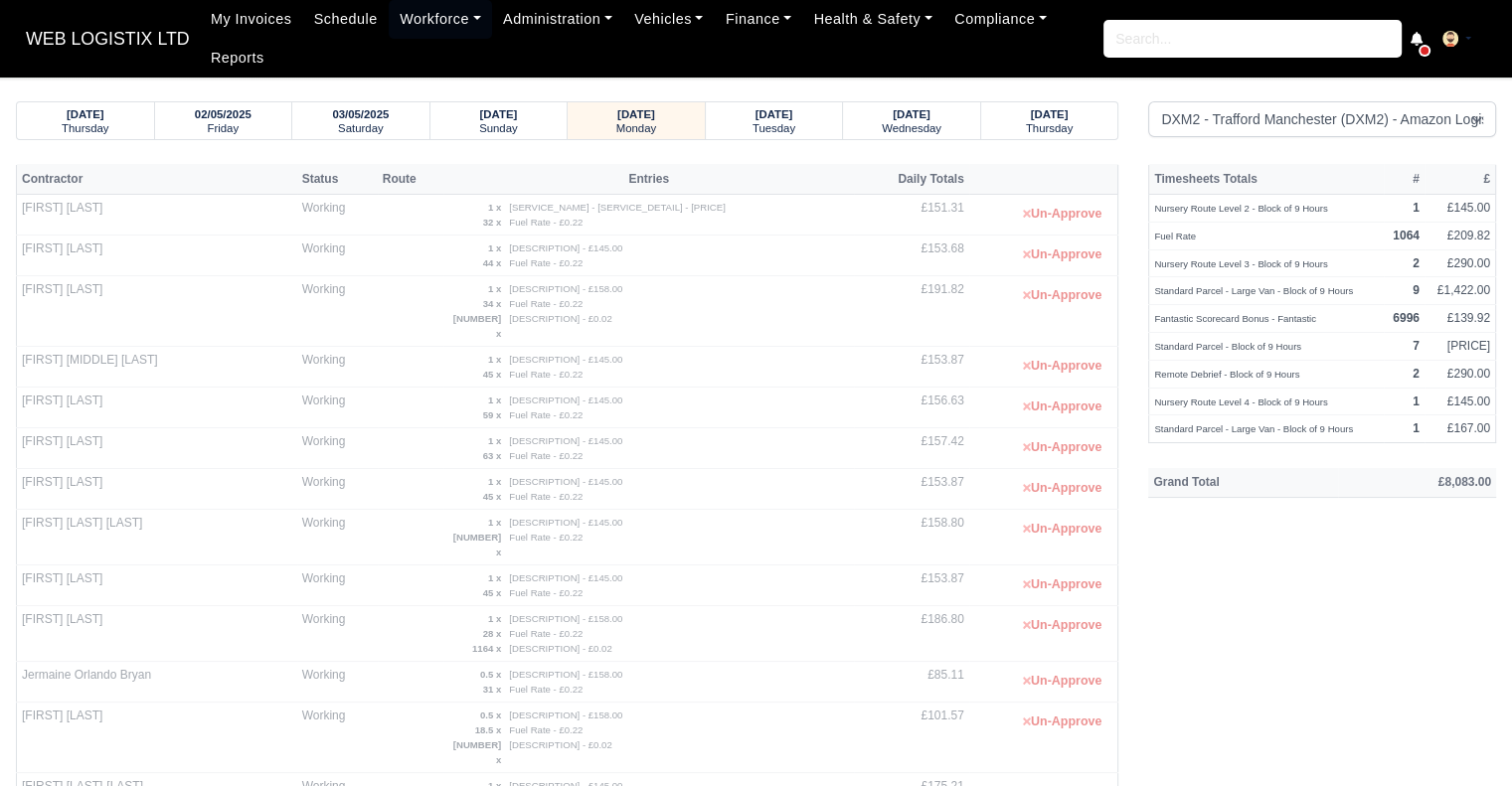 click on "WEB LOGISTIX LTD
My Invoices Schedule Workforce Manpower Expiring Documents Leave Requests Daily Attendance Daily Timesheet Onboardings Feedback Administration Depots Operating Centres Management Schedule Tasks Tasks Metrics Vehicles Fleet Schedule Rental Agreements Today's Inspections Forms Customers Offences Incidents Service Entries Renewal Dates Vehicle Groups Fleet Insurance B2B Contractors Finance Invoices Disputes Payment Types Service Types Assets Credit Instalments Bulk Payment Custom Invoices Health & Safety Vehicle Inspections Support Portal Incidents Compliance Compliance Dashboard E-Sign Documents Communication Center Trainings Reports
×" at bounding box center [756, 393] 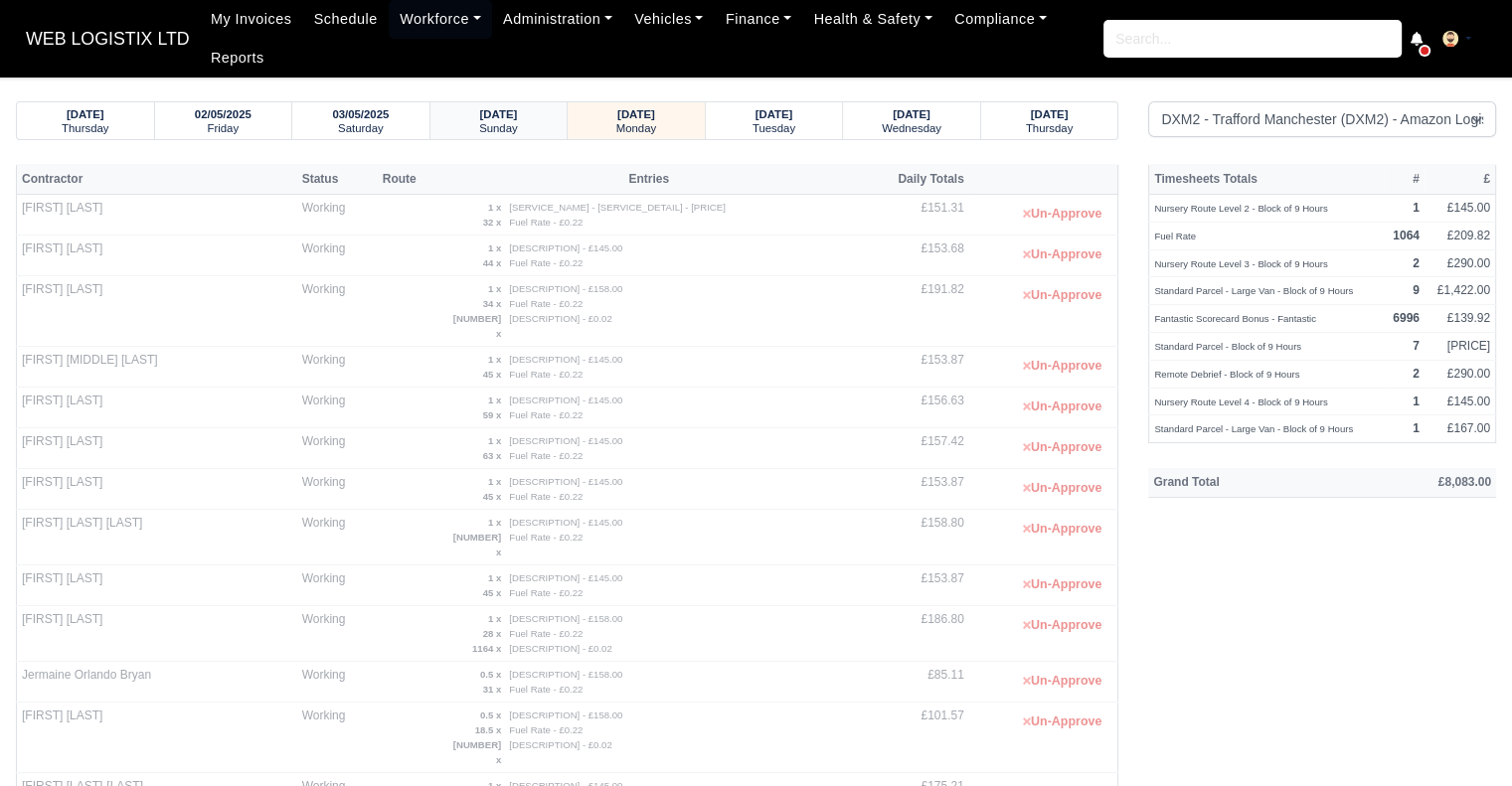 click on "04/05/2025" at bounding box center [499, 114] 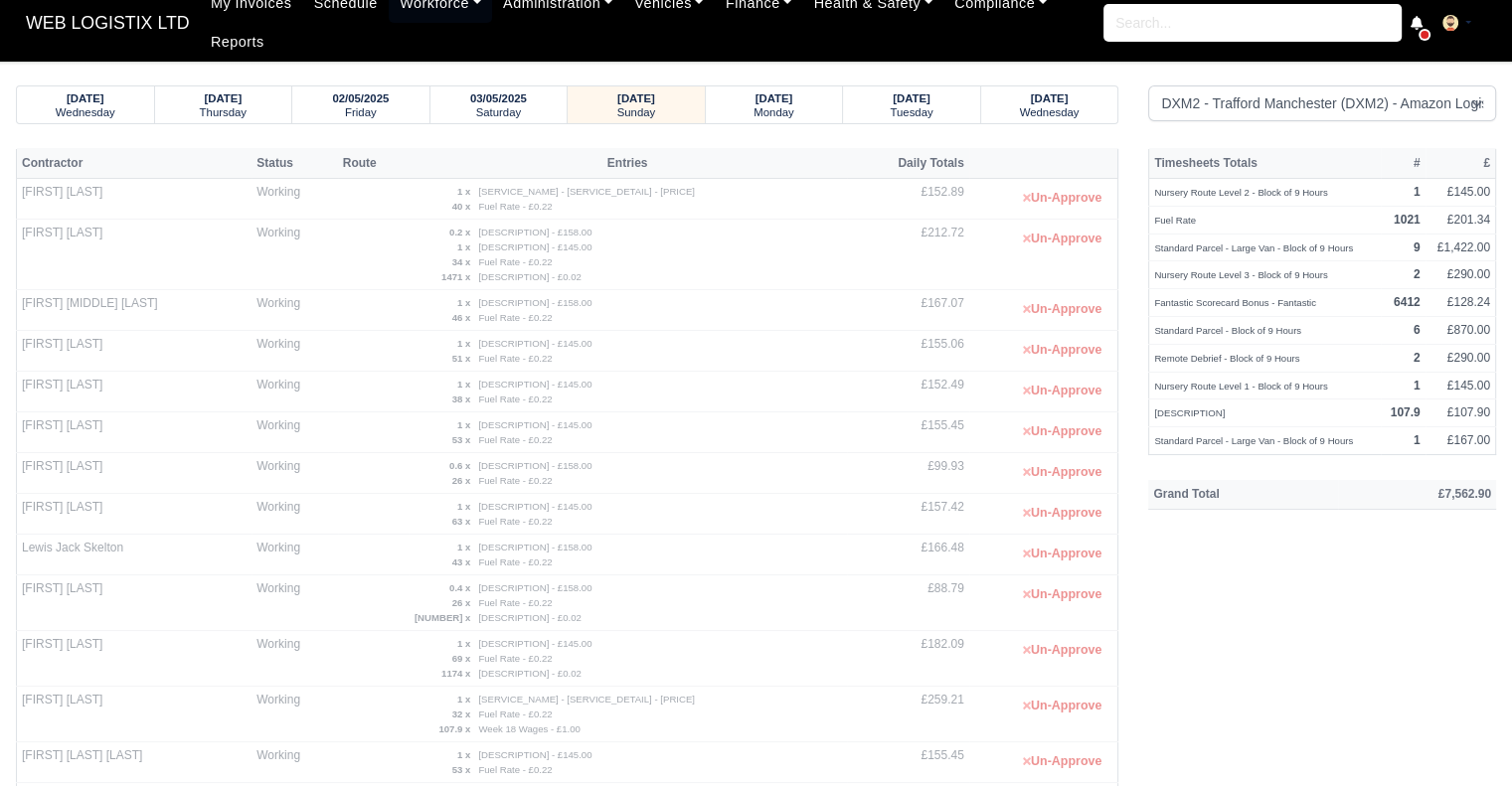 scroll, scrollTop: 0, scrollLeft: 0, axis: both 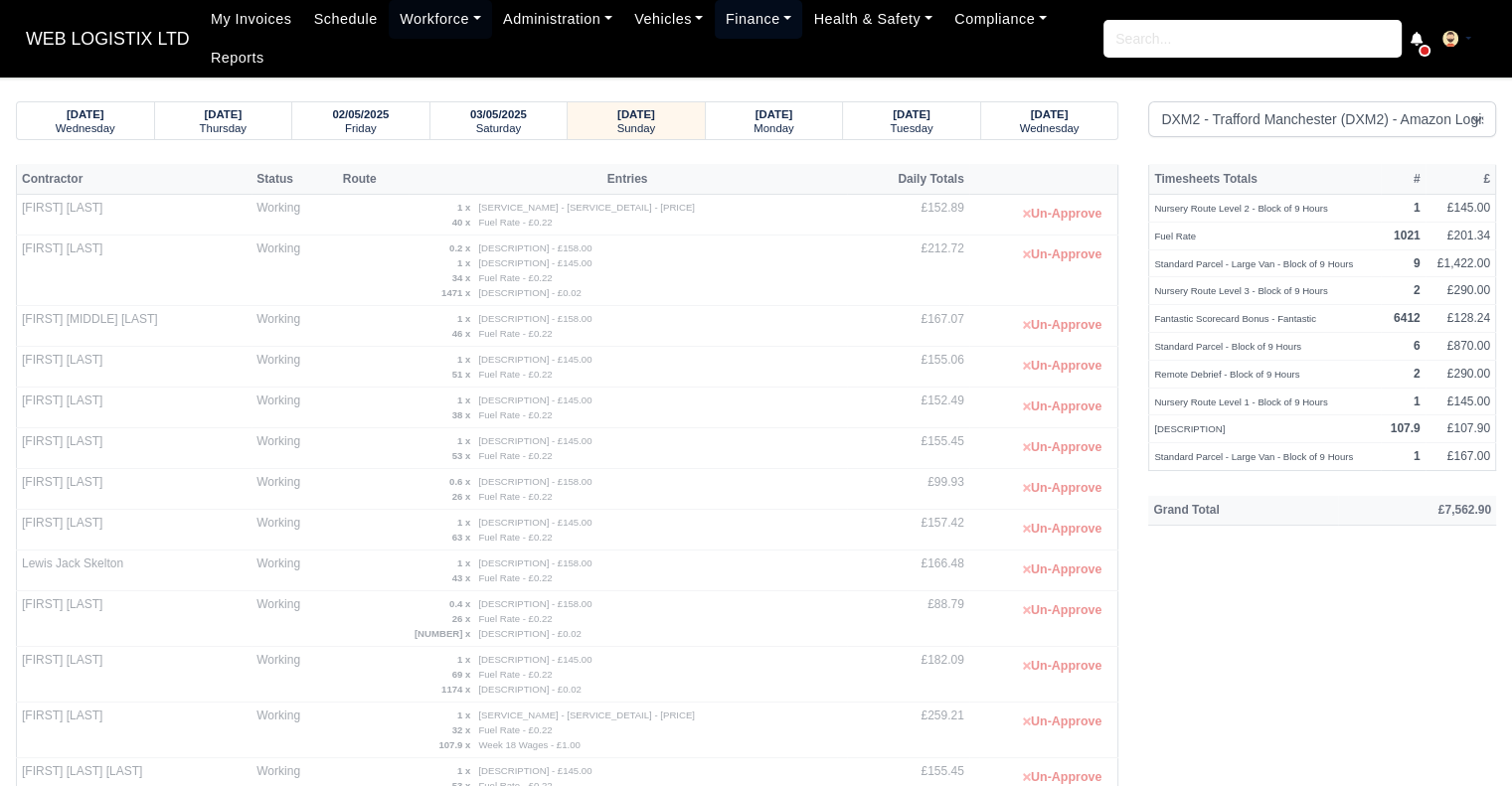 click on "Finance" at bounding box center (758, 19) 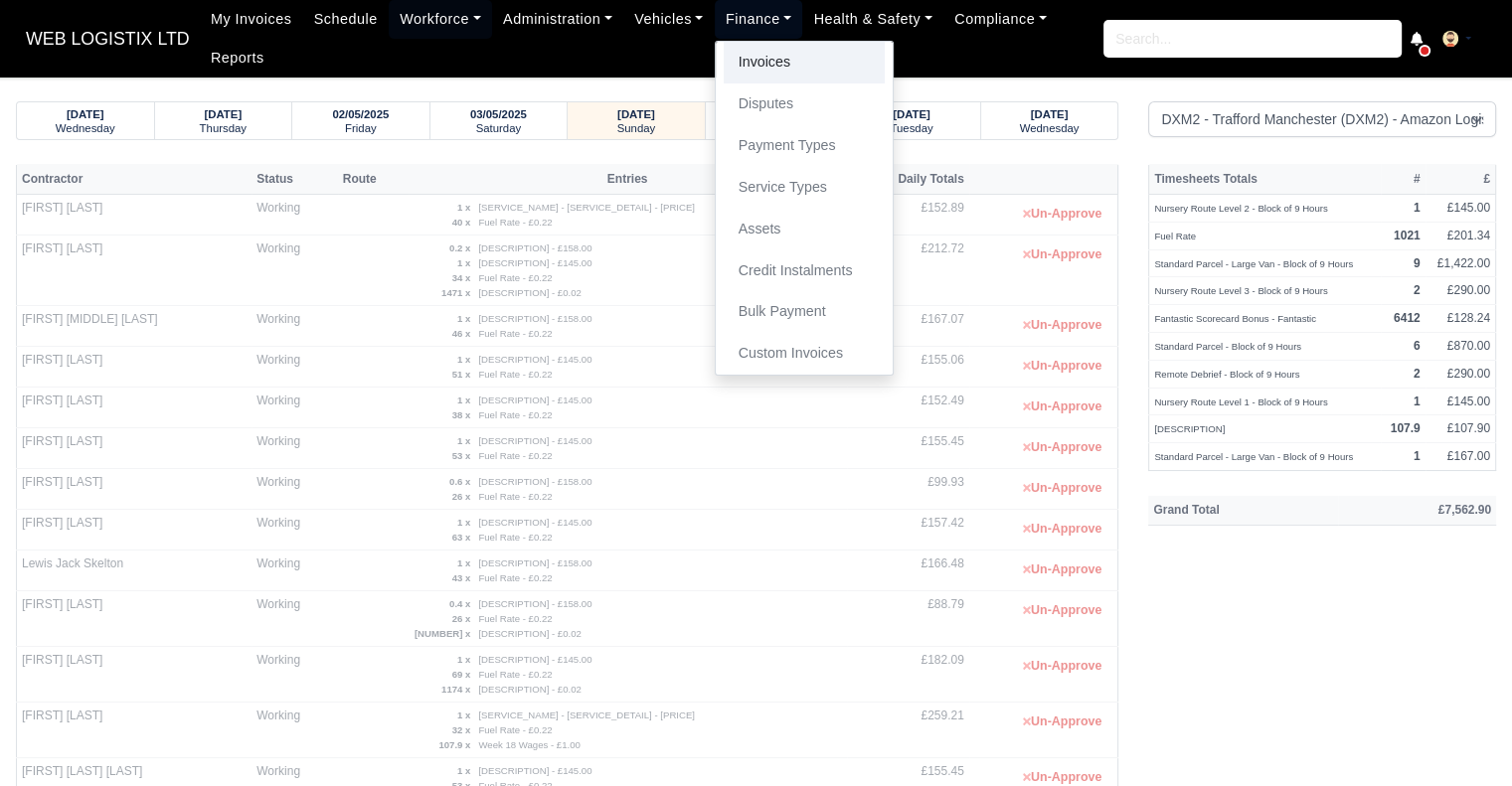 click on "Invoices" at bounding box center [804, 63] 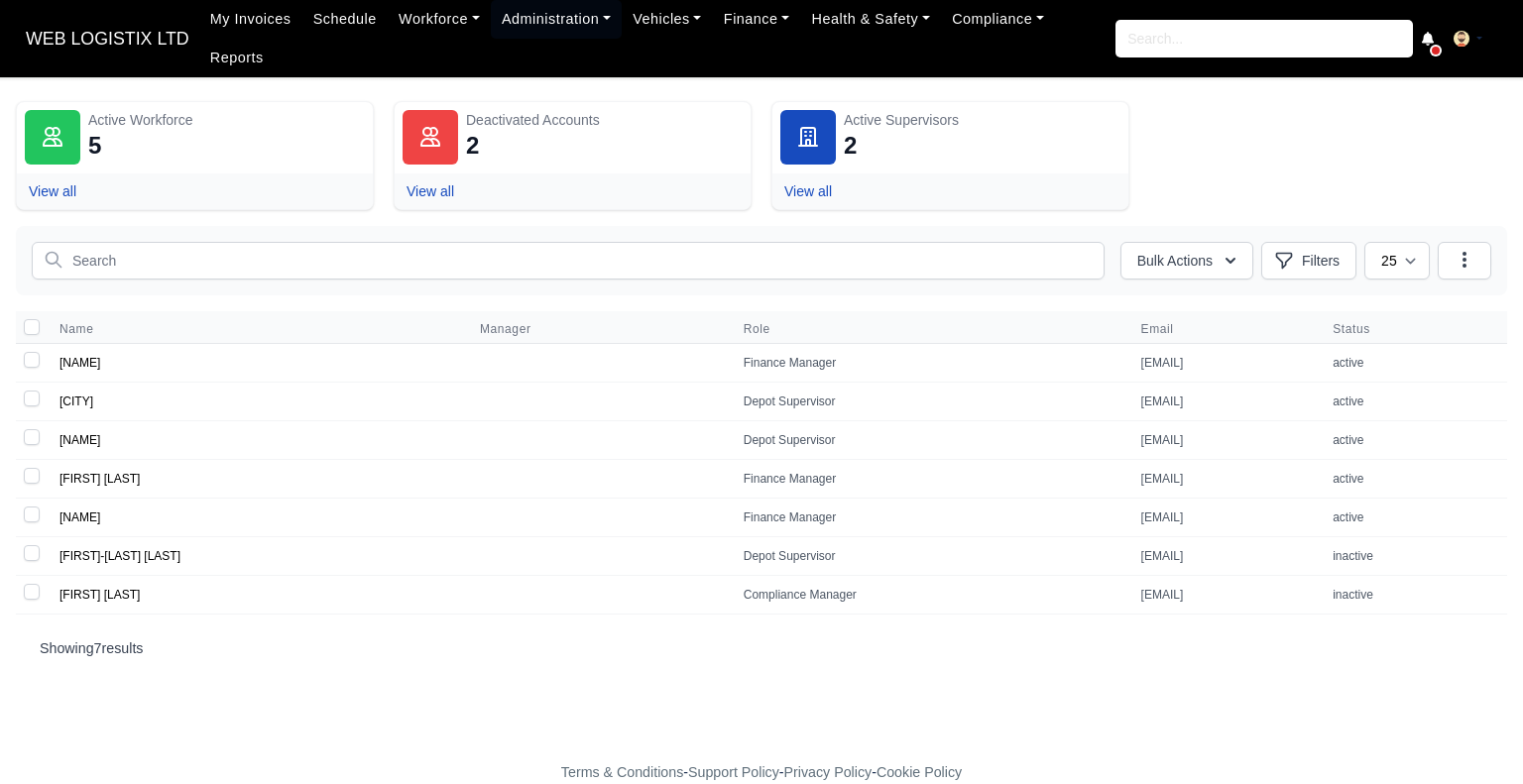 scroll, scrollTop: 0, scrollLeft: 0, axis: both 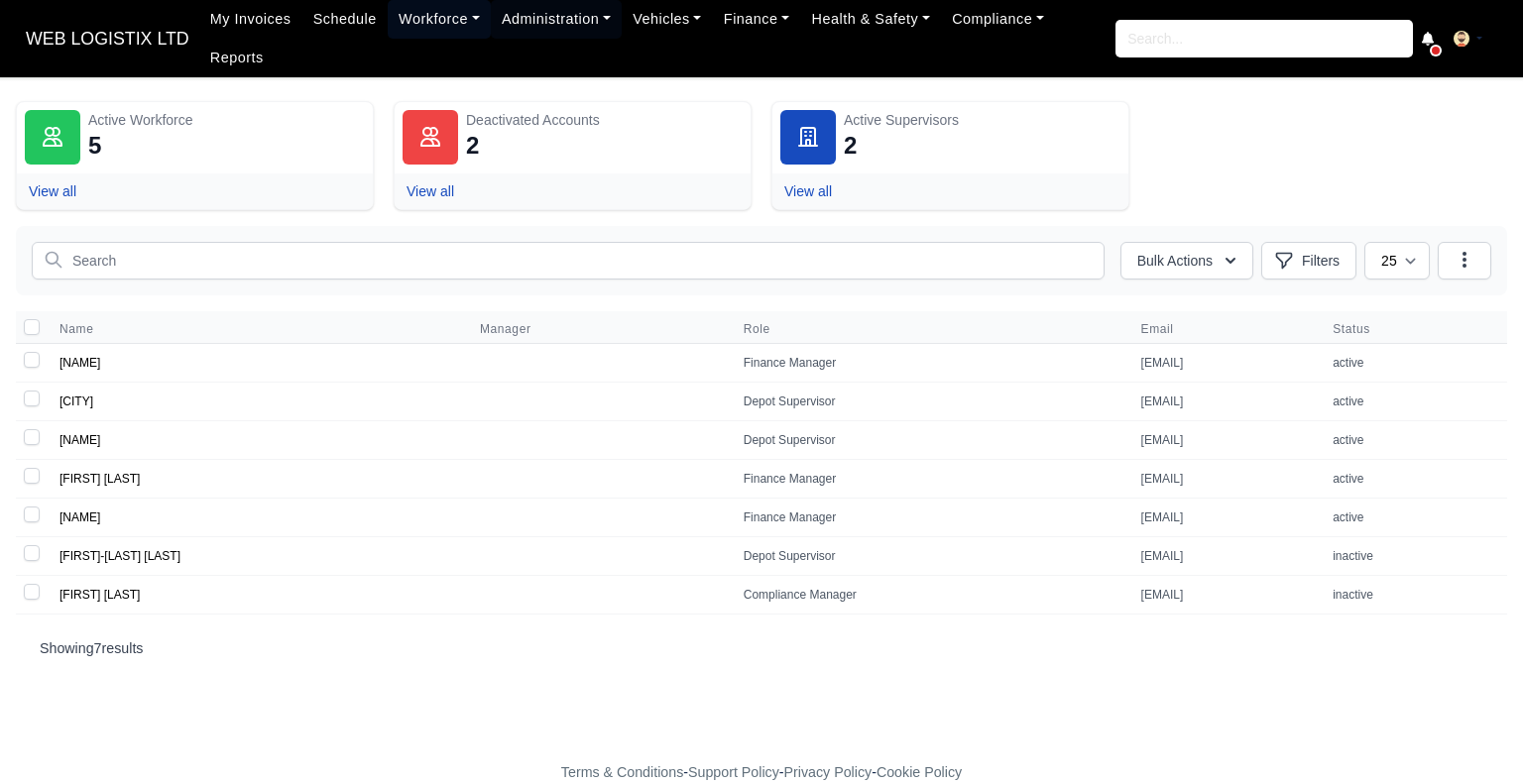 click on "Workforce" at bounding box center (439, 19) 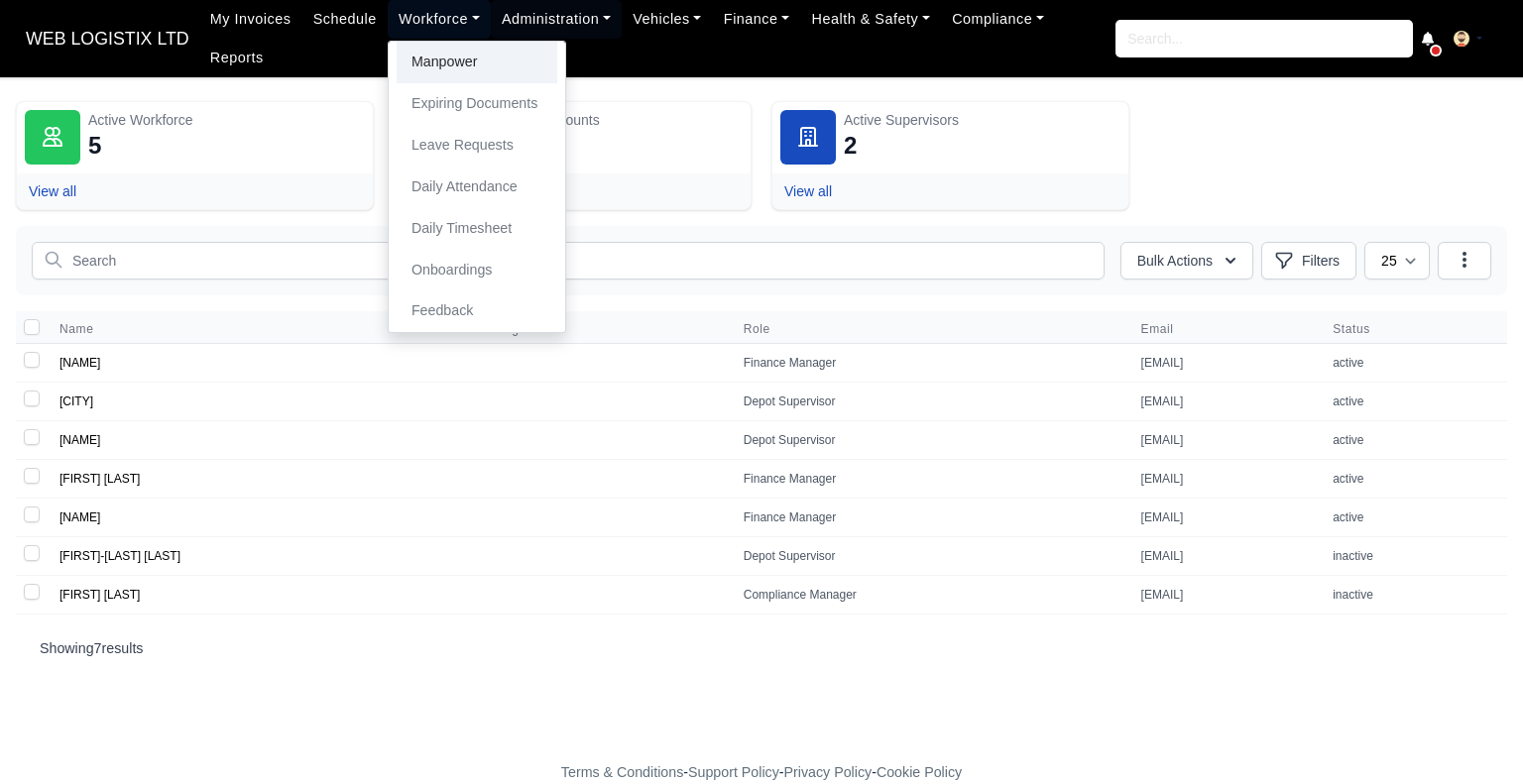 click on "Manpower" at bounding box center [477, 62] 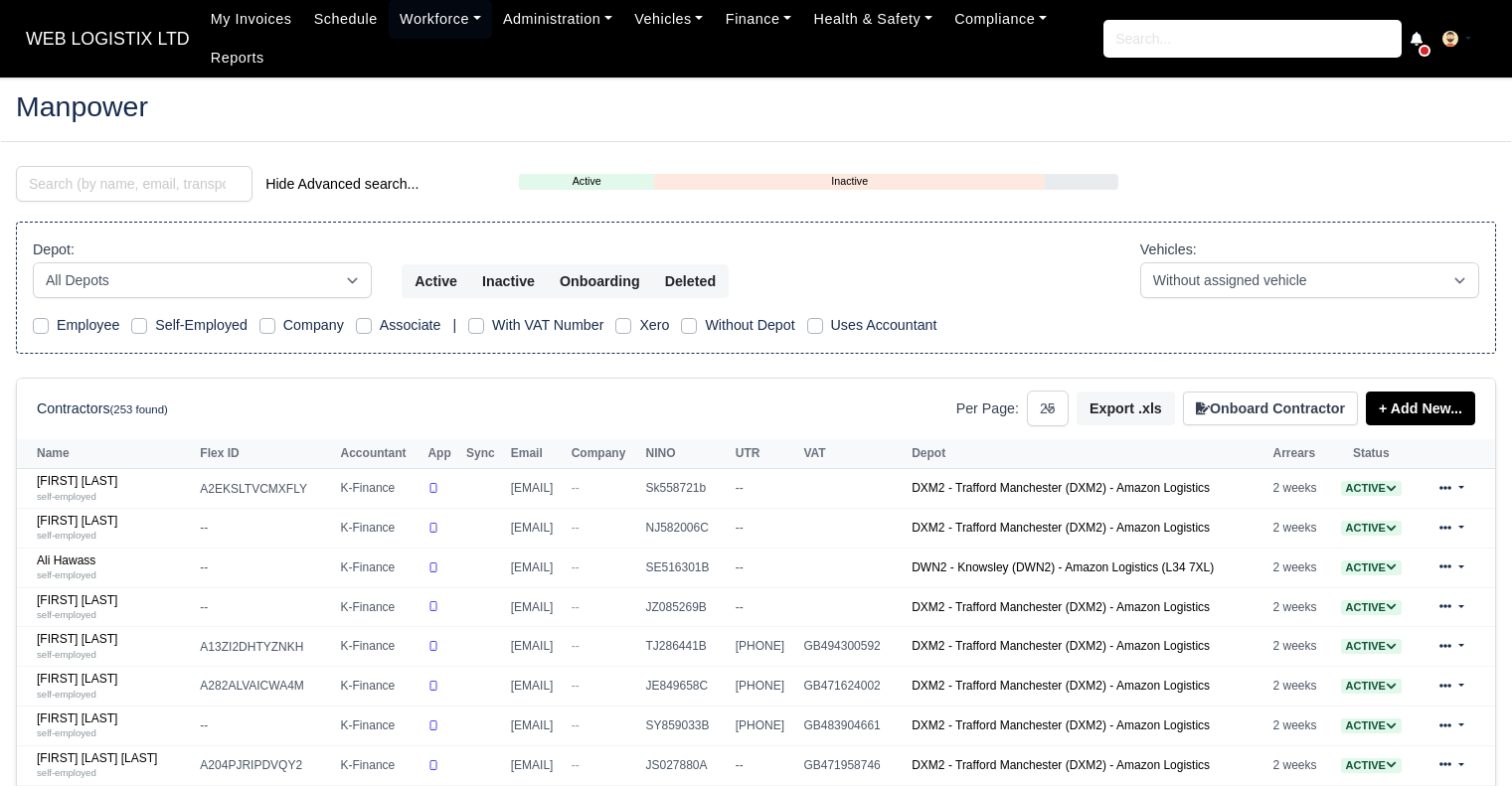 select on "25" 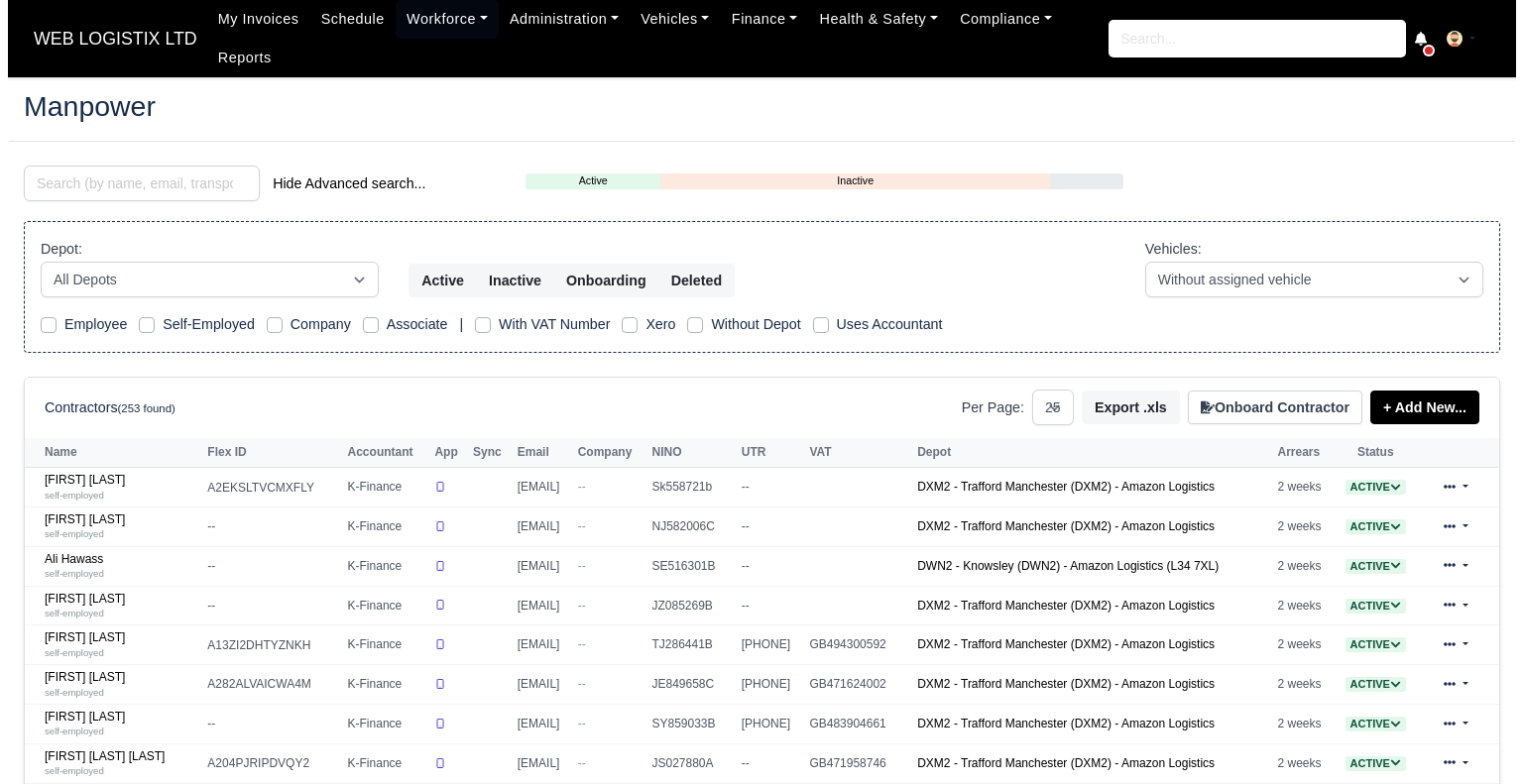 scroll, scrollTop: 0, scrollLeft: 0, axis: both 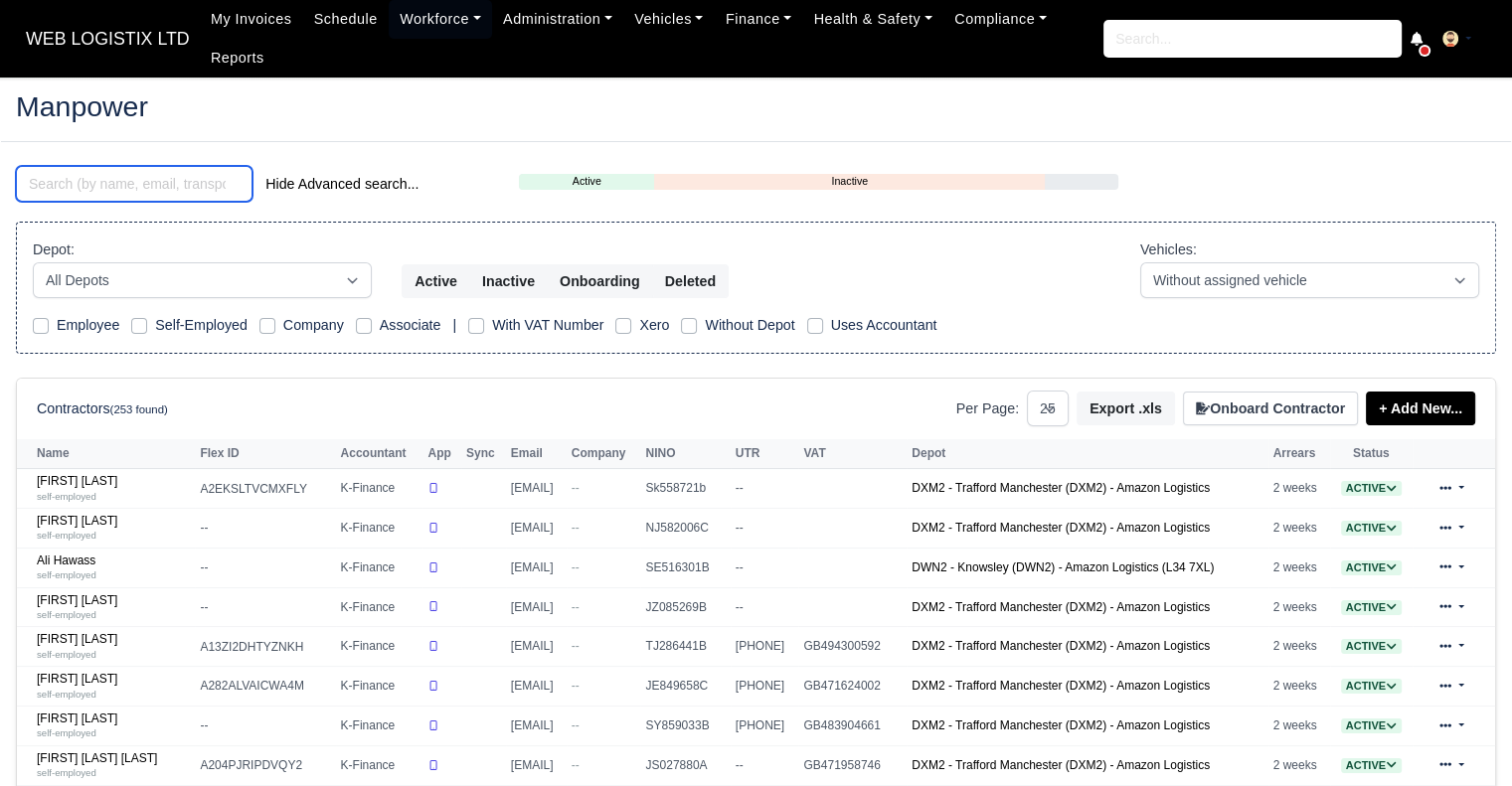 click at bounding box center [134, 184] 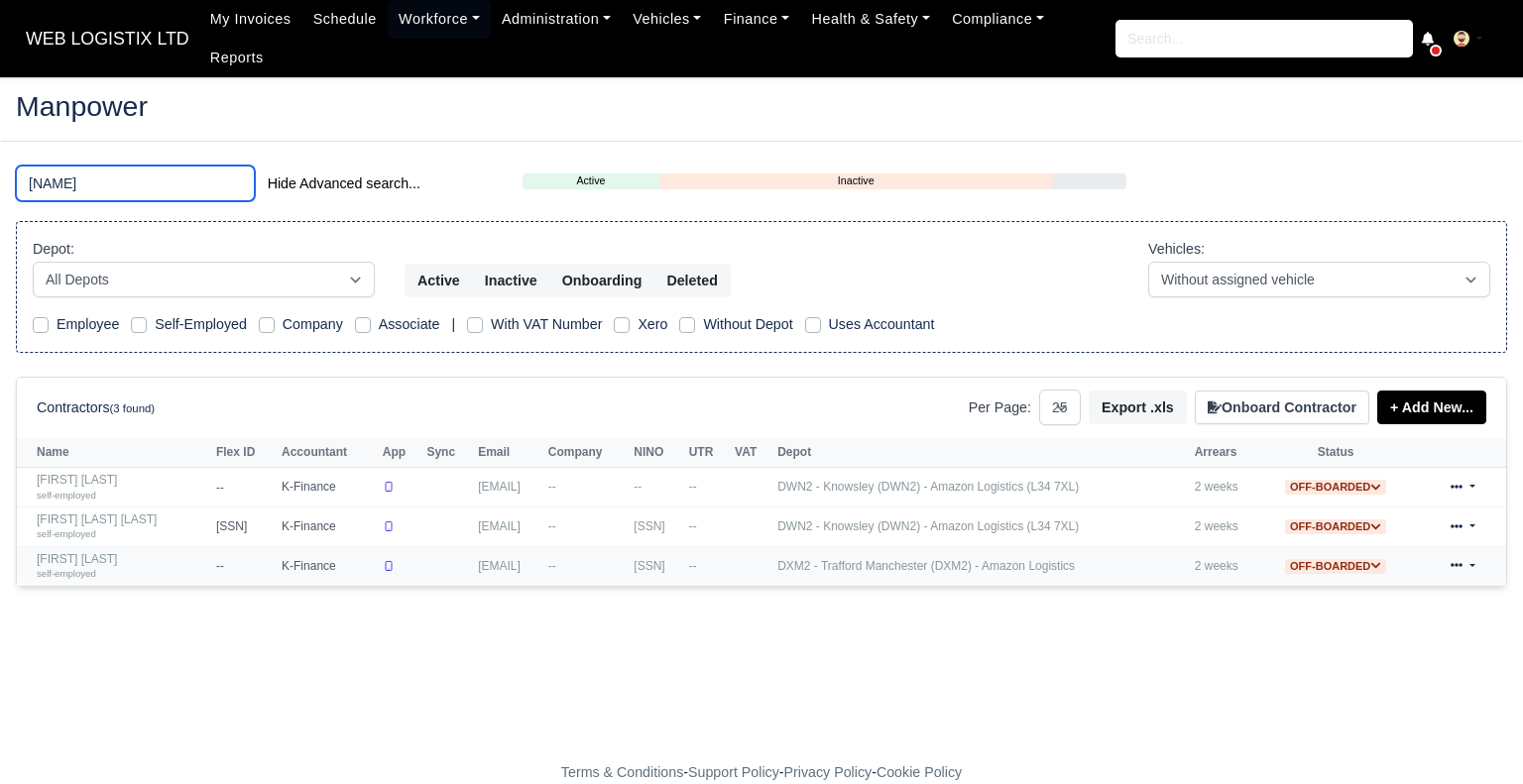 type on "[NAME]" 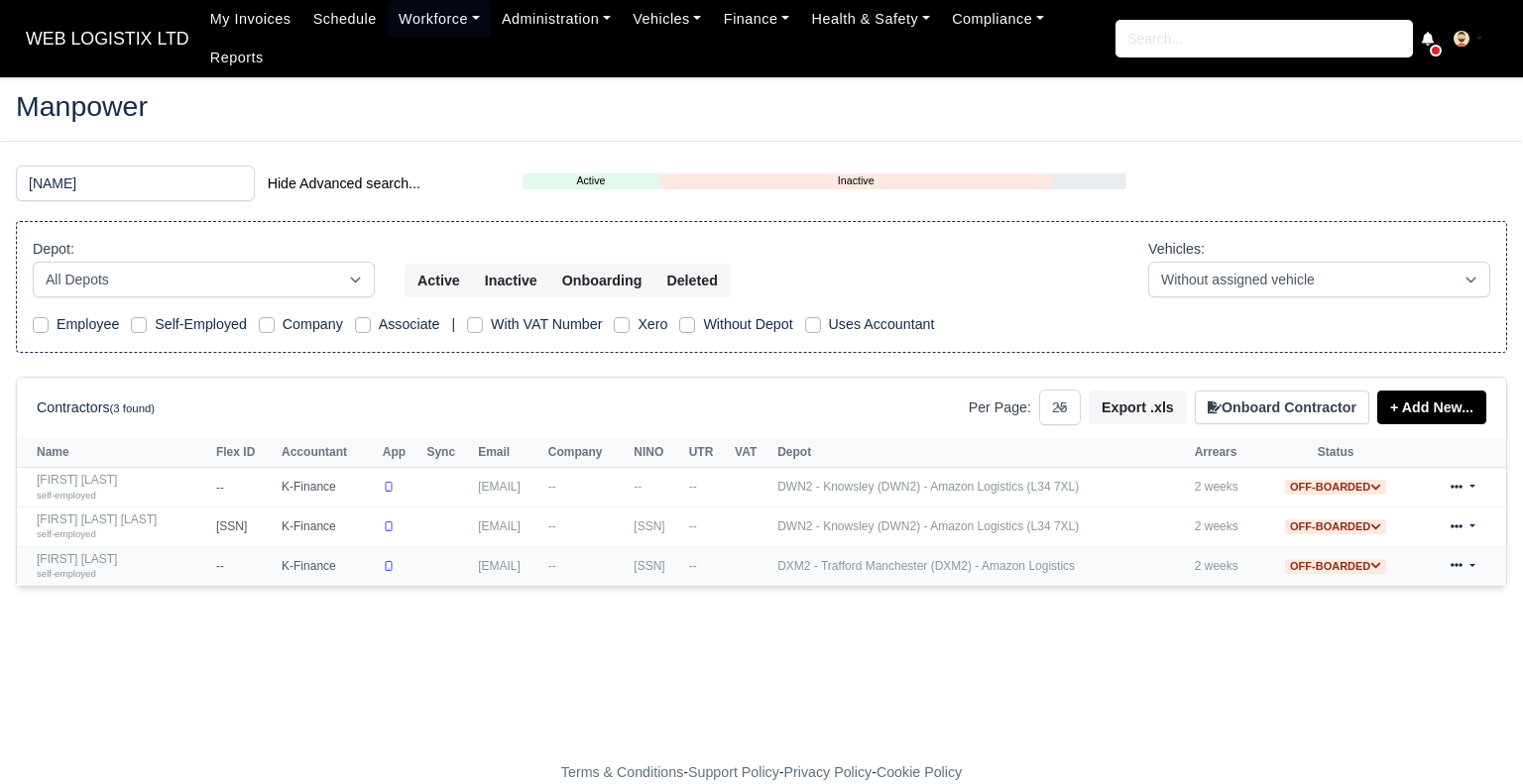 click on "self-employed" at bounding box center (121, 573) 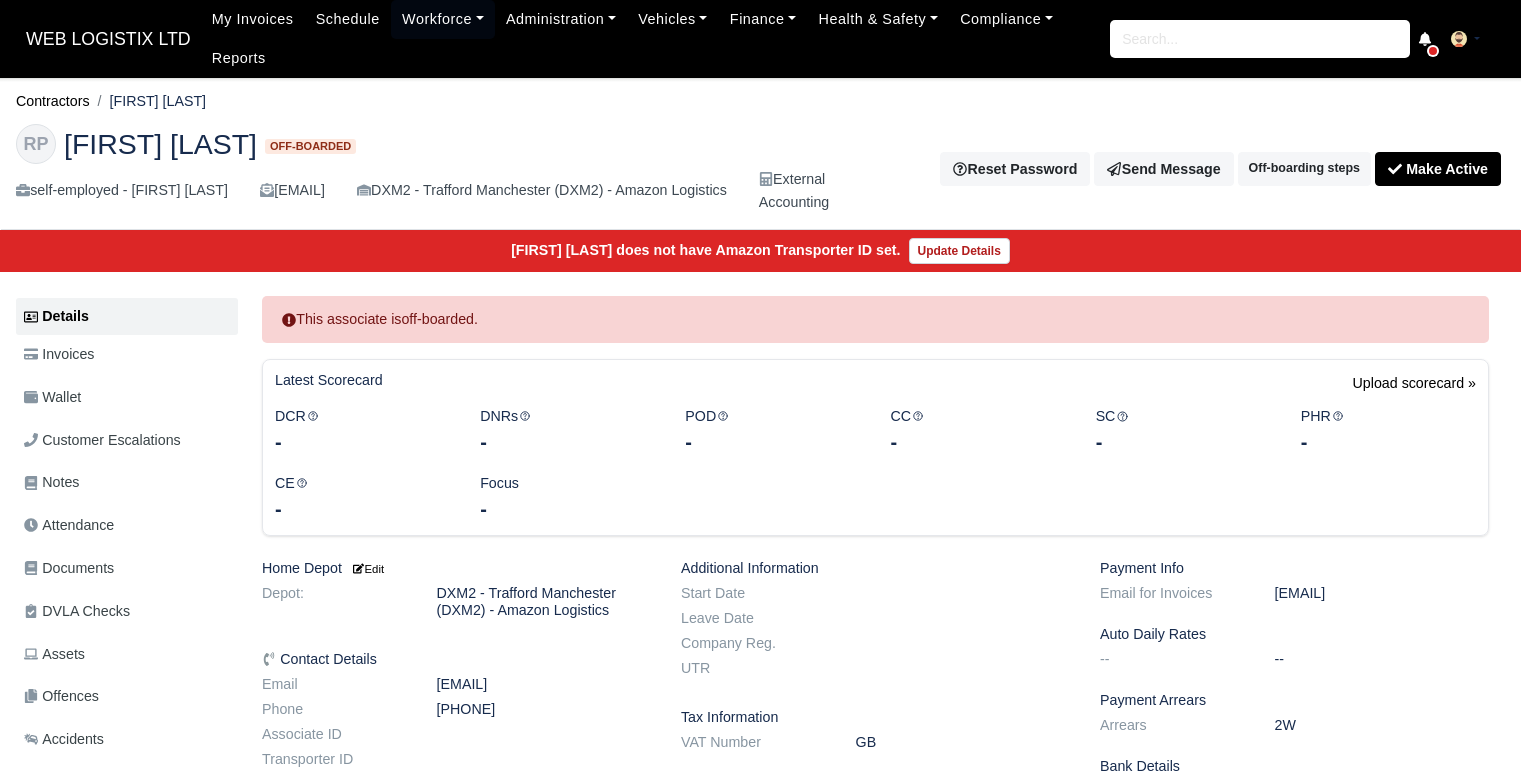scroll, scrollTop: 0, scrollLeft: 0, axis: both 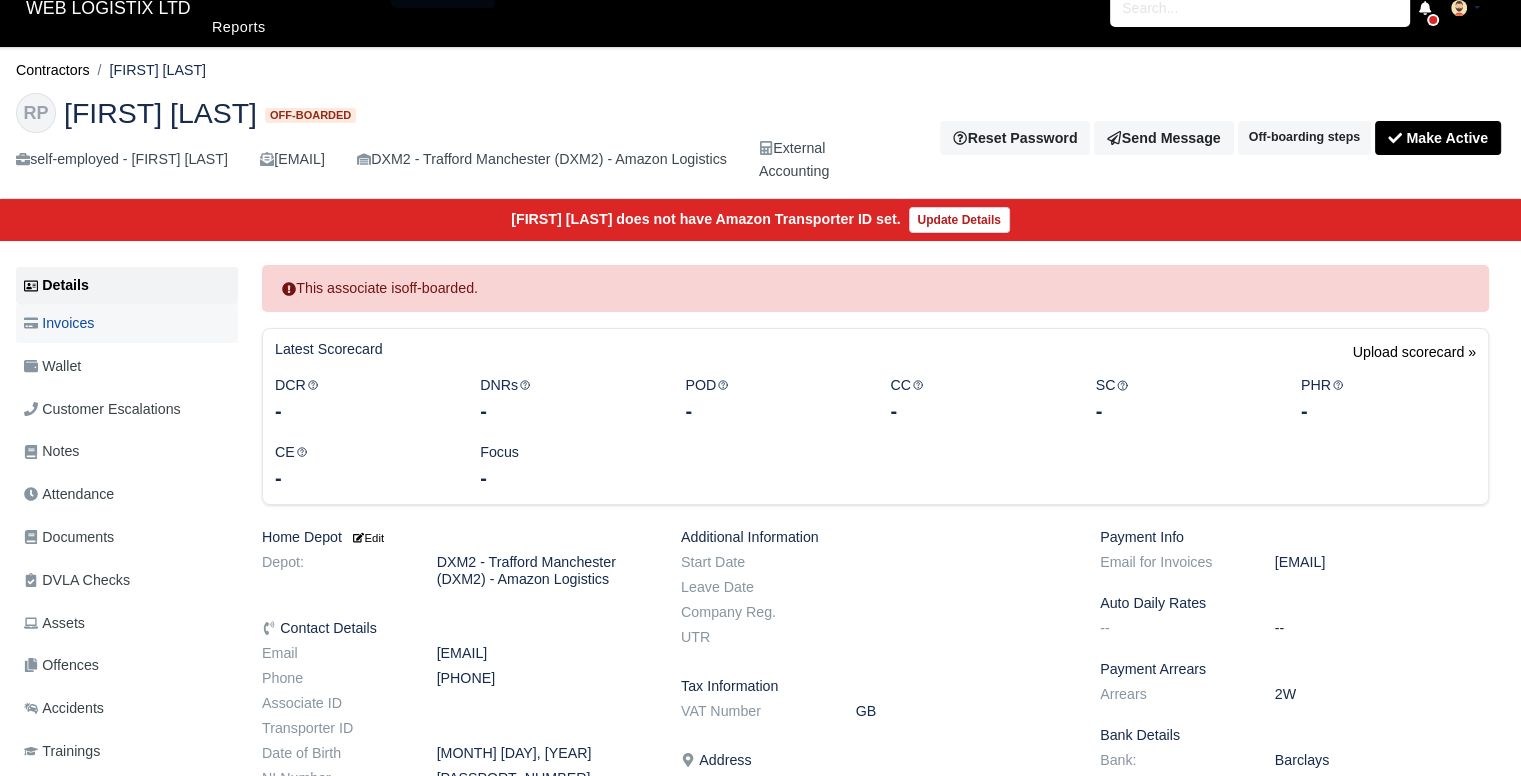 click on "Invoices" at bounding box center [127, 323] 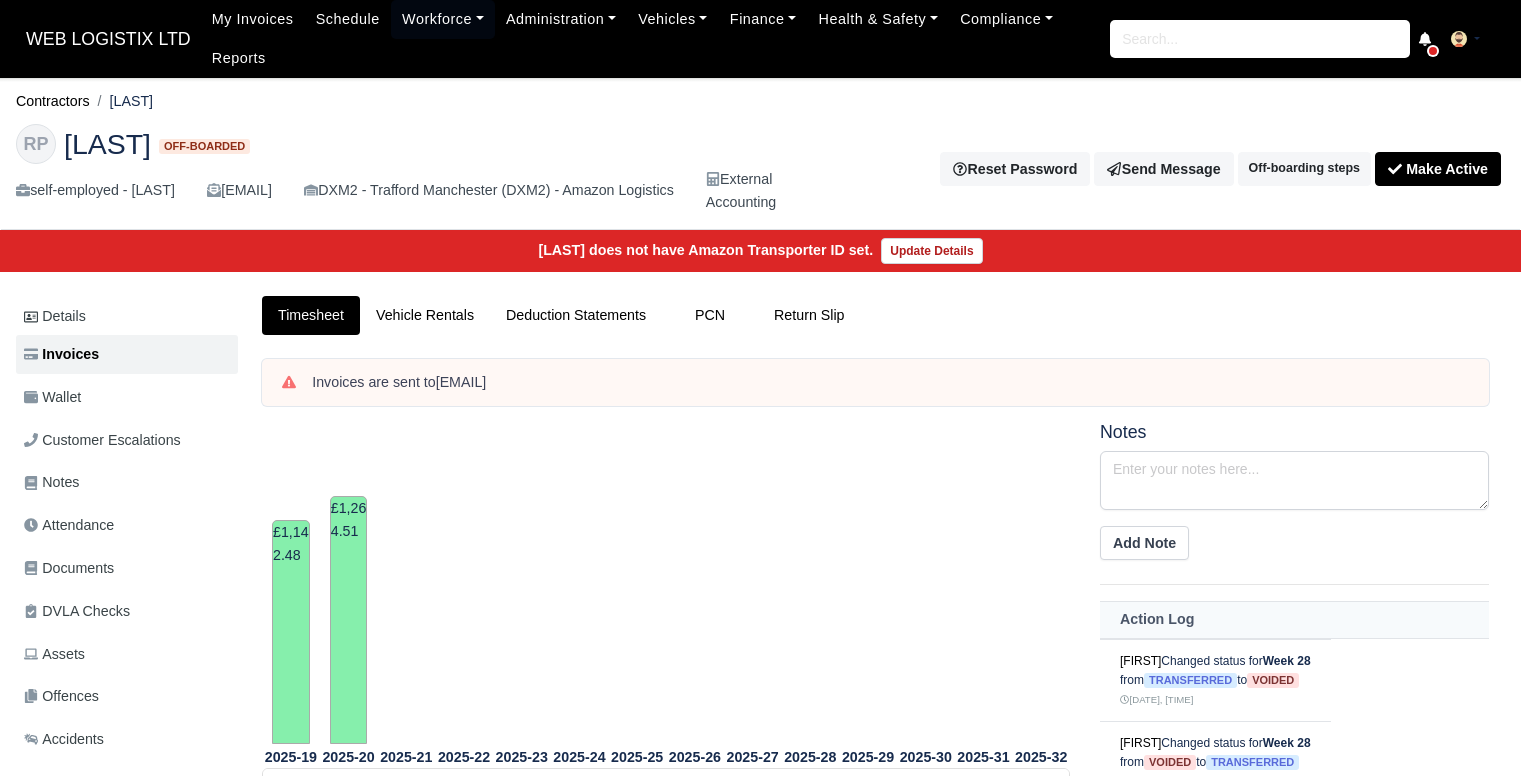 scroll, scrollTop: 0, scrollLeft: 0, axis: both 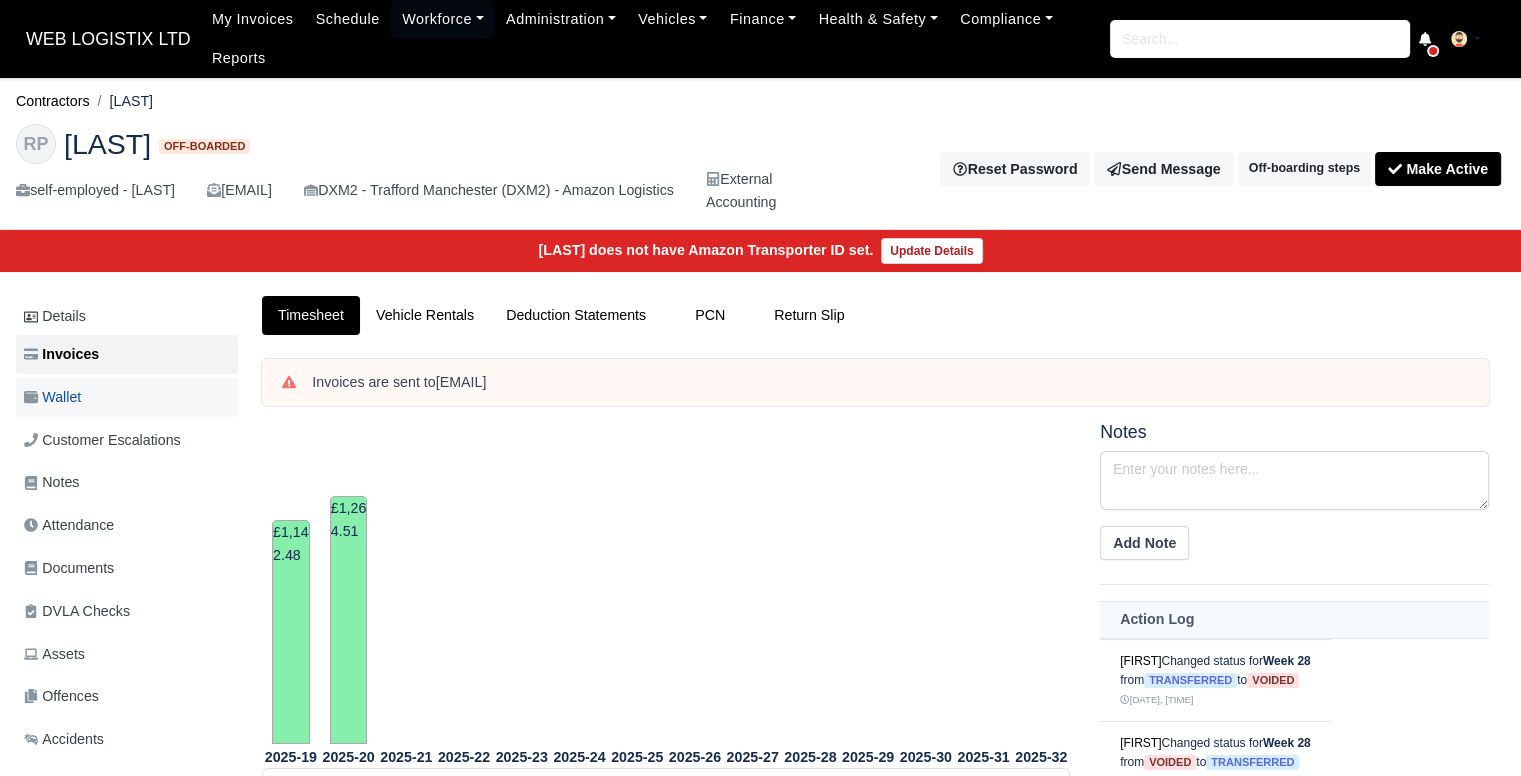 click on "Wallet" at bounding box center [127, 397] 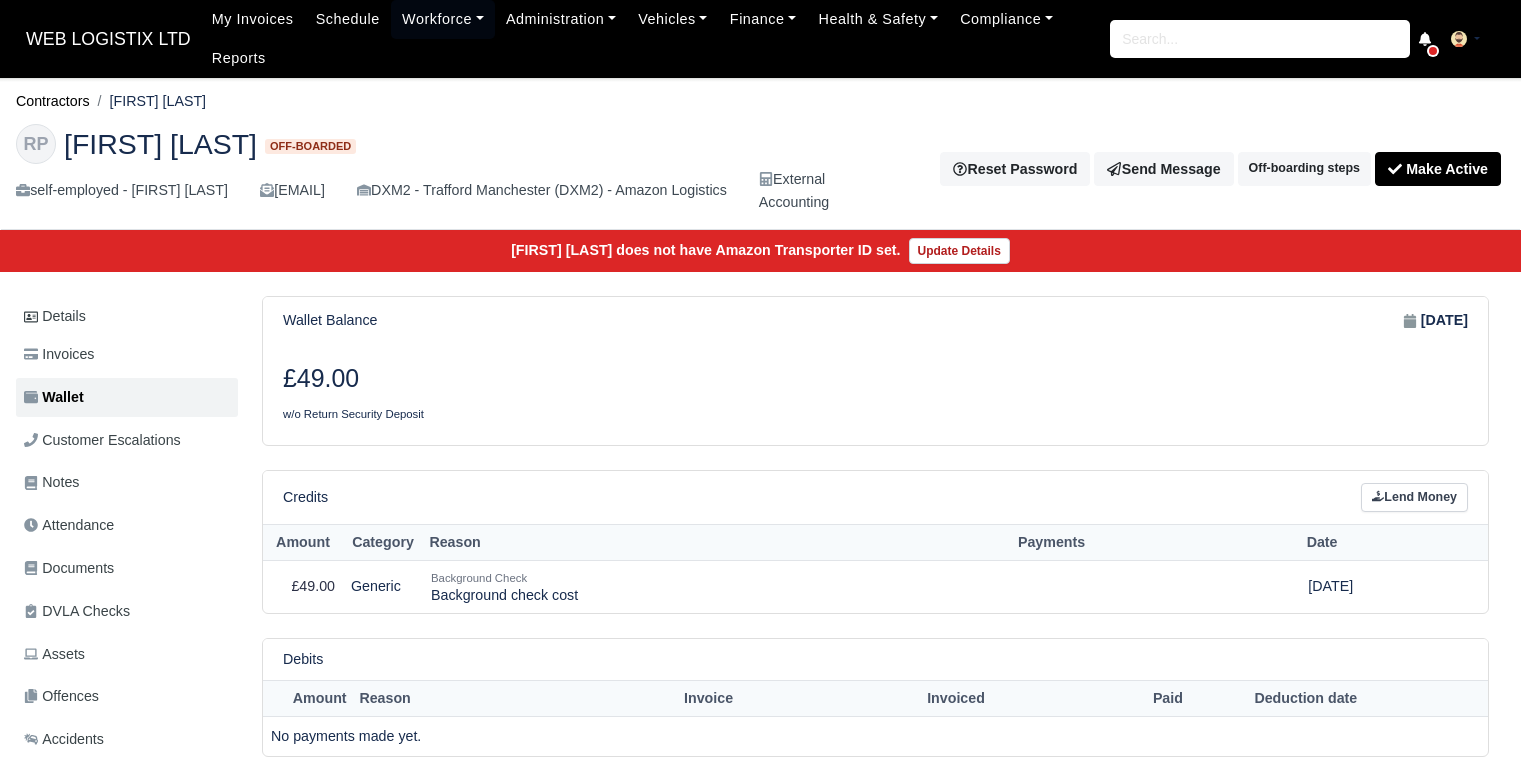 scroll, scrollTop: 0, scrollLeft: 0, axis: both 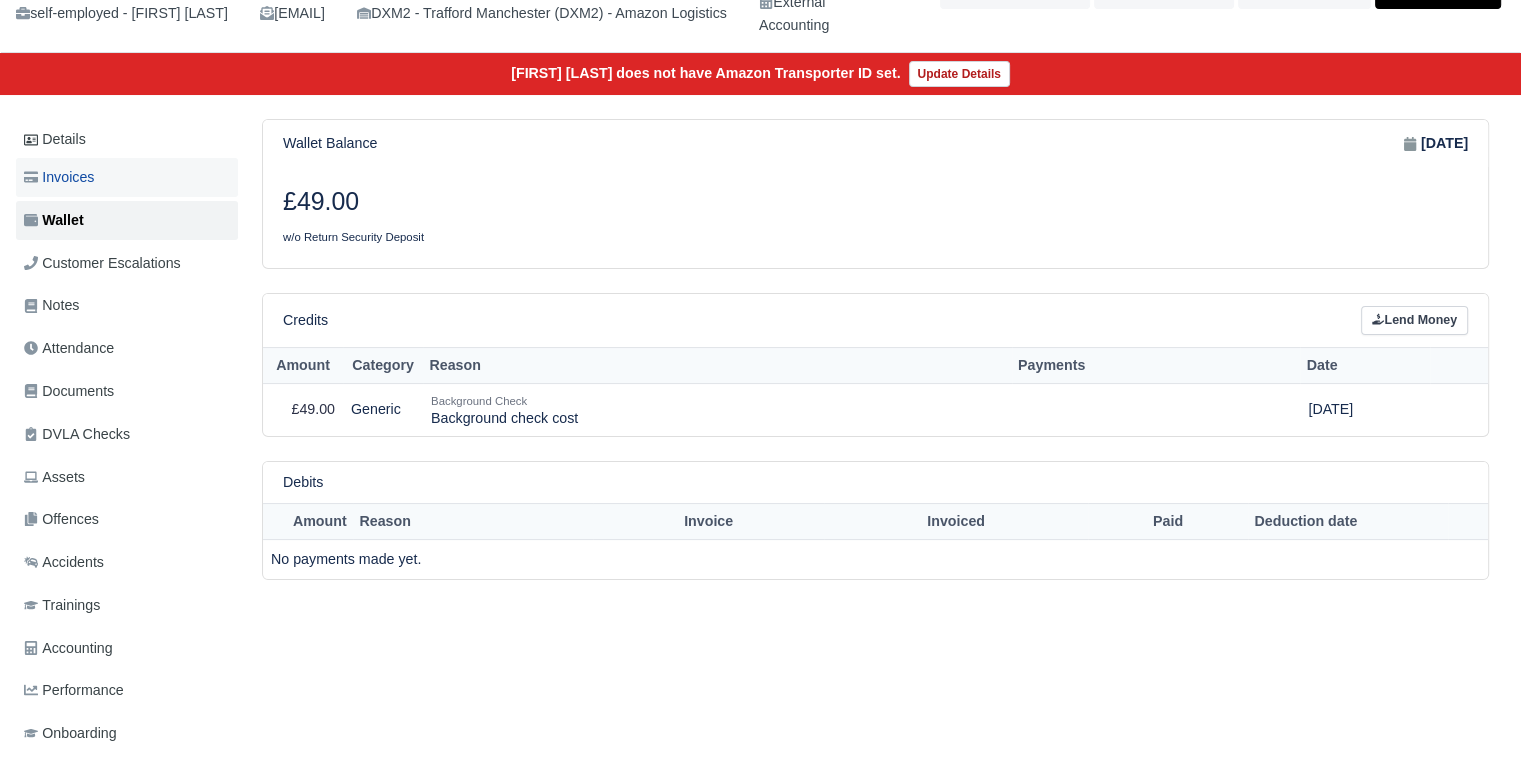 click on "Invoices" at bounding box center [127, 177] 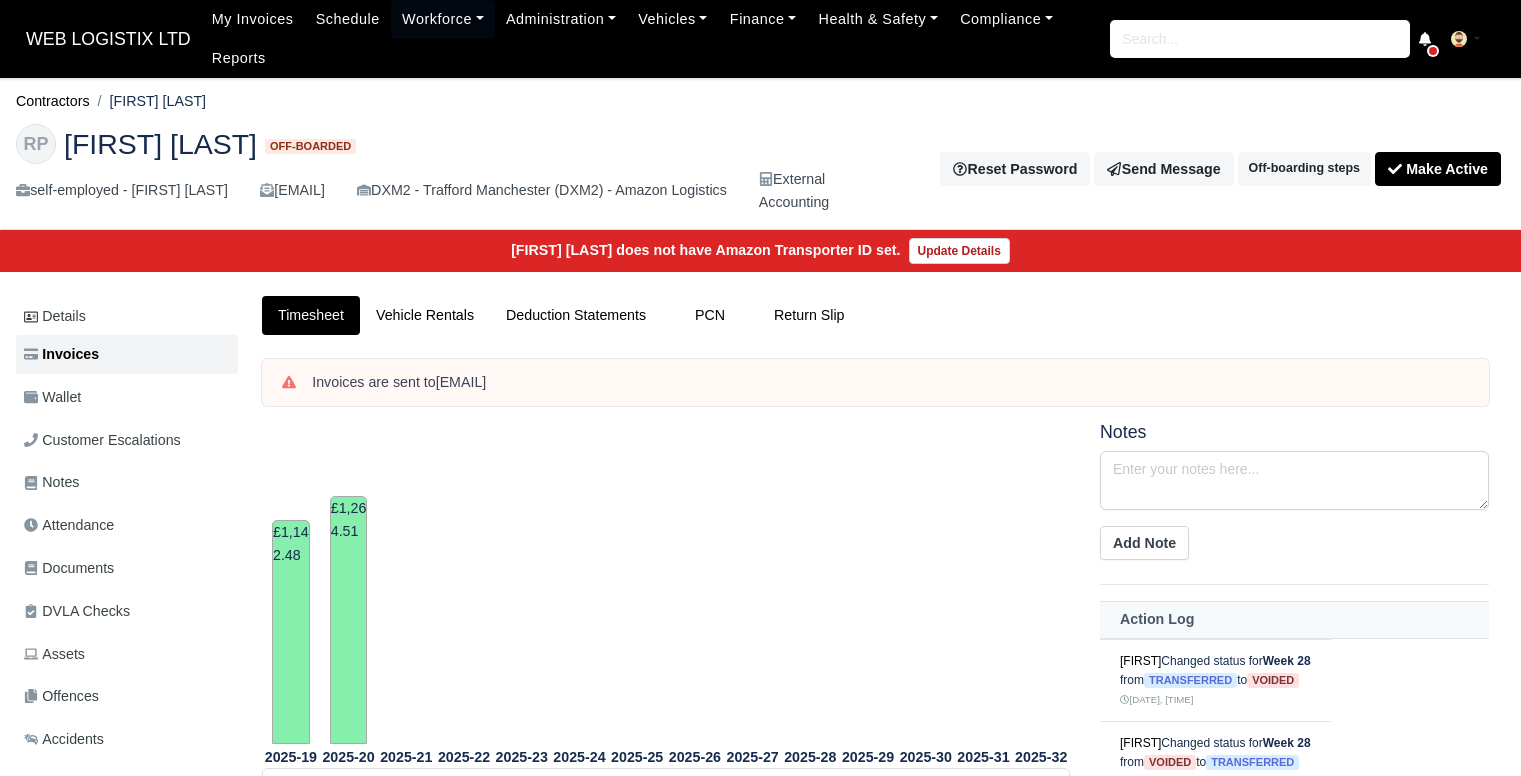 scroll, scrollTop: 0, scrollLeft: 0, axis: both 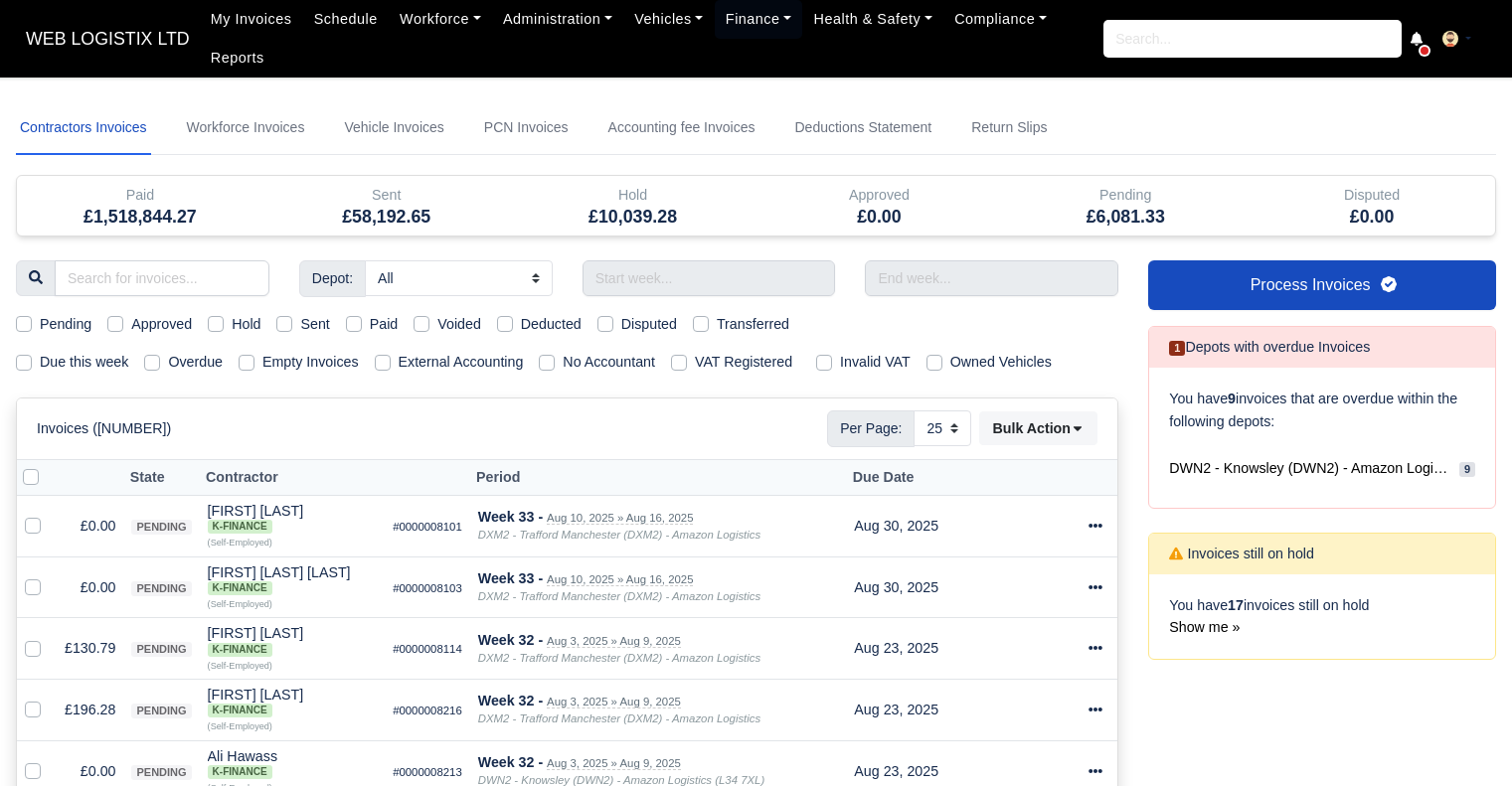 select on "25" 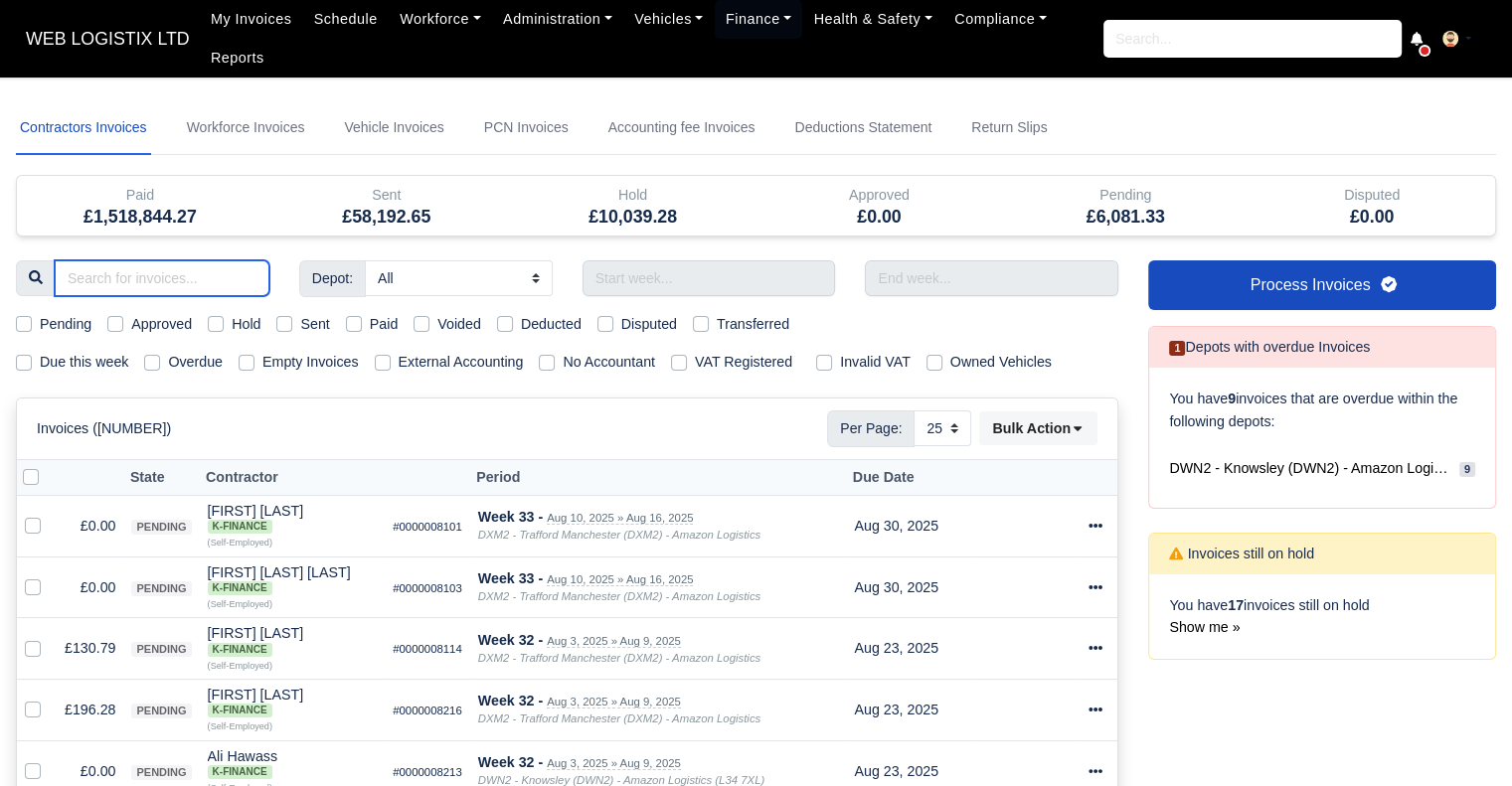 click at bounding box center (162, 278) 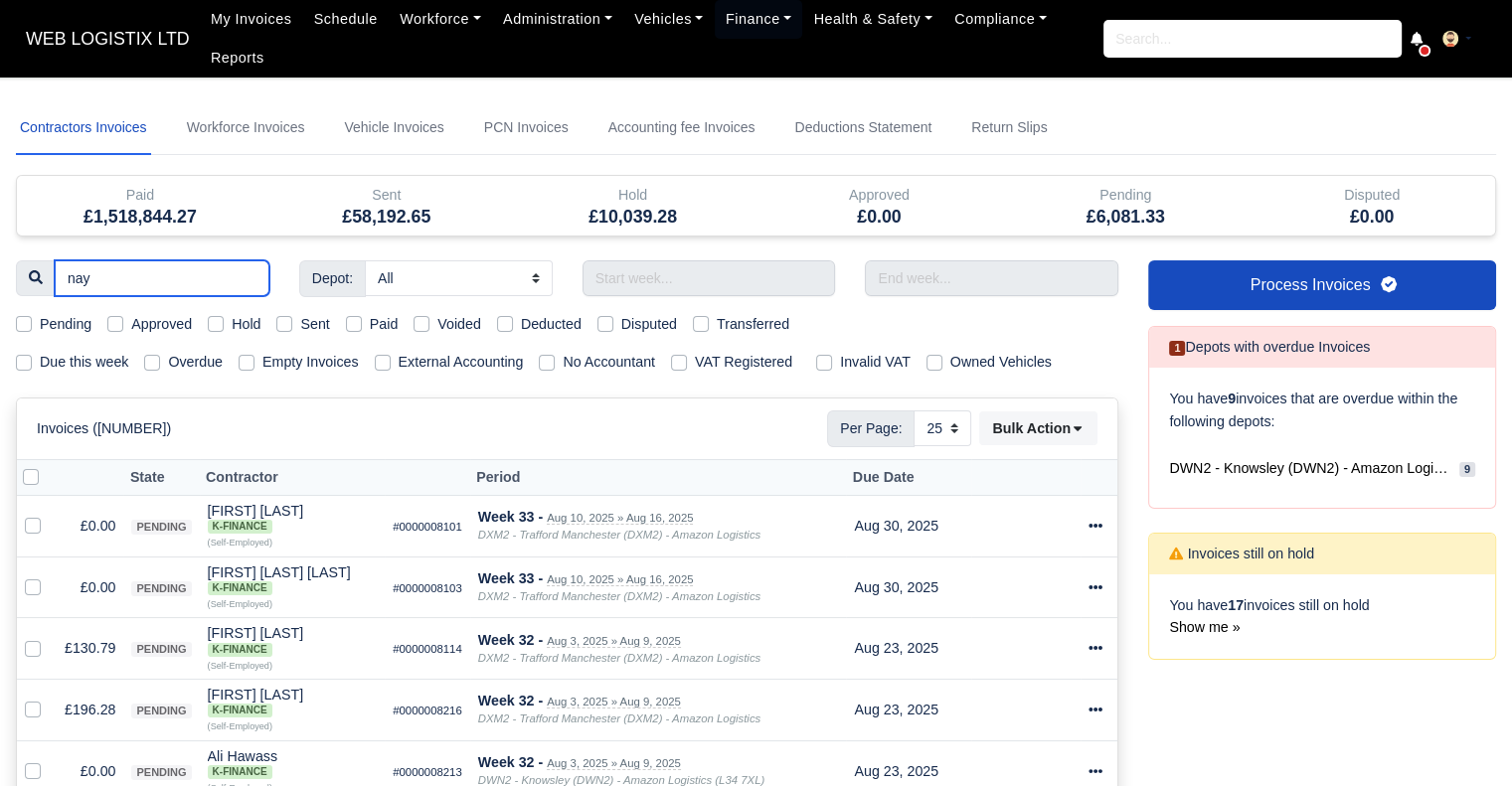 type on "nayd" 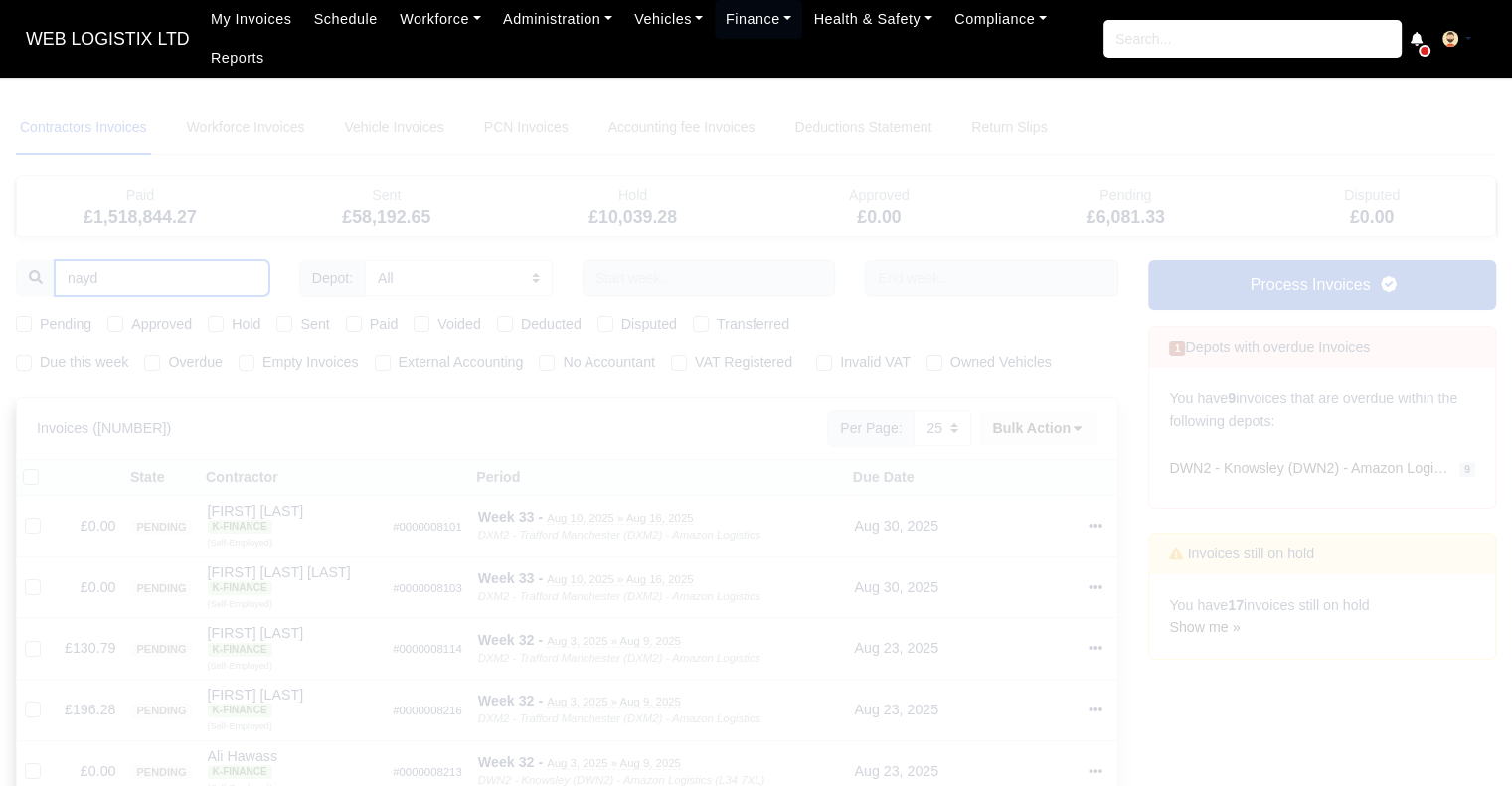 type 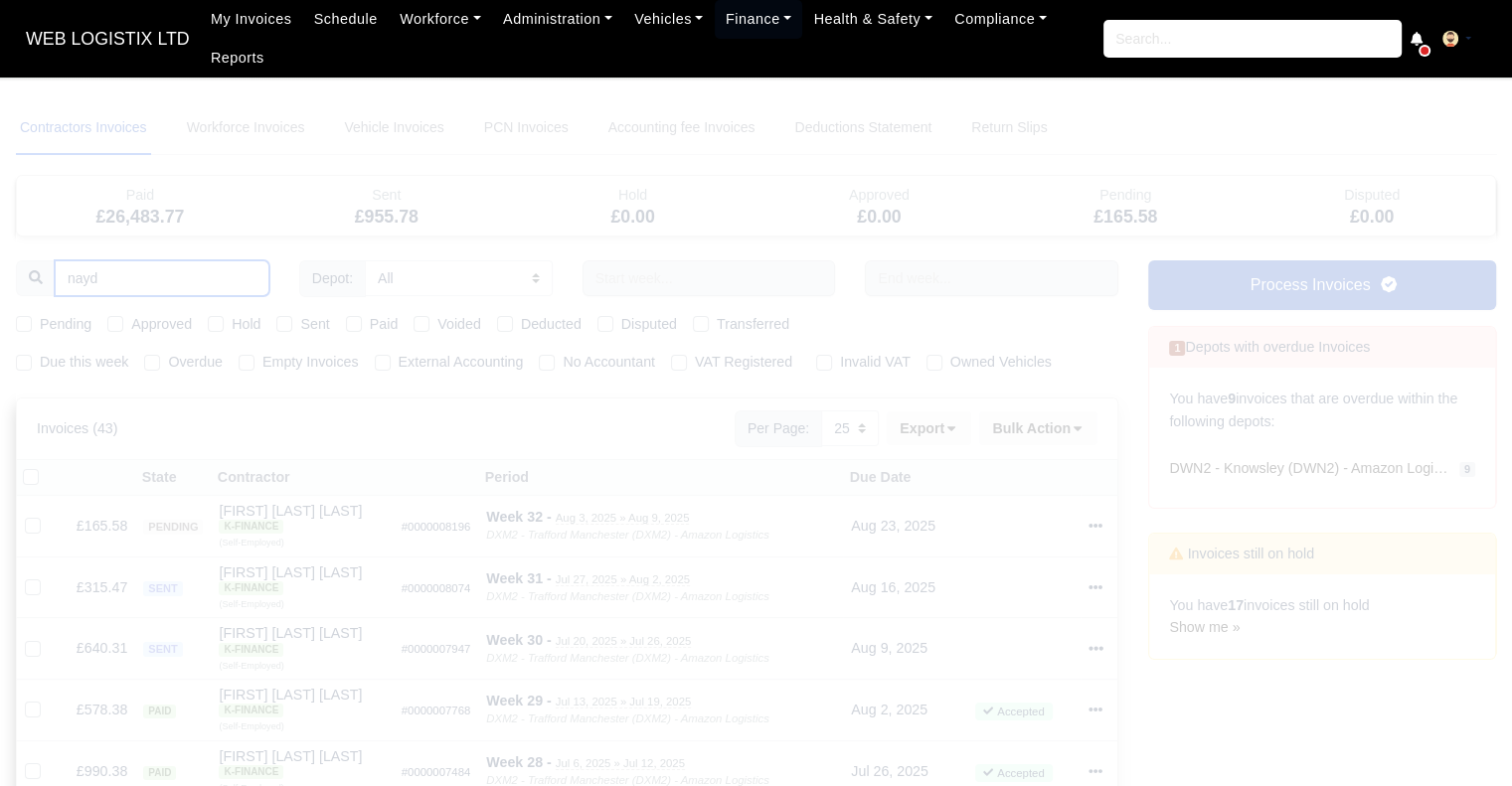 type 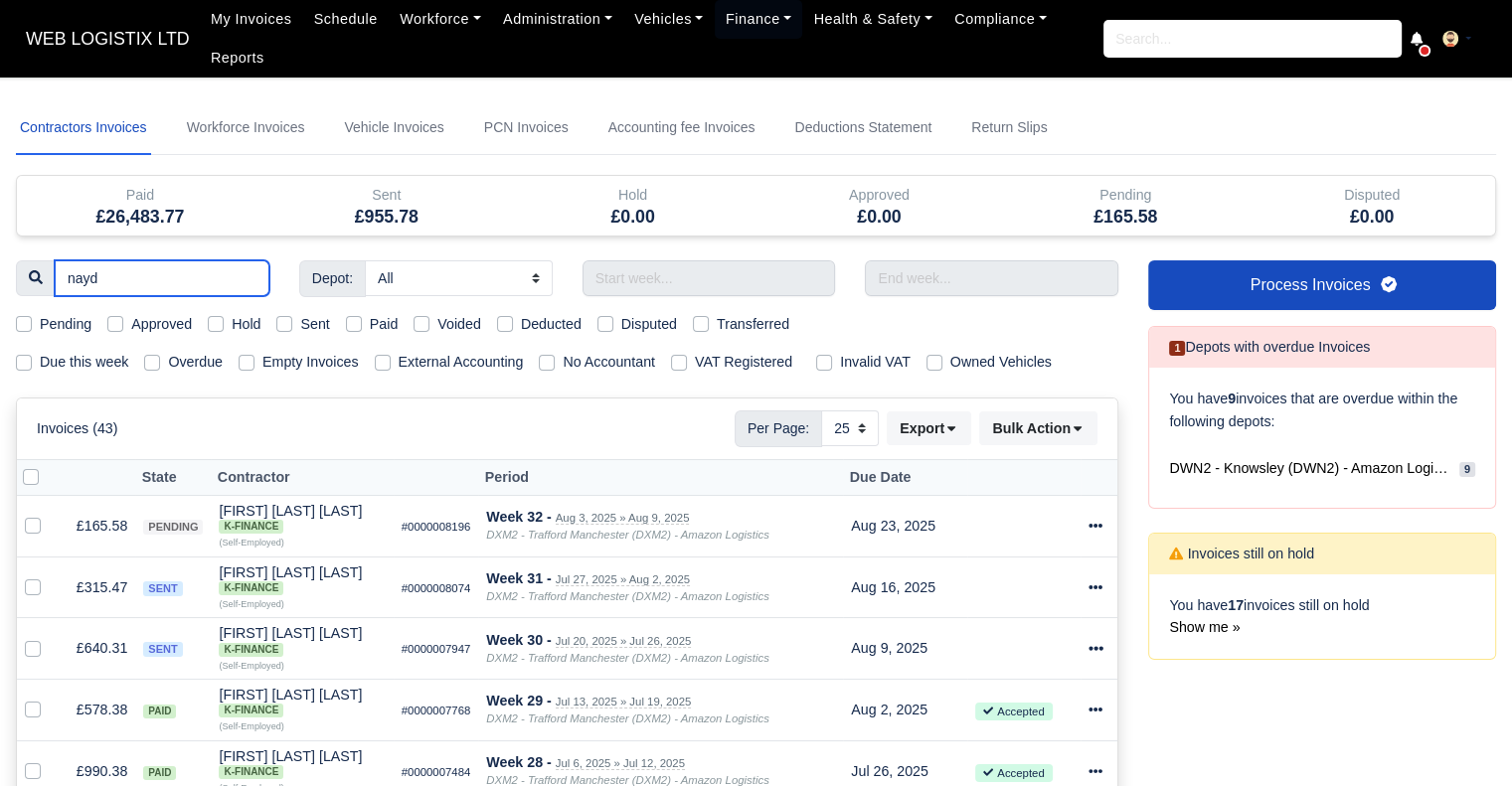 type on "nayd" 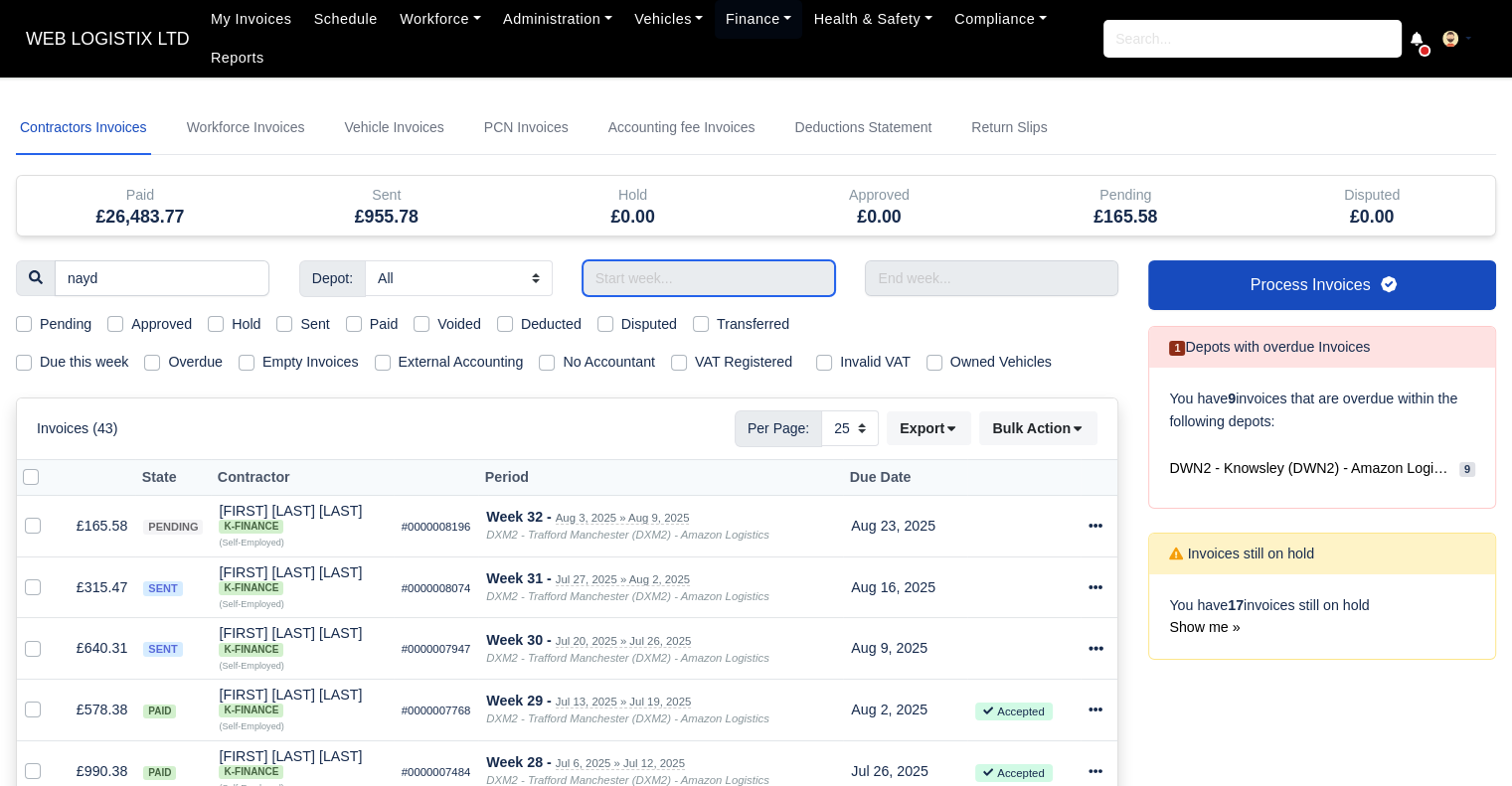 click at bounding box center (709, 278) 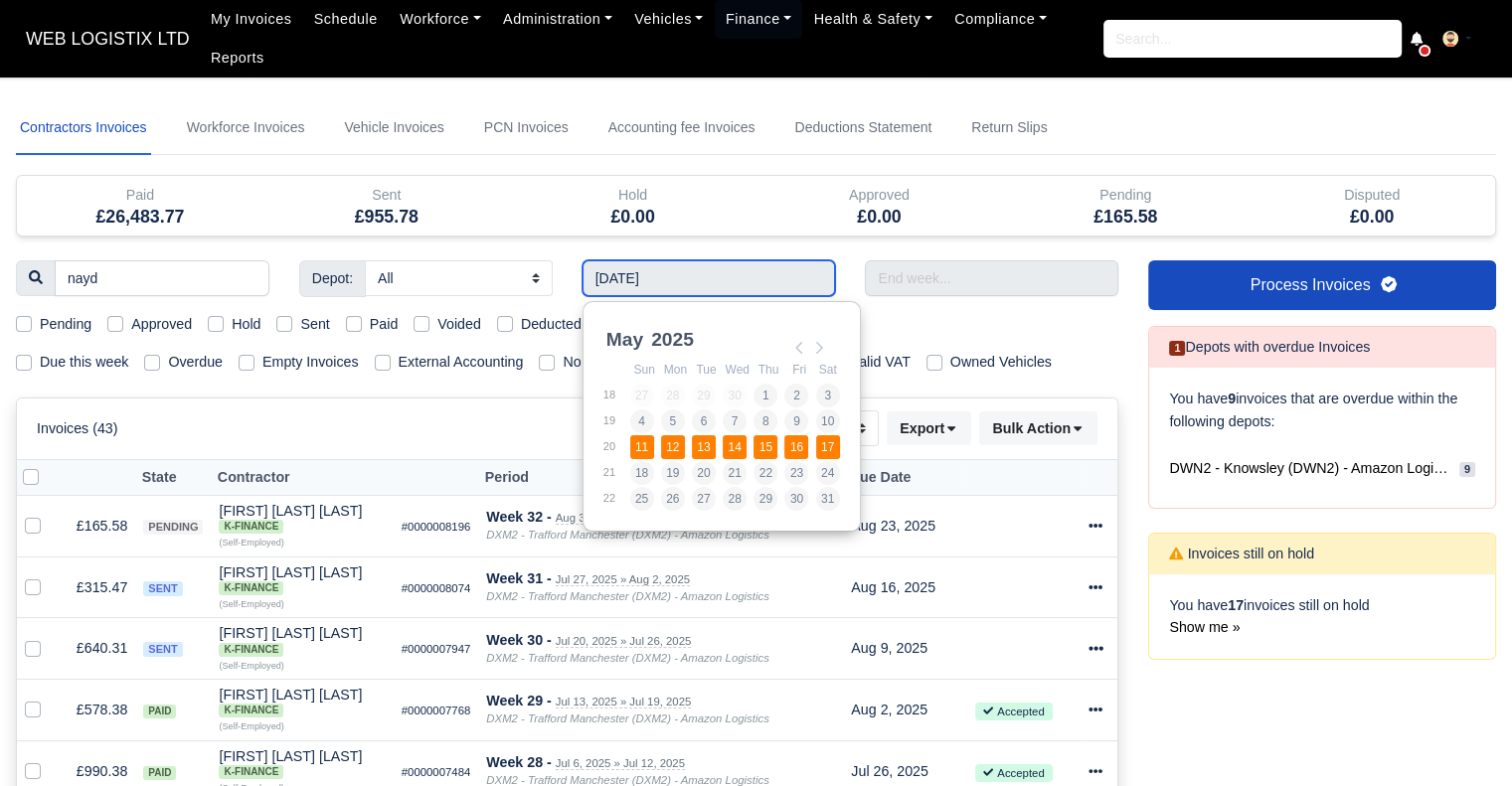 type on "11/05/2025 - 17/05/2025" 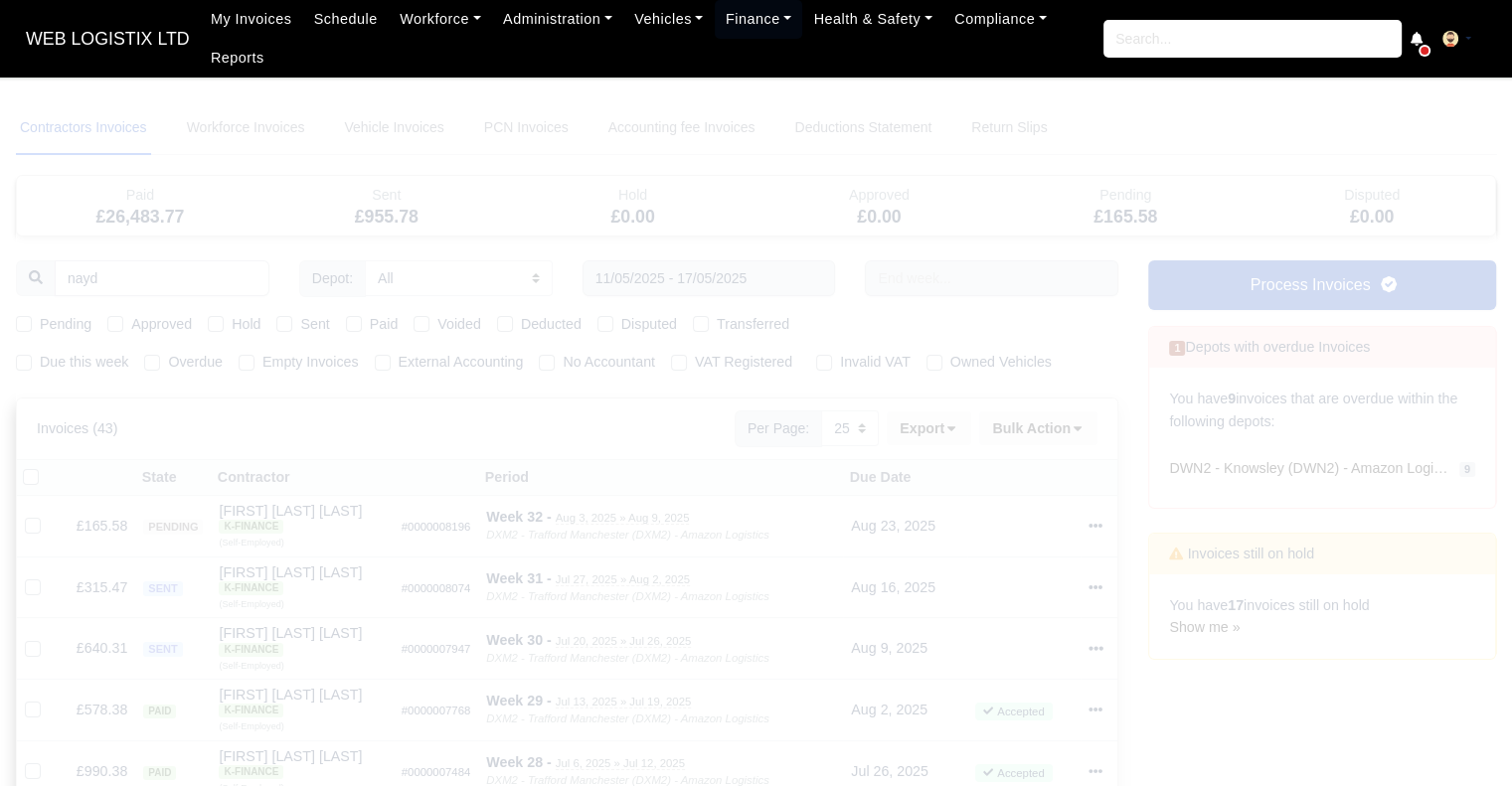 type 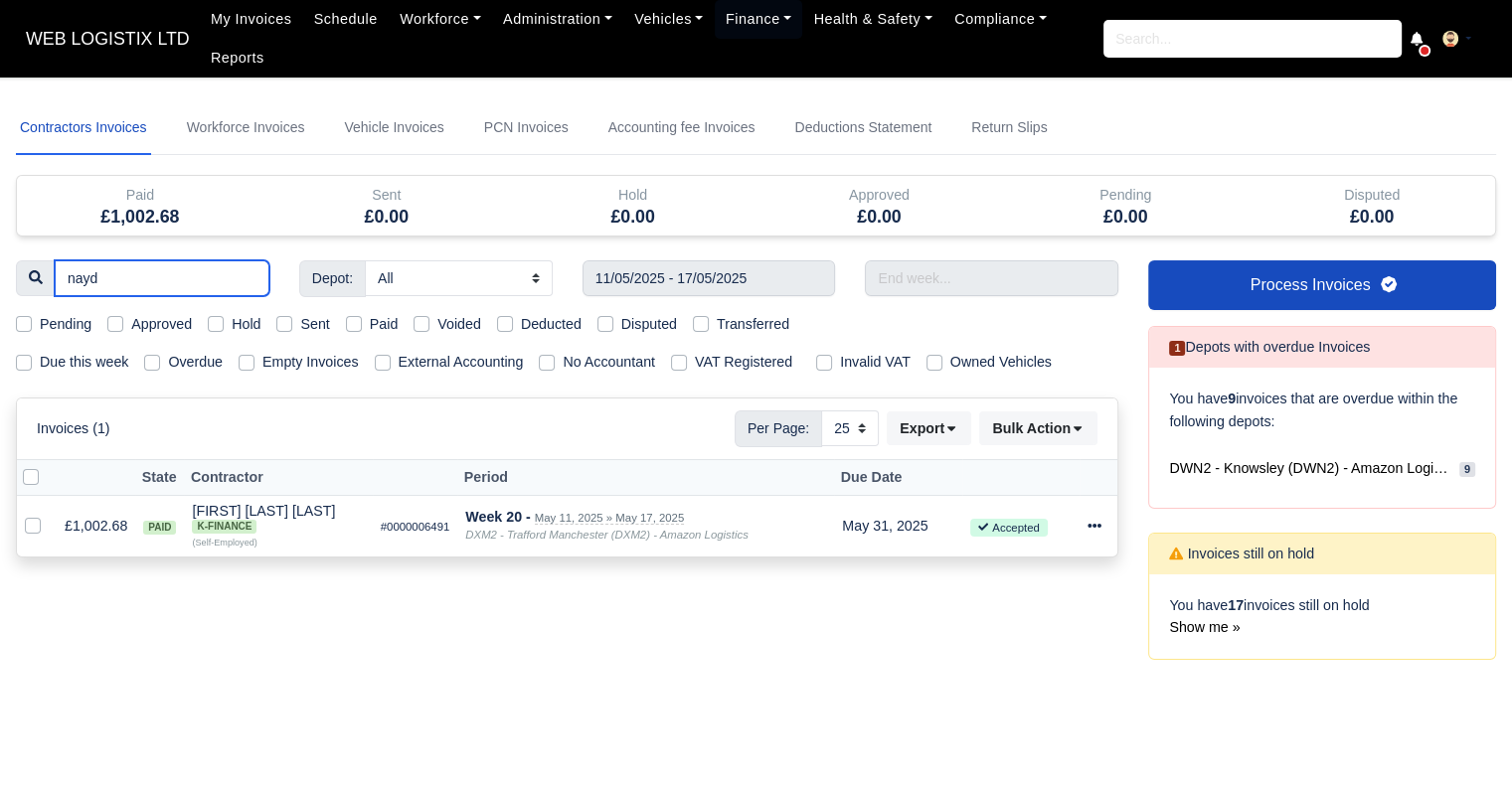 click on "nayd" at bounding box center (162, 278) 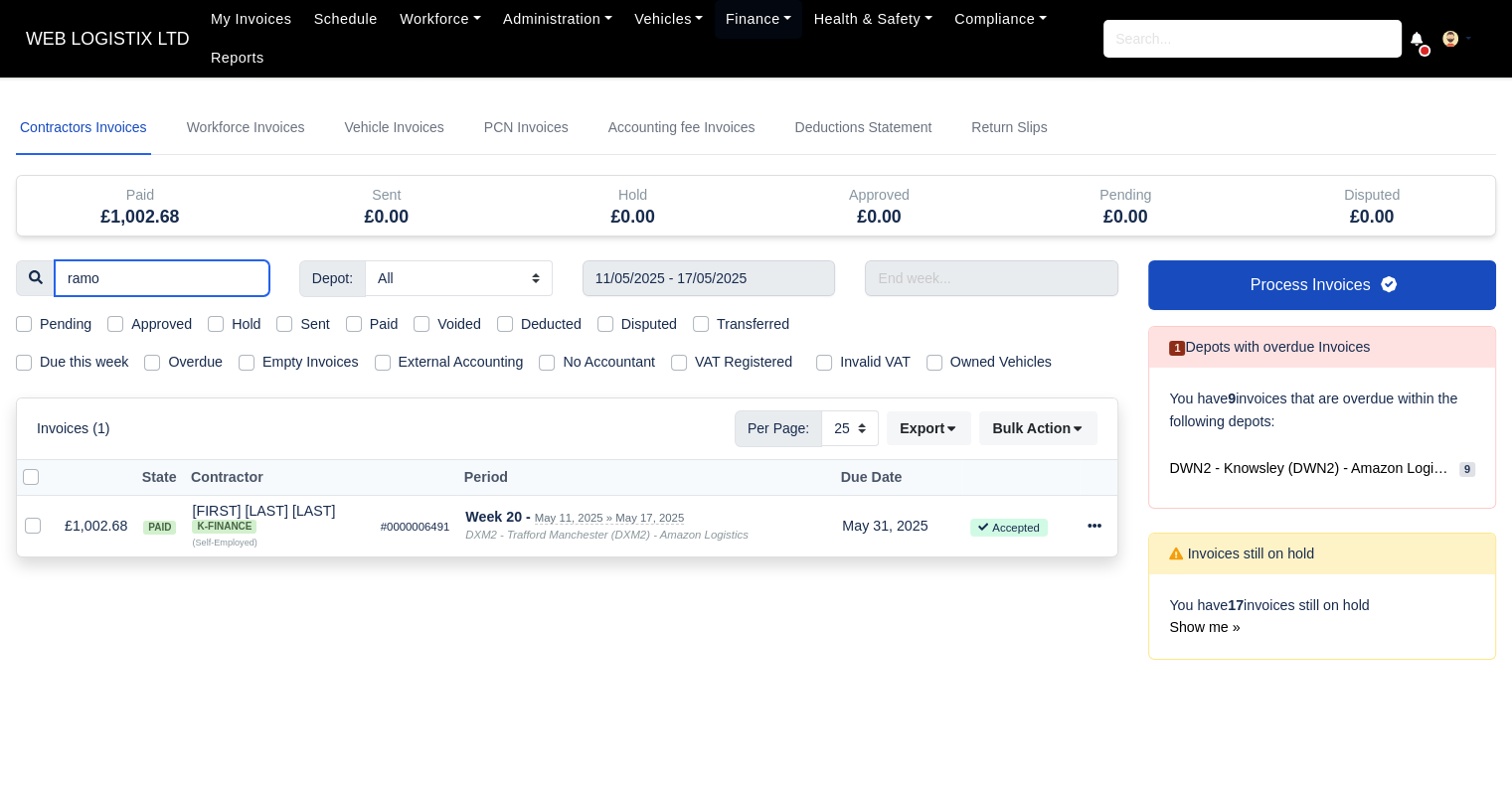 type on "ramon" 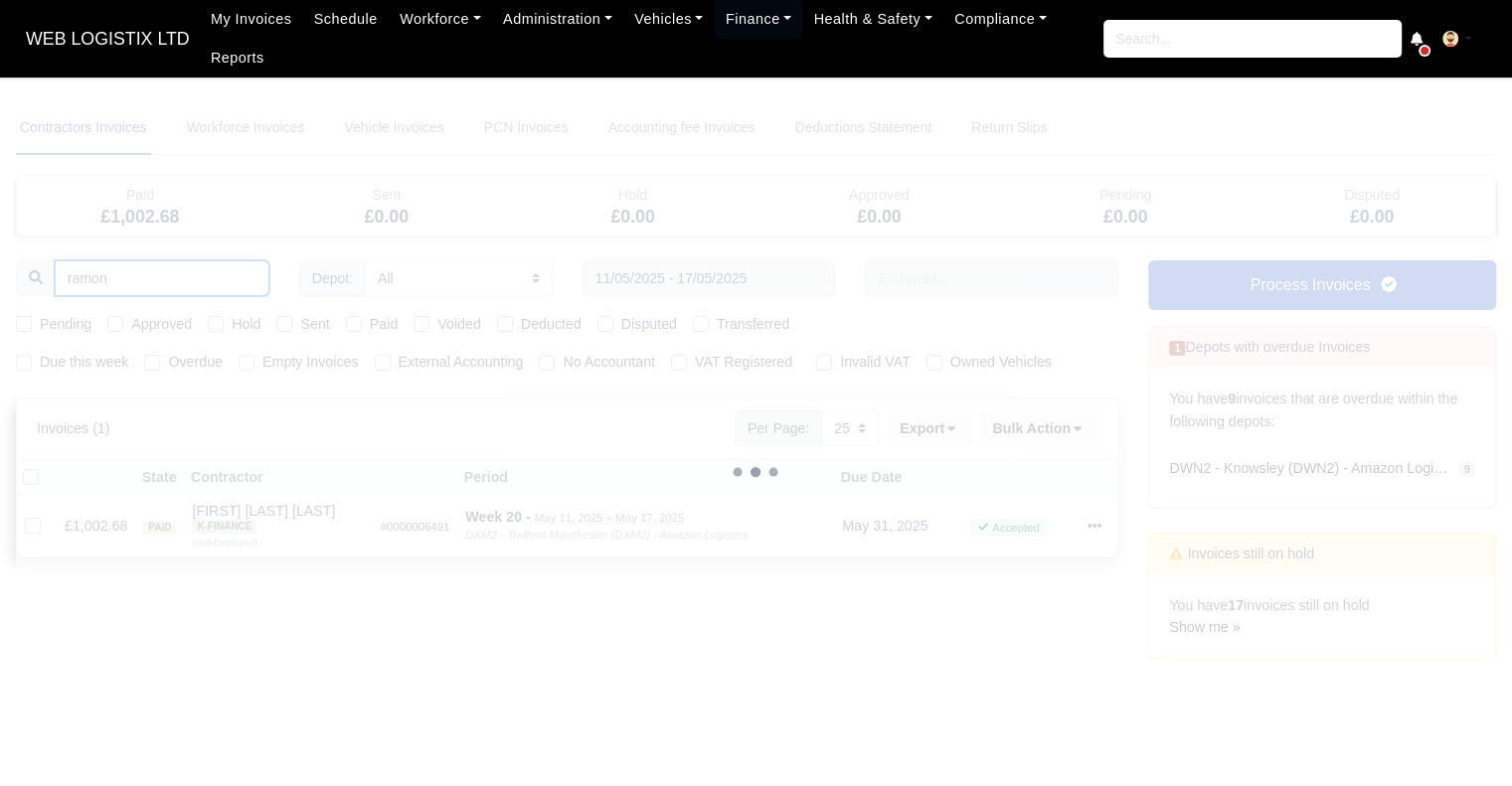 type 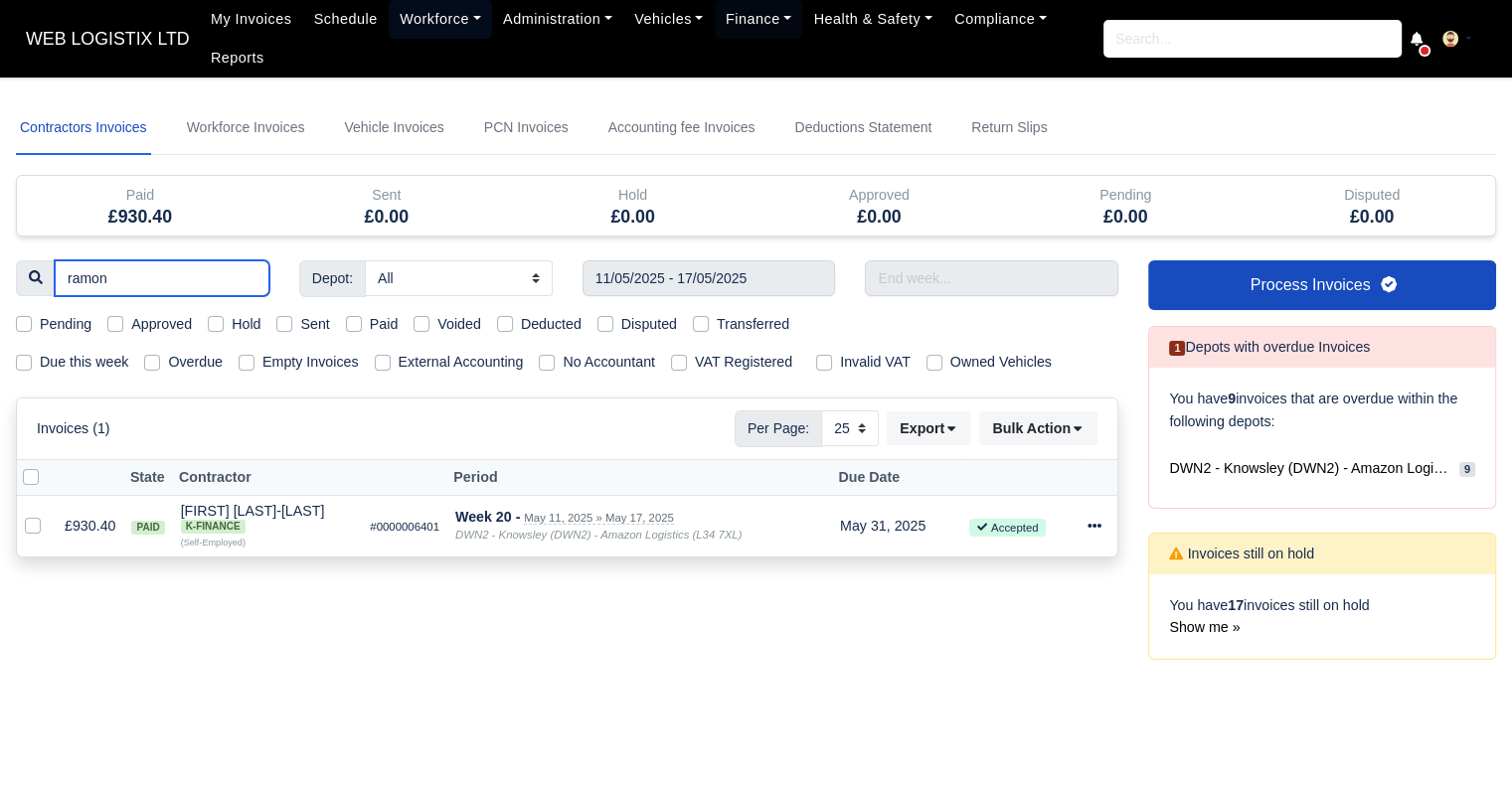 type on "ramon" 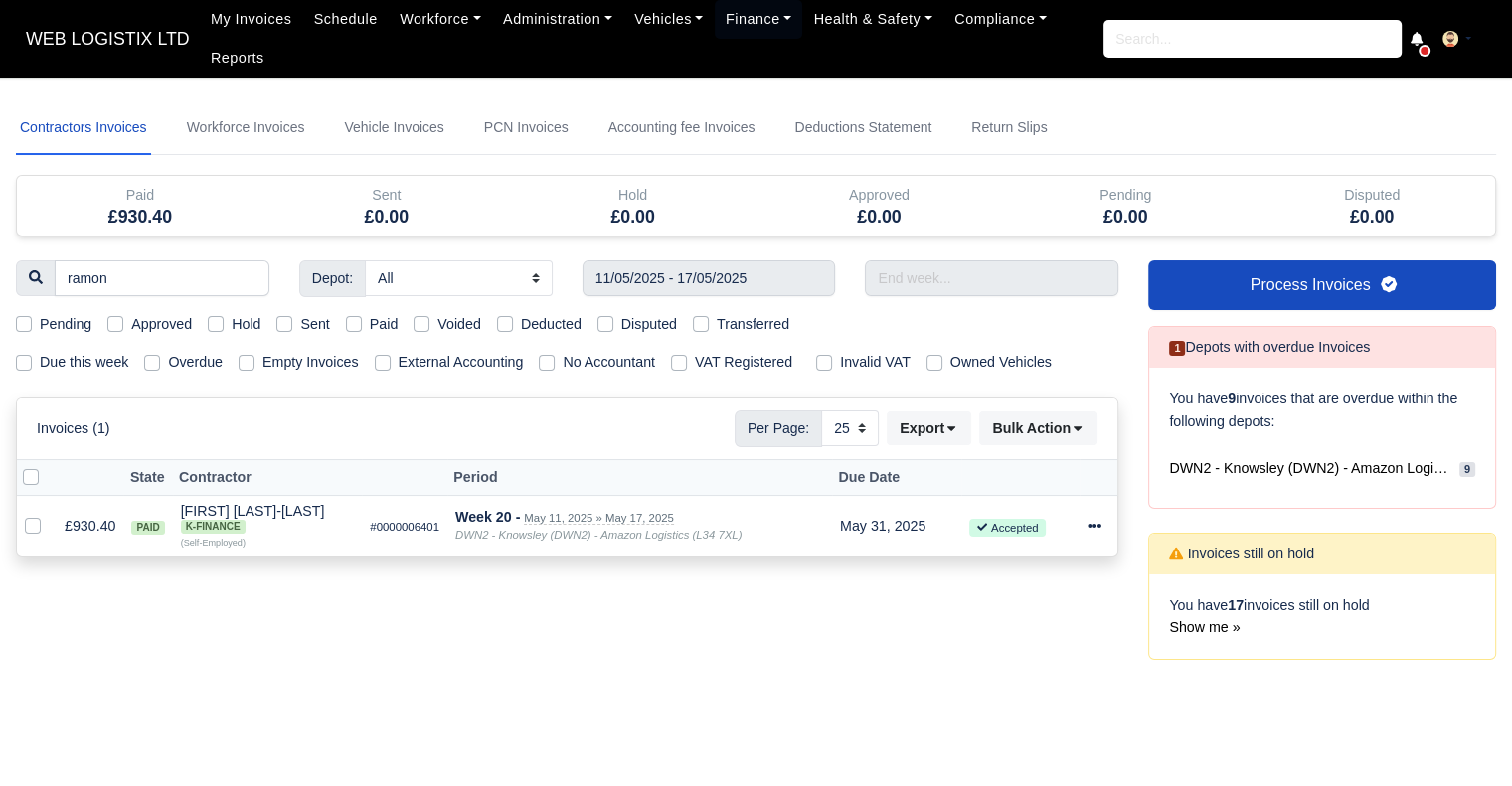 click on "Paid" at bounding box center (384, 324) 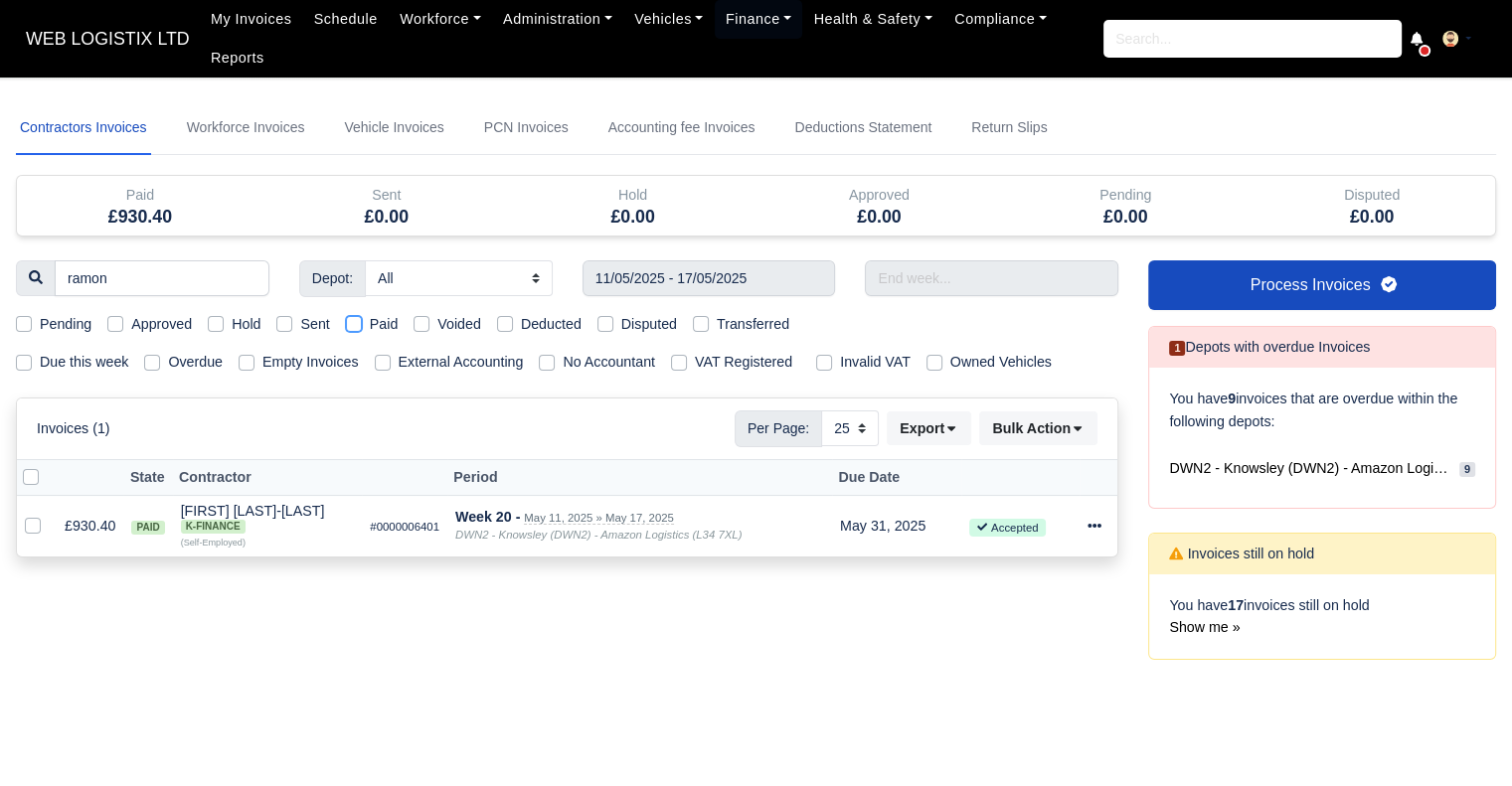 click on "Paid" at bounding box center (354, 321) 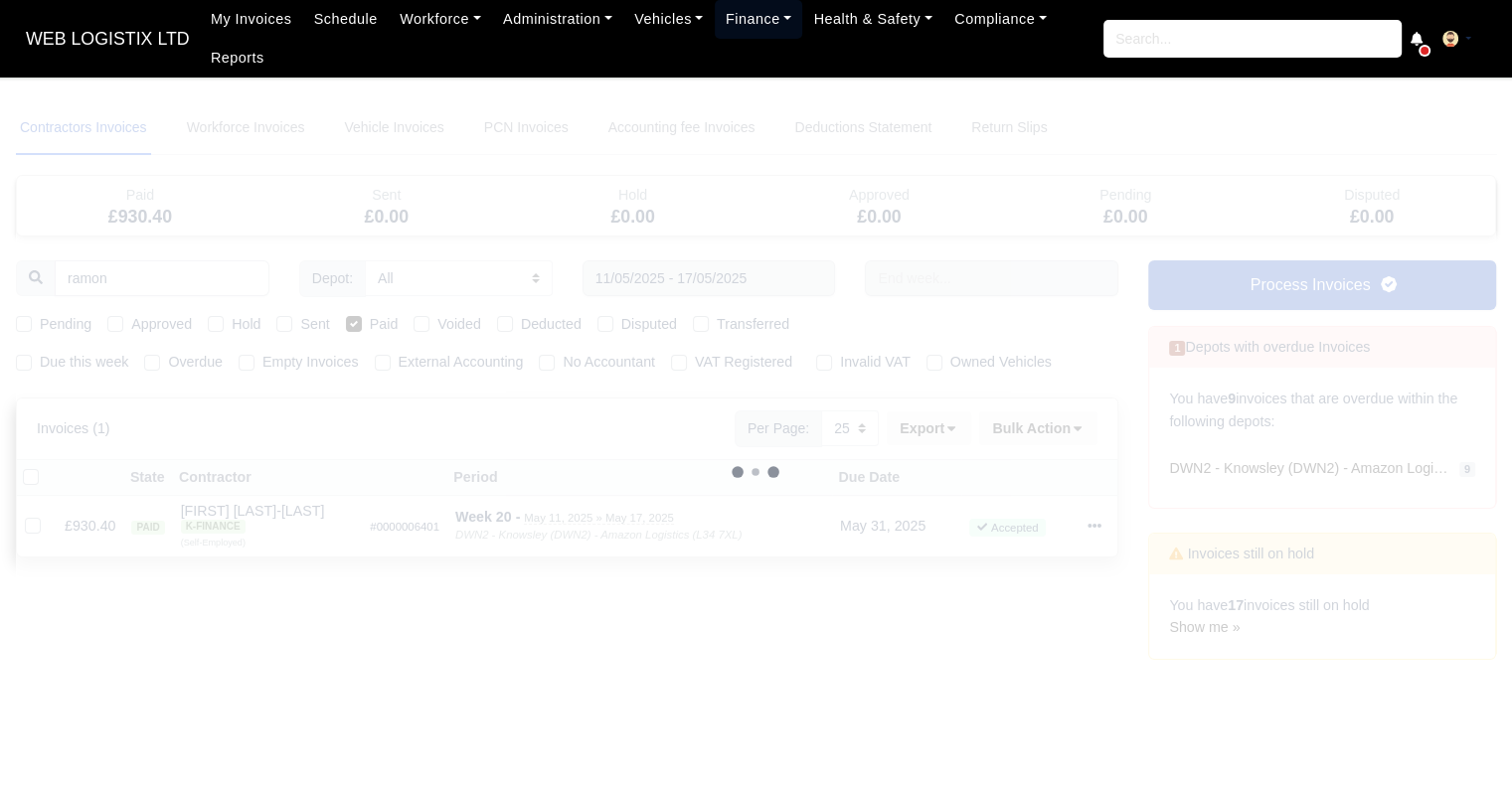 type 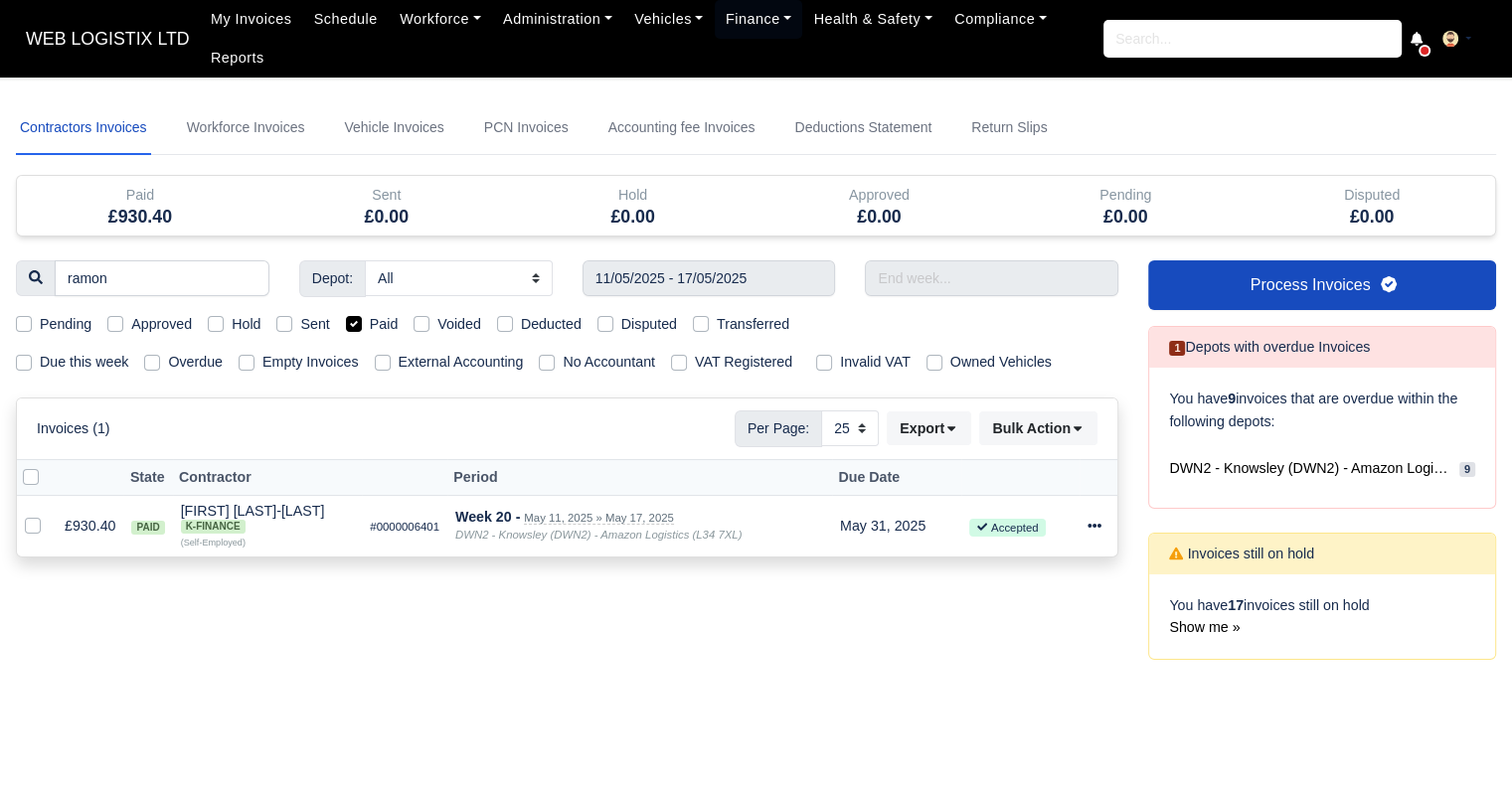 click on "[DATE] - [DATE]" at bounding box center (567, 472) 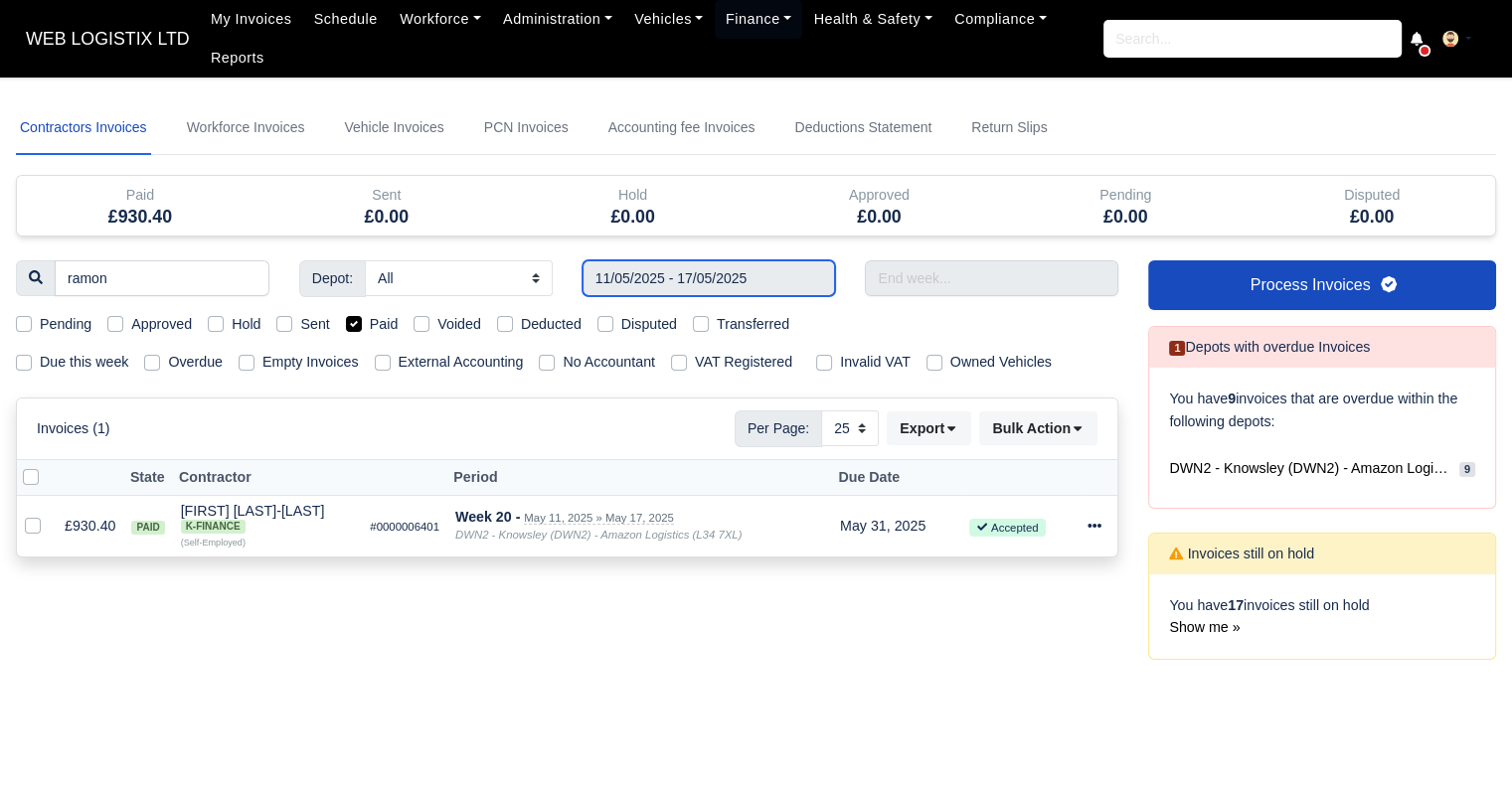 click on "11/05/2025 - 17/05/2025" at bounding box center (709, 278) 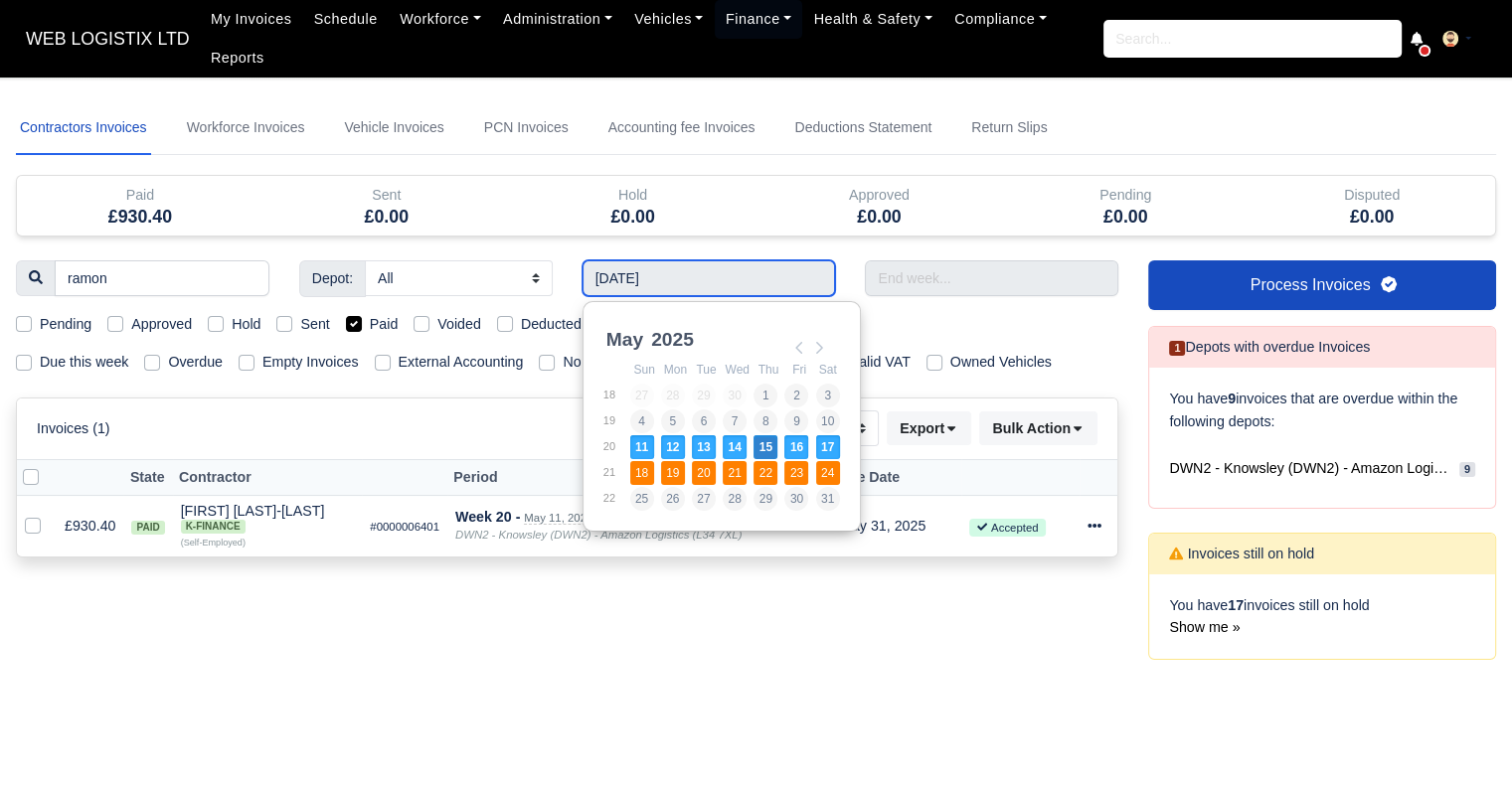 type on "[DATE] - [DATE]" 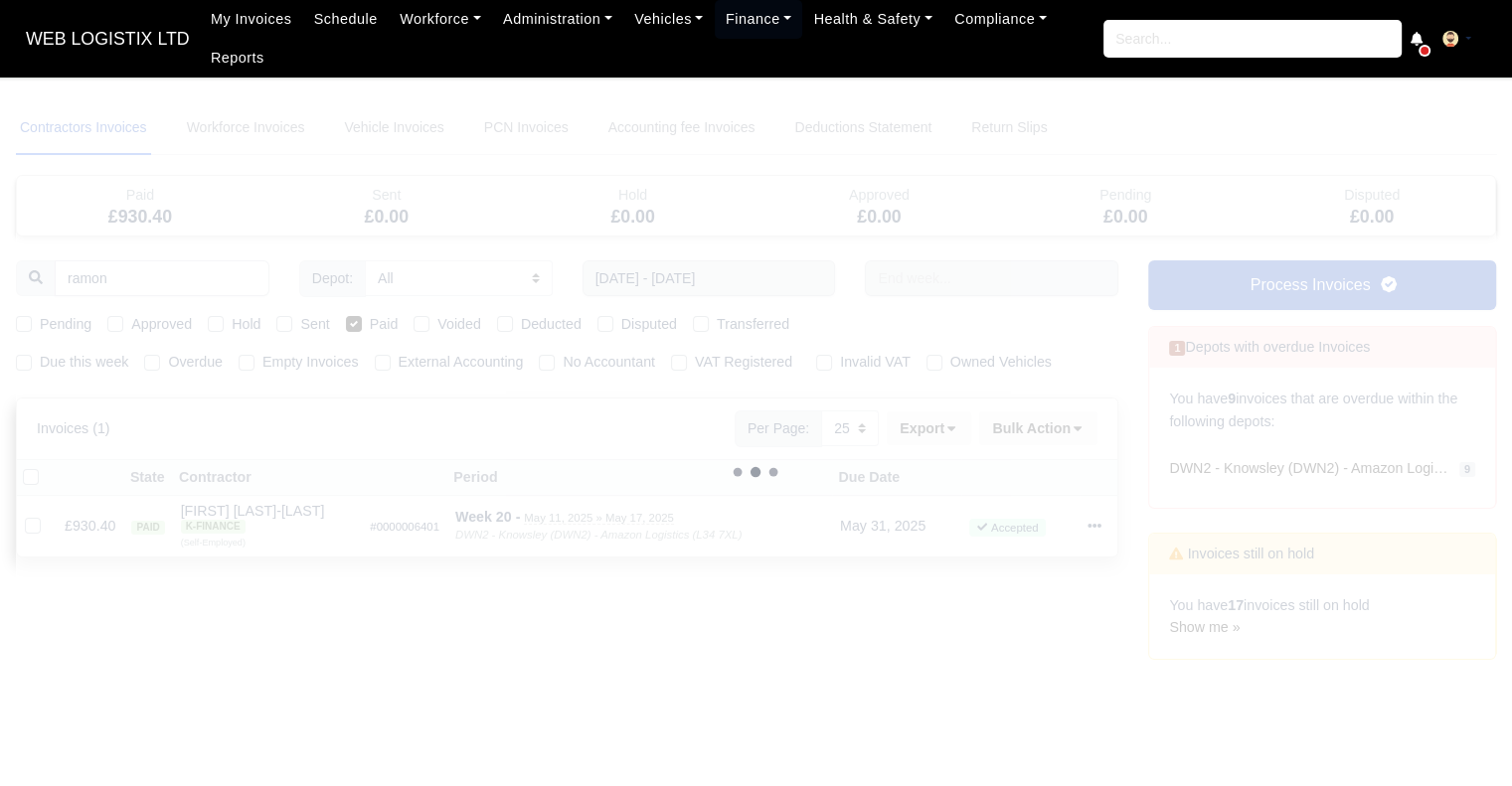 type 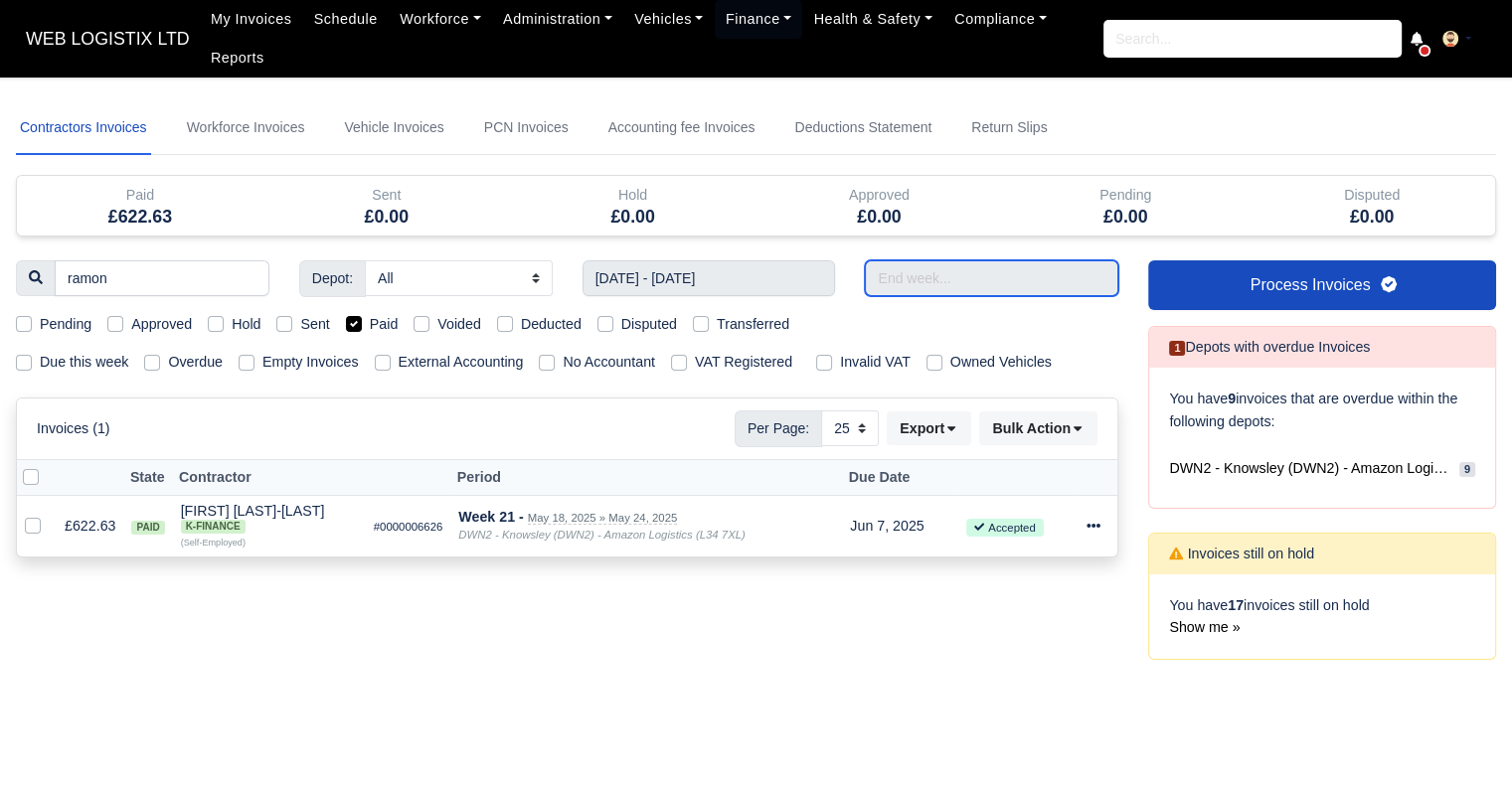 click at bounding box center (991, 278) 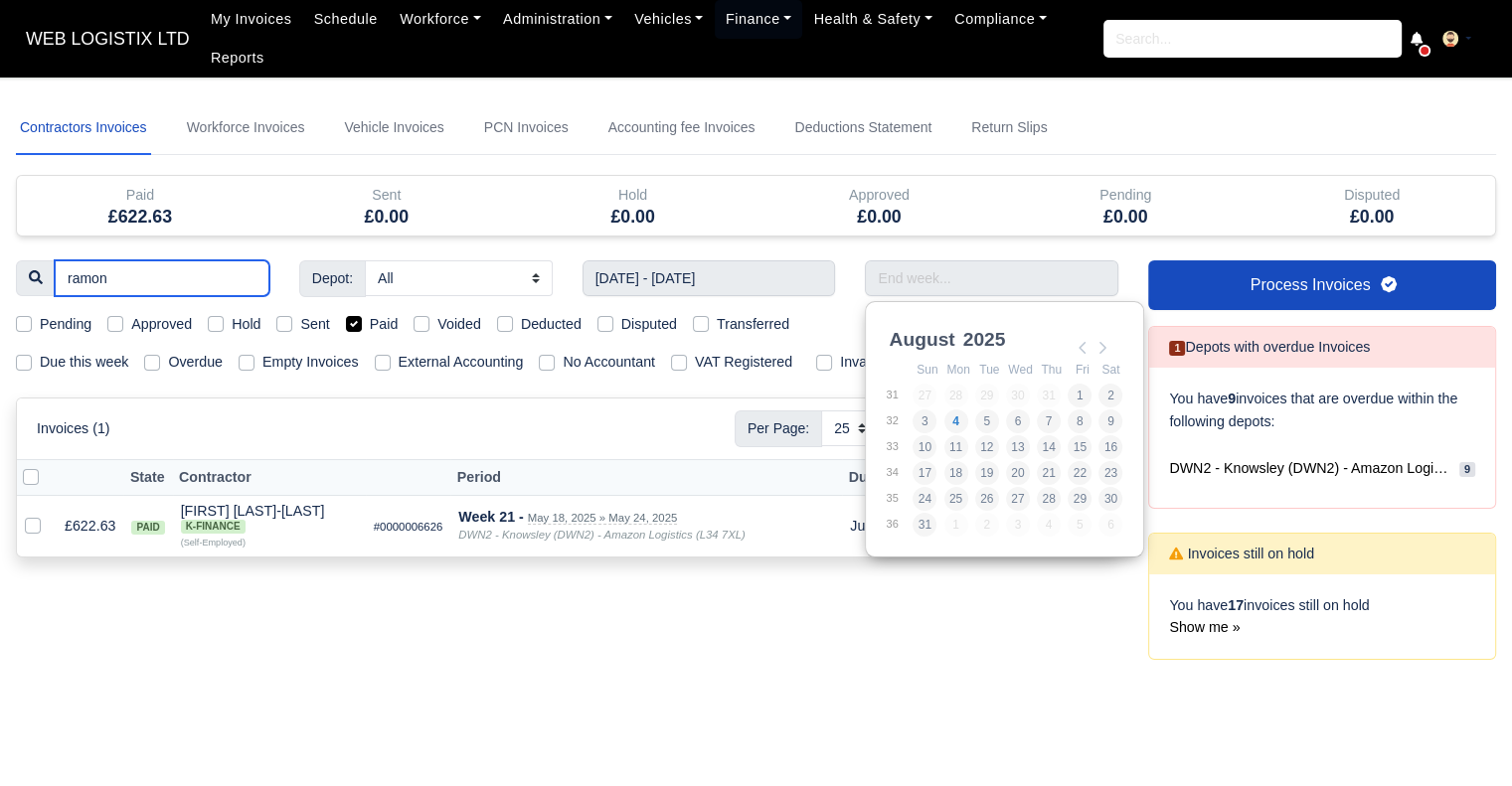 click on "ramon" at bounding box center [162, 278] 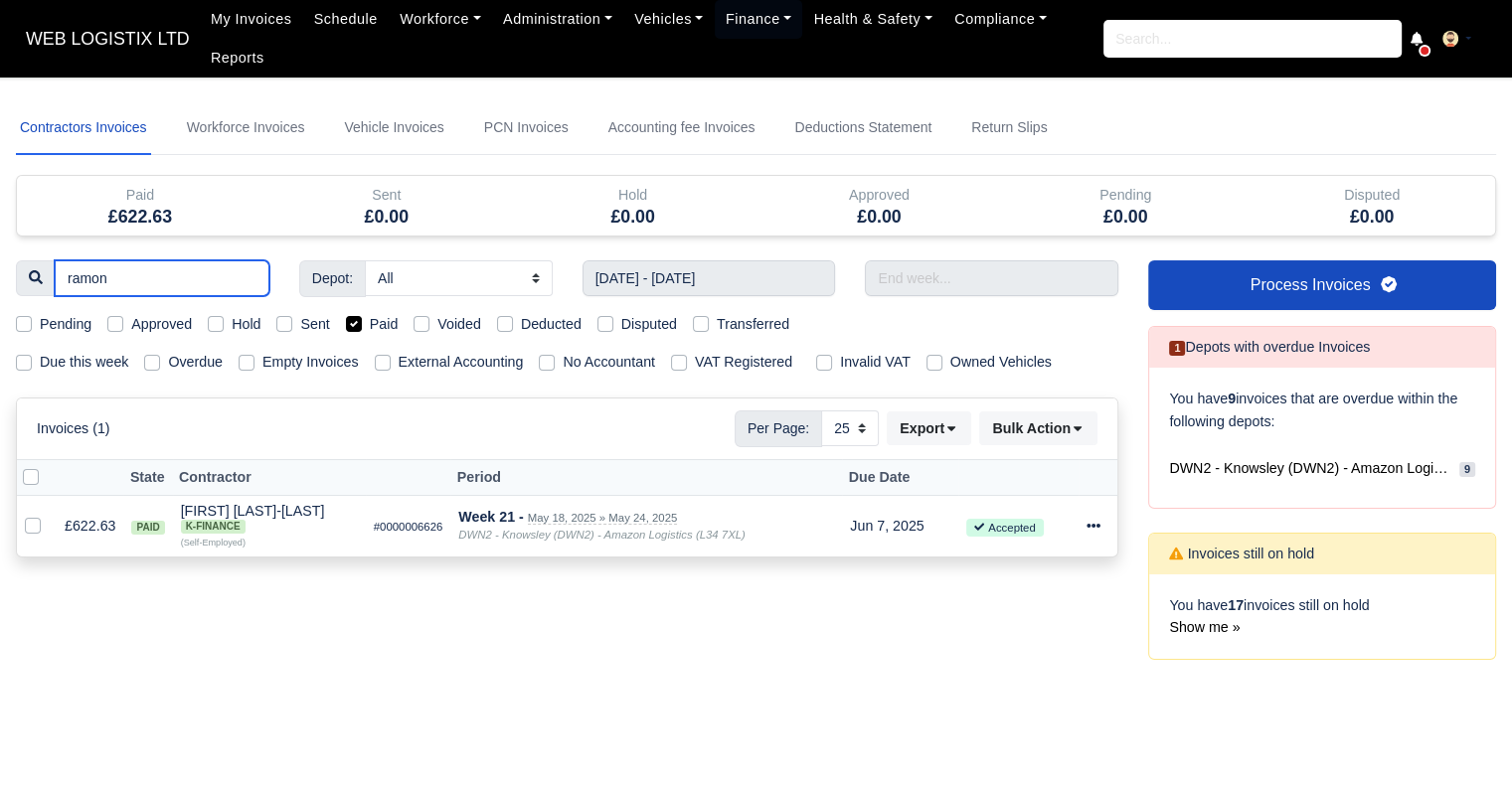 click on "ramon" at bounding box center [162, 278] 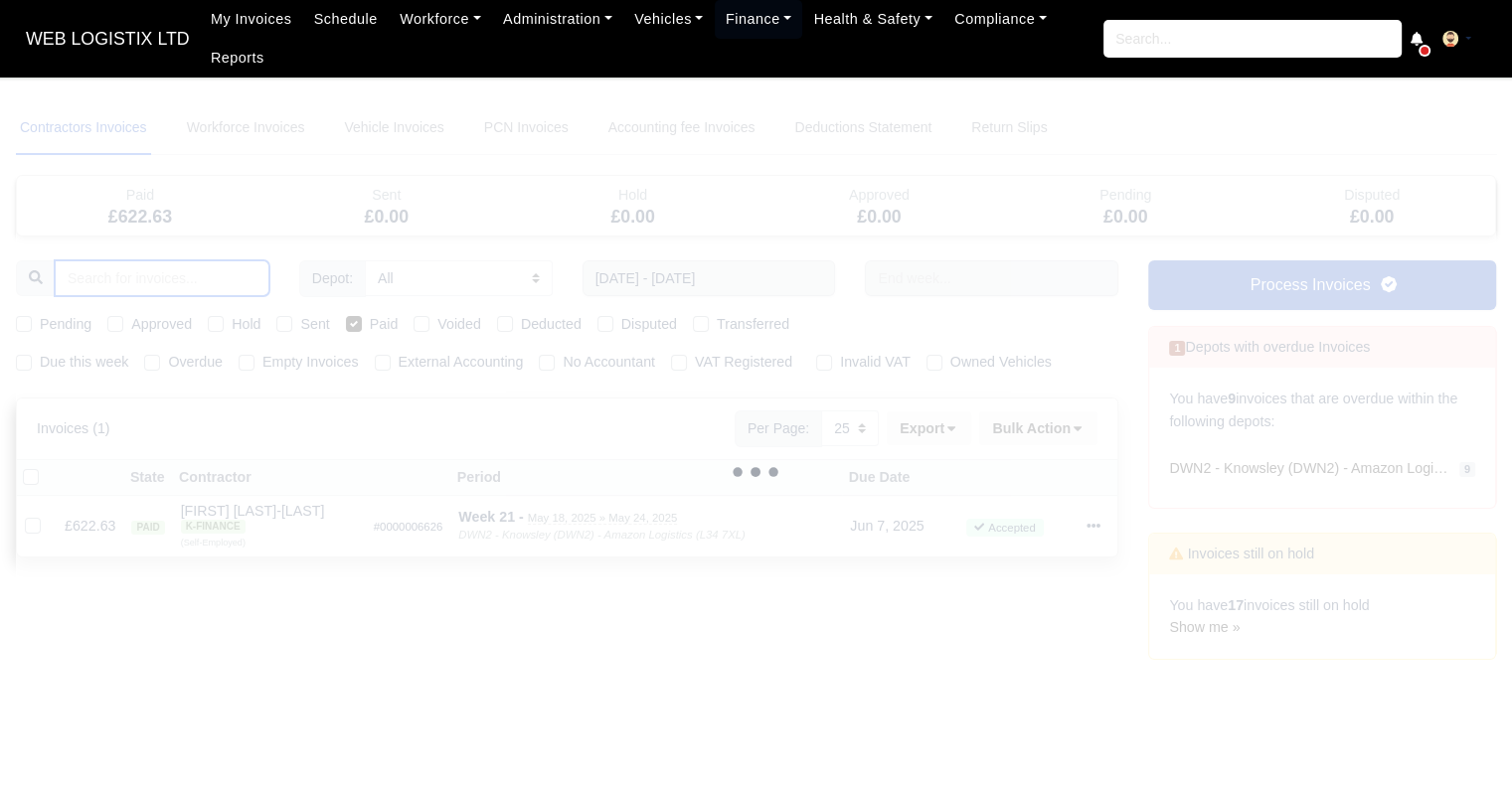 type 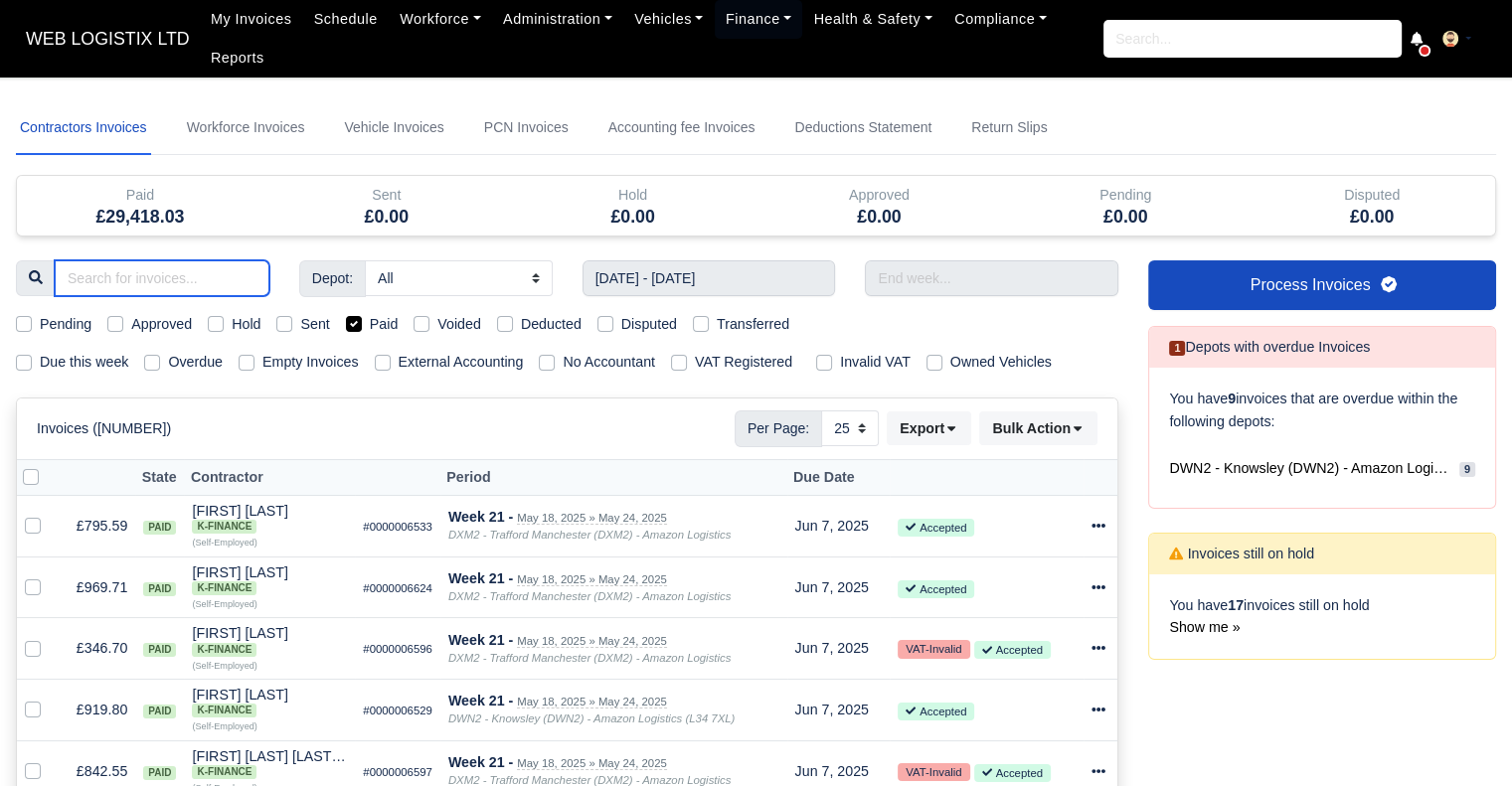 type 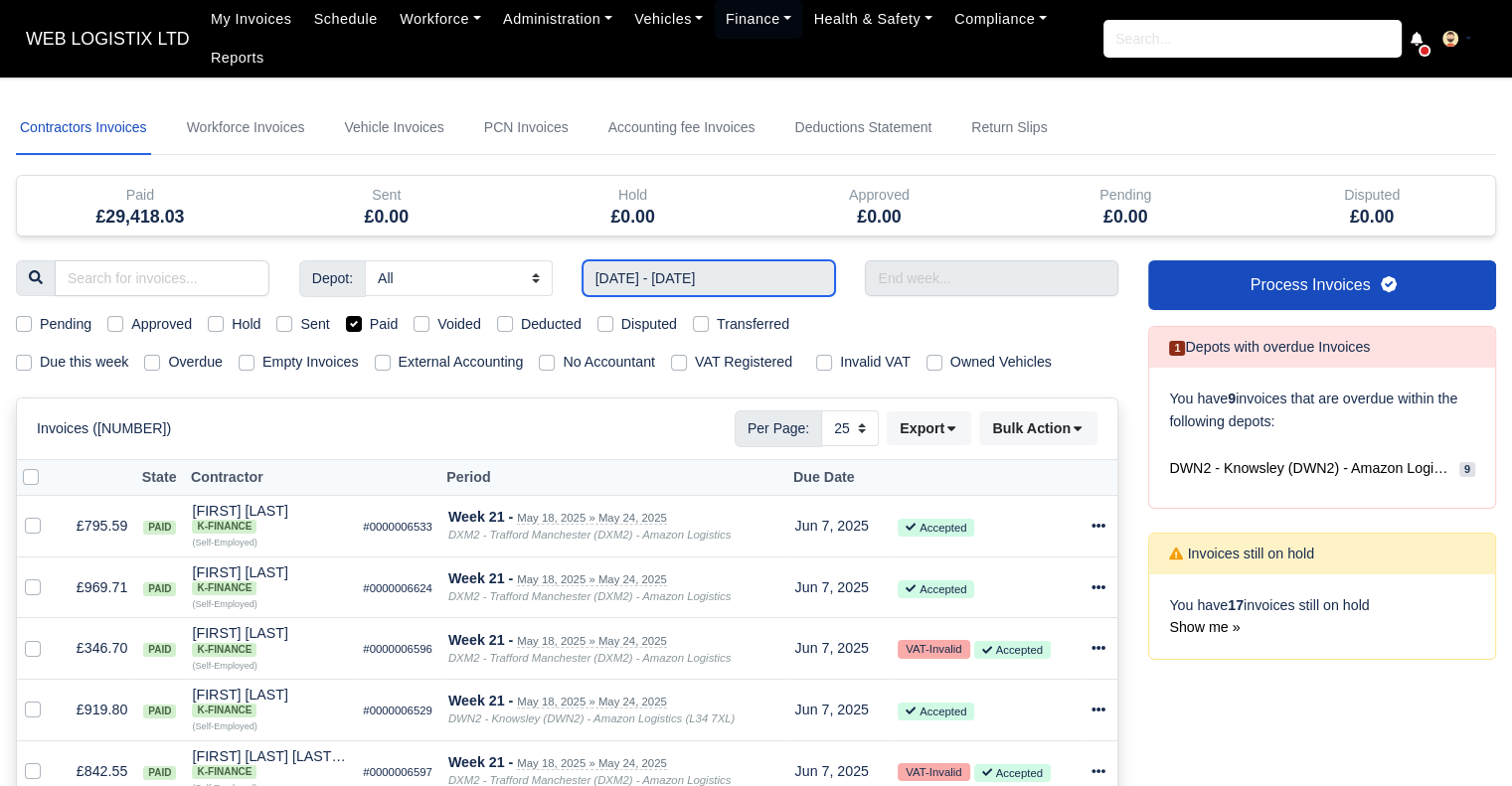 click on "[DATE] - [DATE]" at bounding box center [709, 278] 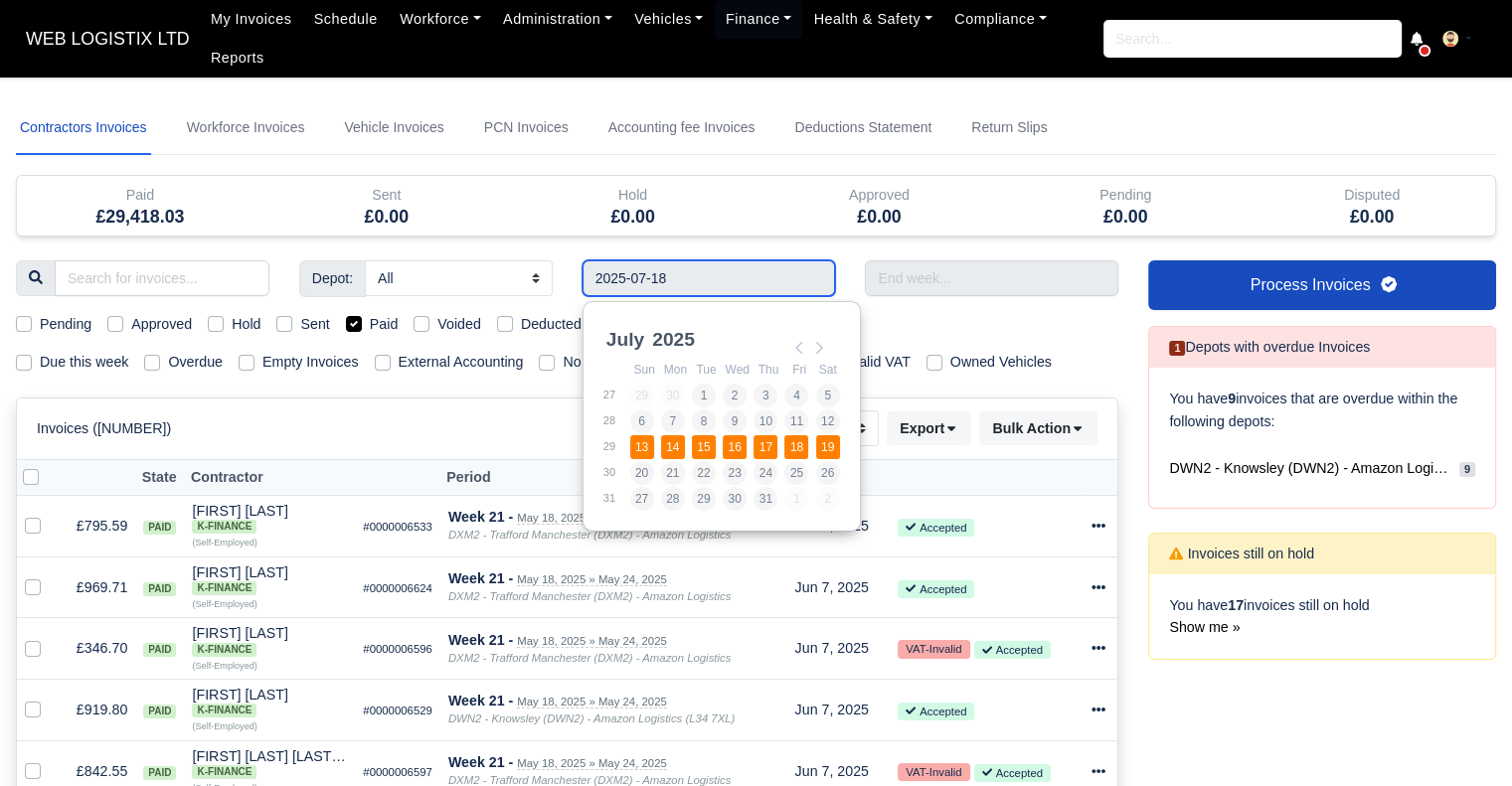 type on "13/07/2025 - 19/07/2025" 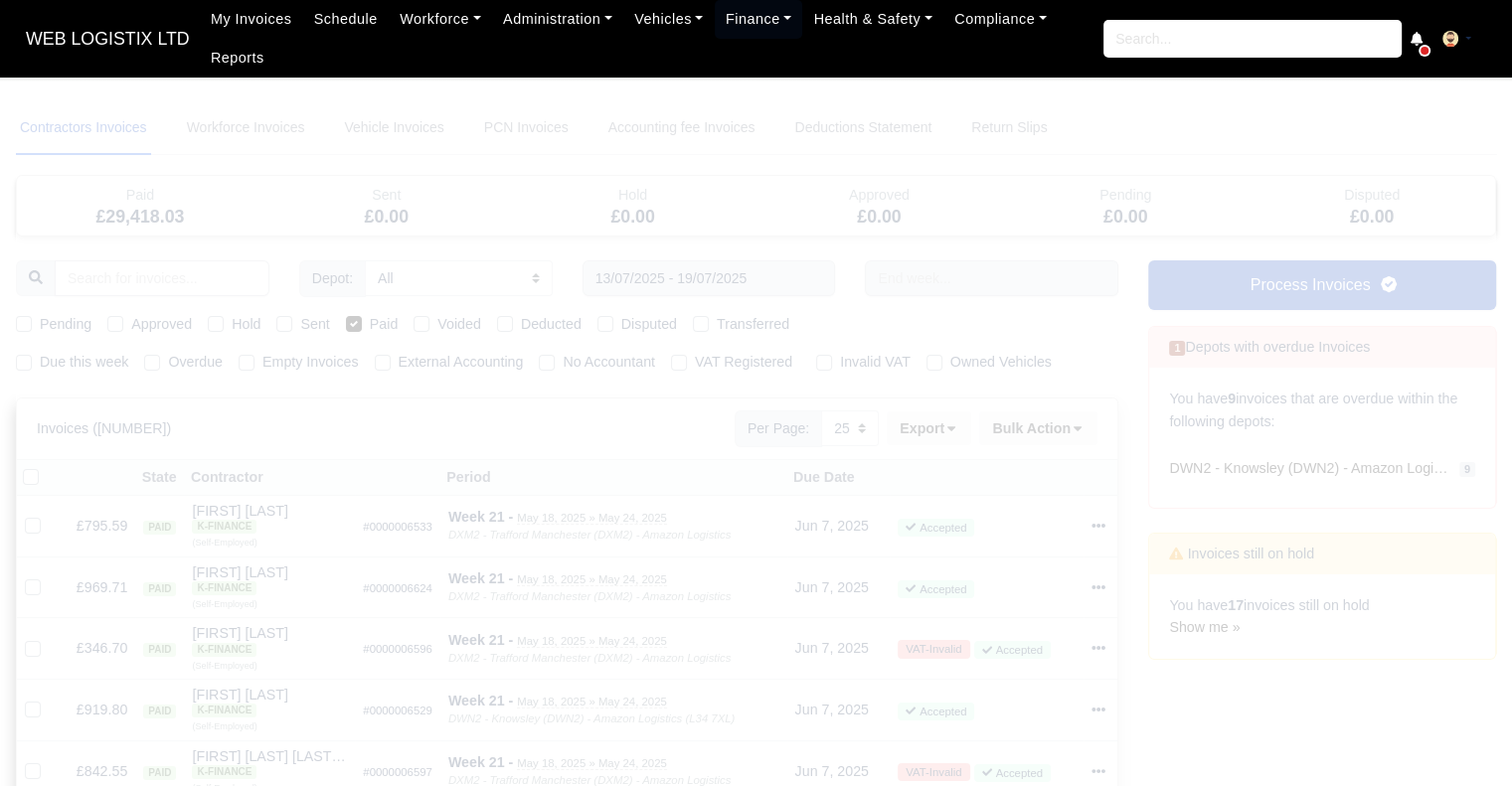 type 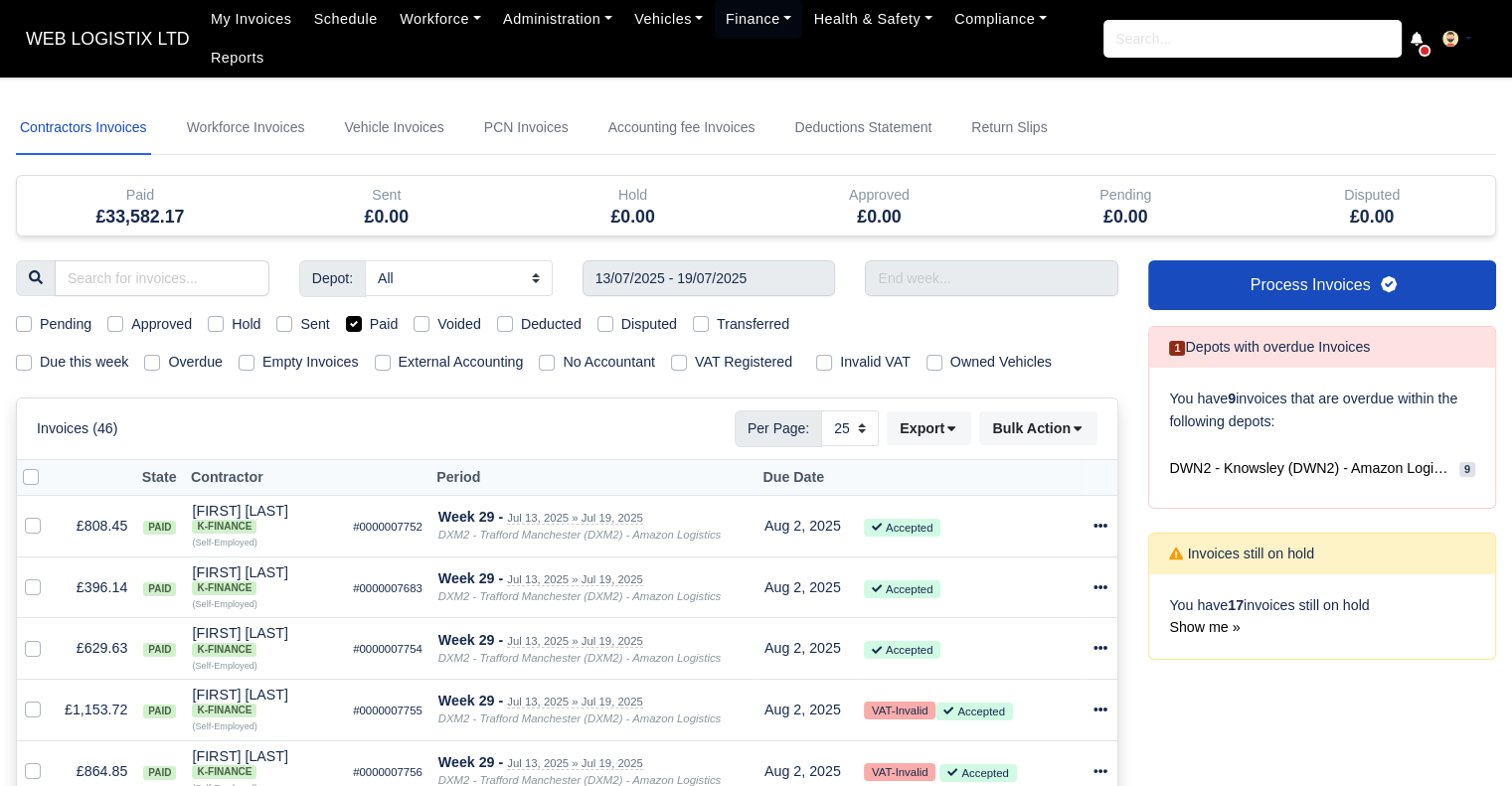 click at bounding box center (47, 466) 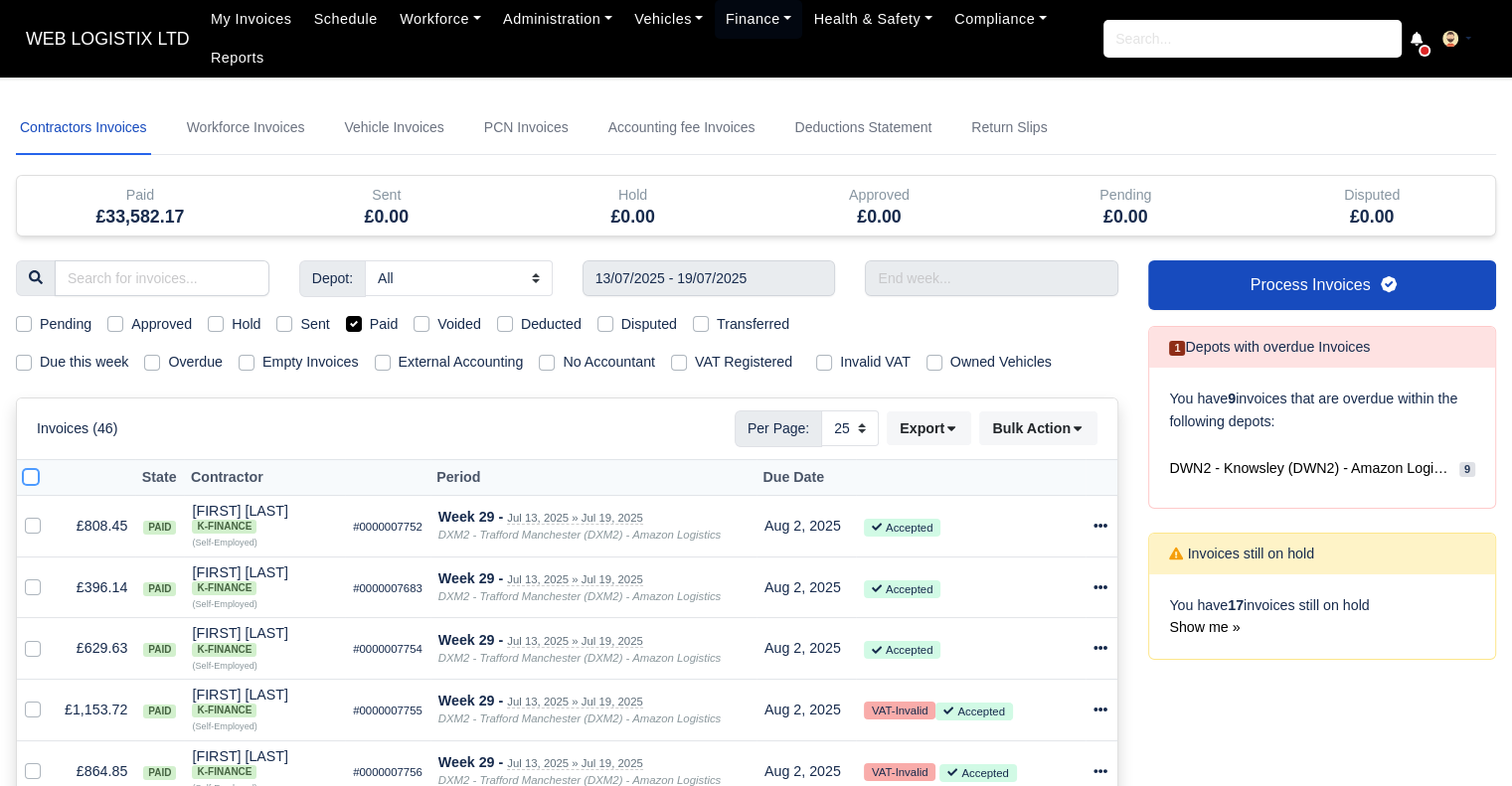 click at bounding box center (31, 474) 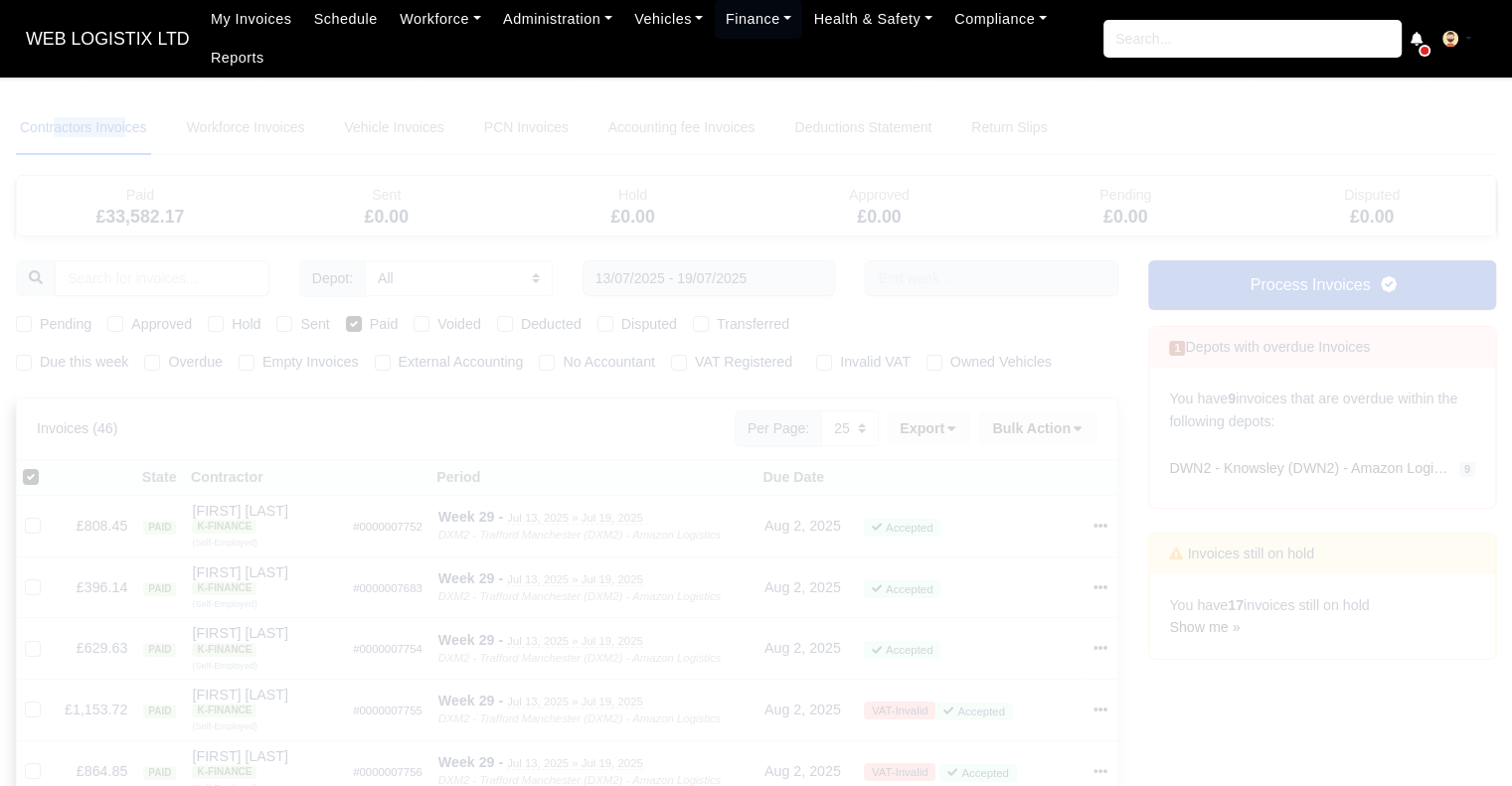 click at bounding box center [756, 1180] 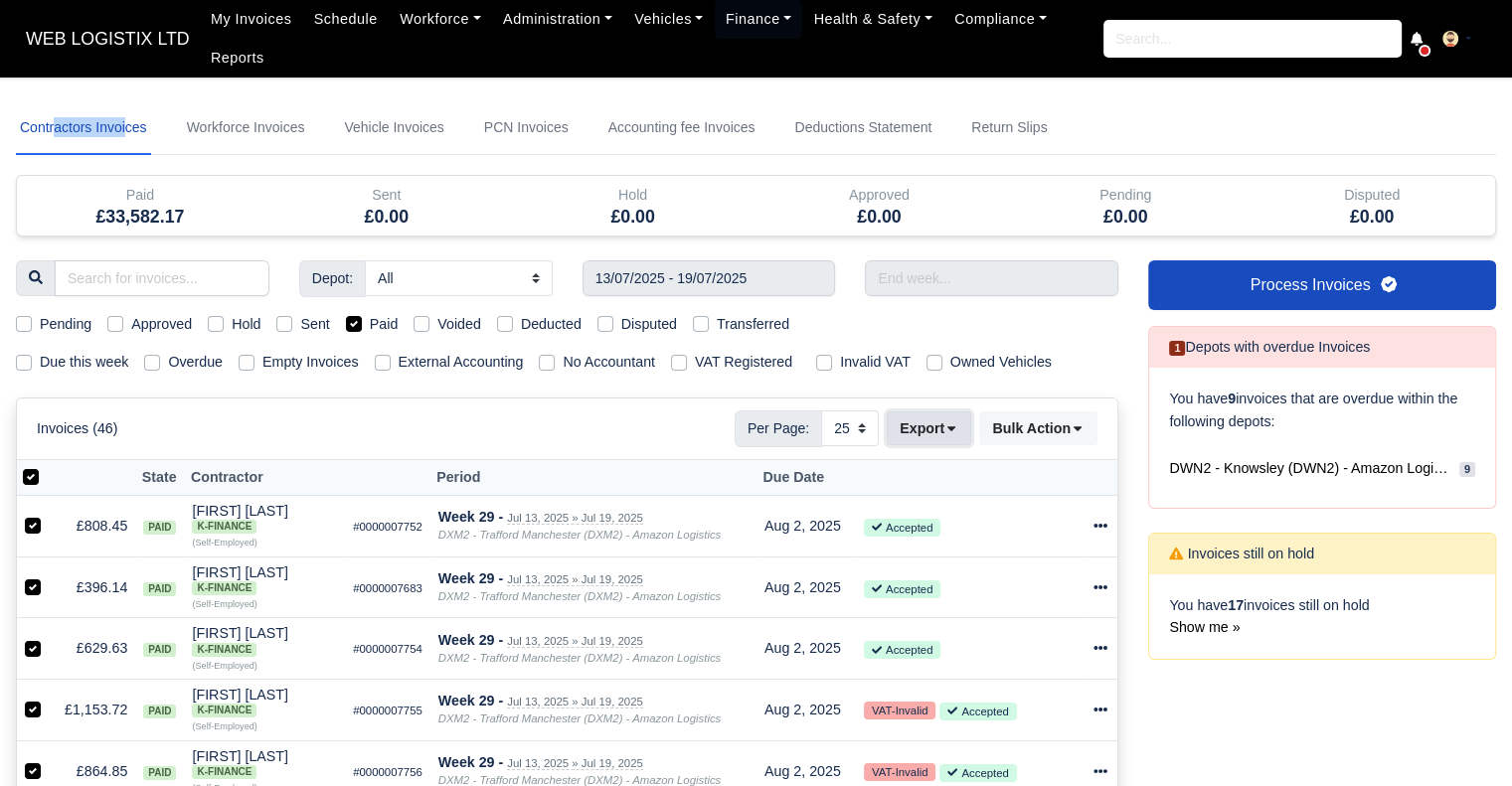 click on "Export" at bounding box center (928, 428) 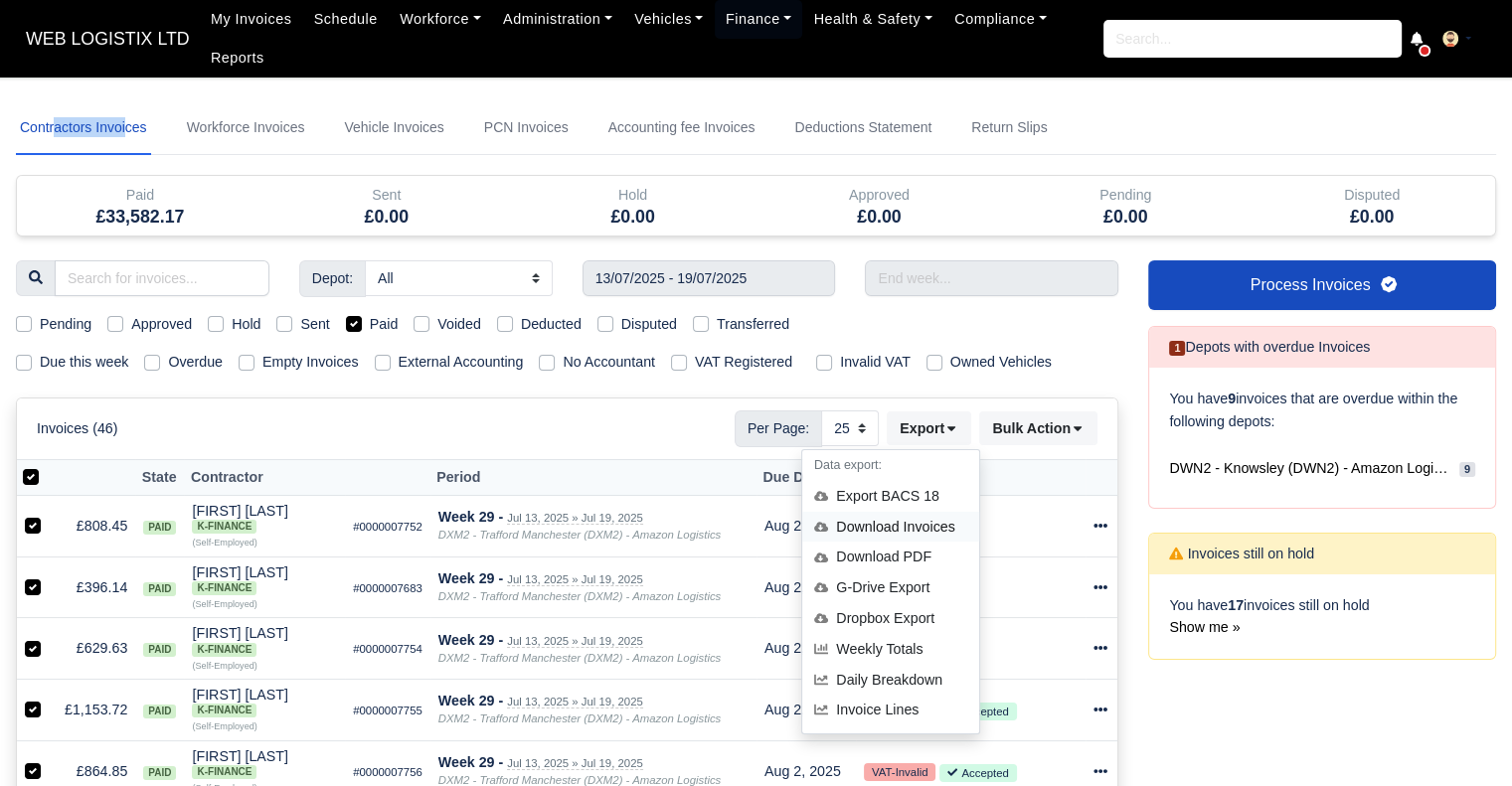 click on "Download Invoices" at bounding box center (891, 527) 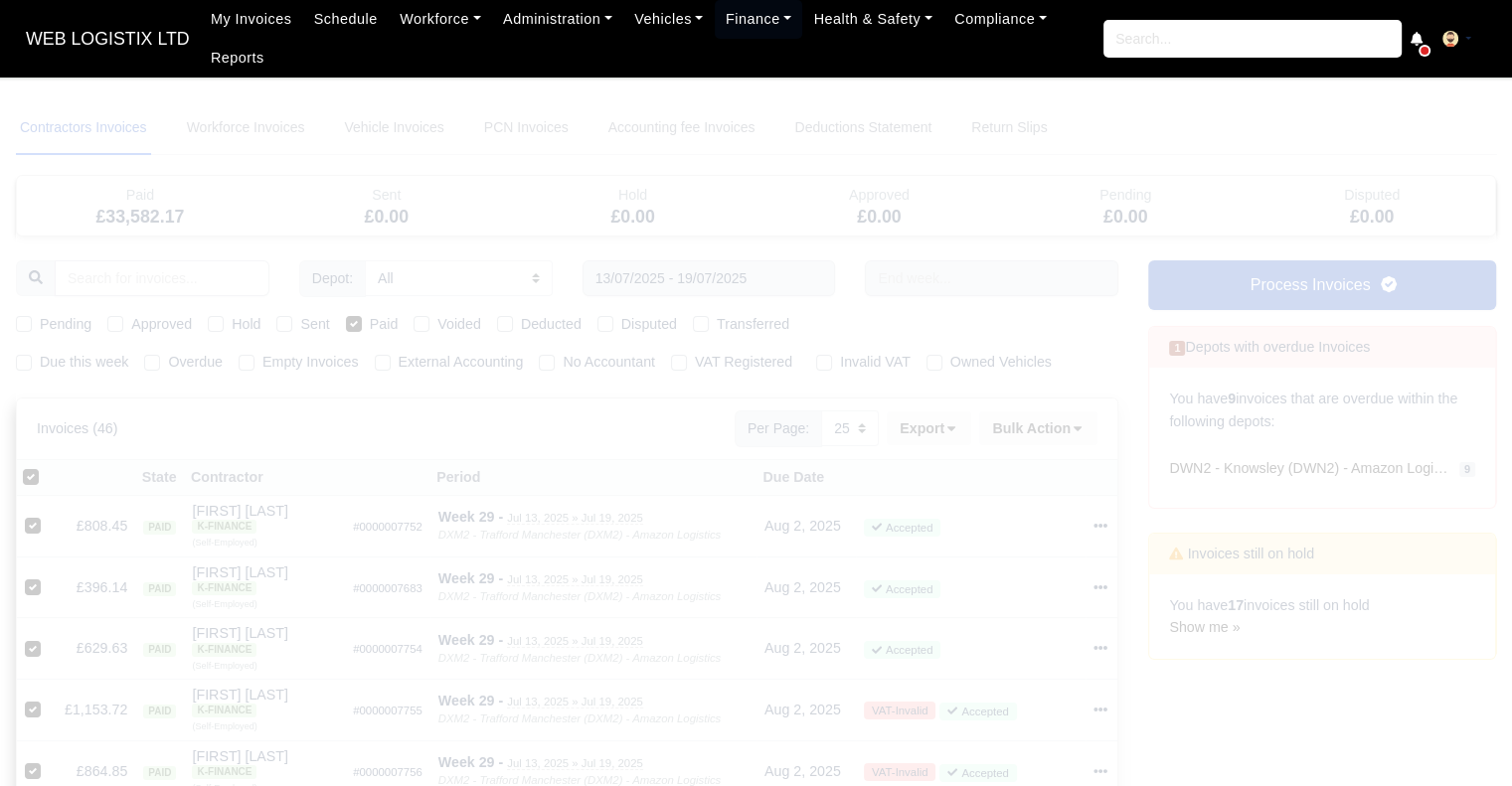 type 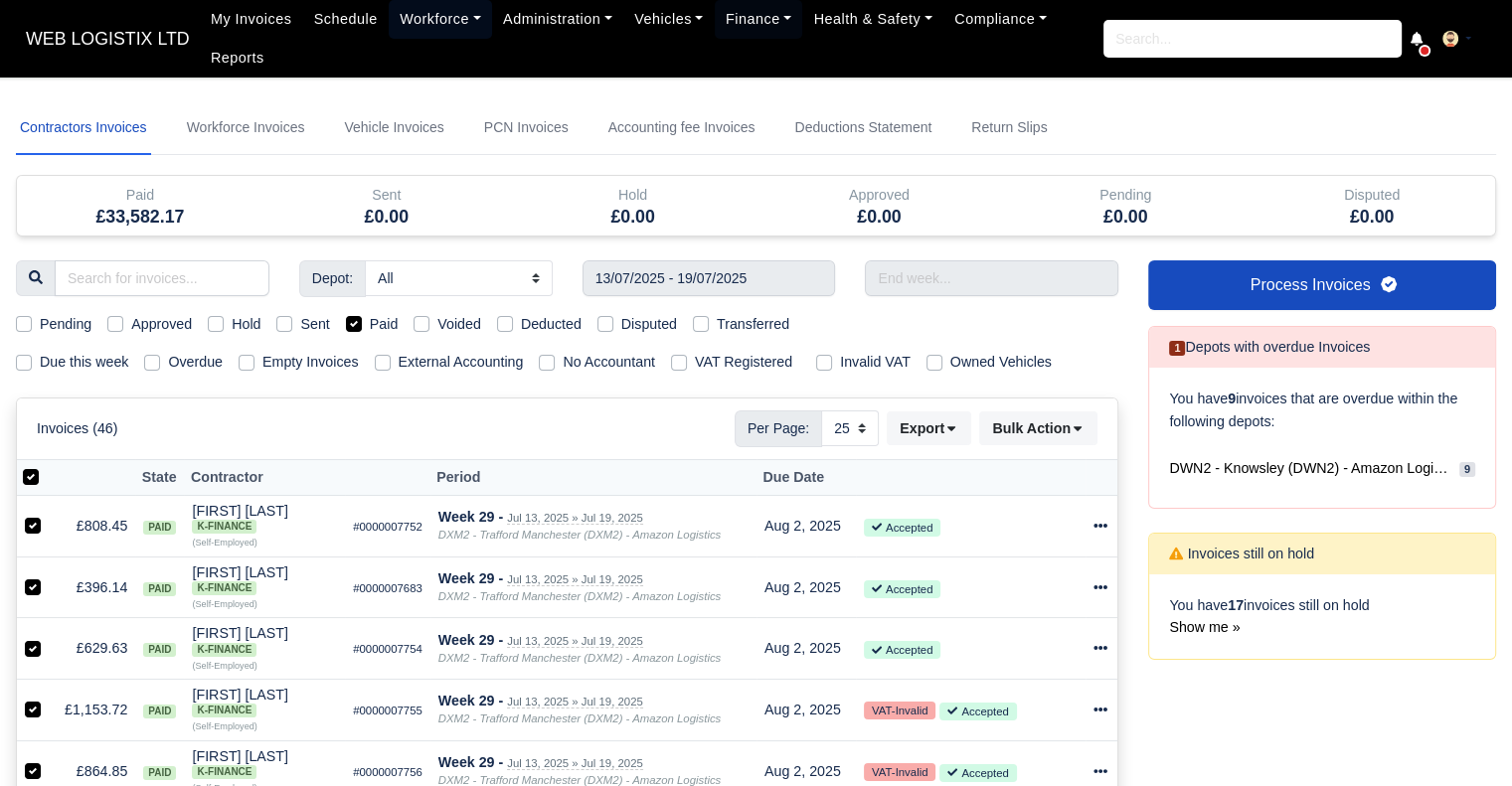 click on "Workforce" at bounding box center (440, 19) 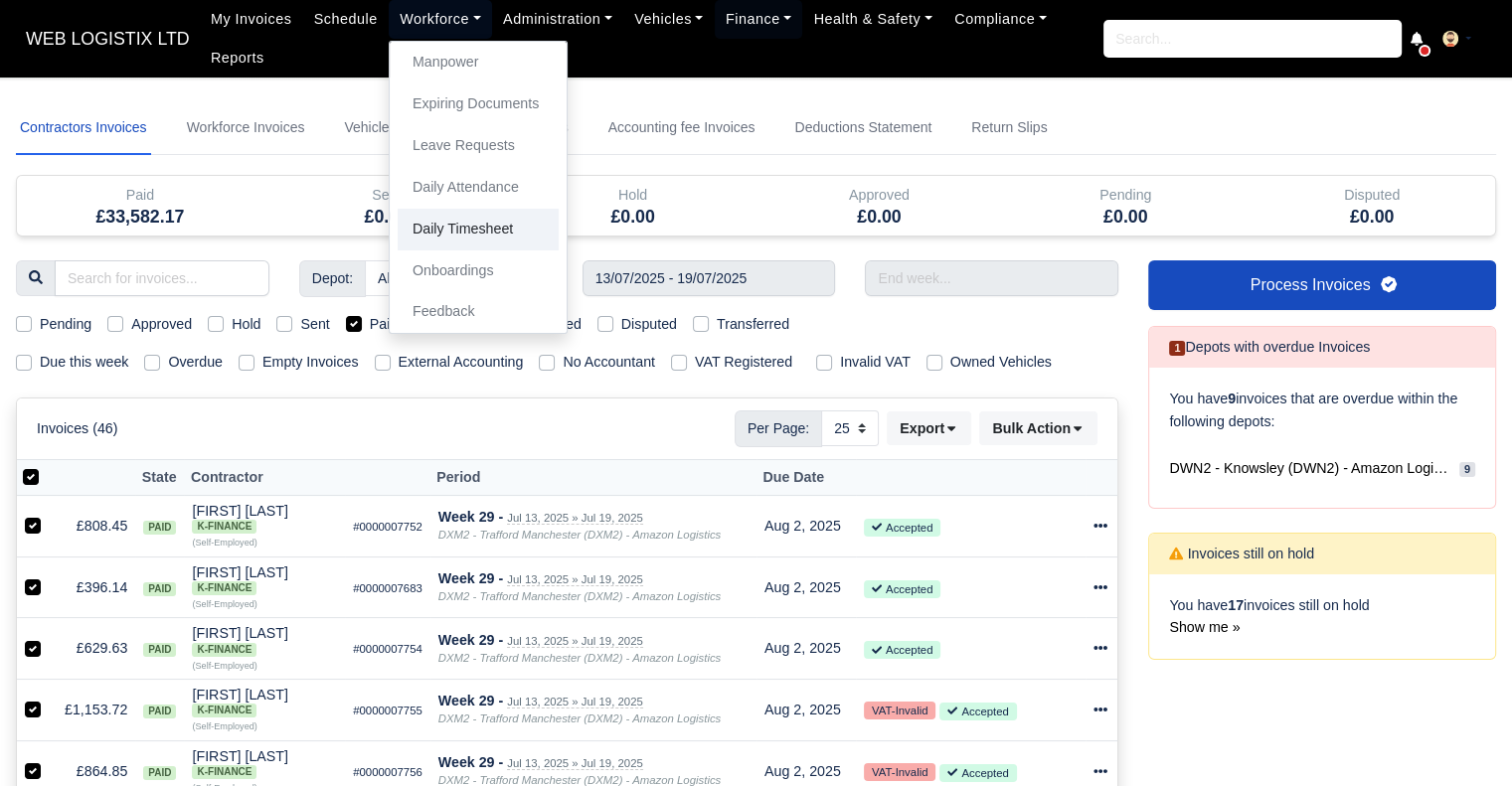 click on "Daily Timesheet" at bounding box center [478, 230] 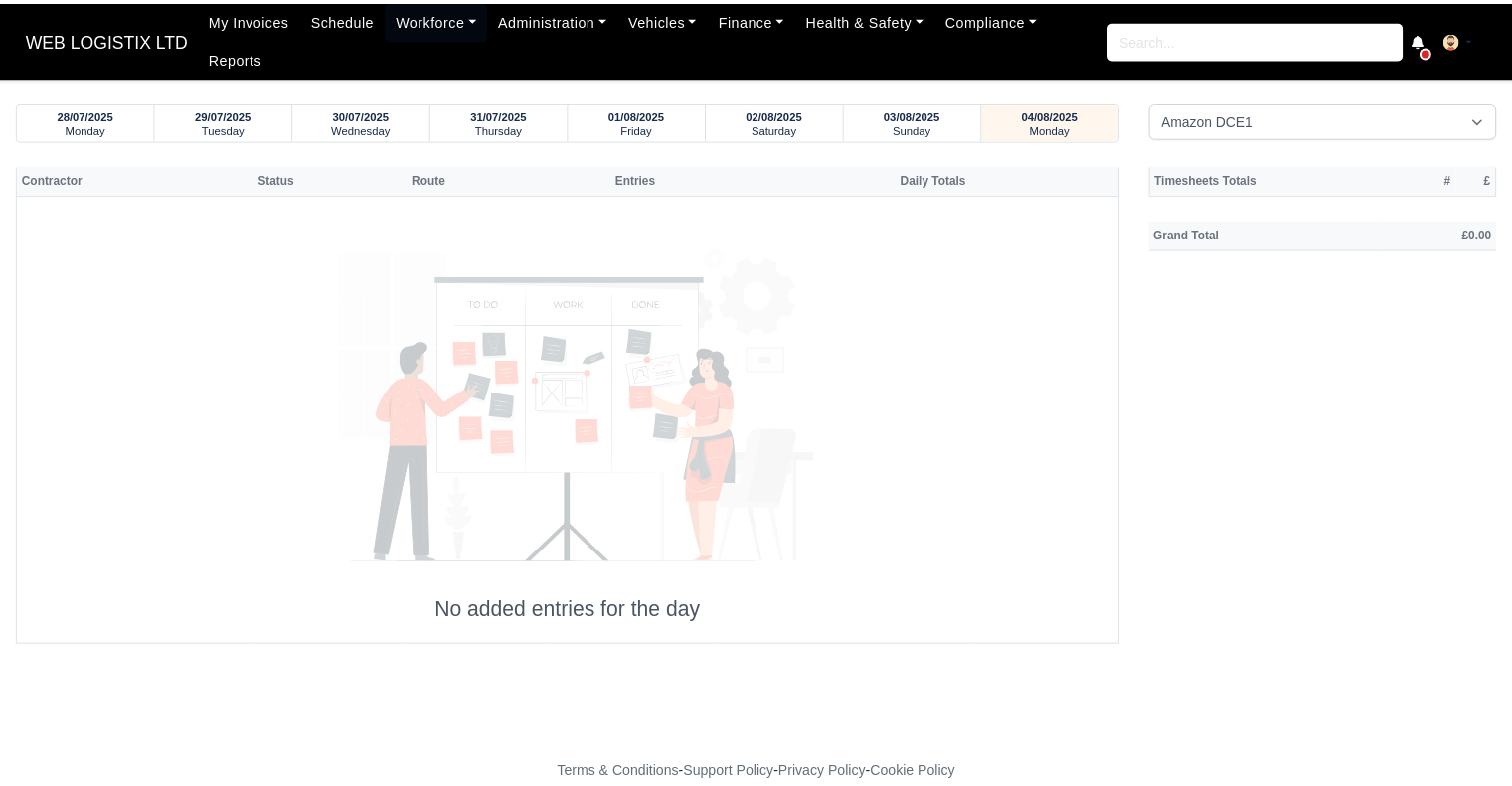 scroll, scrollTop: 0, scrollLeft: 0, axis: both 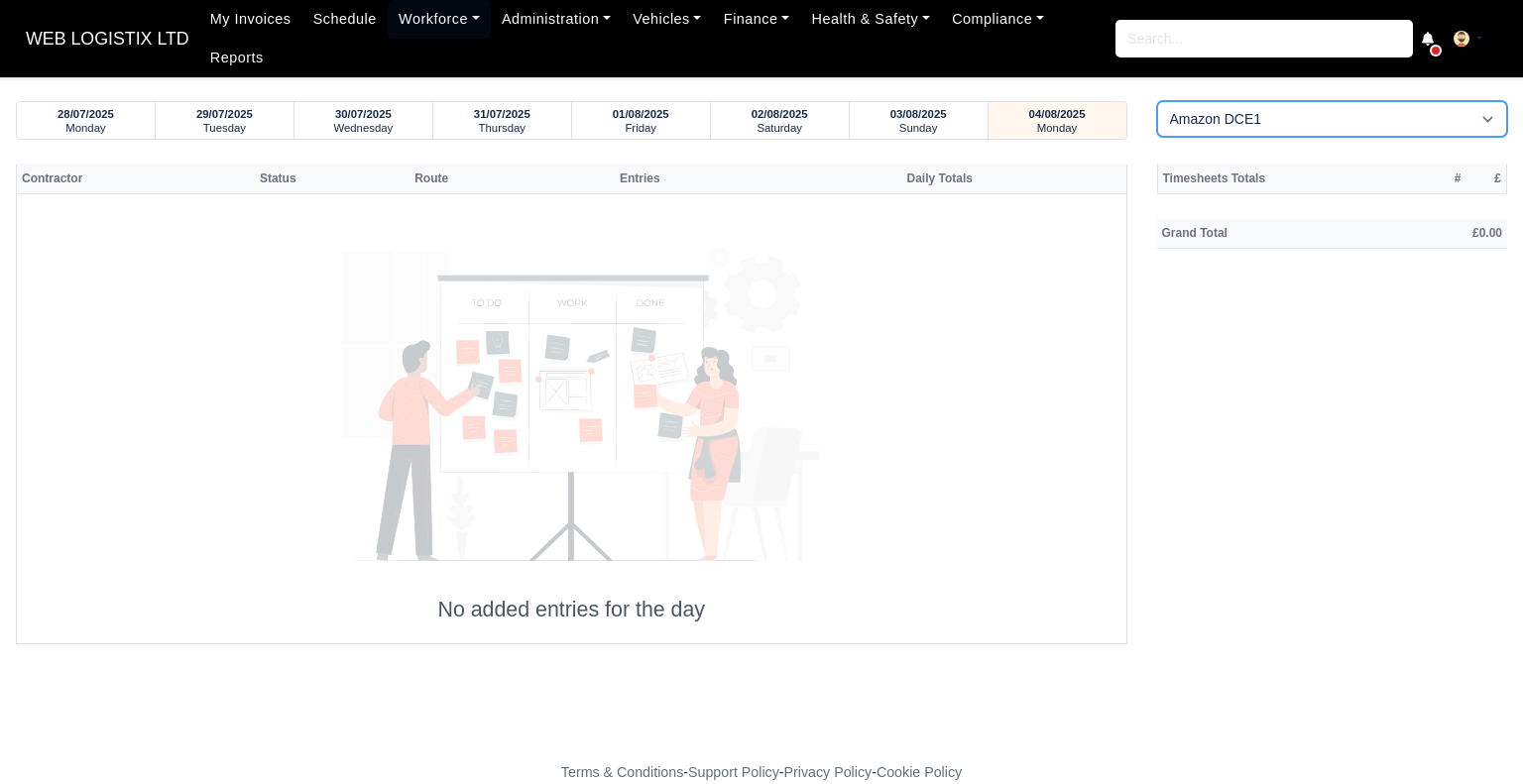 click on "Amazon DCE1
DWN2 - Knowsley (DWN2) - Amazon Logistics (L34 7XL)
DXM2 - Trafford Manchester (DXM2) - Amazon Logistics" at bounding box center (1333, 119) 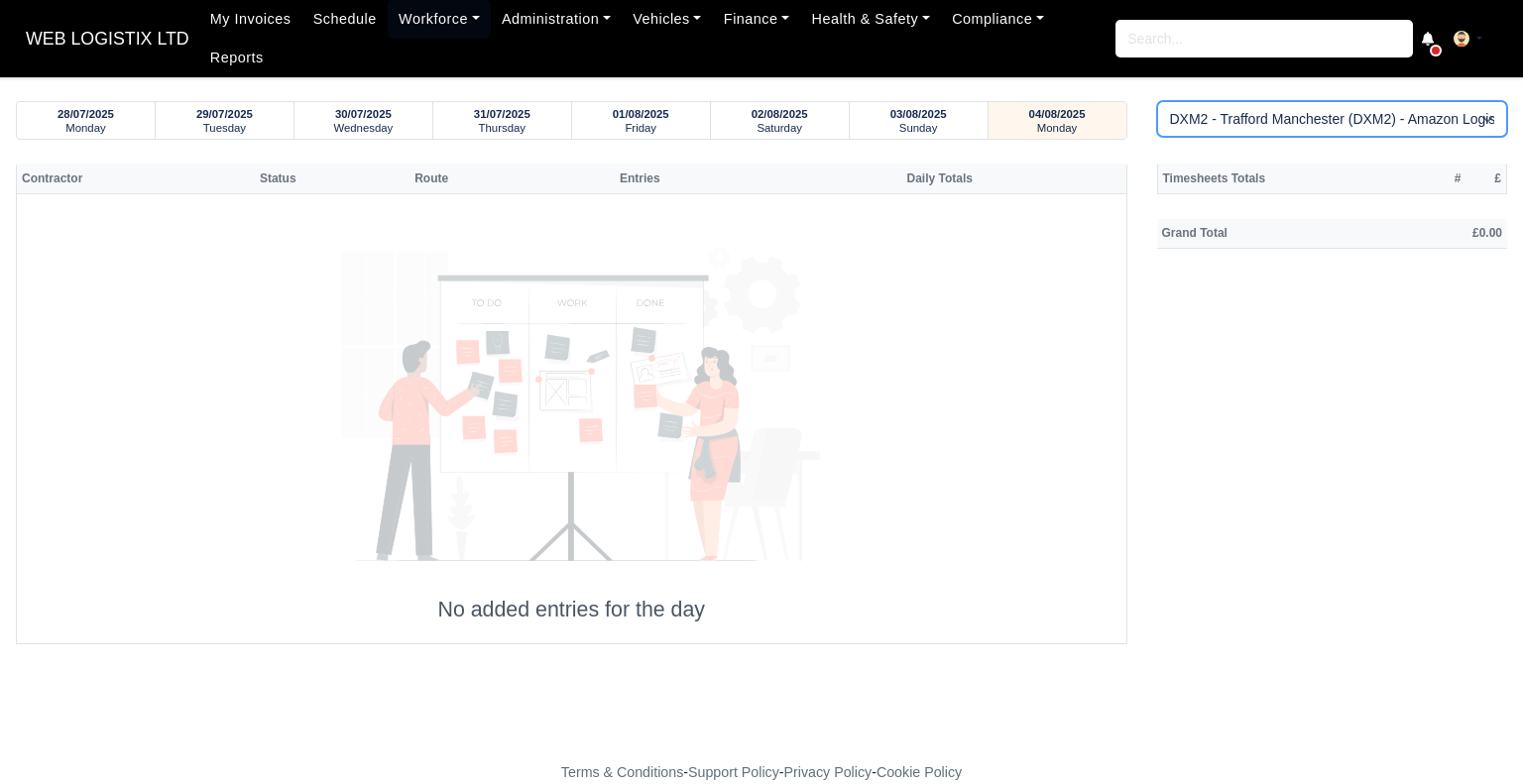 click on "Amazon DCE1
DWN2 - Knowsley (DWN2) - Amazon Logistics (L34 7XL)
DXM2 - Trafford Manchester (DXM2) - Amazon Logistics" at bounding box center (1333, 119) 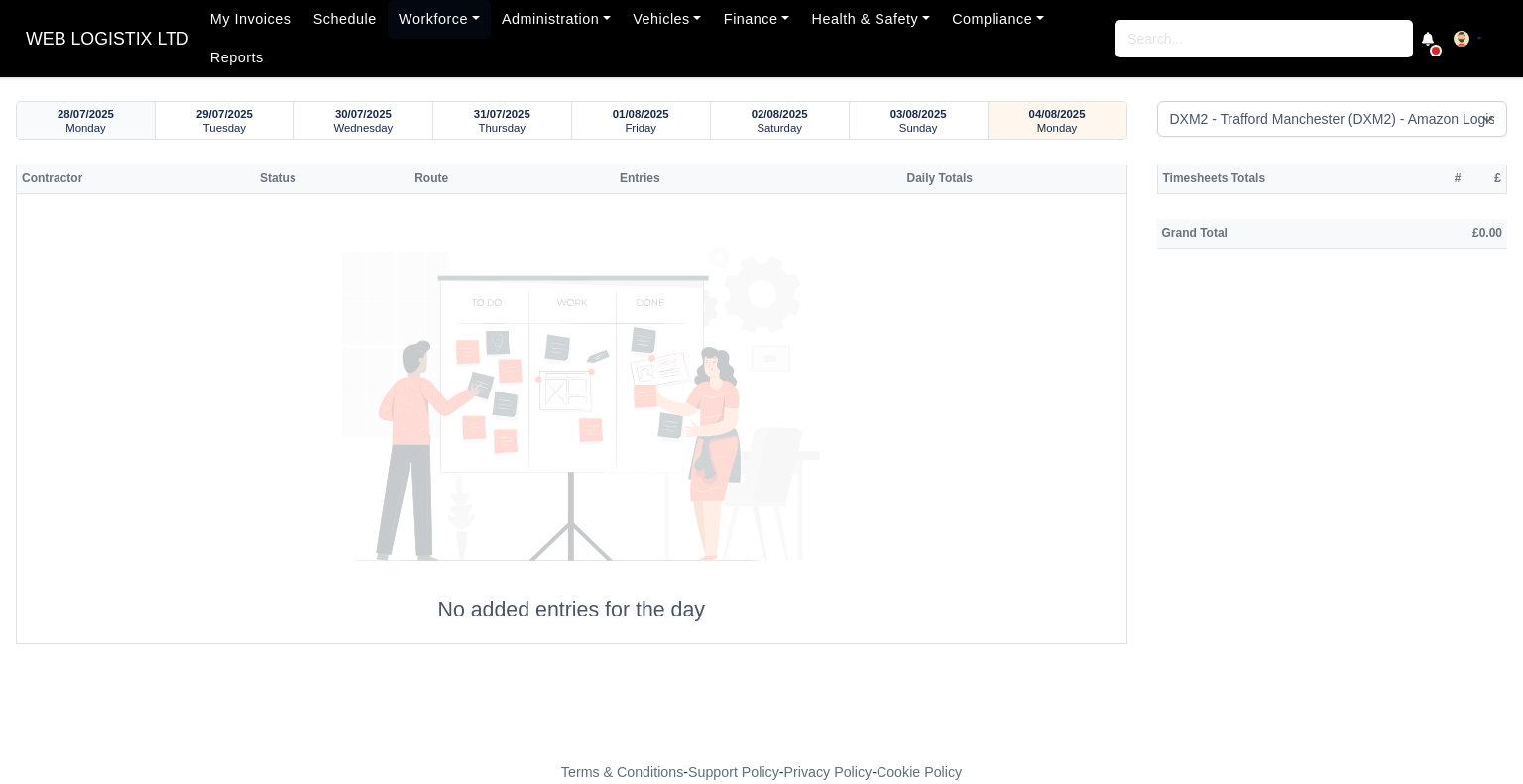 click on "Monday" at bounding box center (85, 127) 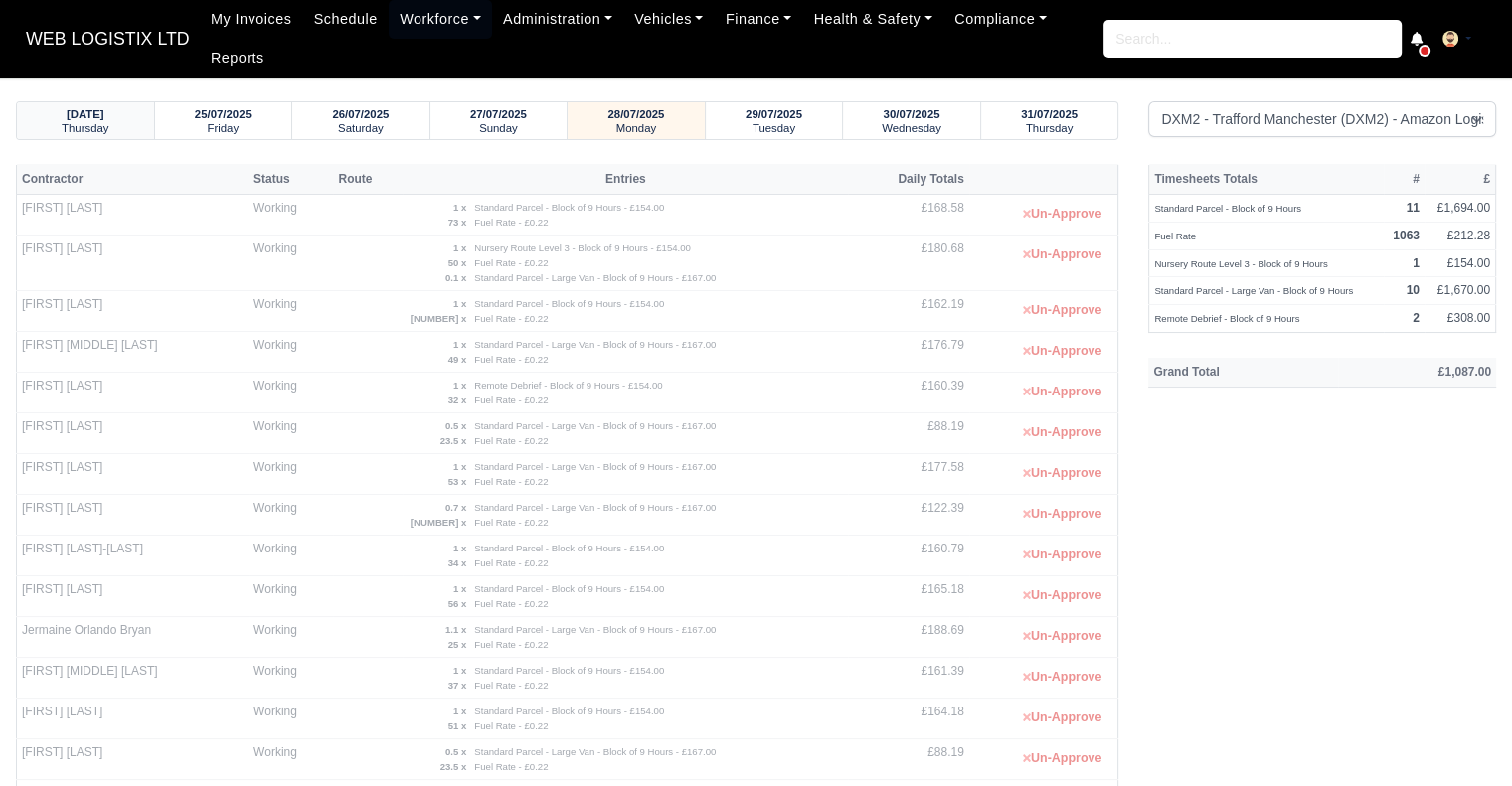 click on "Thursday" at bounding box center (84, 128) 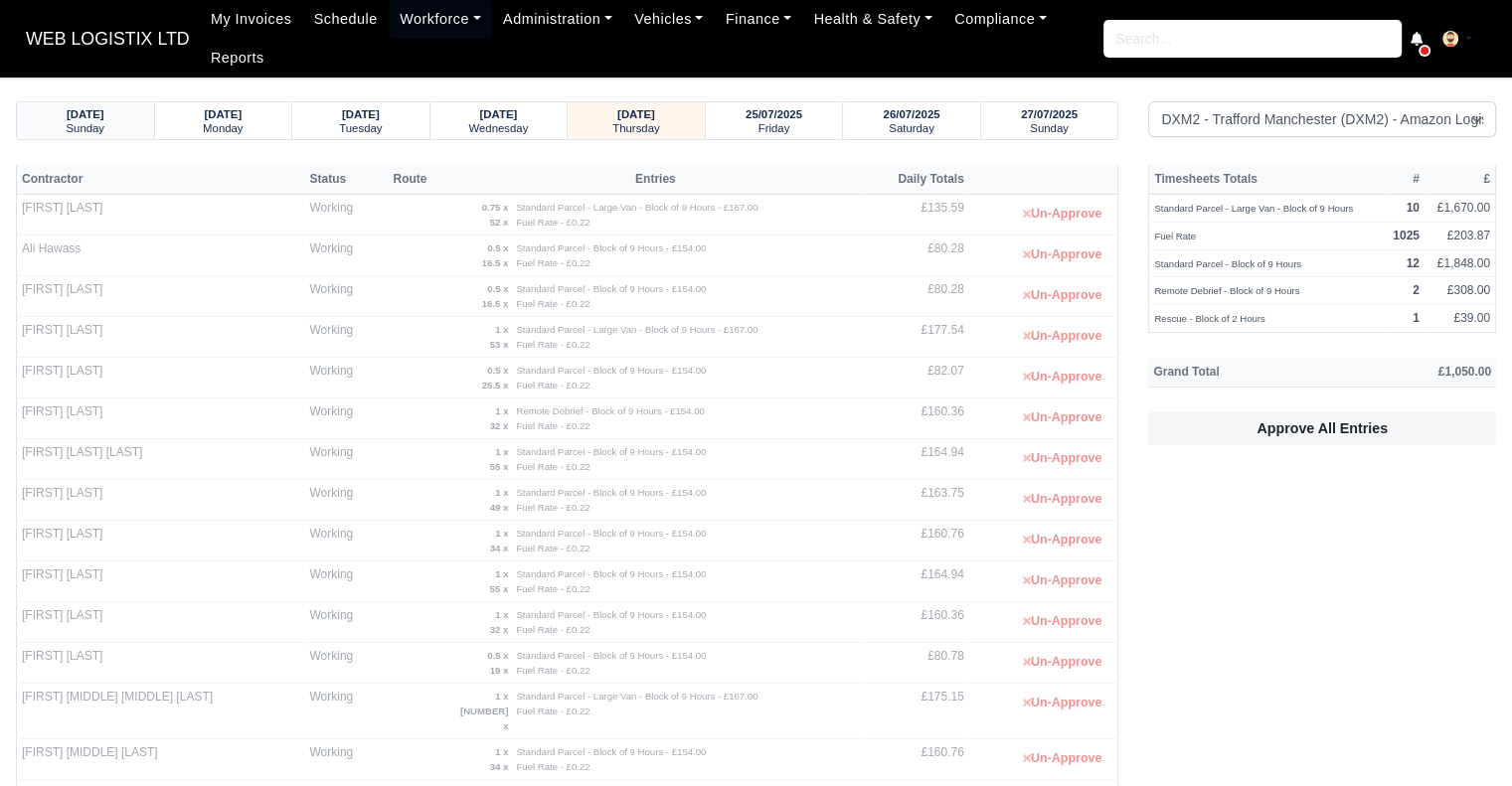 click on "Sunday" at bounding box center (84, 128) 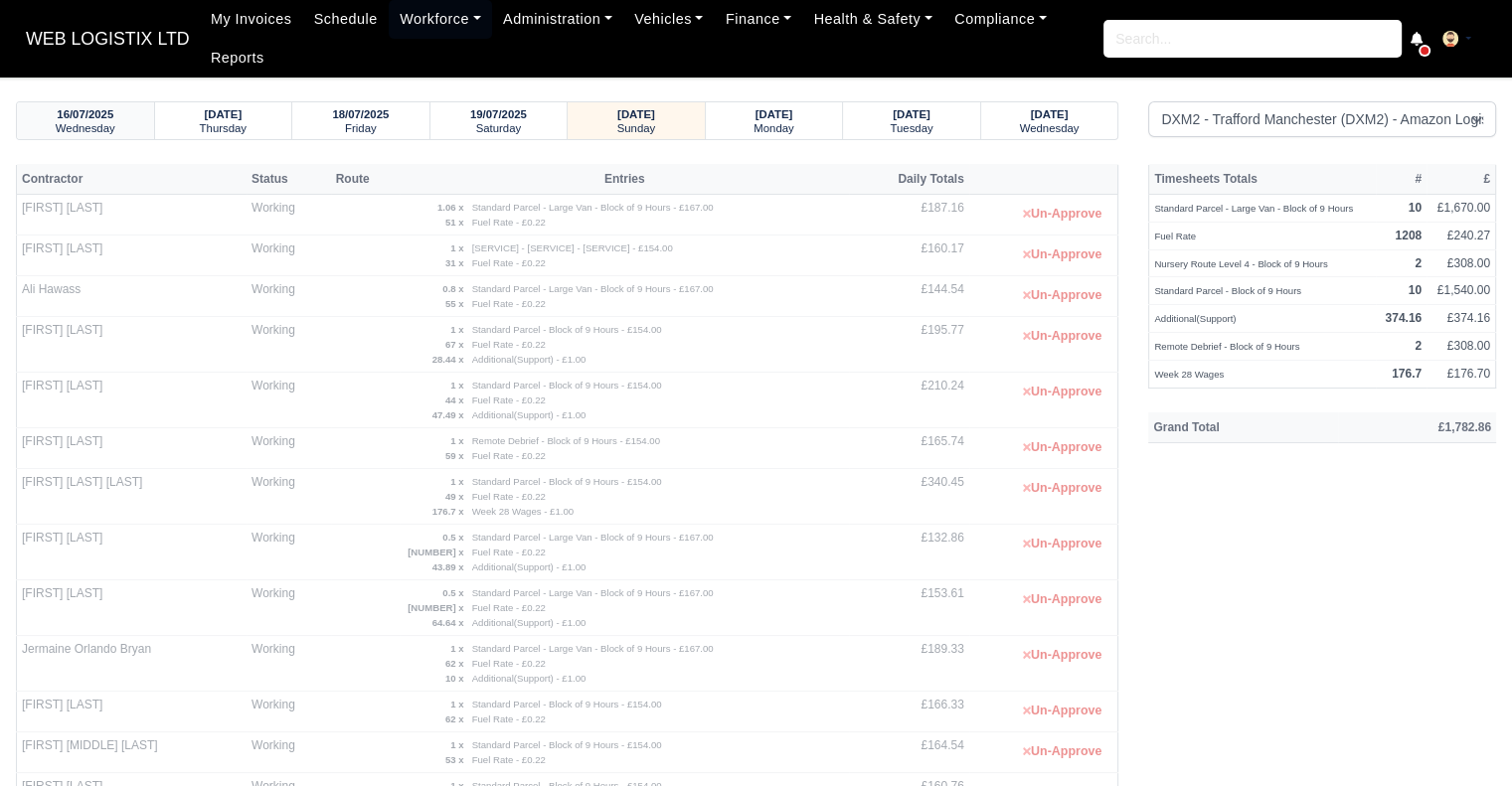 click on "Wednesday" at bounding box center [85, 128] 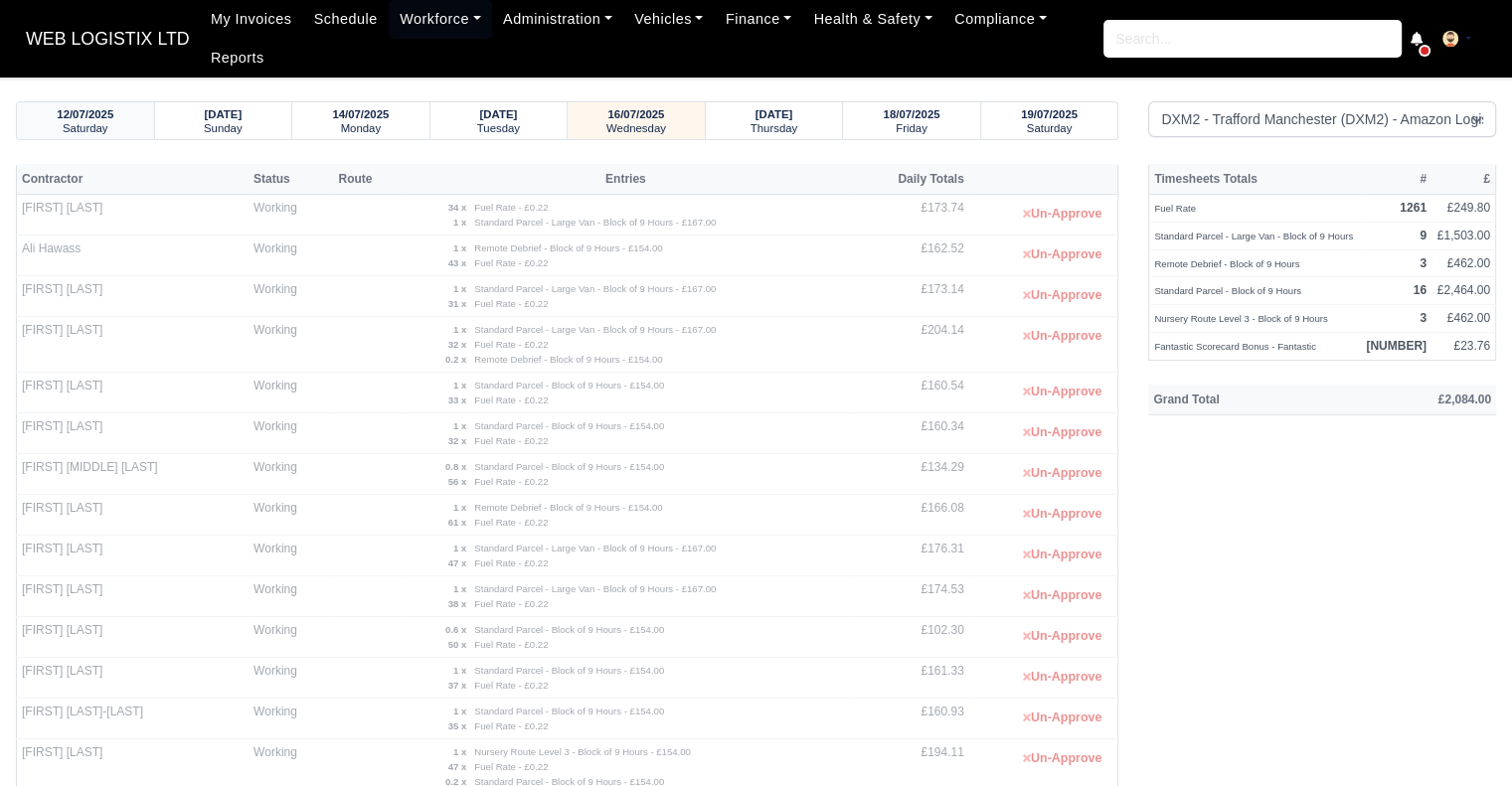 click on "Saturday" at bounding box center [85, 128] 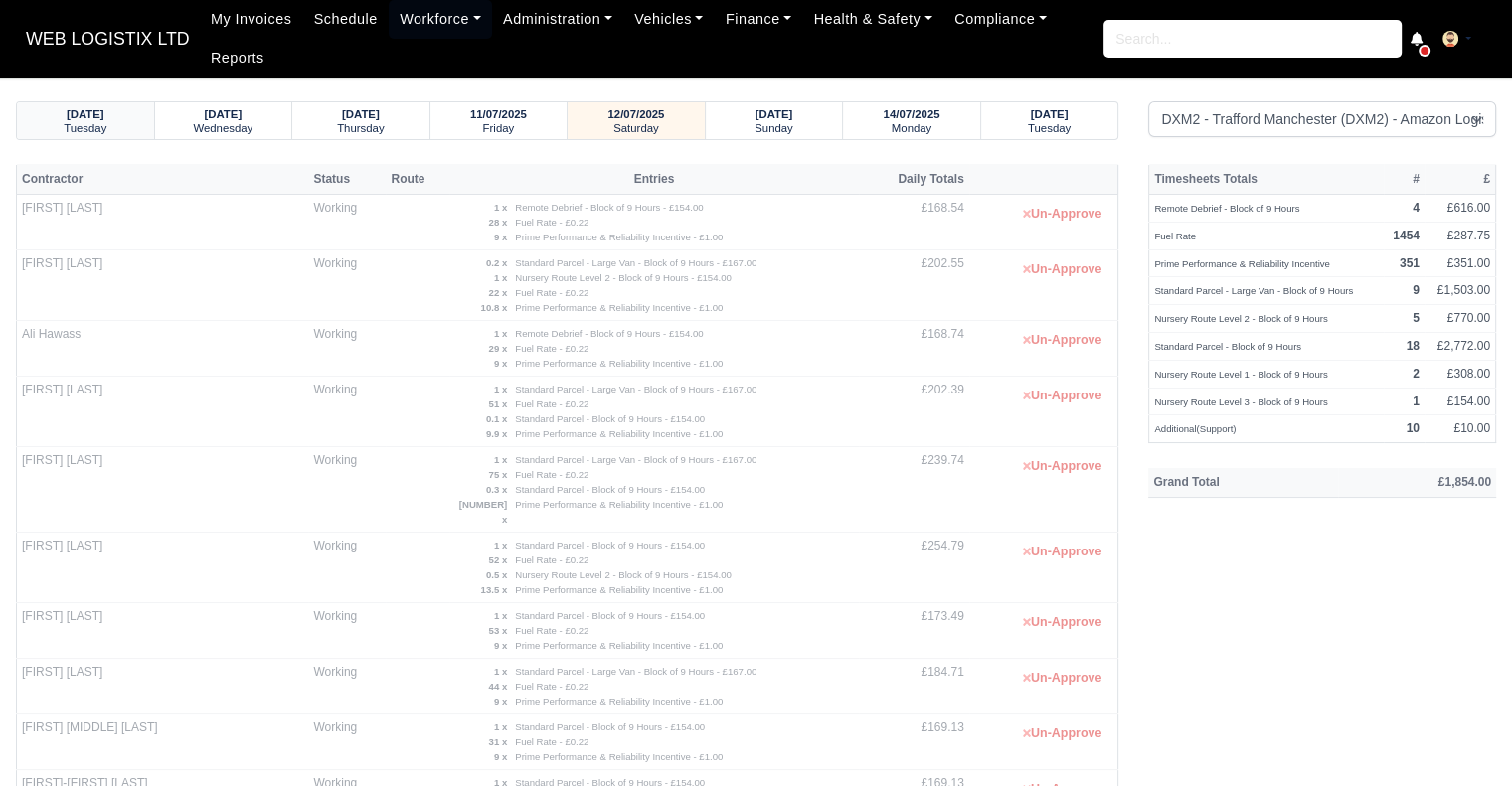 click on "Tuesday" at bounding box center (84, 128) 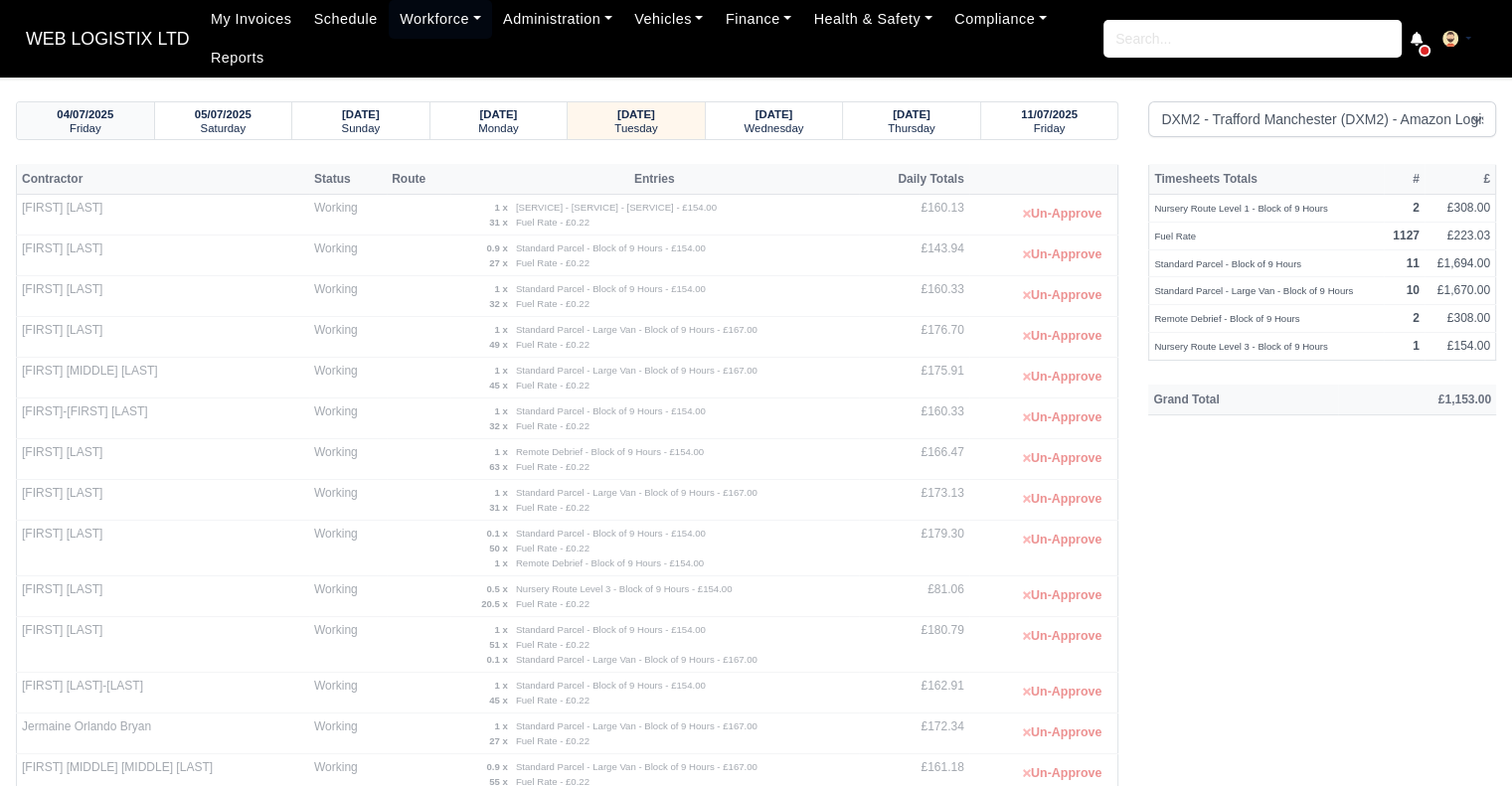 click on "Friday" at bounding box center [85, 128] 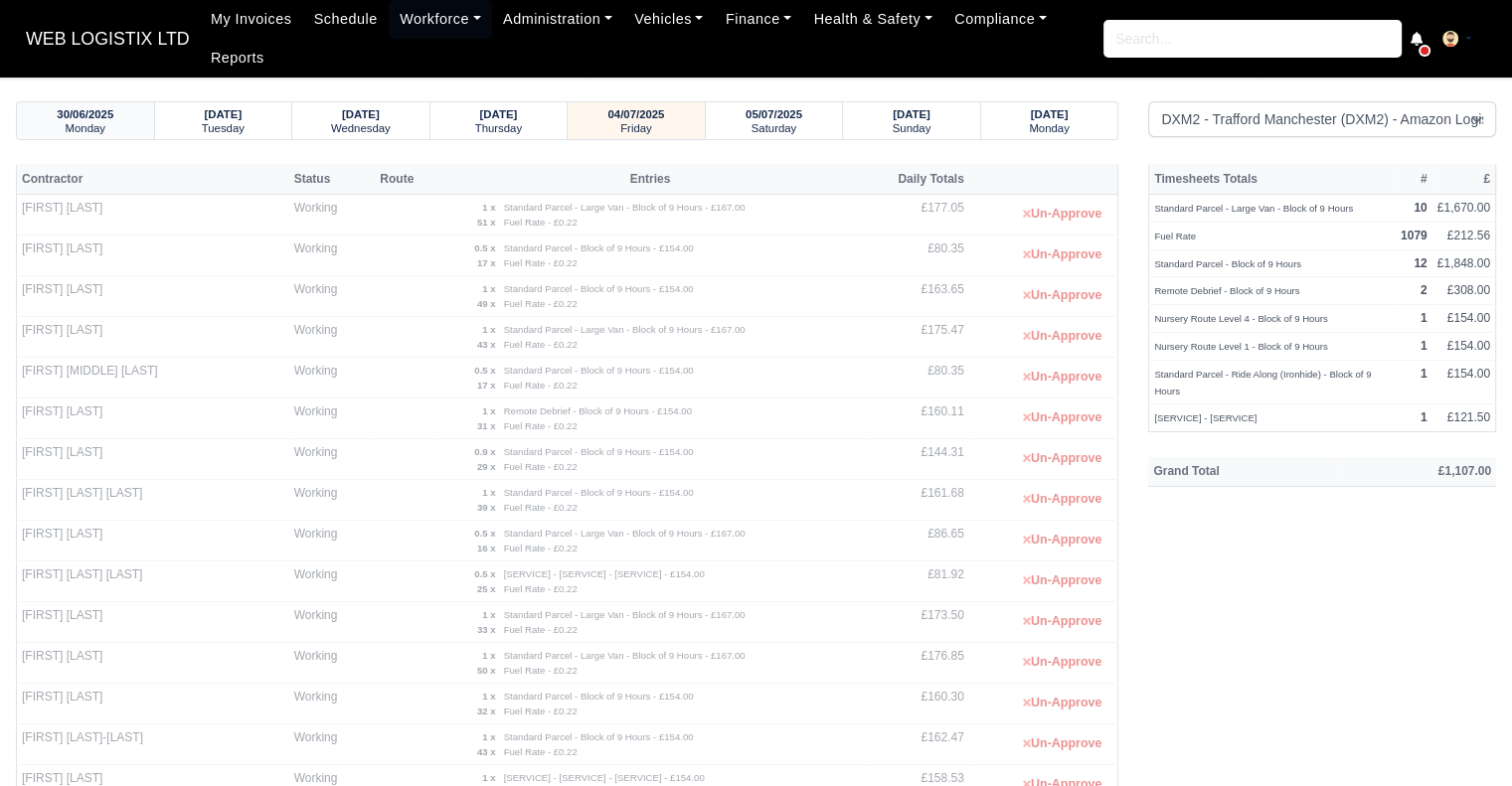click on "Monday" at bounding box center (85, 128) 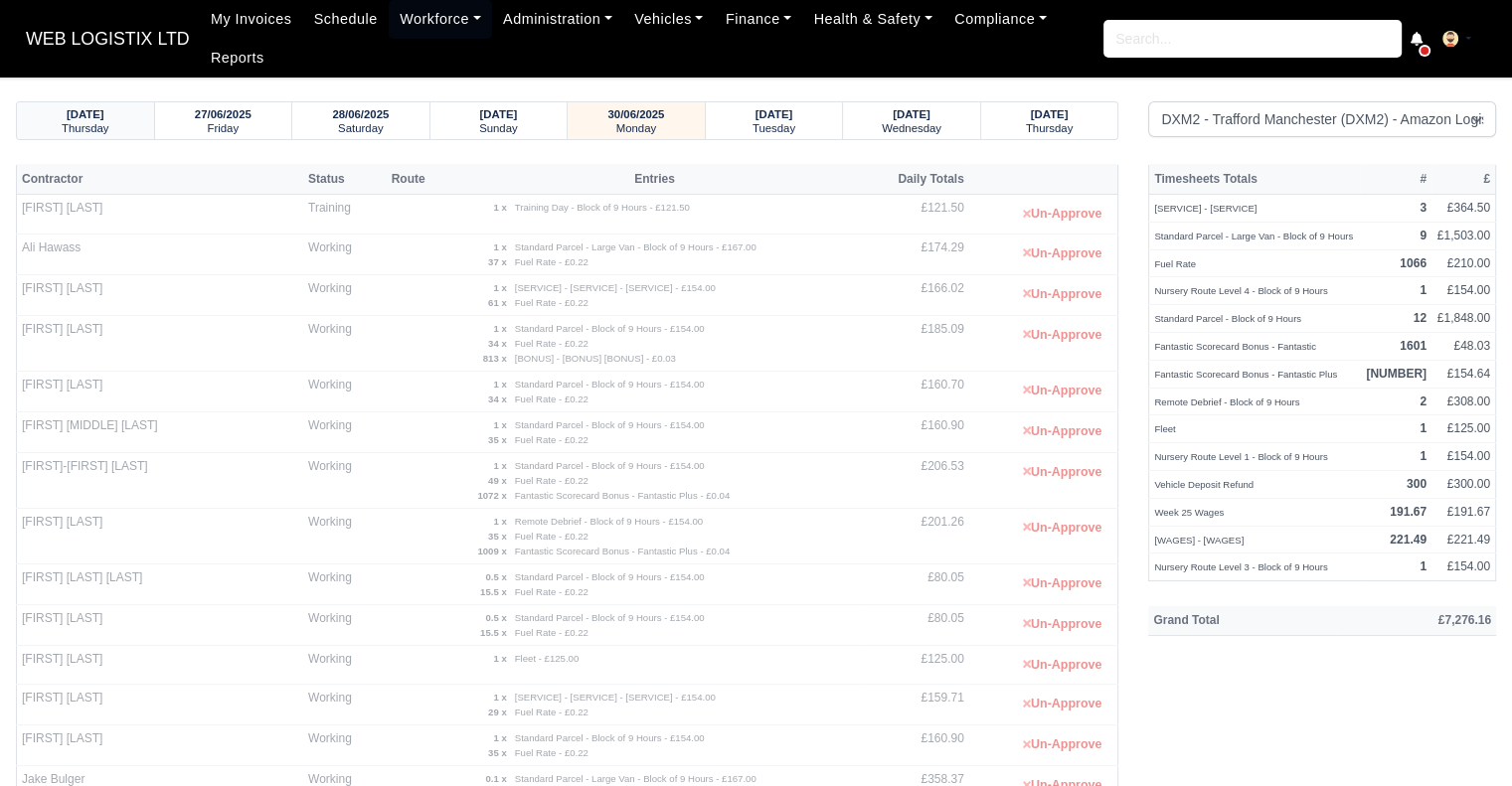 click on "Thursday" at bounding box center (84, 128) 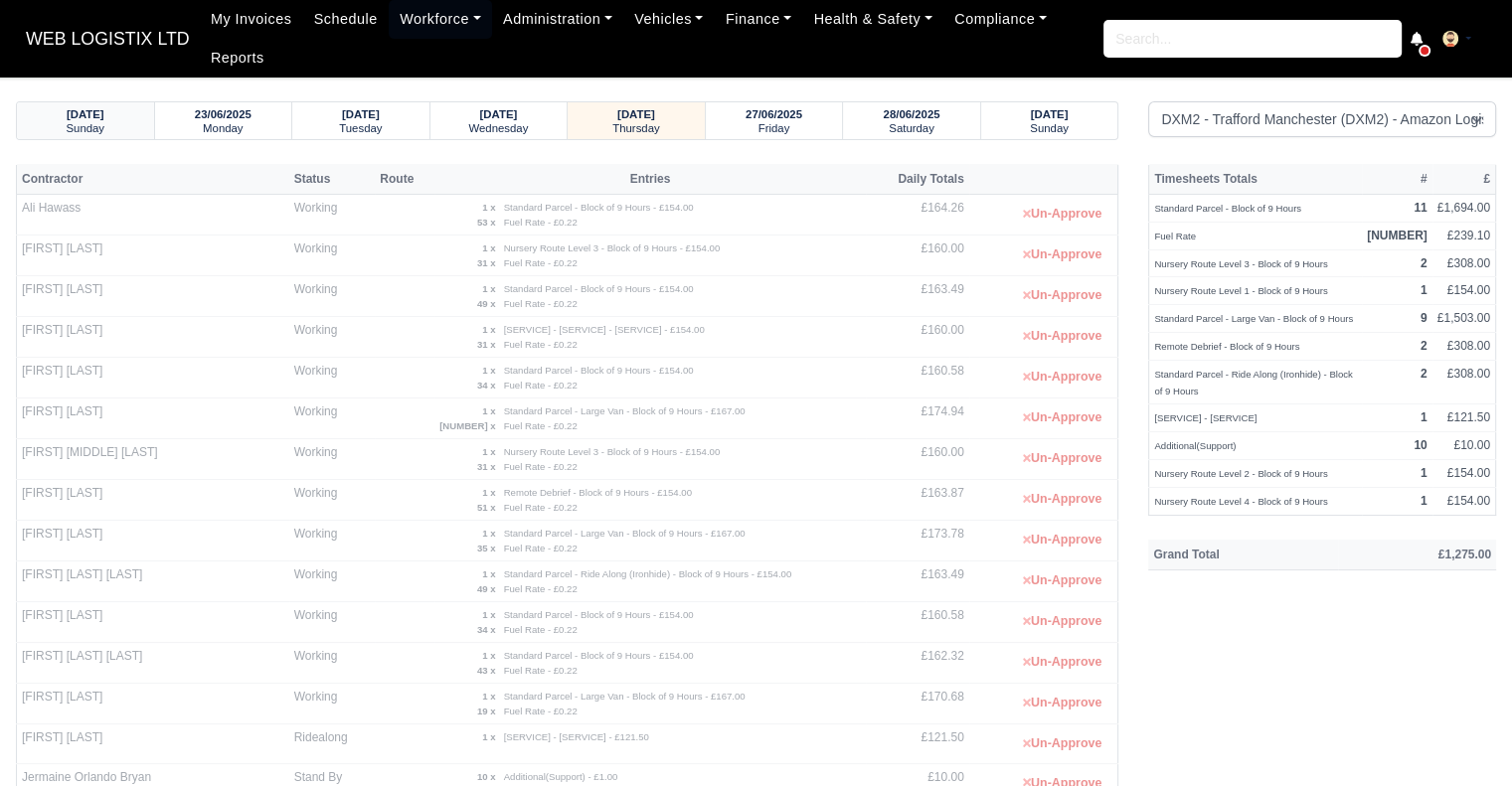 click on "Sunday" at bounding box center (84, 128) 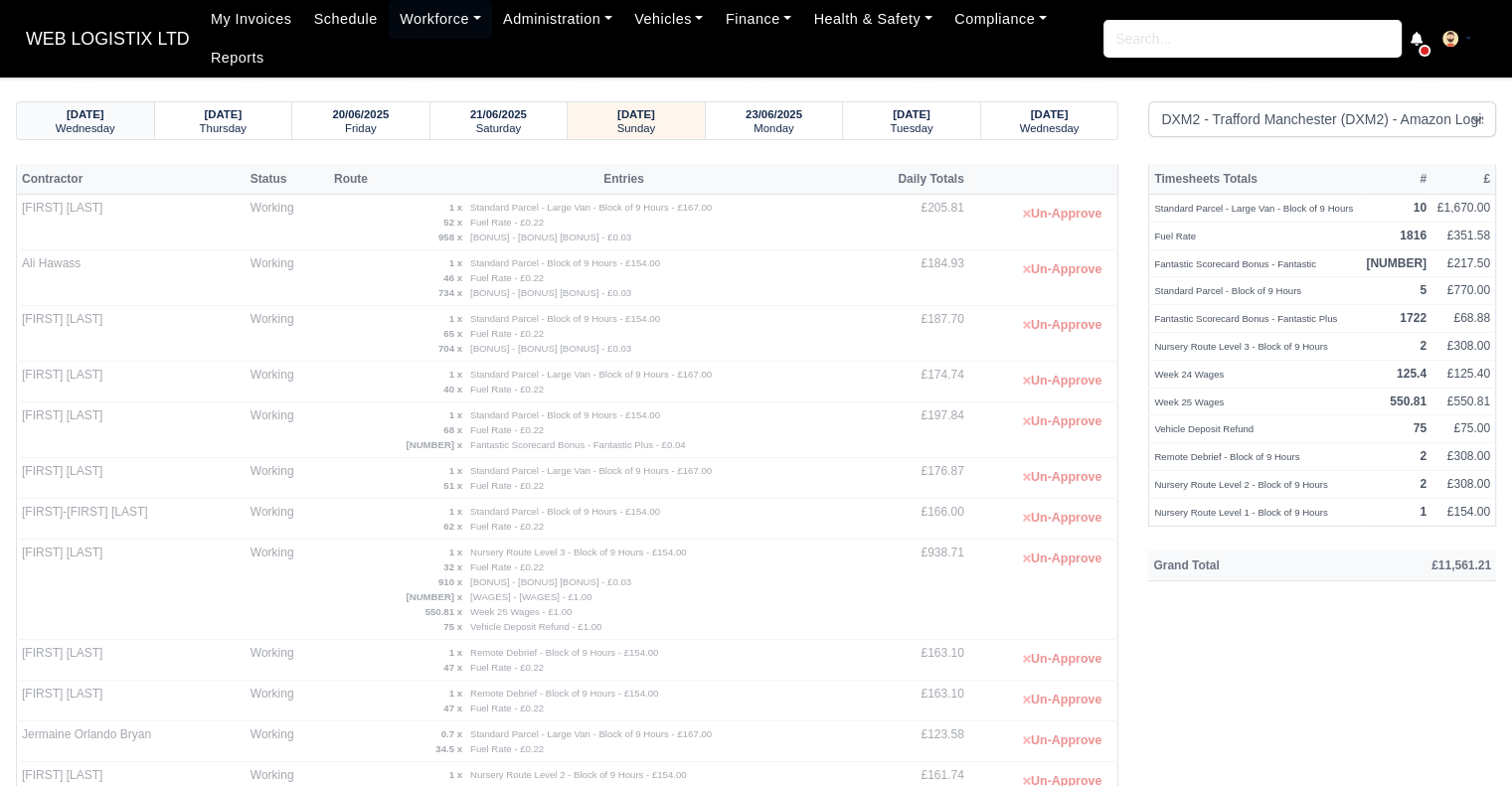 click on "Wednesday" at bounding box center [85, 128] 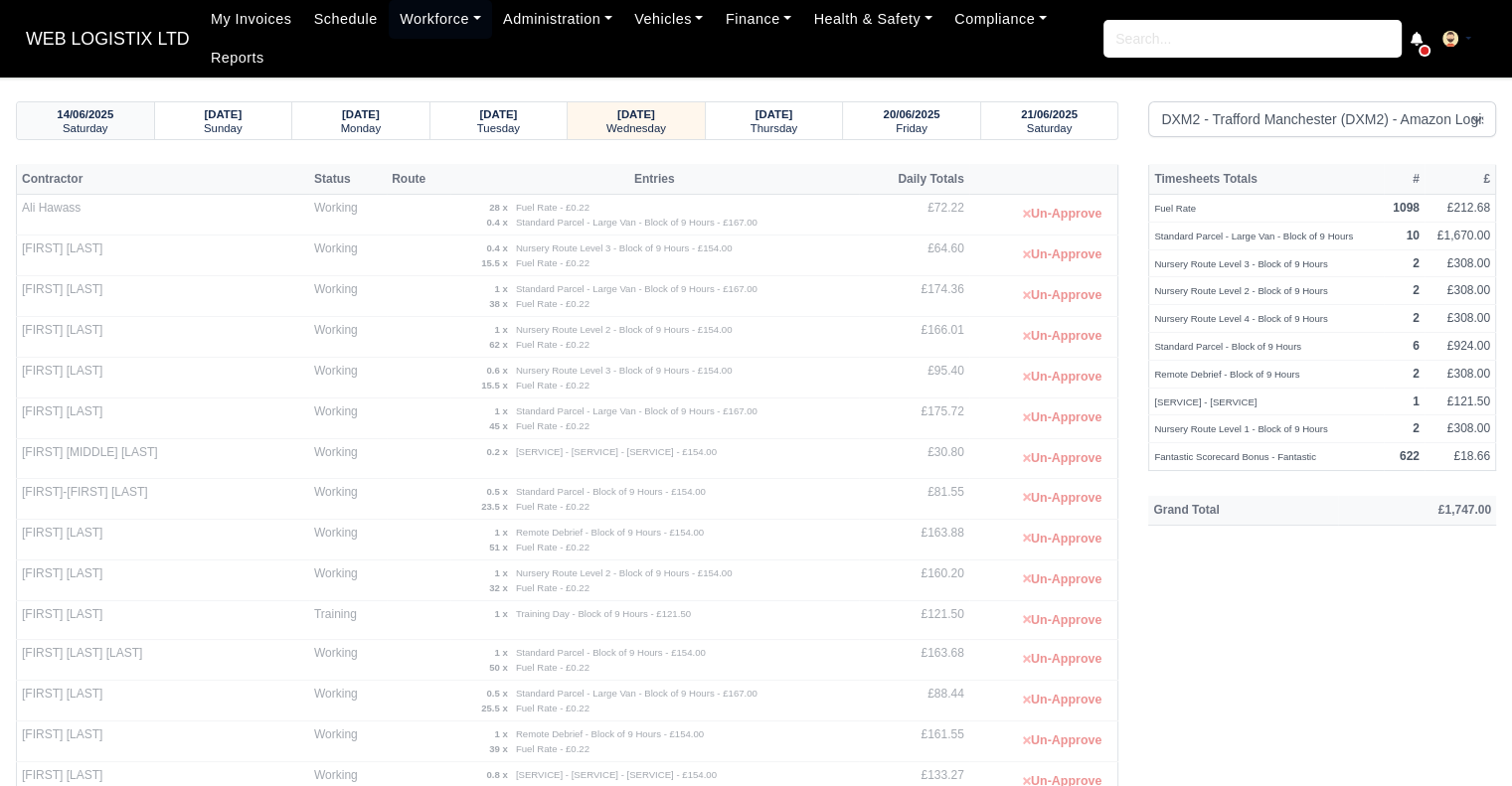 click on "Saturday" at bounding box center [85, 128] 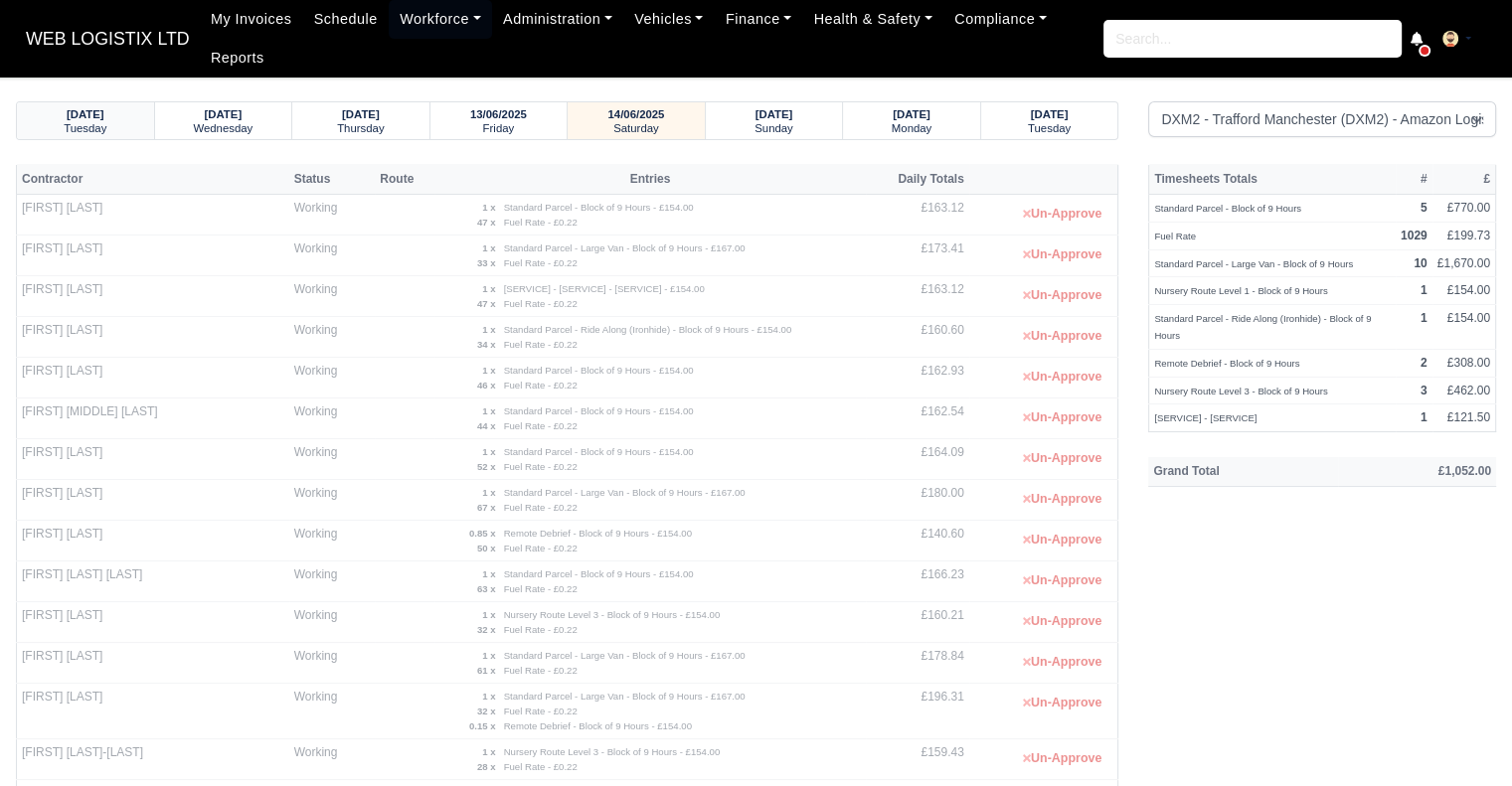 click on "Tuesday" at bounding box center (84, 128) 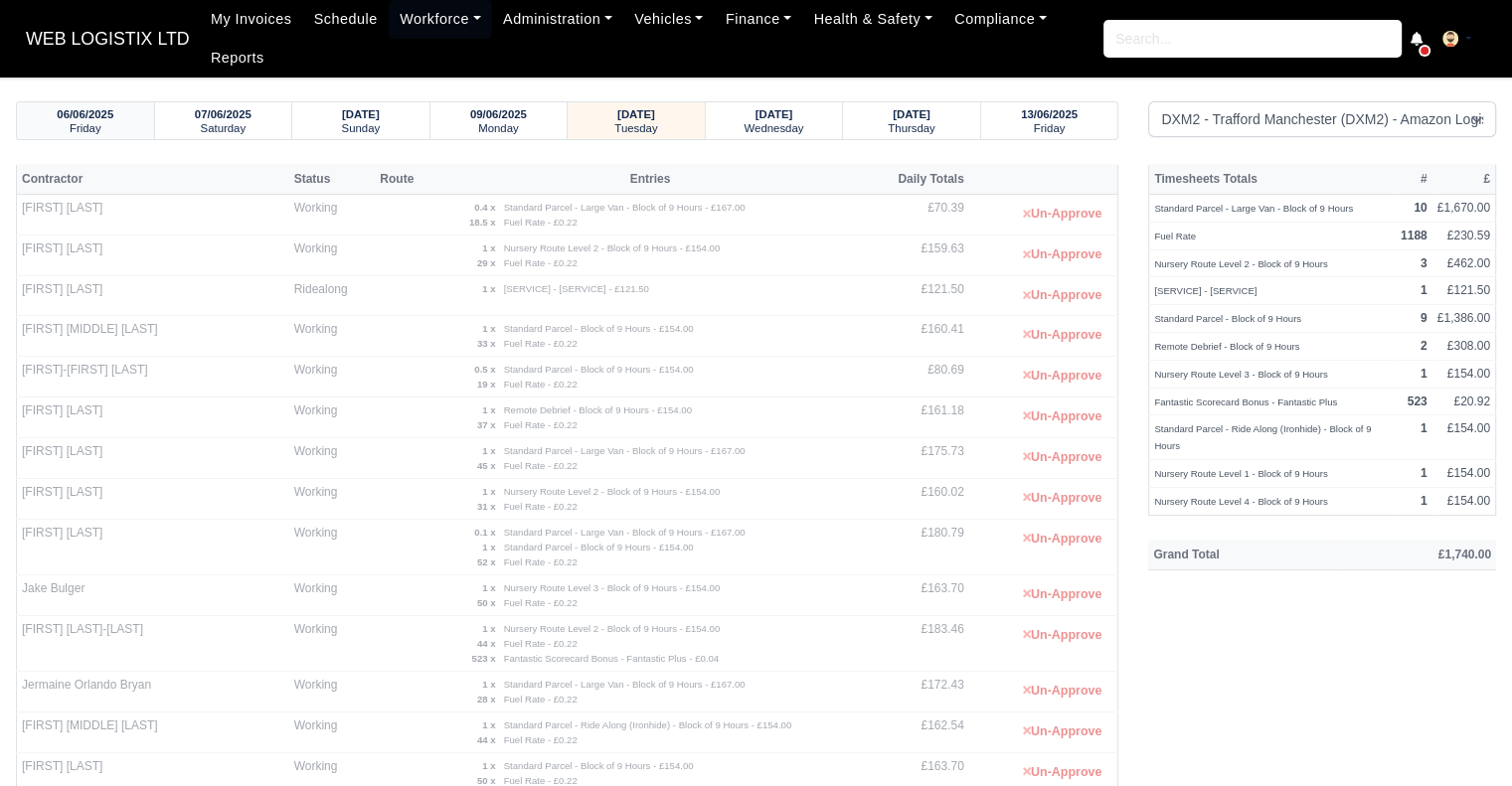 click on "Friday" at bounding box center (85, 128) 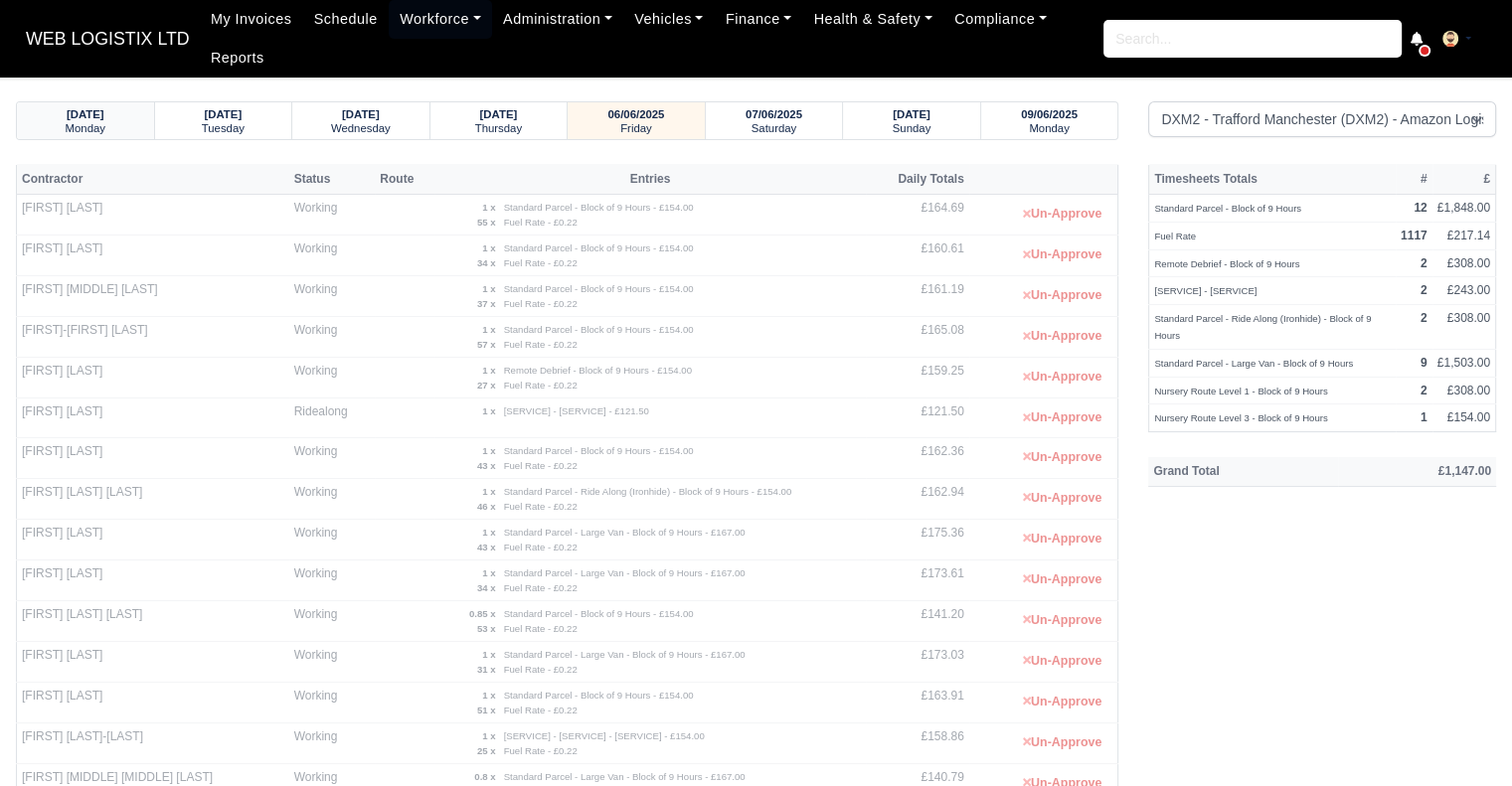 click on "Monday" at bounding box center (85, 128) 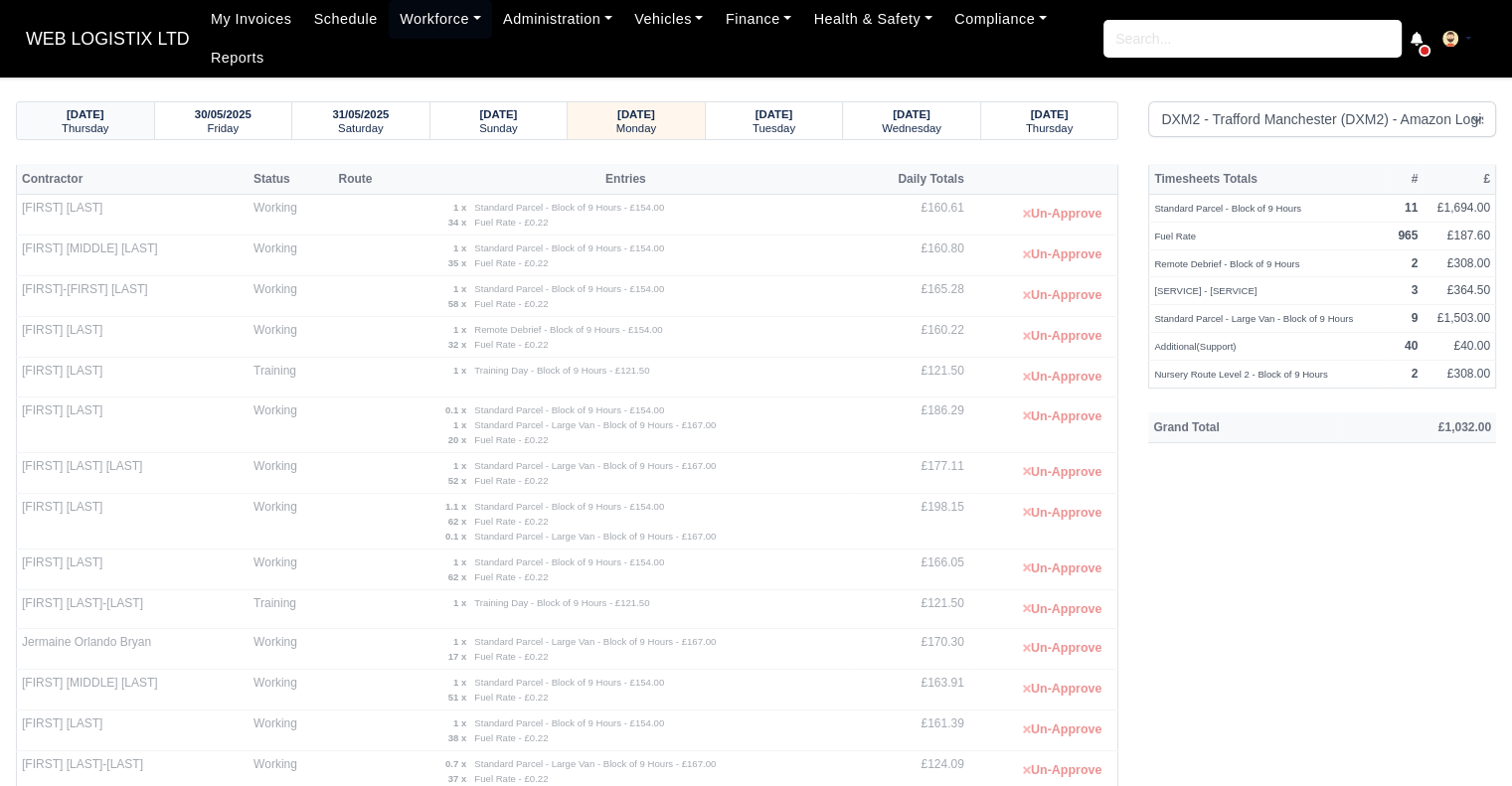 click on "Thursday" at bounding box center (84, 128) 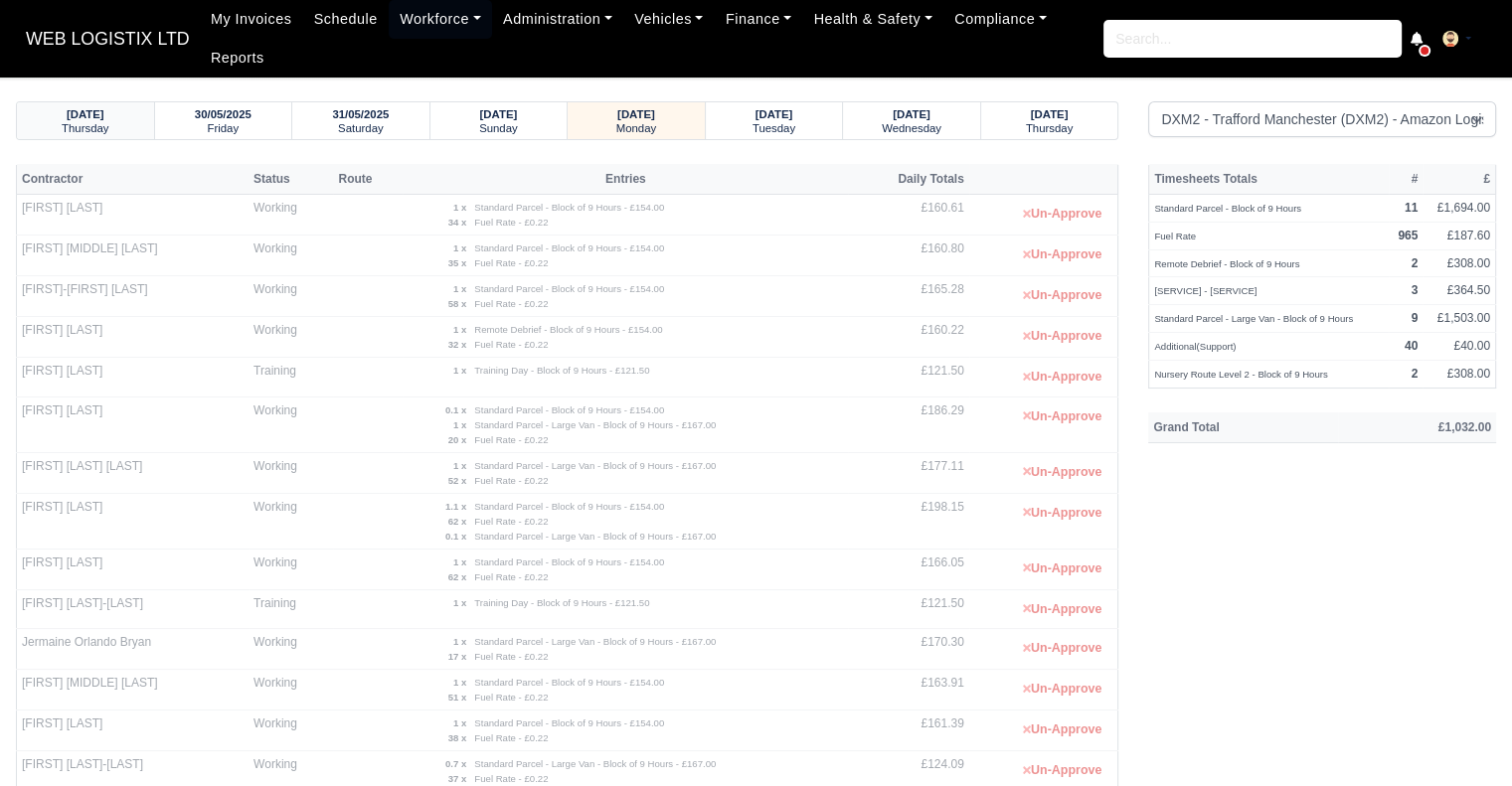 click on "Thursday" at bounding box center [84, 128] 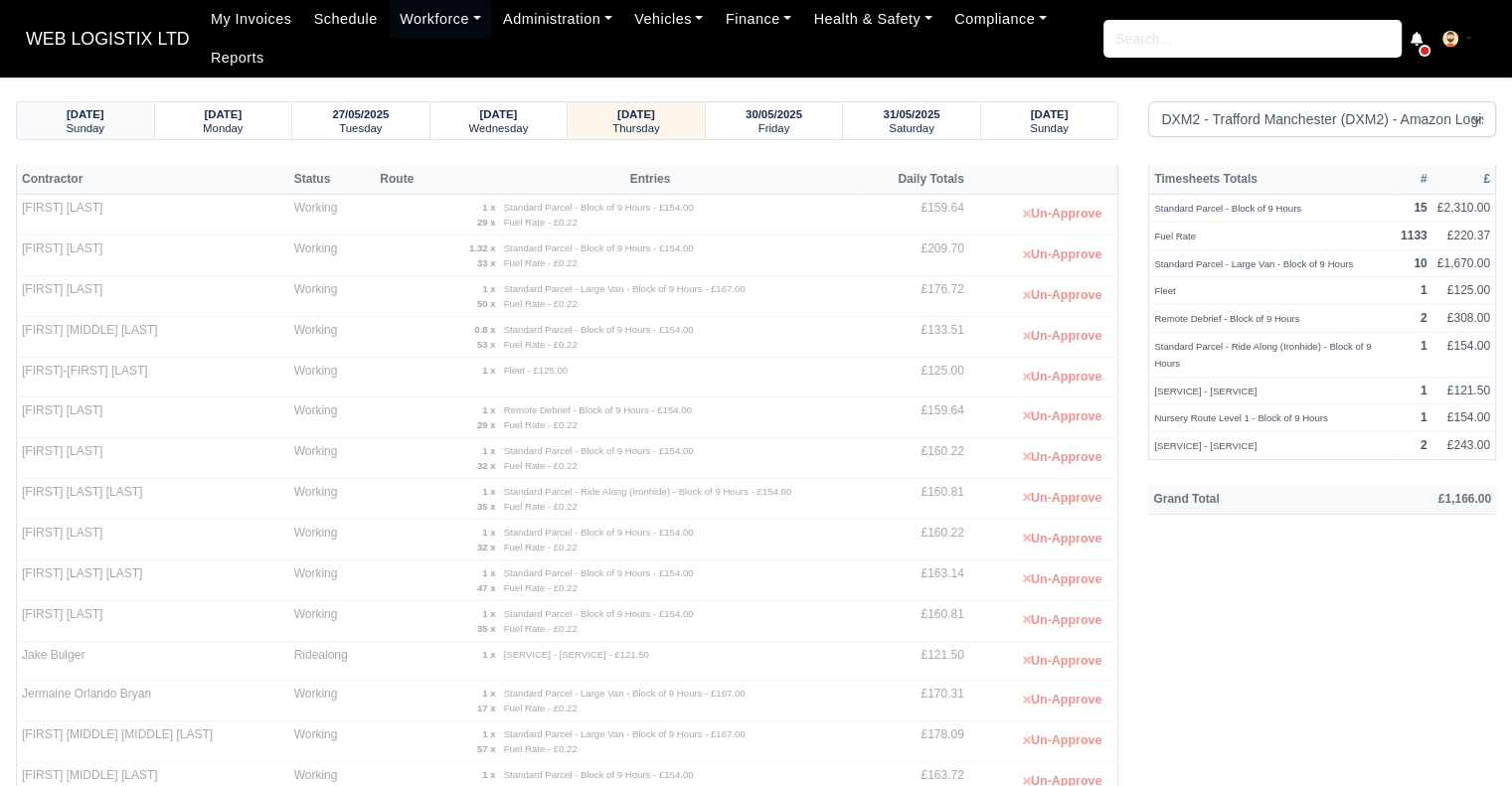 click on "Sunday" at bounding box center [84, 128] 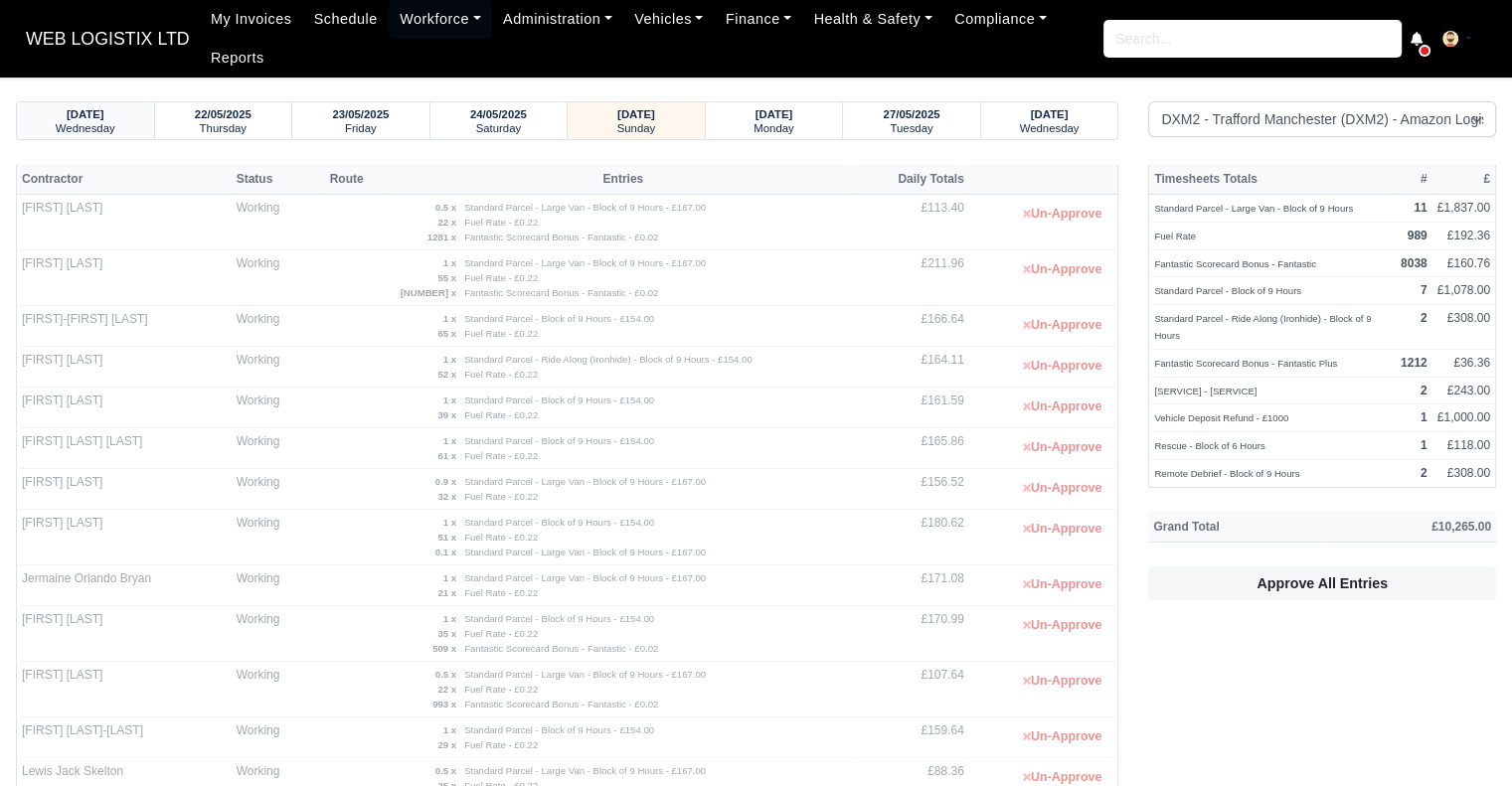click on "Wednesday" at bounding box center (85, 128) 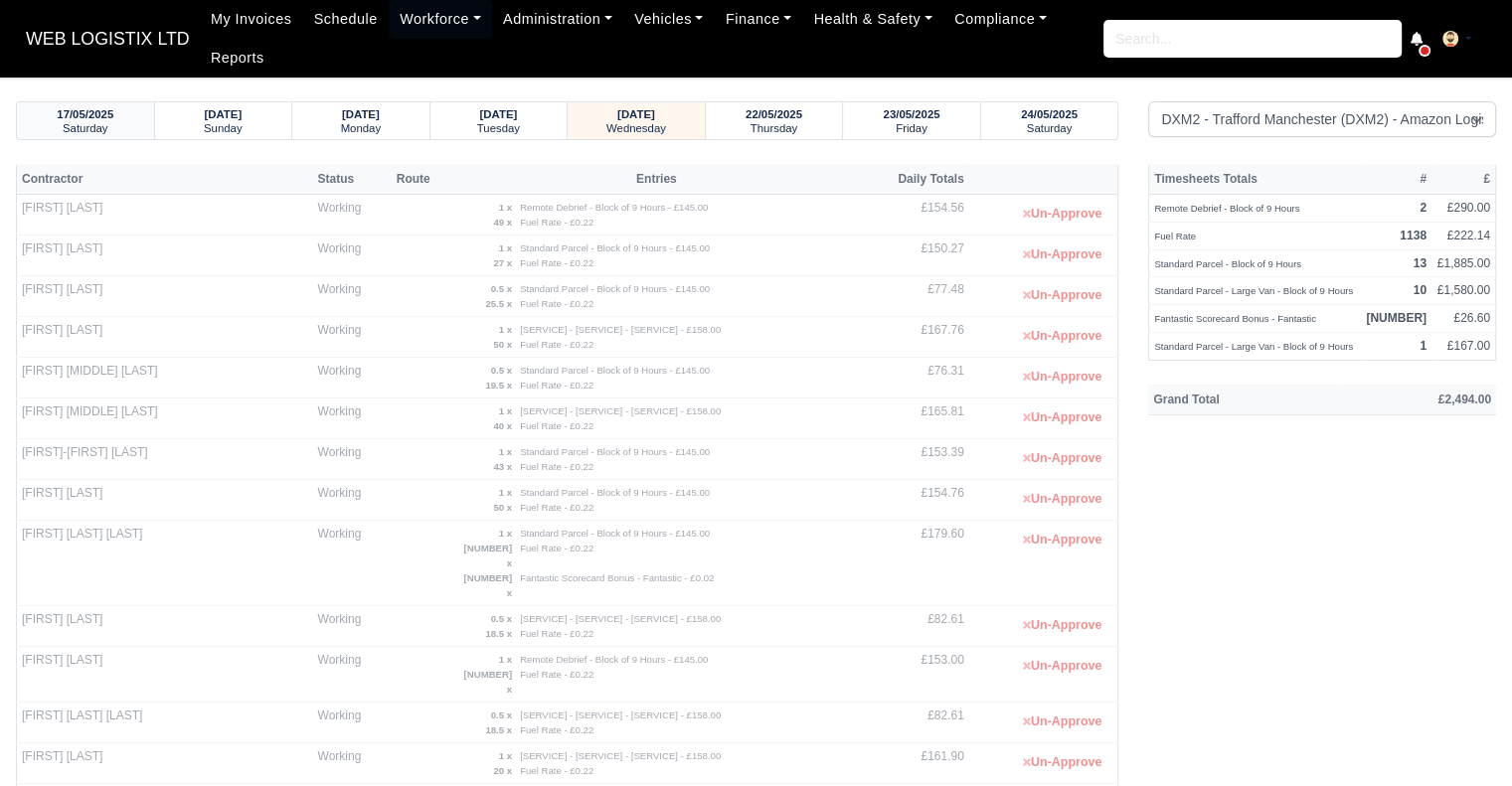 click on "Saturday" at bounding box center (85, 128) 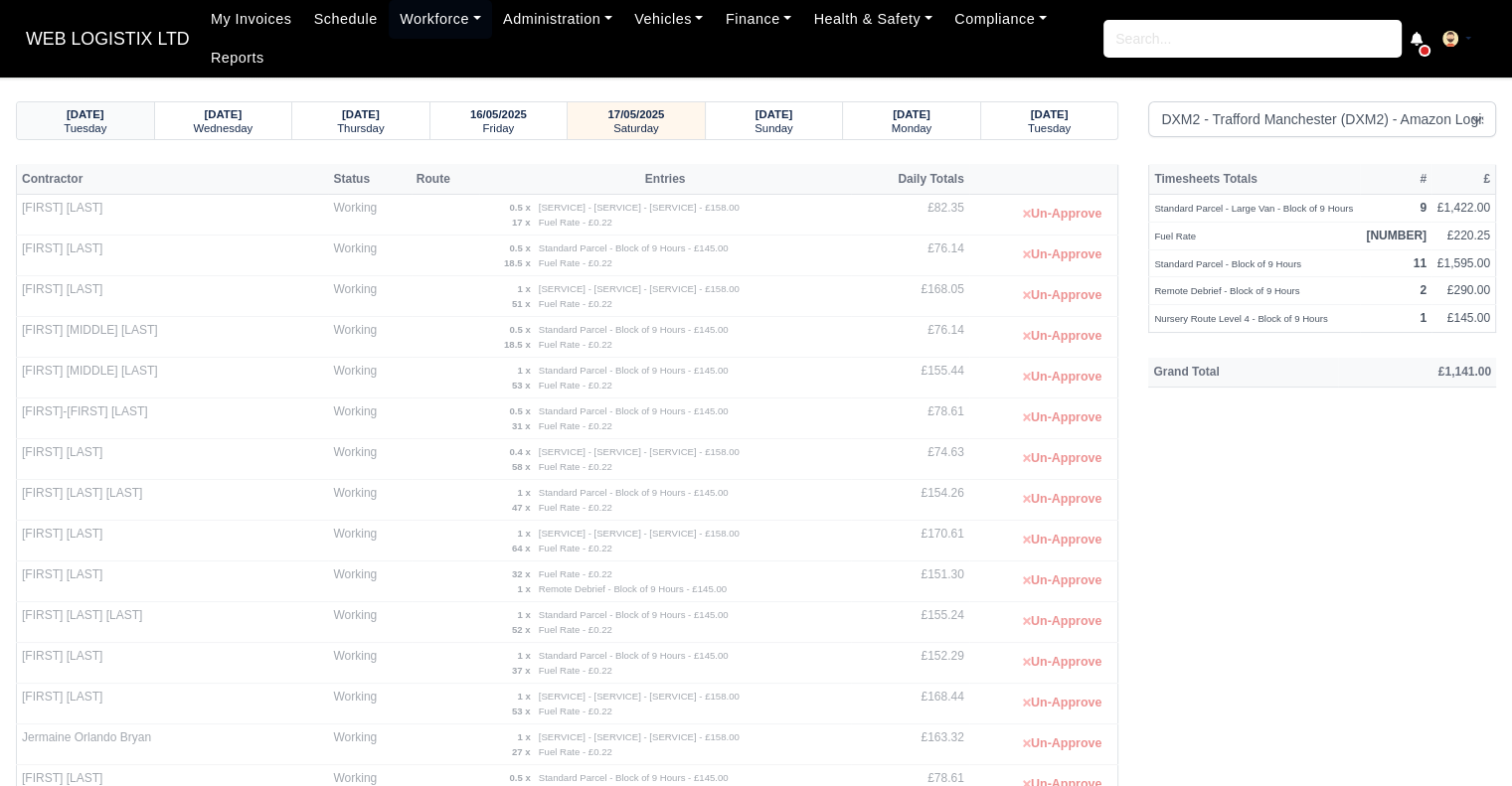 click on "Tuesday" at bounding box center (84, 128) 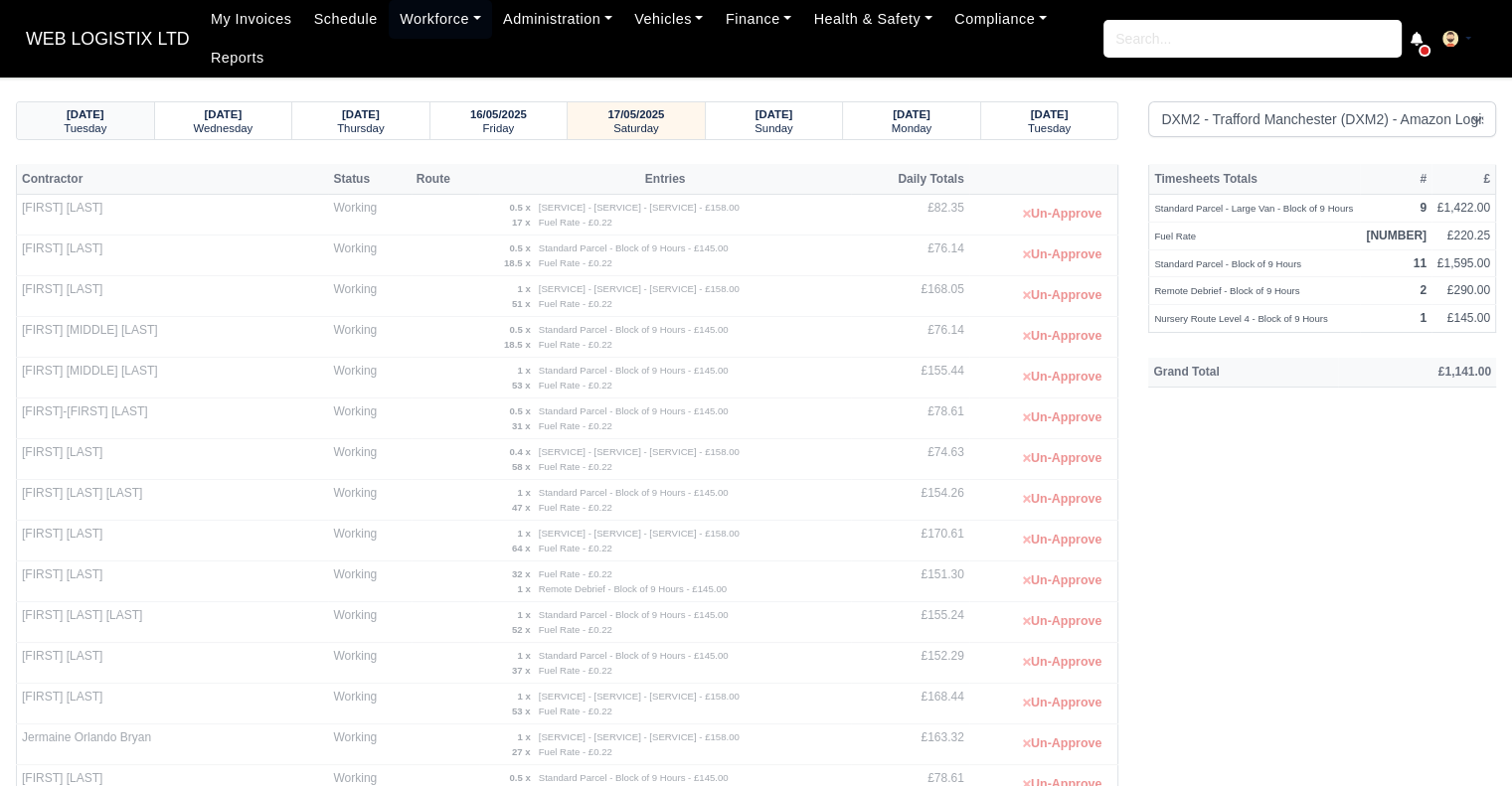 click on "Tuesday" at bounding box center (84, 128) 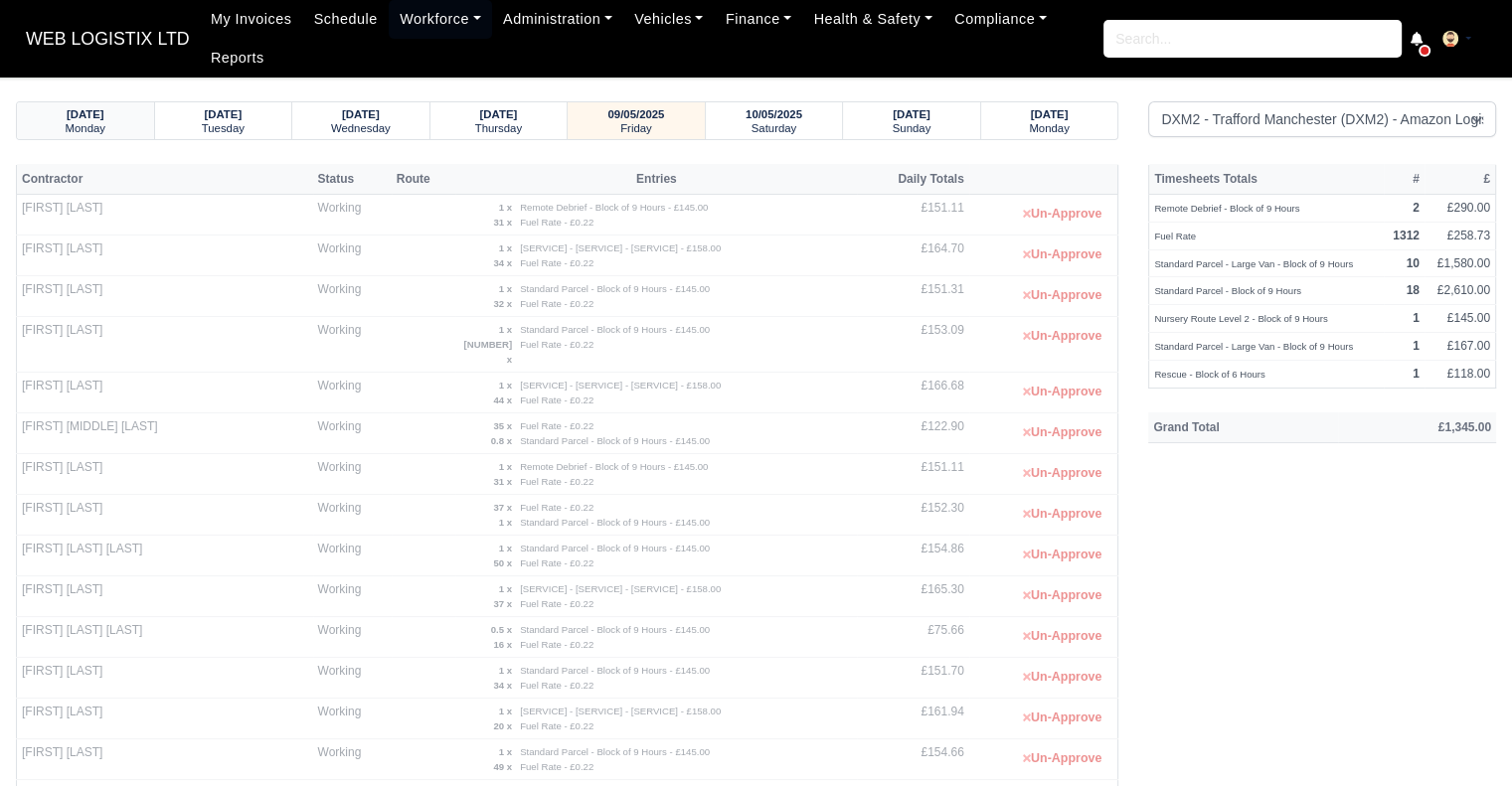 click on "Monday" at bounding box center [85, 128] 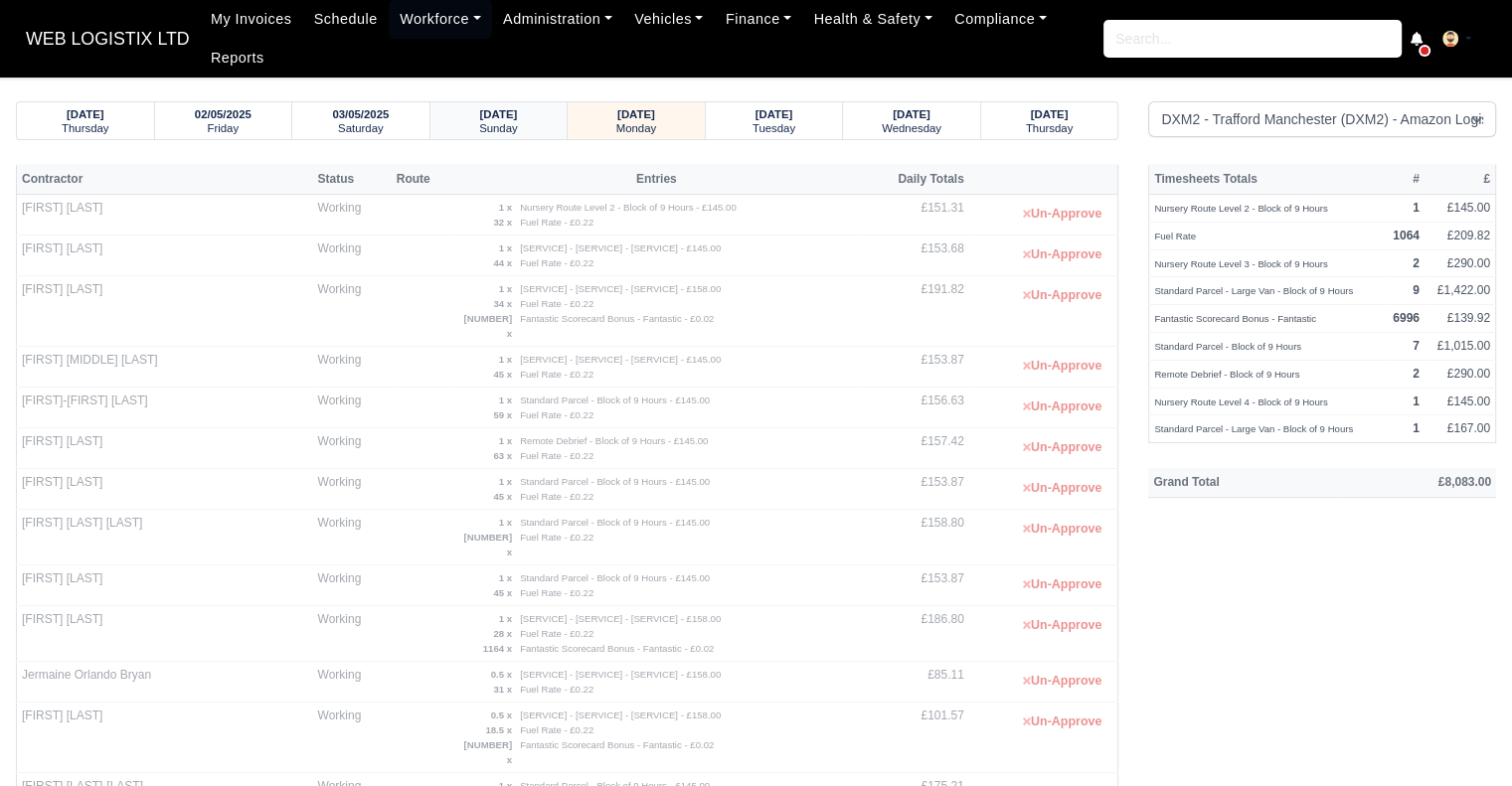 click on "04/05/2025" at bounding box center (499, 113) 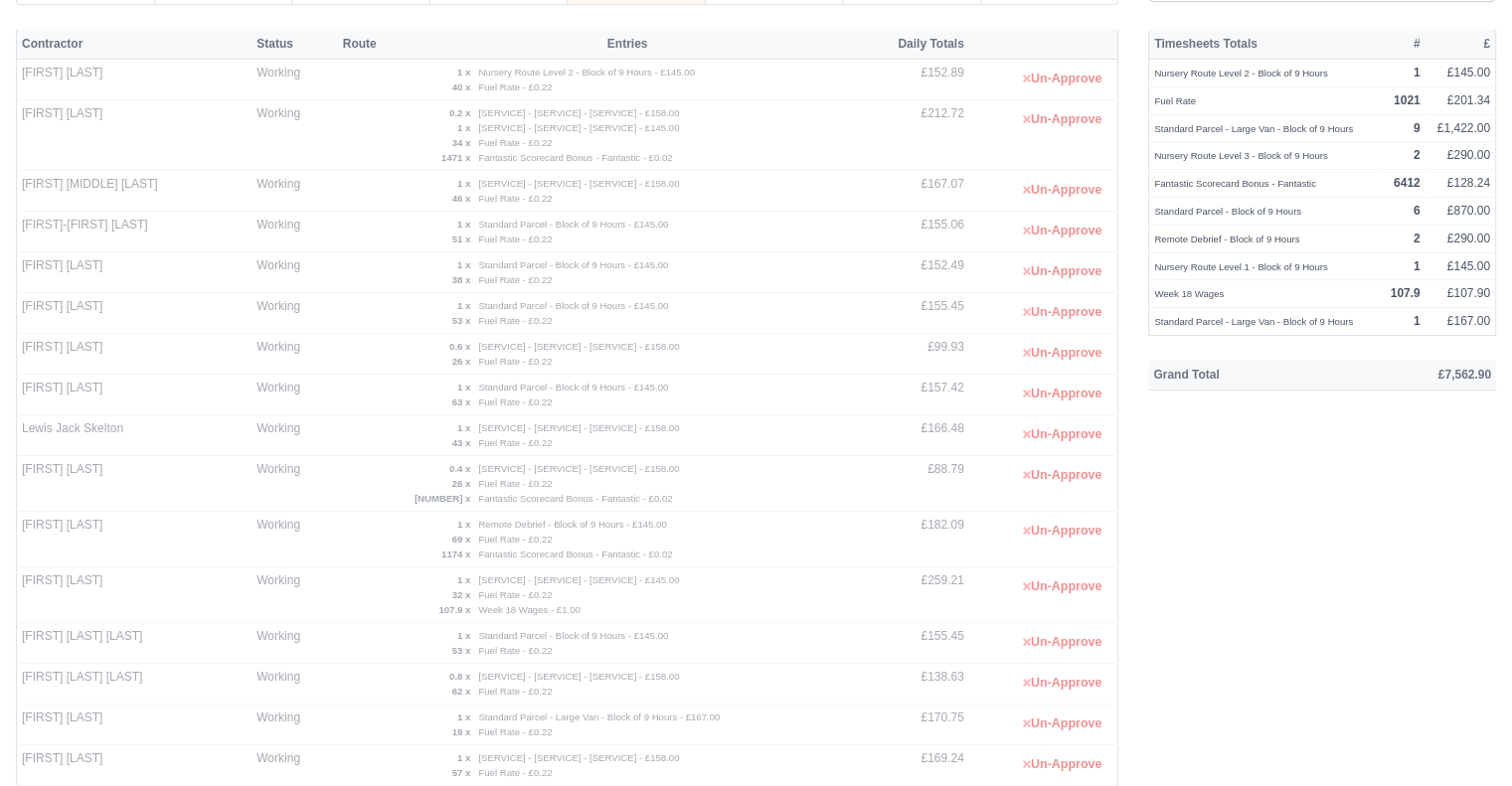 scroll, scrollTop: 115, scrollLeft: 0, axis: vertical 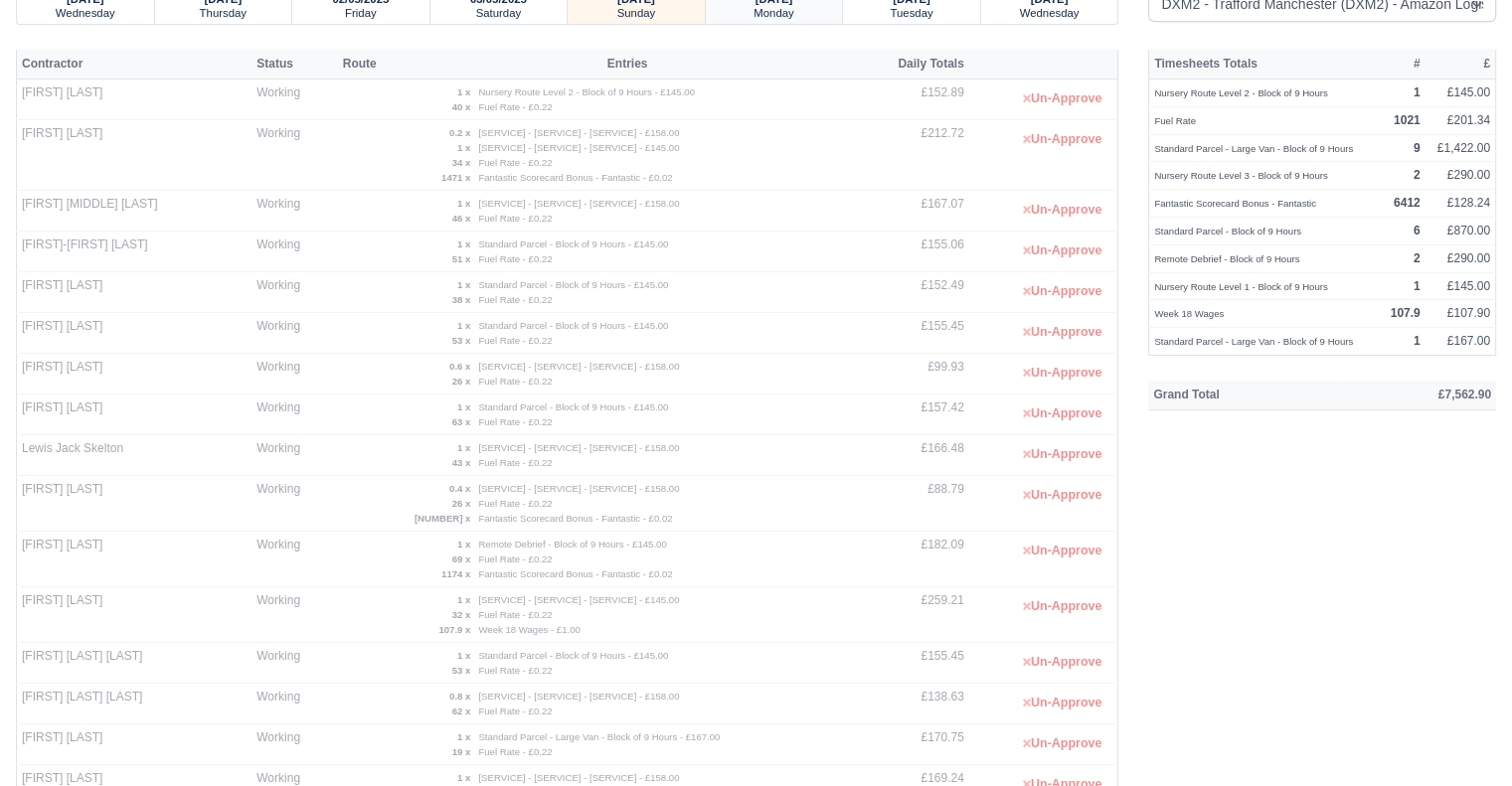 click on "Monday" at bounding box center [773, 13] 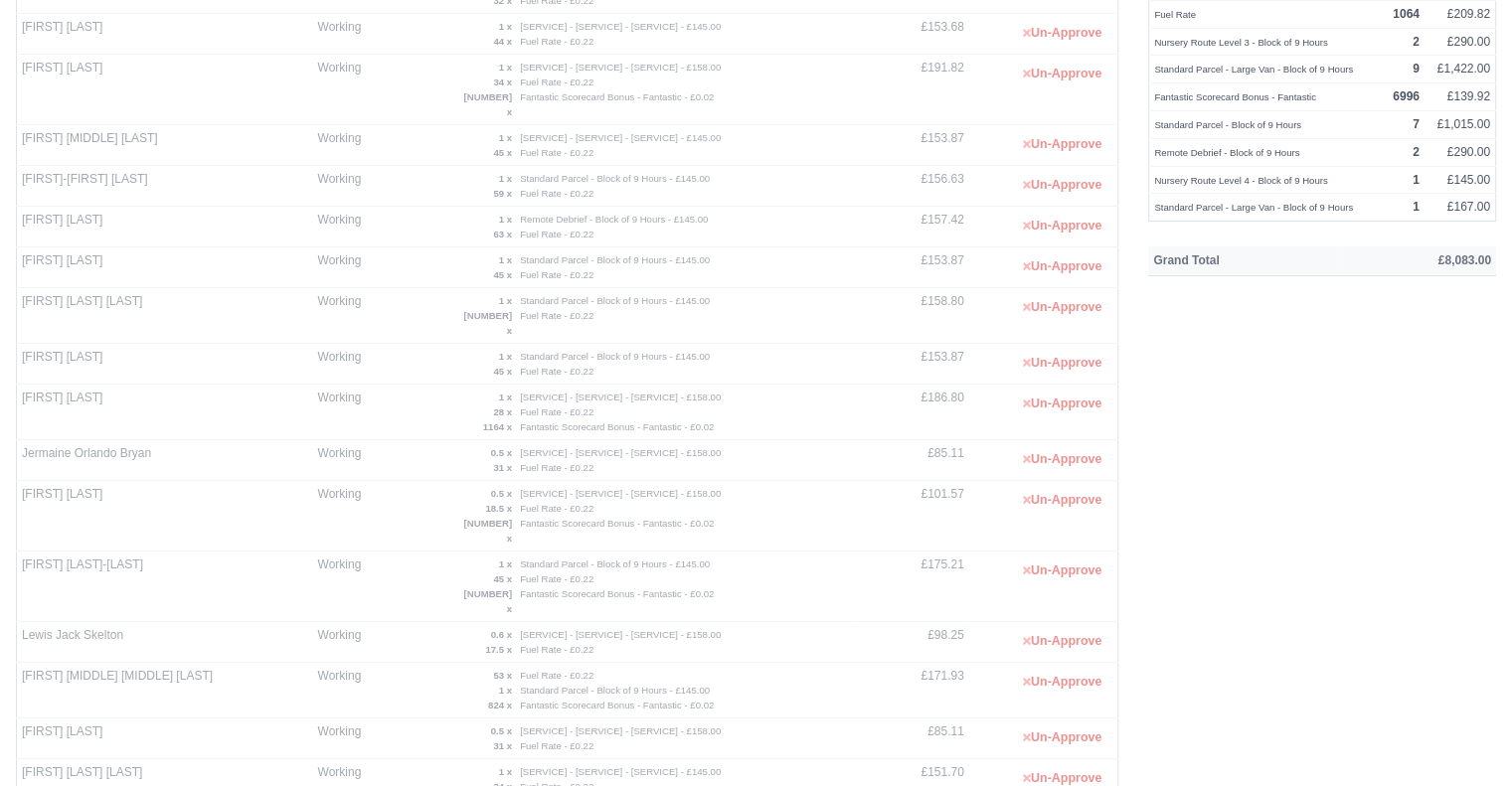 scroll, scrollTop: 195, scrollLeft: 0, axis: vertical 